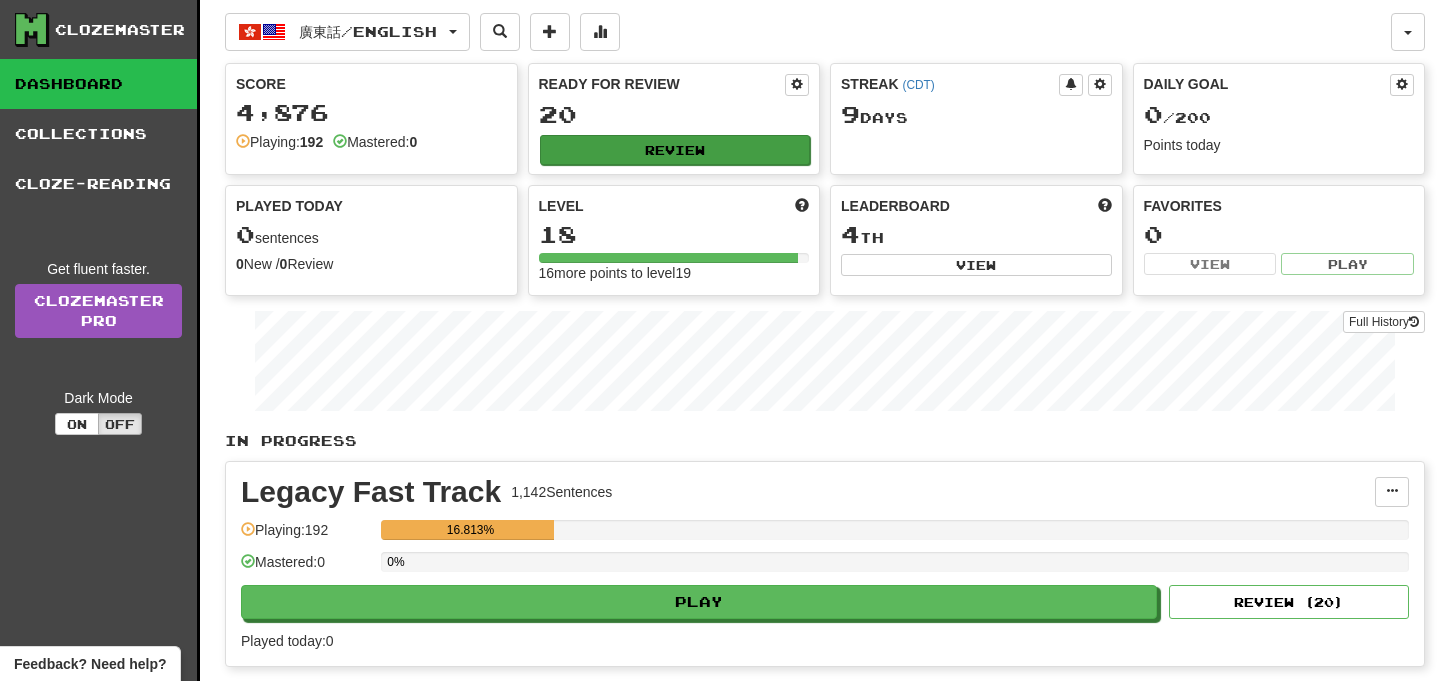 scroll, scrollTop: 0, scrollLeft: 0, axis: both 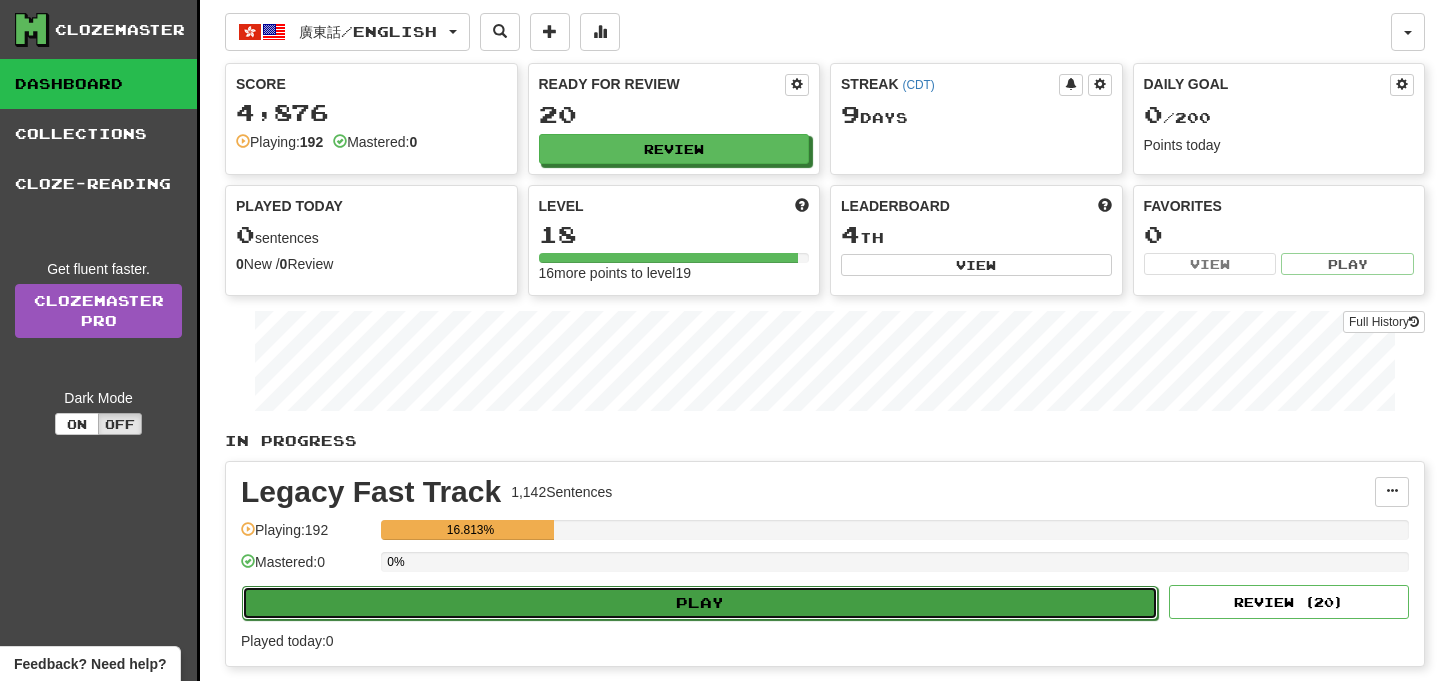click on "Play" at bounding box center (700, 603) 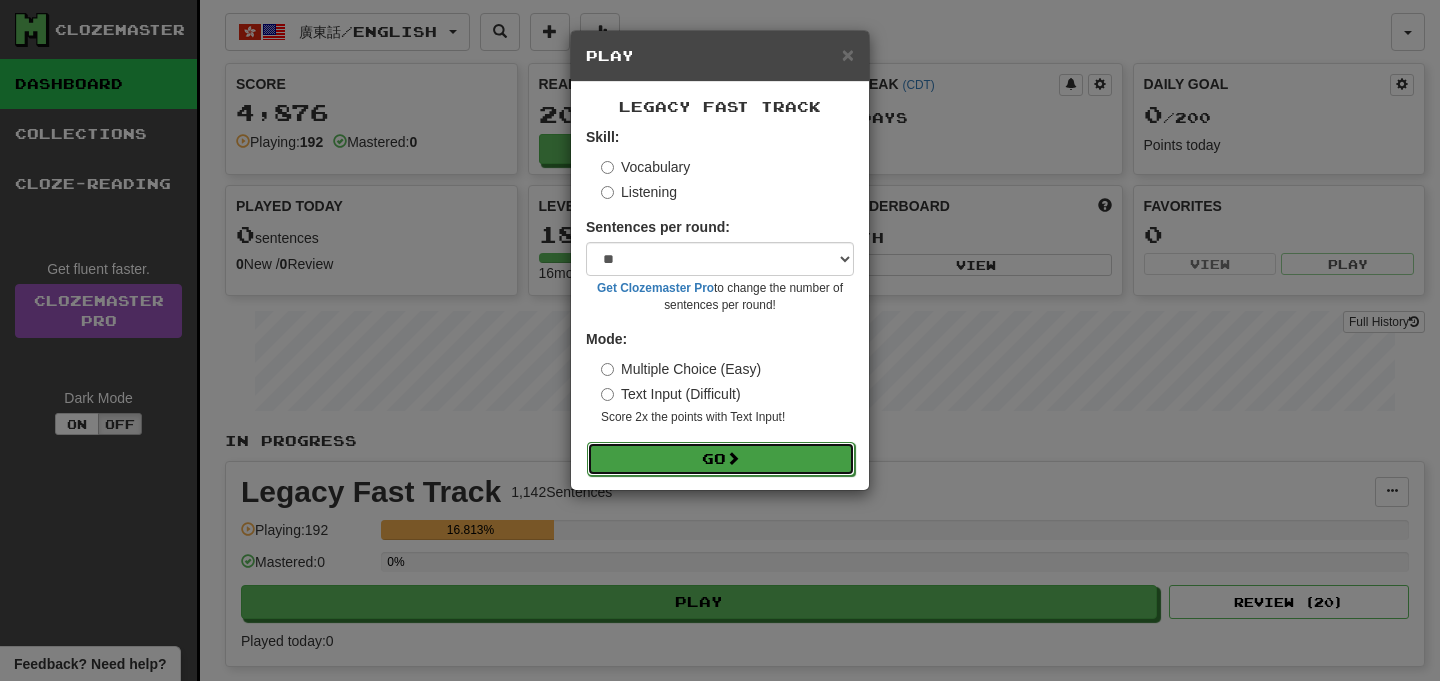 click at bounding box center [733, 458] 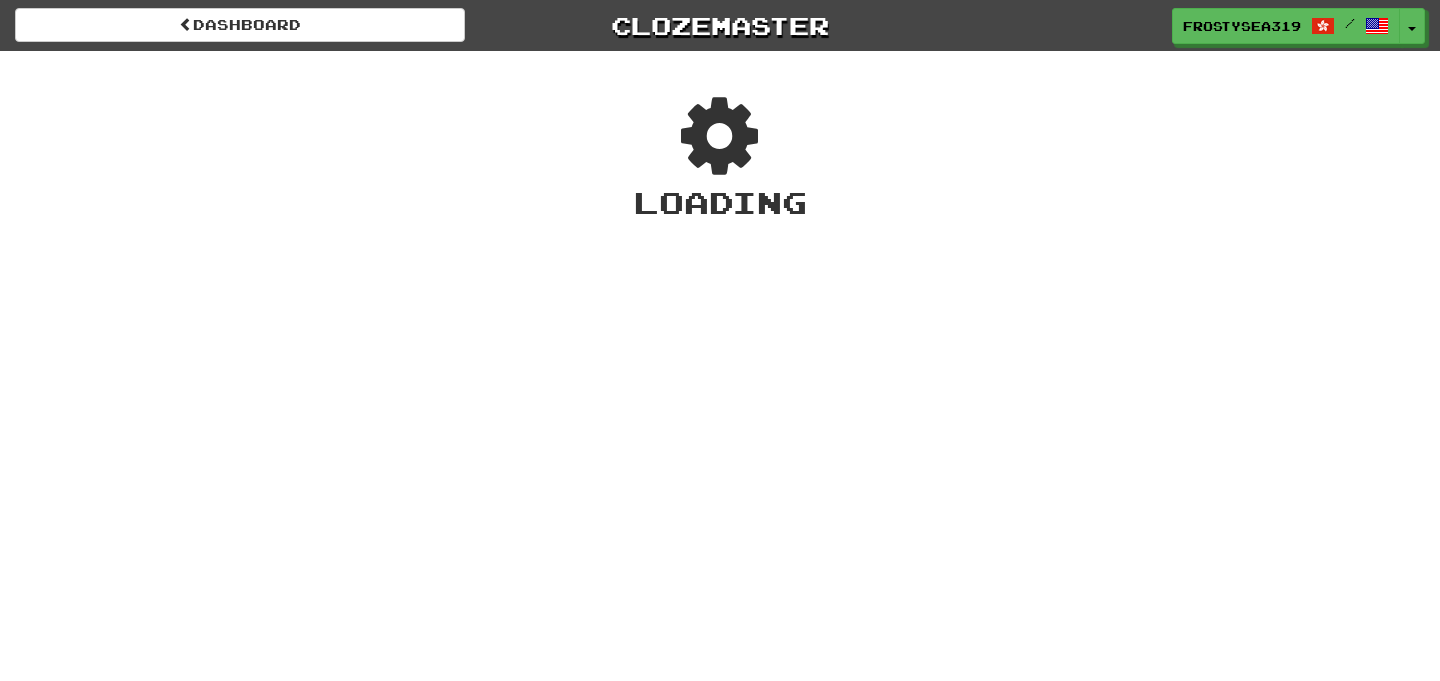 scroll, scrollTop: 0, scrollLeft: 0, axis: both 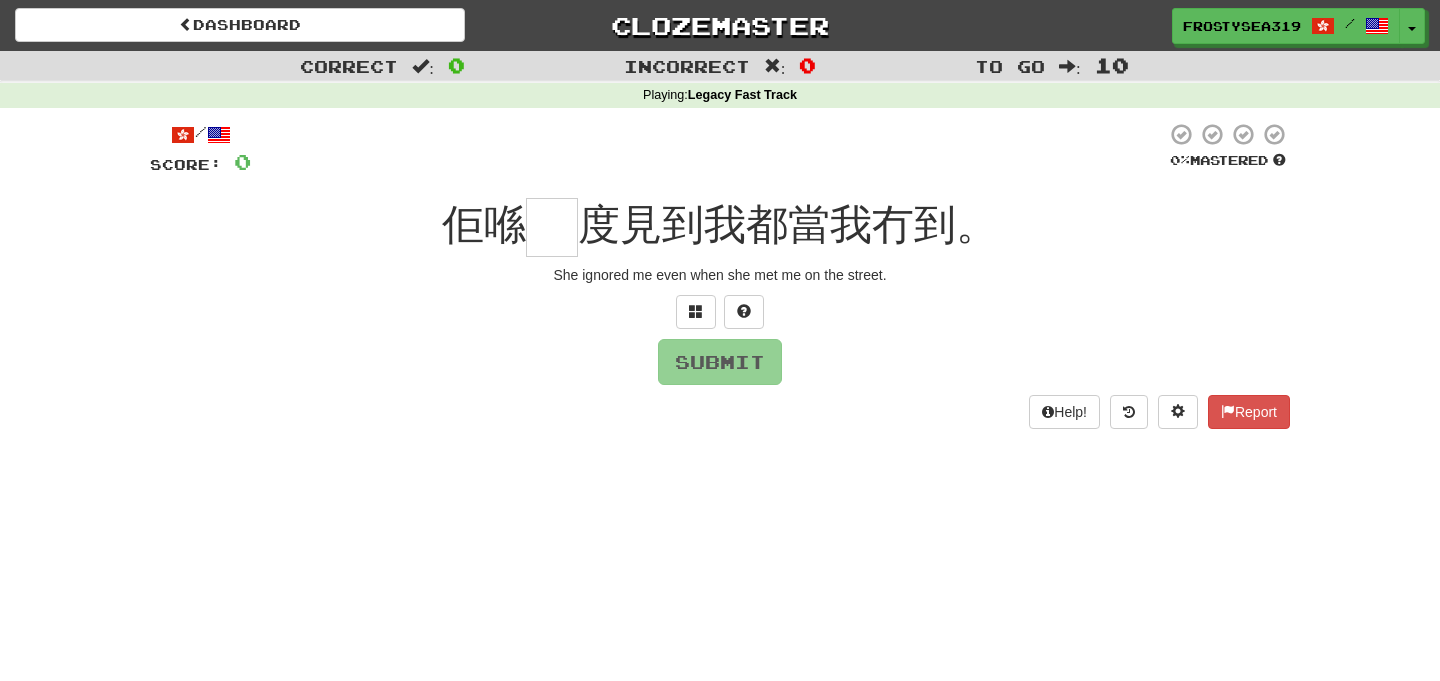 click at bounding box center [552, 227] 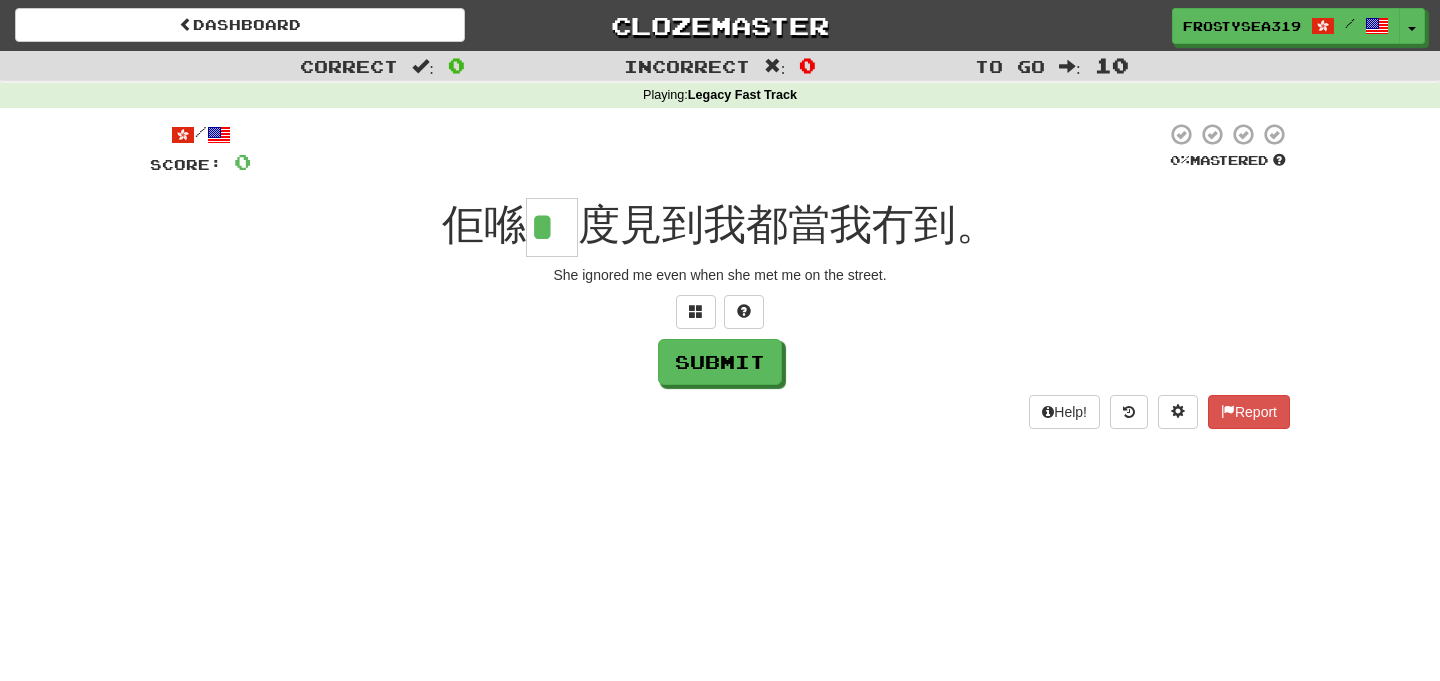 scroll, scrollTop: 0, scrollLeft: 0, axis: both 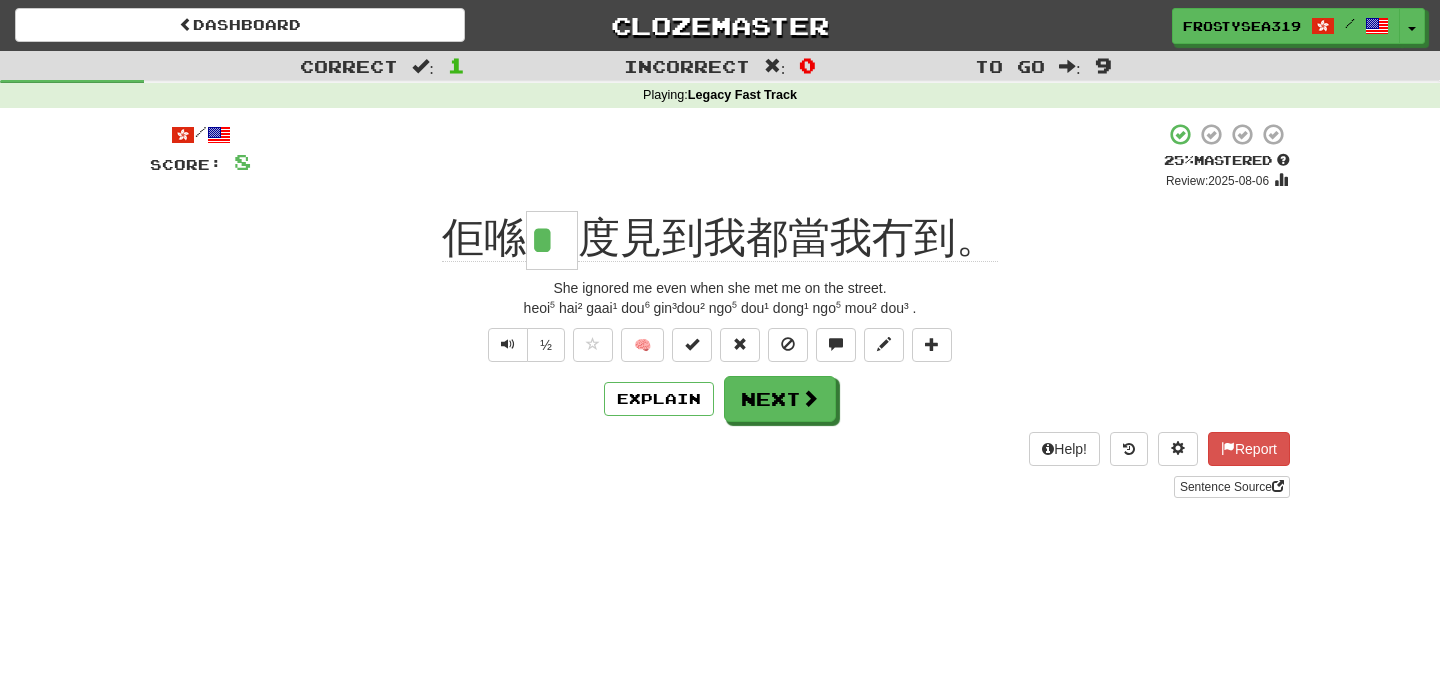 click on "She ignored me even when she met me on the street." at bounding box center [720, 288] 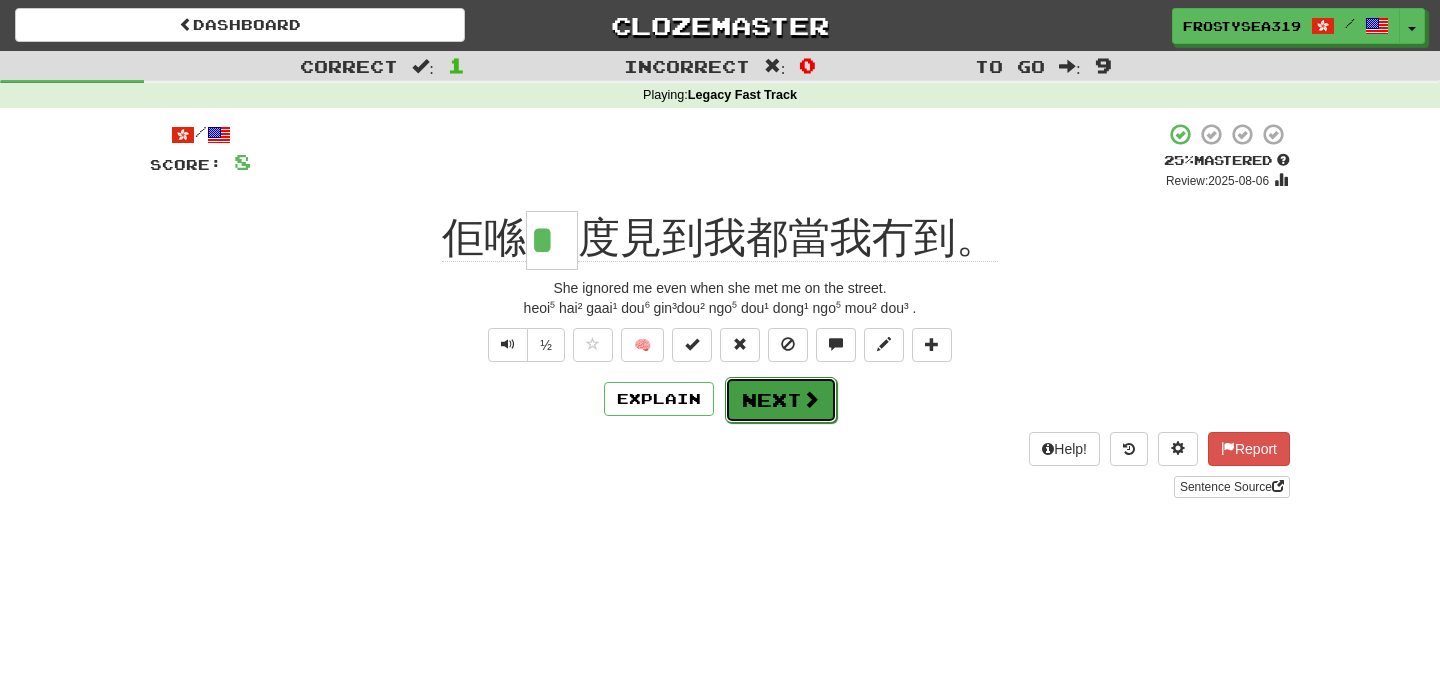 click on "Next" at bounding box center (781, 400) 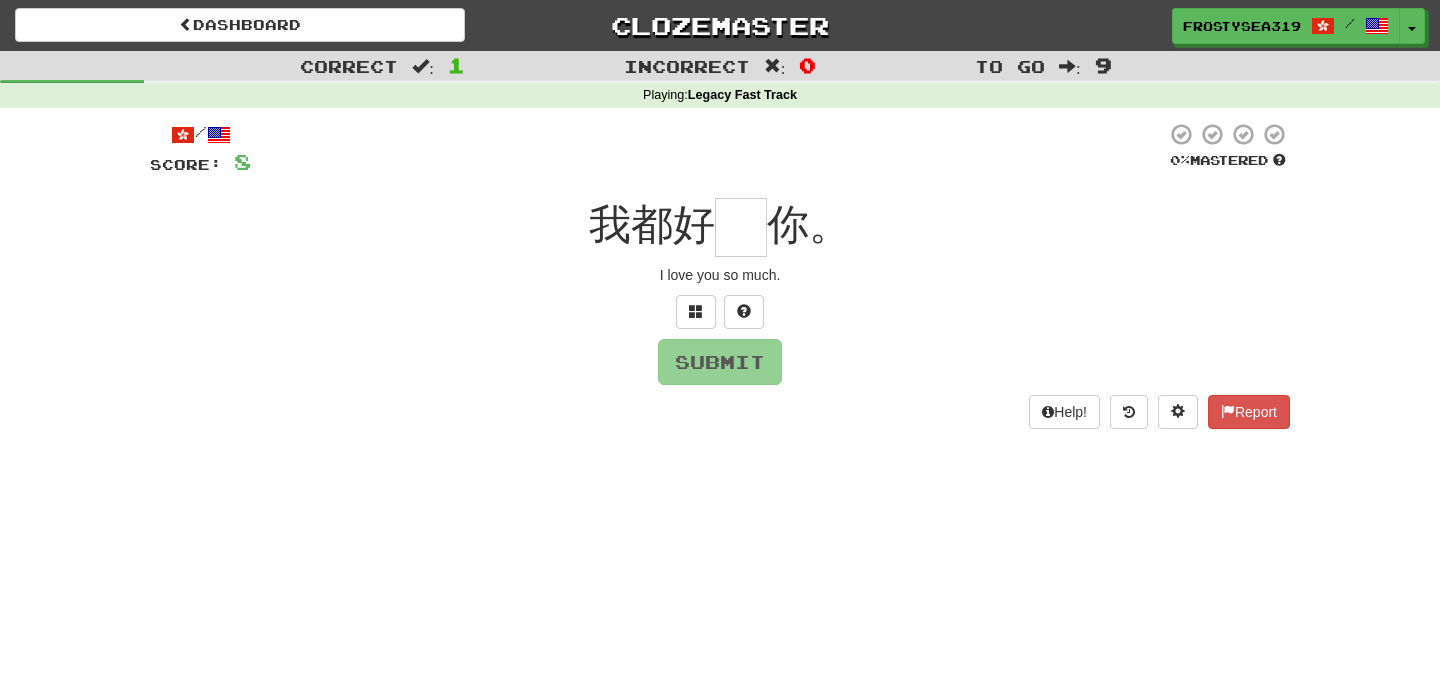 click at bounding box center (741, 227) 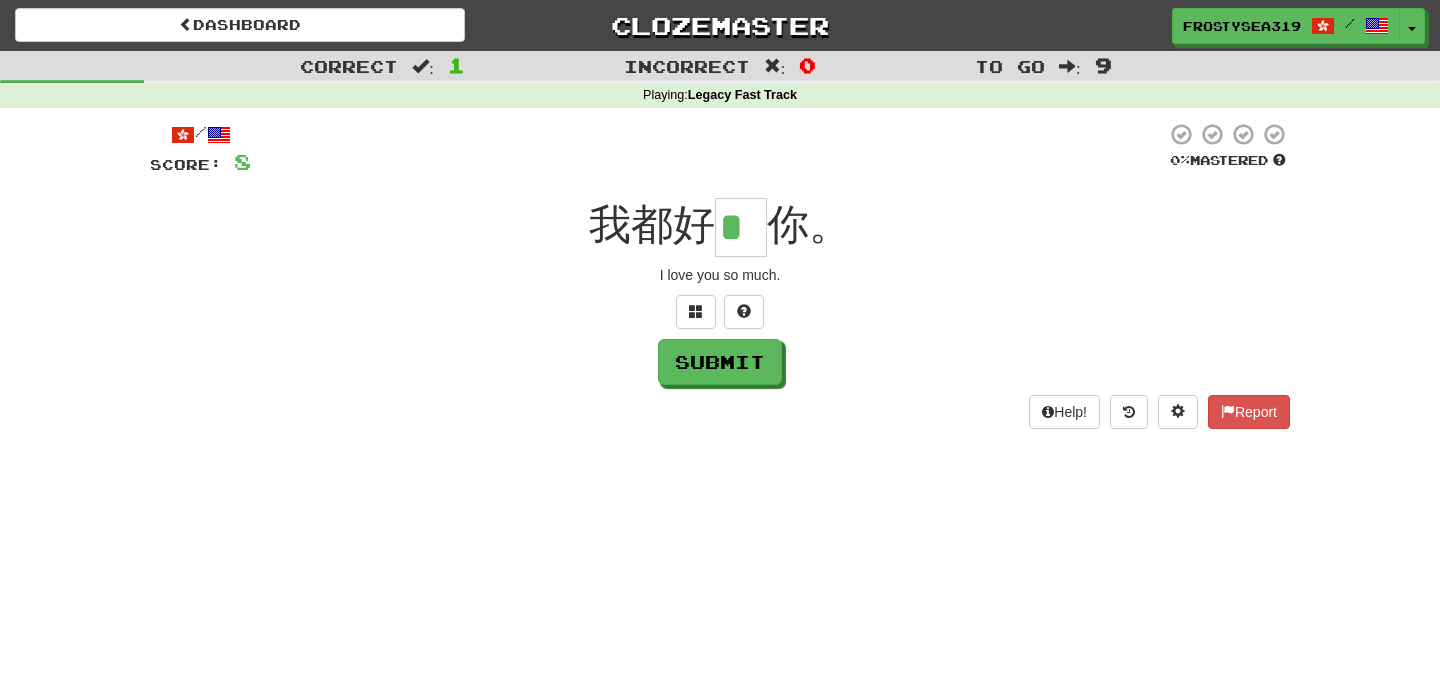 scroll, scrollTop: 0, scrollLeft: 0, axis: both 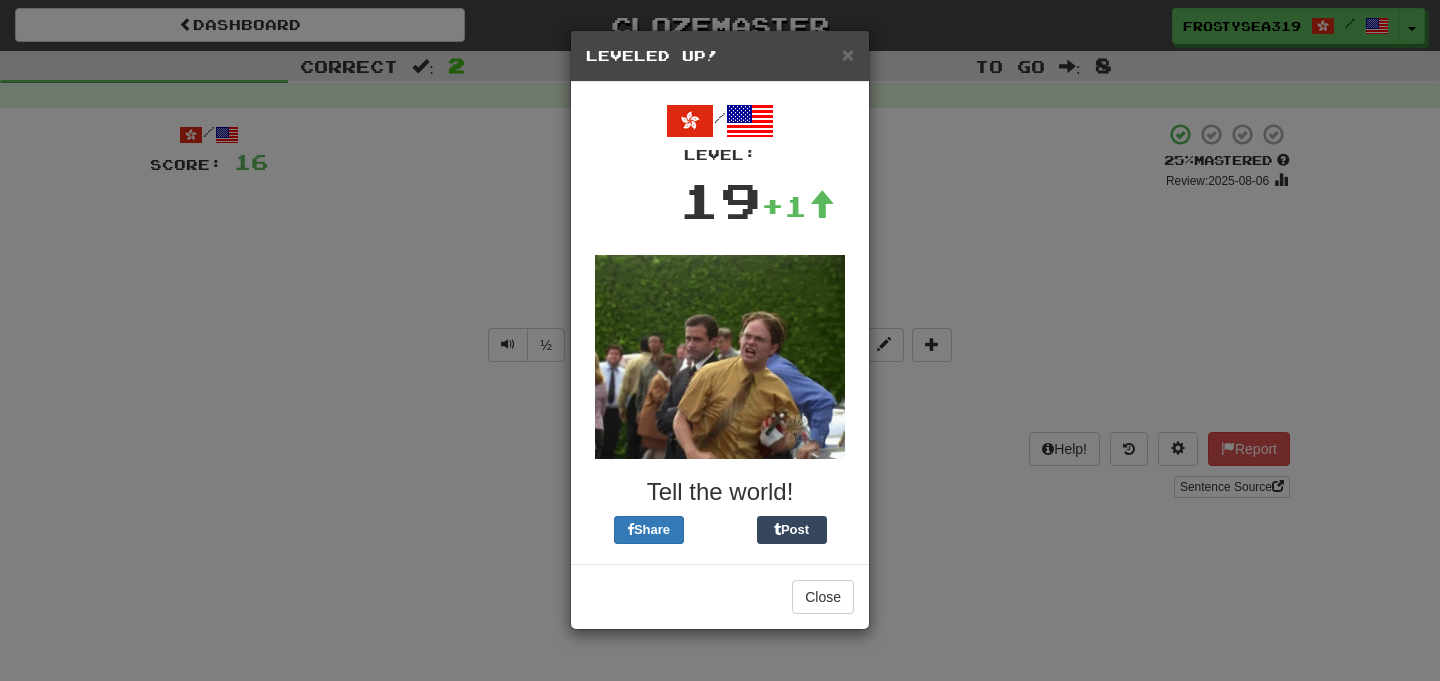 click on "Close" at bounding box center [720, 596] 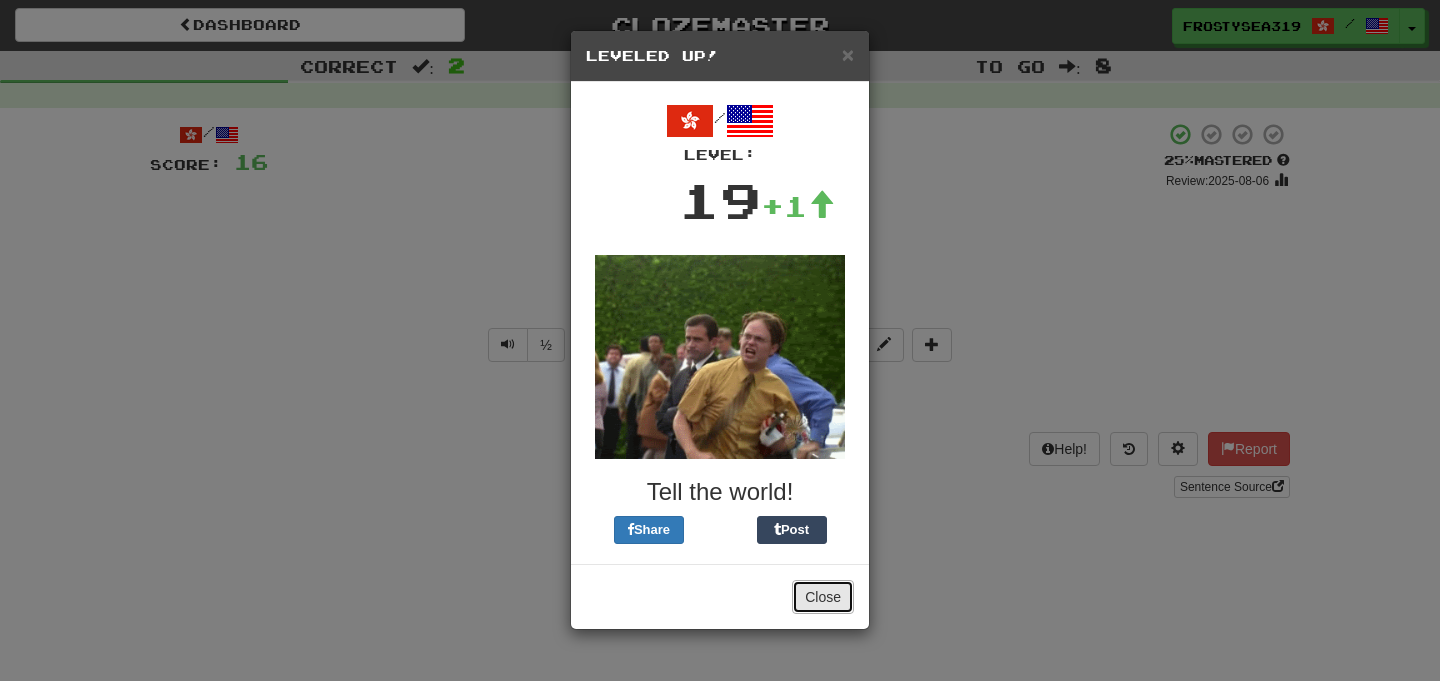 click on "Close" at bounding box center (823, 597) 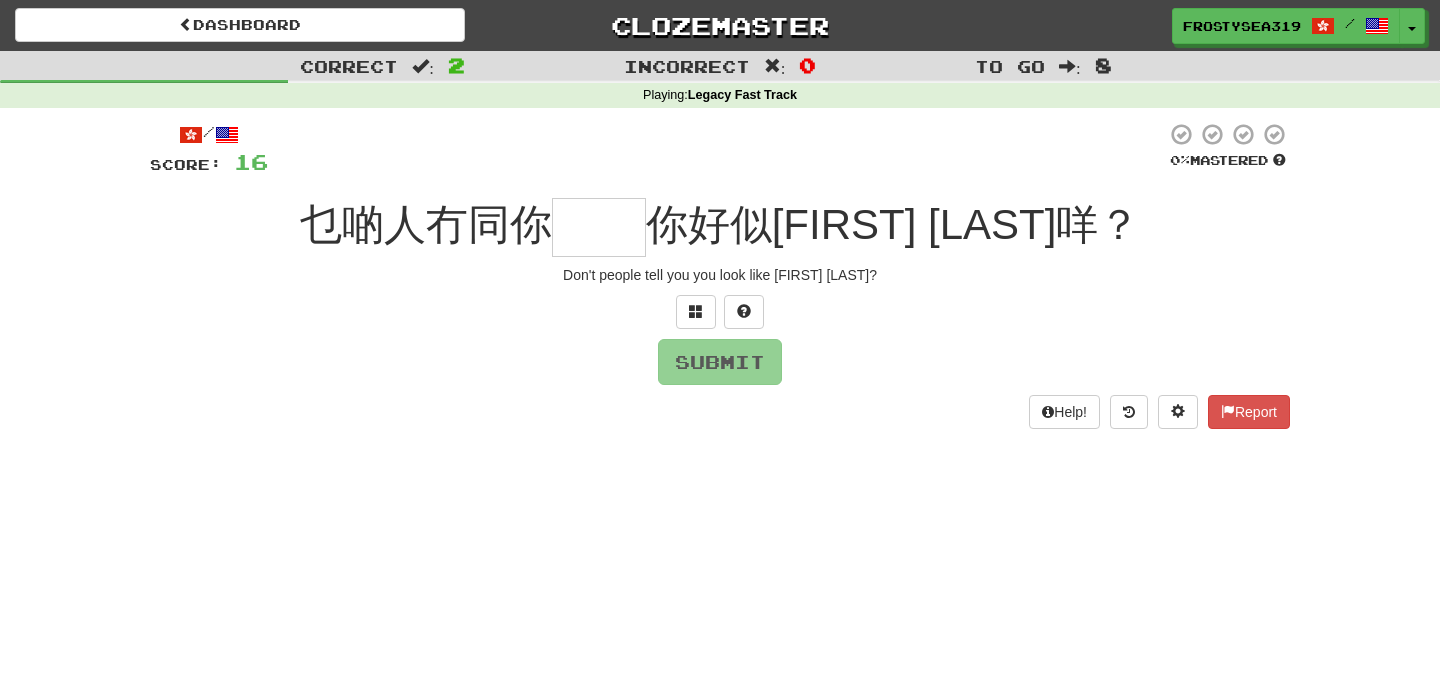 click at bounding box center (599, 227) 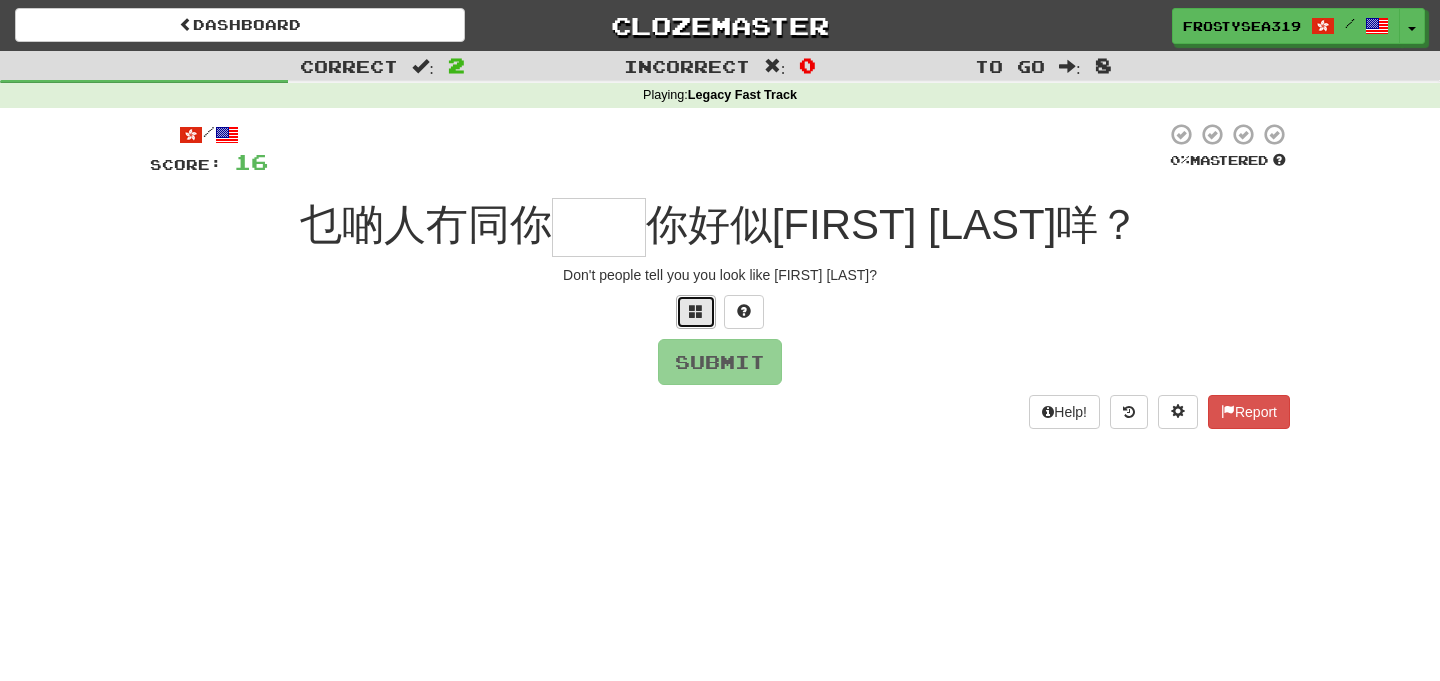 click at bounding box center [696, 311] 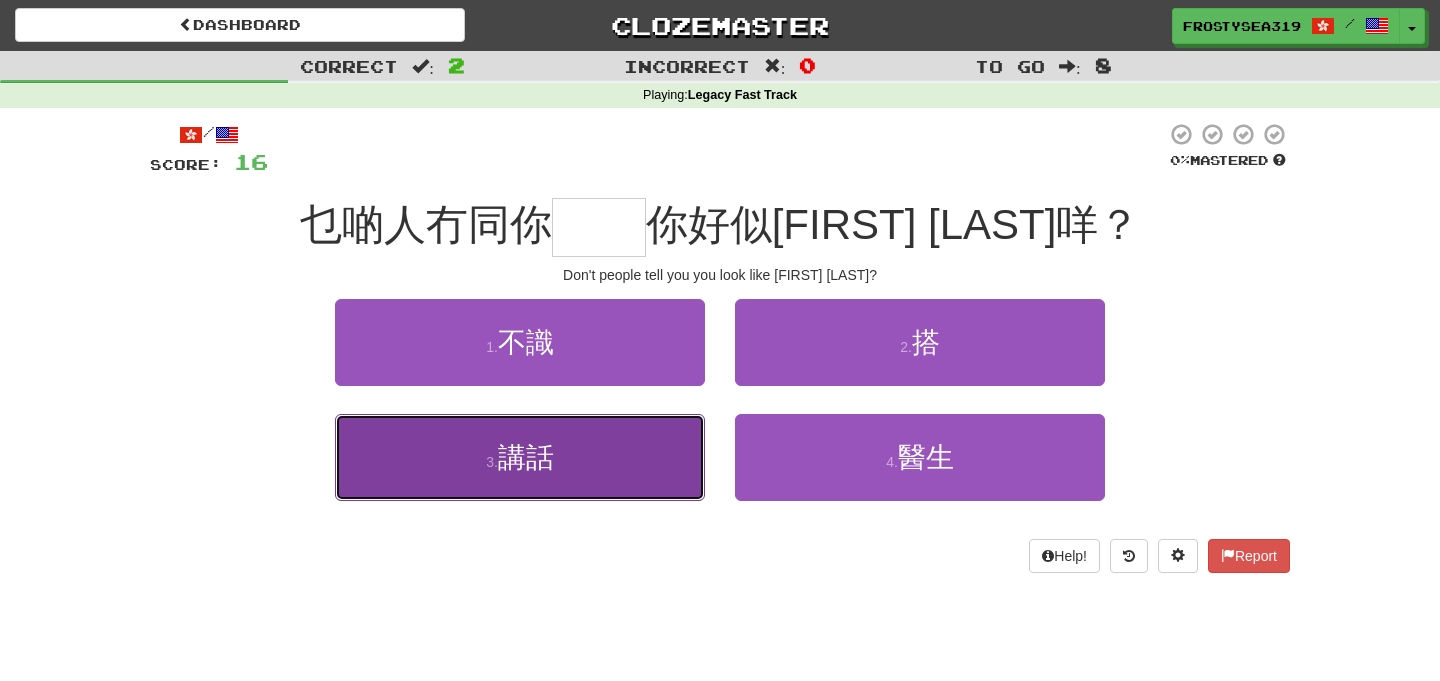 click on "3 .  講話" at bounding box center (520, 457) 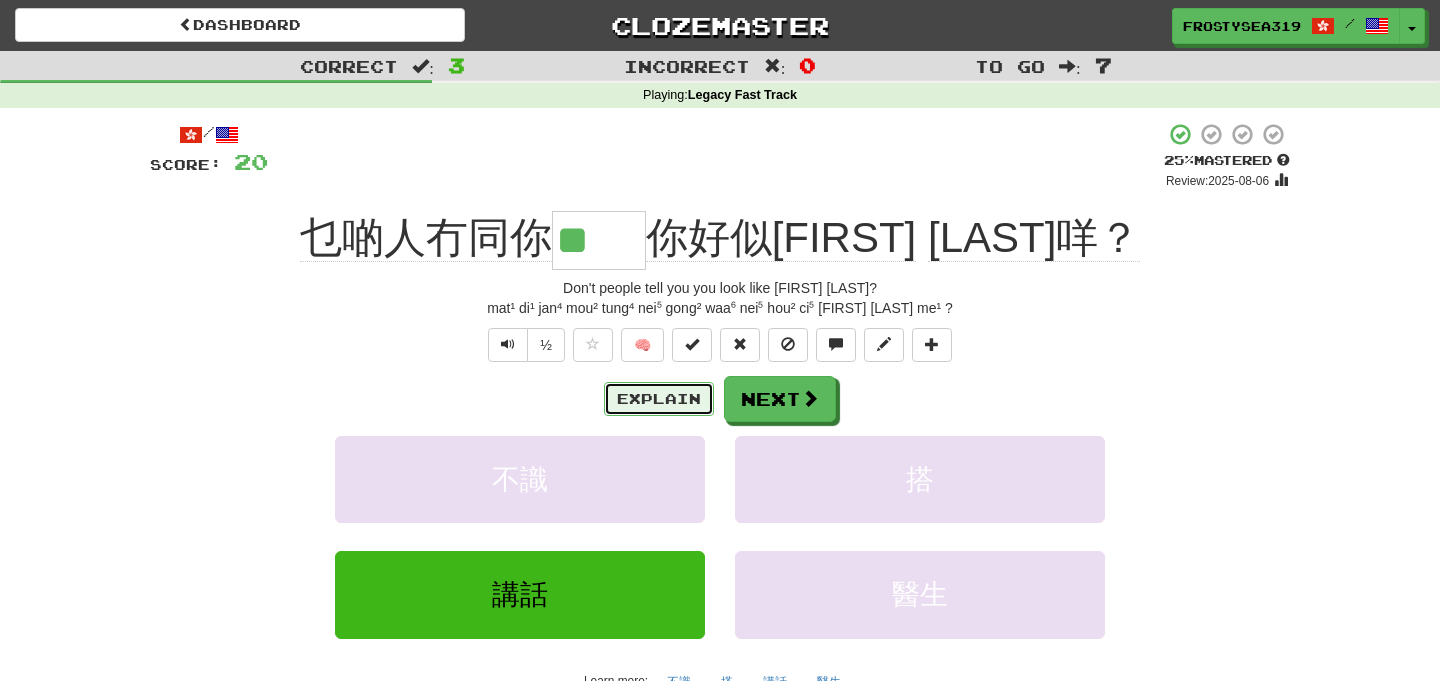 click on "Explain" at bounding box center [659, 399] 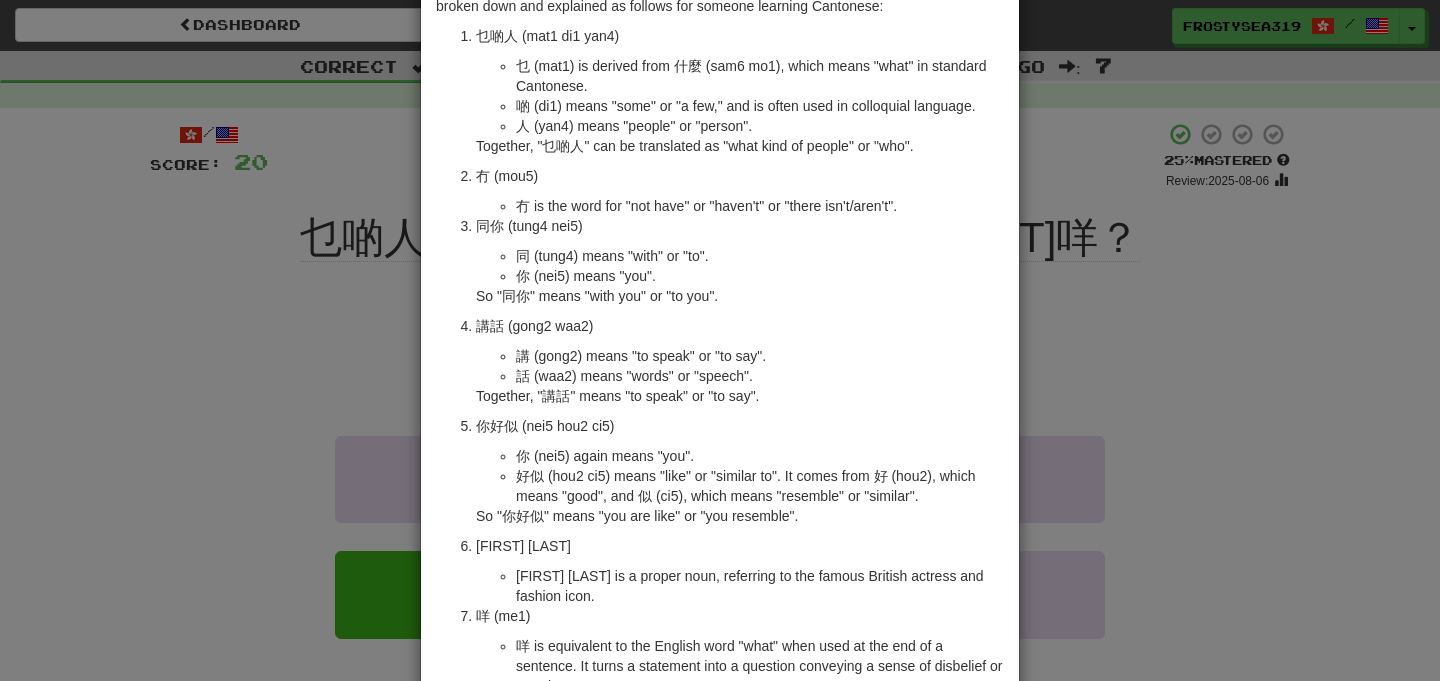 scroll, scrollTop: 120, scrollLeft: 0, axis: vertical 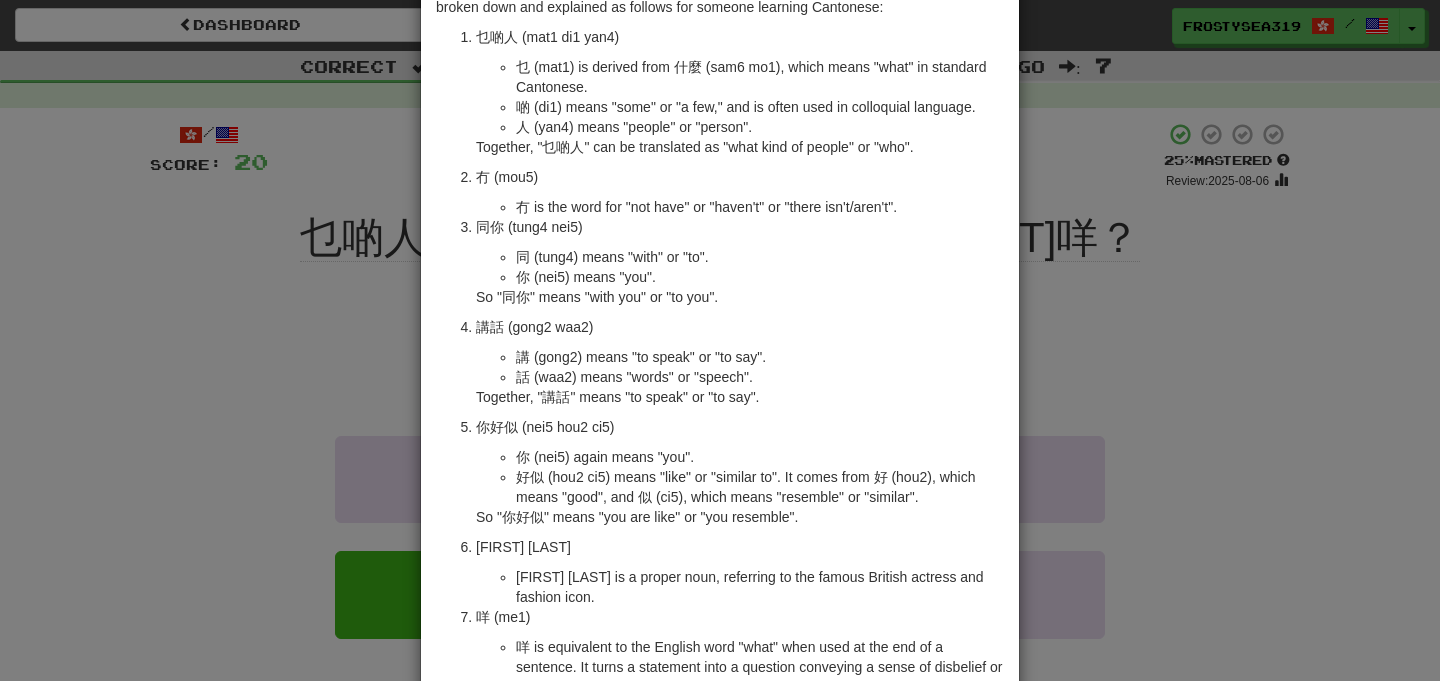 click on "× Explanation Certainly! The Cantonese phrase "乜啲人冇同你講話你好似Audrey Hepburn咩？" can be broken down and explained as follows for someone learning Cantonese:
乜啲人 (mat1 di1 yan4)
乜 (mat1) is derived from 什麼 (sam6 mo1), which means "what" in standard Cantonese.
啲 (di1) means "some" or "a few," and is often used in colloquial language.
人 (yan4) means "people" or "person".
Together, "乜啲人" can be translated as "what kind of people" or "who".
冇 (mou5)
冇 is the word for "not have" or "haven't" or "there isn't/aren't".
同你 (tung4 nei5)
同 (tung4) means "with" or "to".
你 (nei5) means "you".
So "同你" means "with you" or "to you".
講話 (gong2 waa2)
講 (gong2) means "to speak" or "to say".
話 (waa2) means "words" or "speech".
Together, "講話" means "to speak" or "to say".
你好似 (nei5 hou2 ci5)
你 (nei5) again means "you".
So "你好似" means "you are like" or "you resemble"." at bounding box center [720, 340] 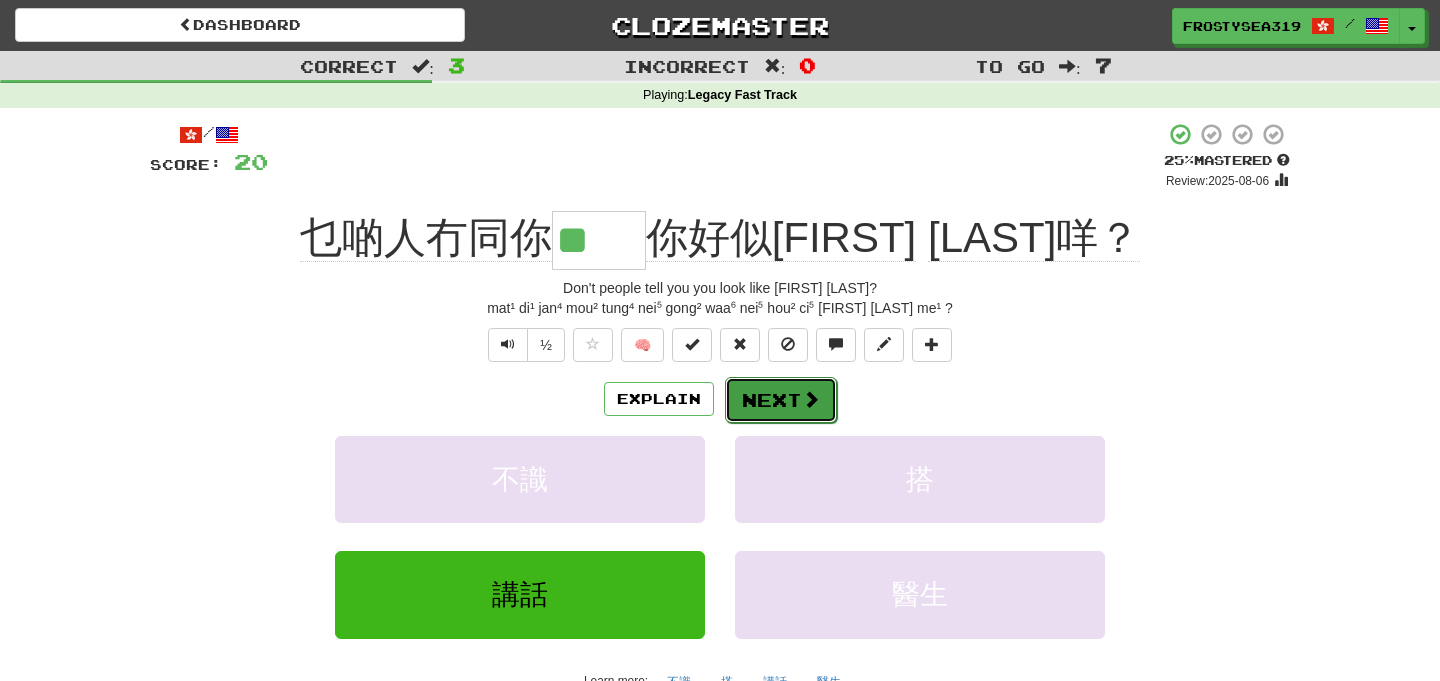 click on "Next" at bounding box center (781, 400) 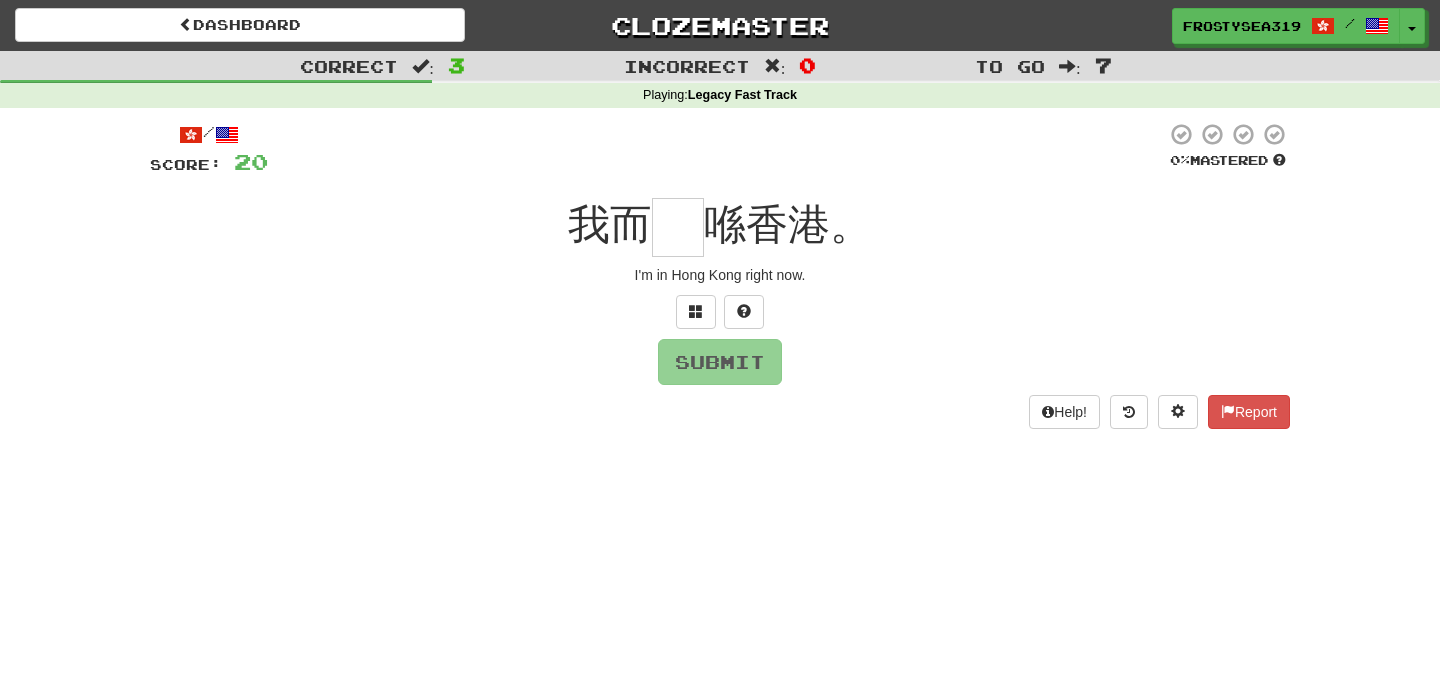 click at bounding box center (678, 227) 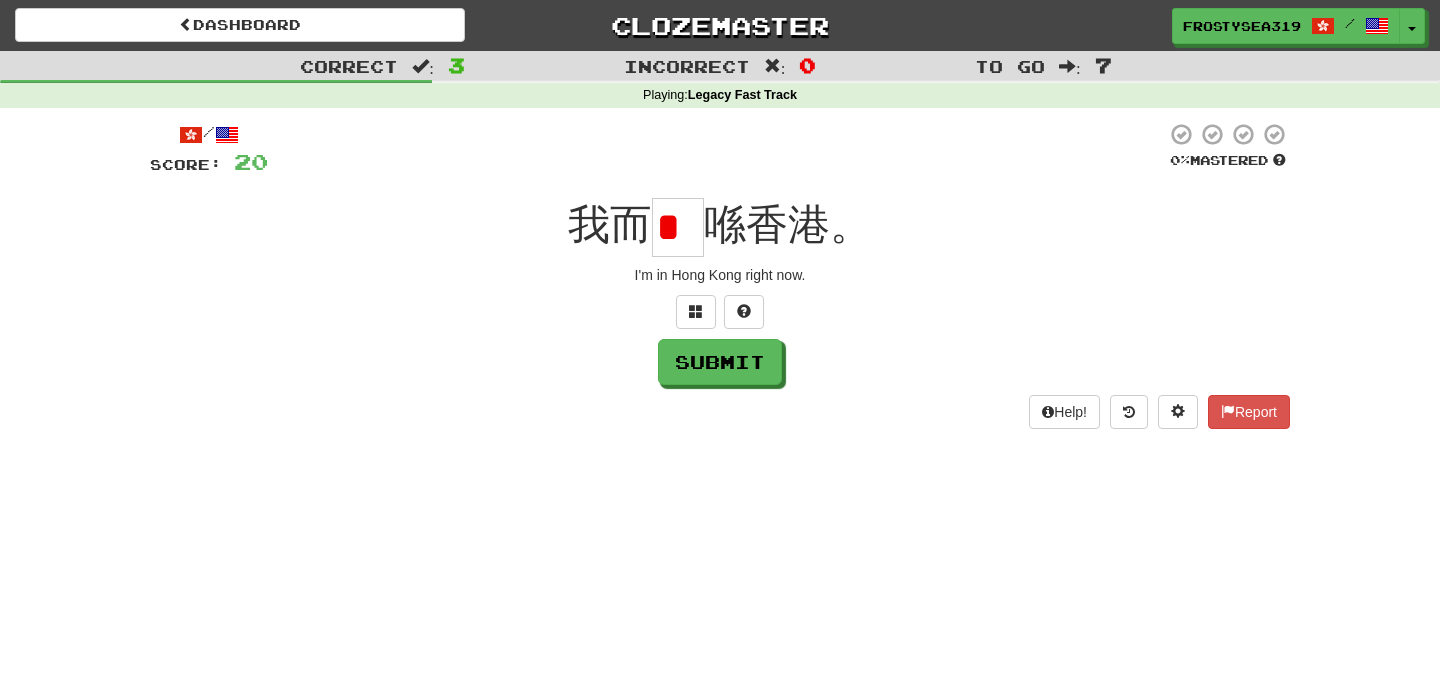scroll, scrollTop: 0, scrollLeft: 0, axis: both 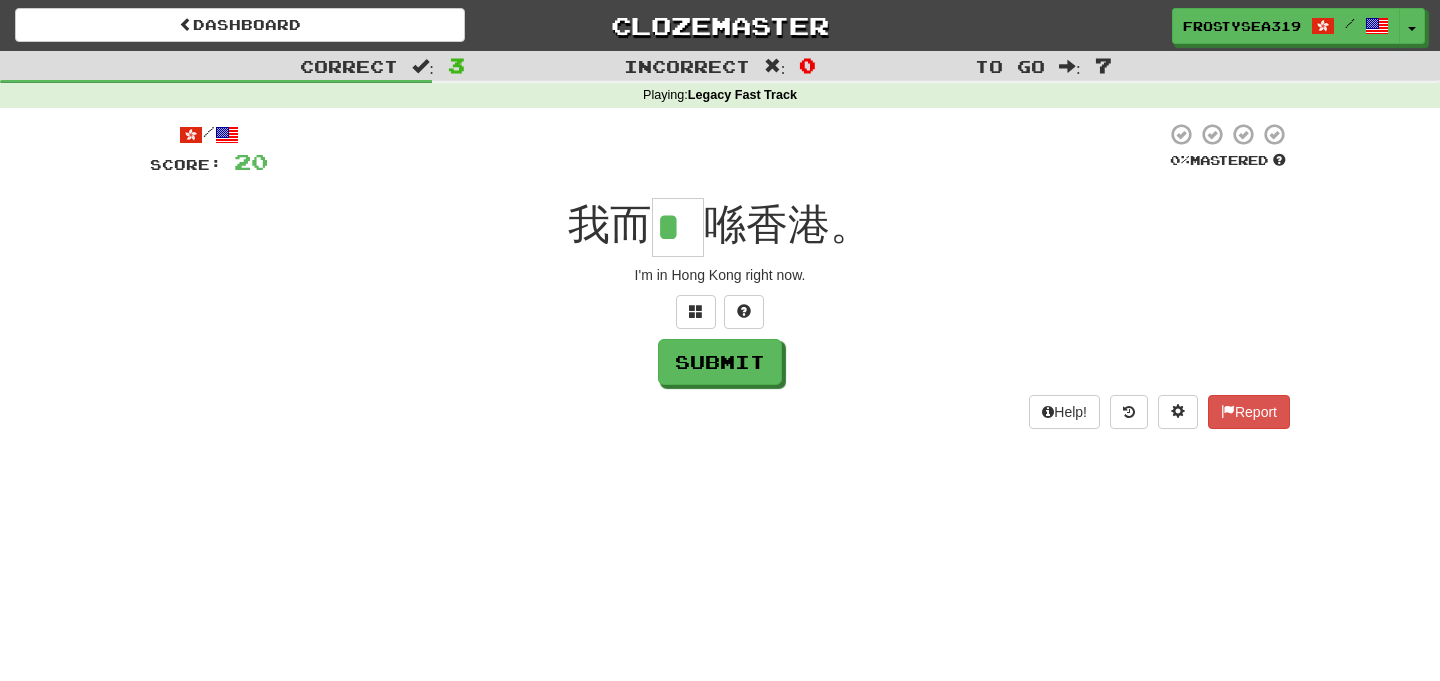 type on "*" 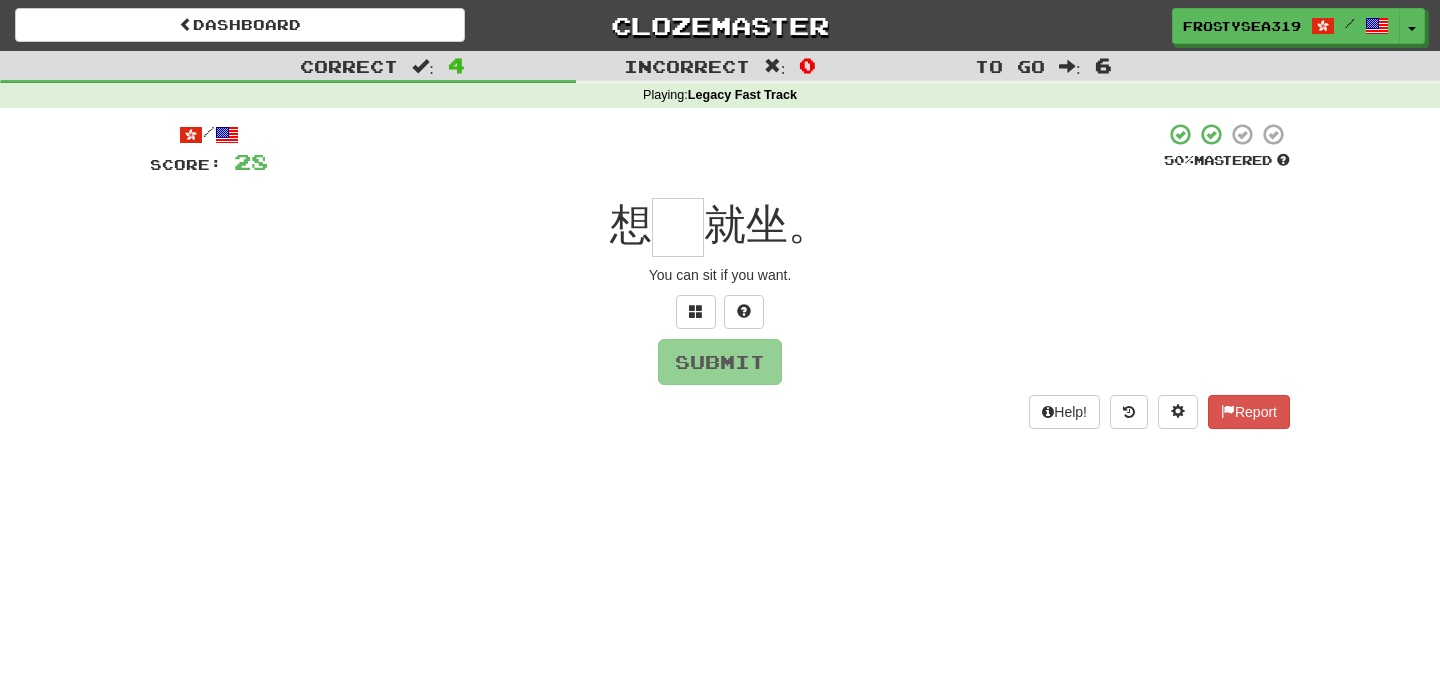 click at bounding box center [678, 227] 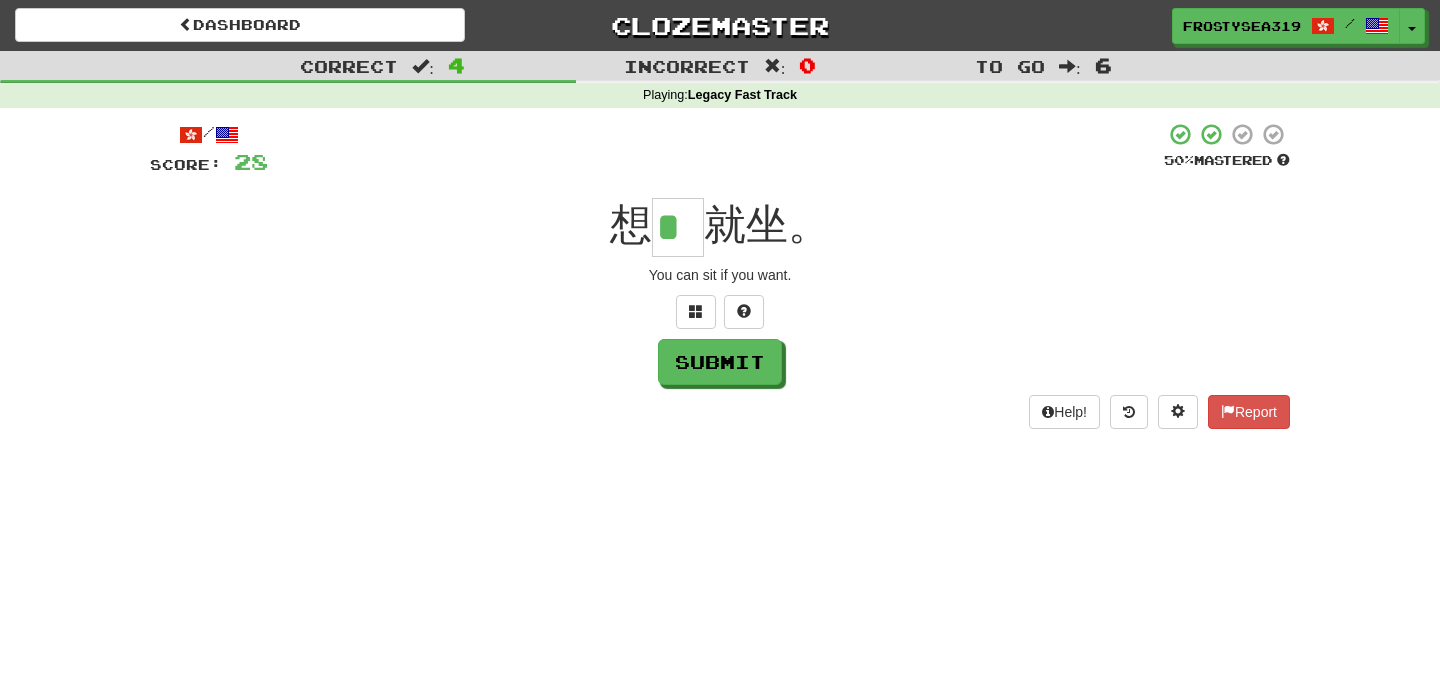 type on "*" 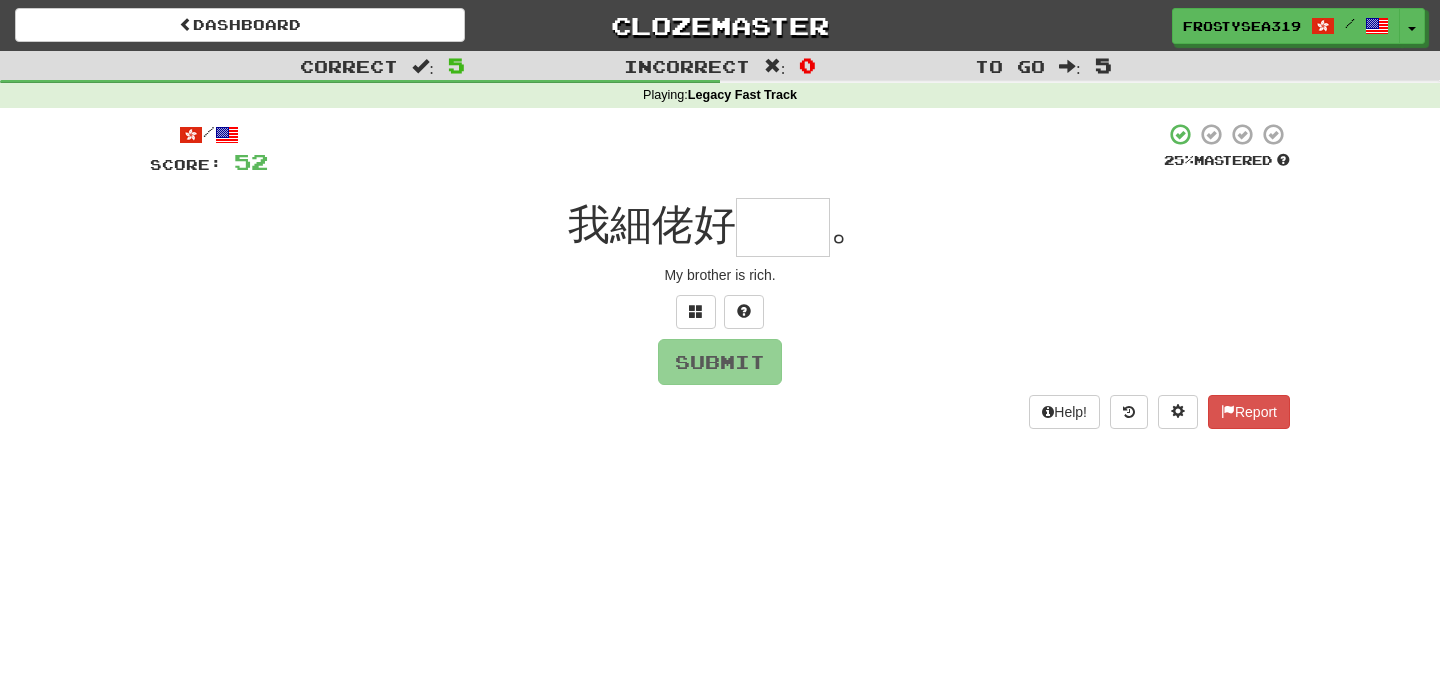 click at bounding box center [783, 227] 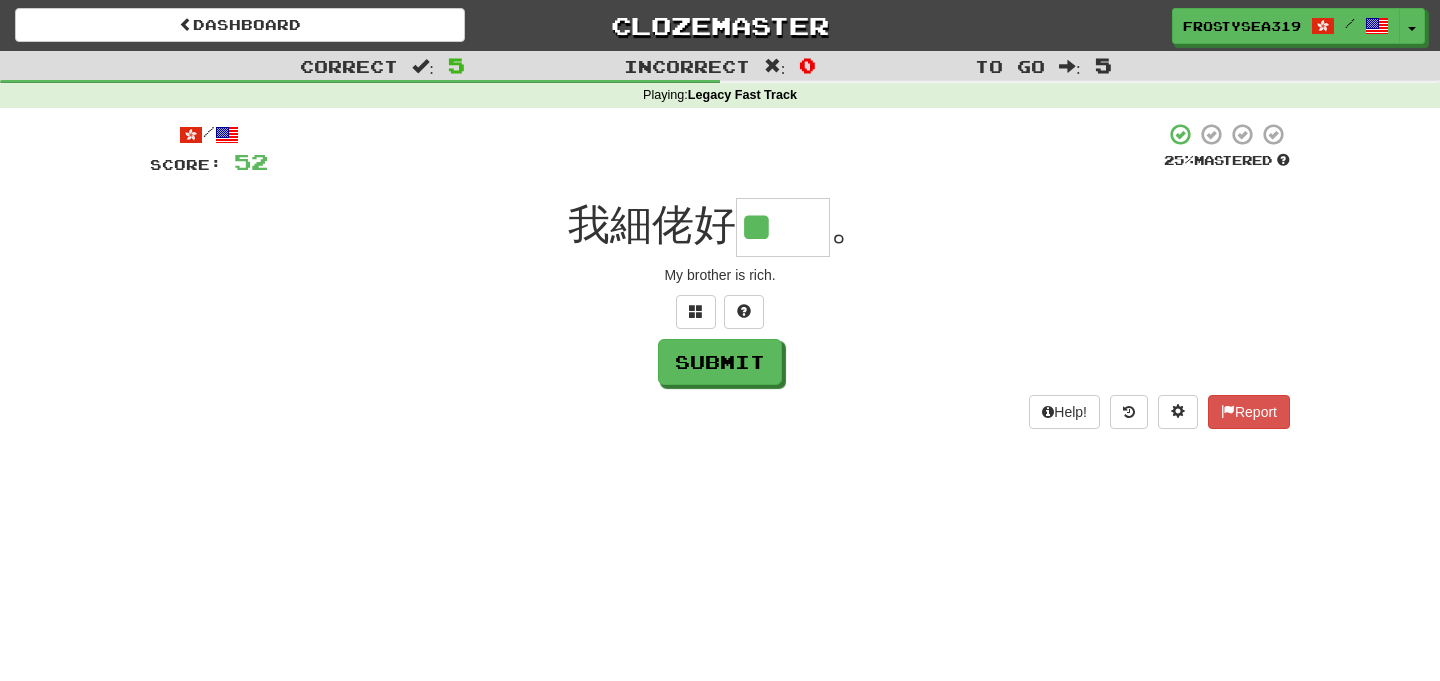 scroll, scrollTop: 0, scrollLeft: 0, axis: both 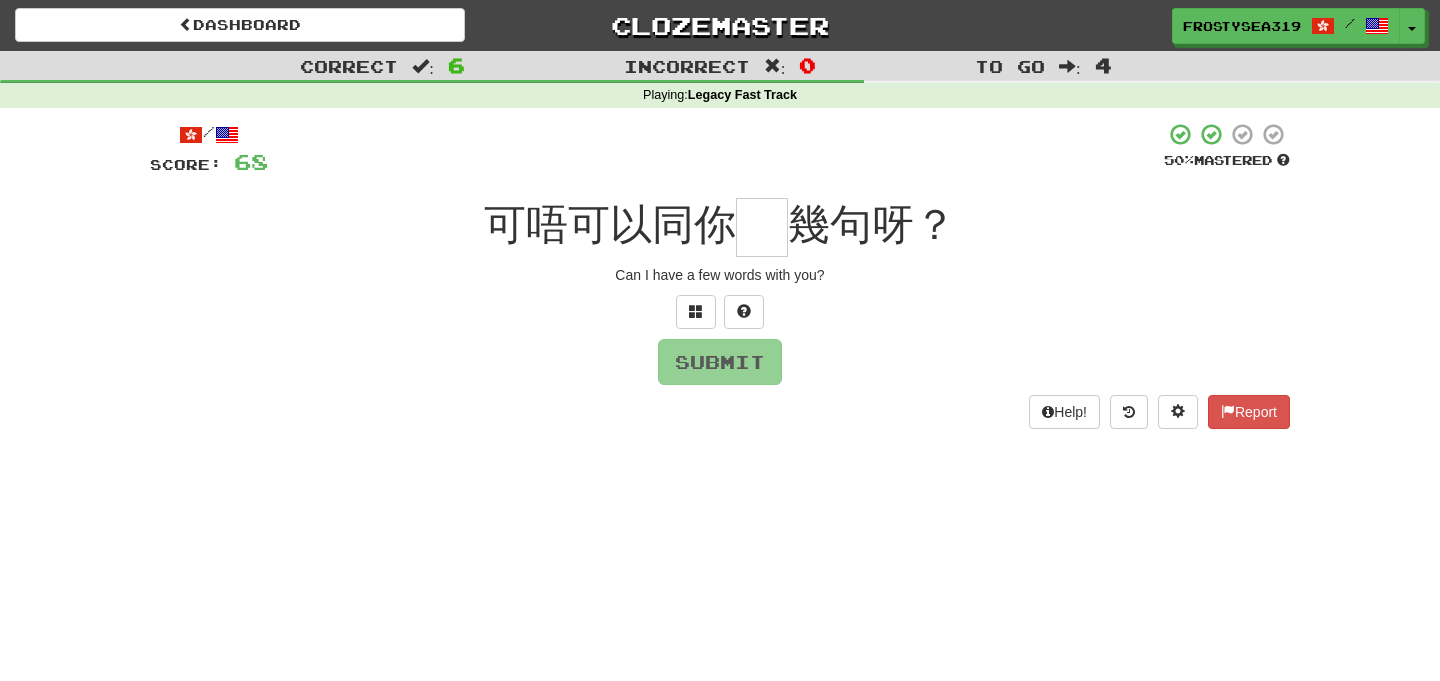 click at bounding box center (762, 227) 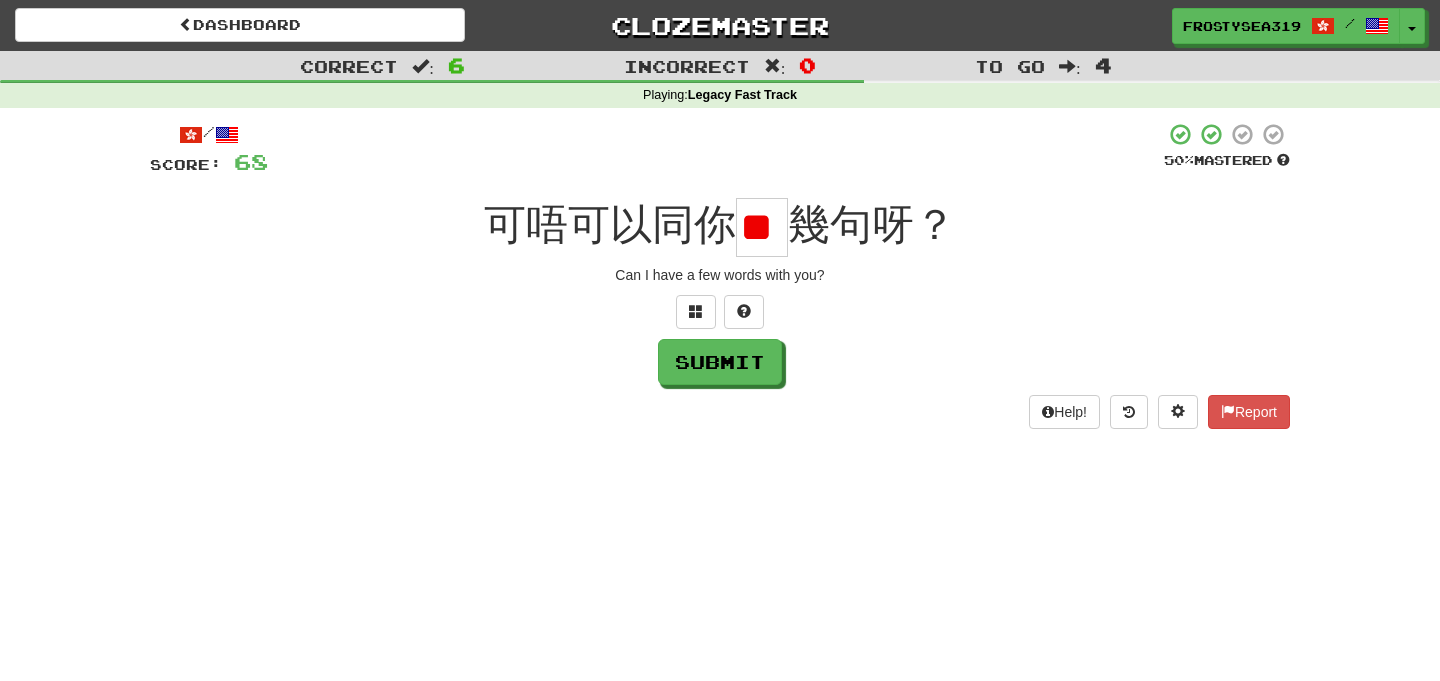 scroll, scrollTop: 0, scrollLeft: 10, axis: horizontal 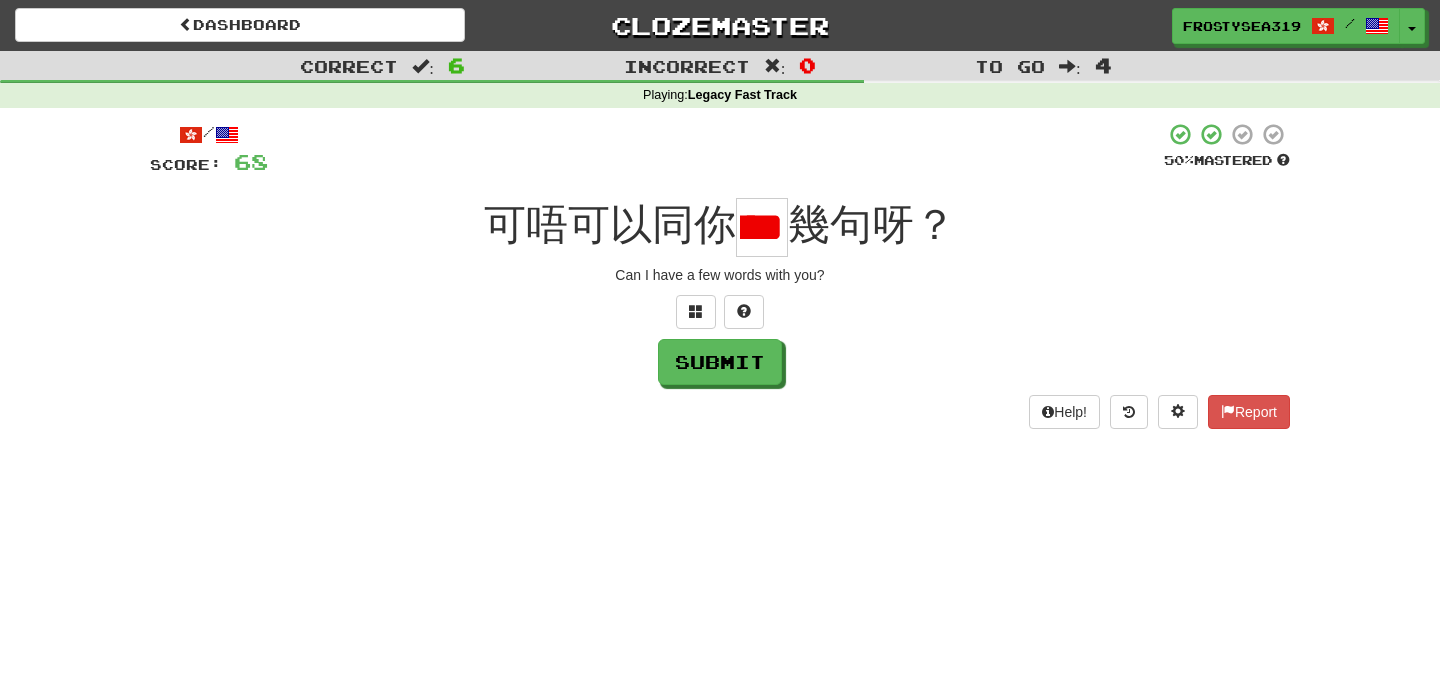 type on "*" 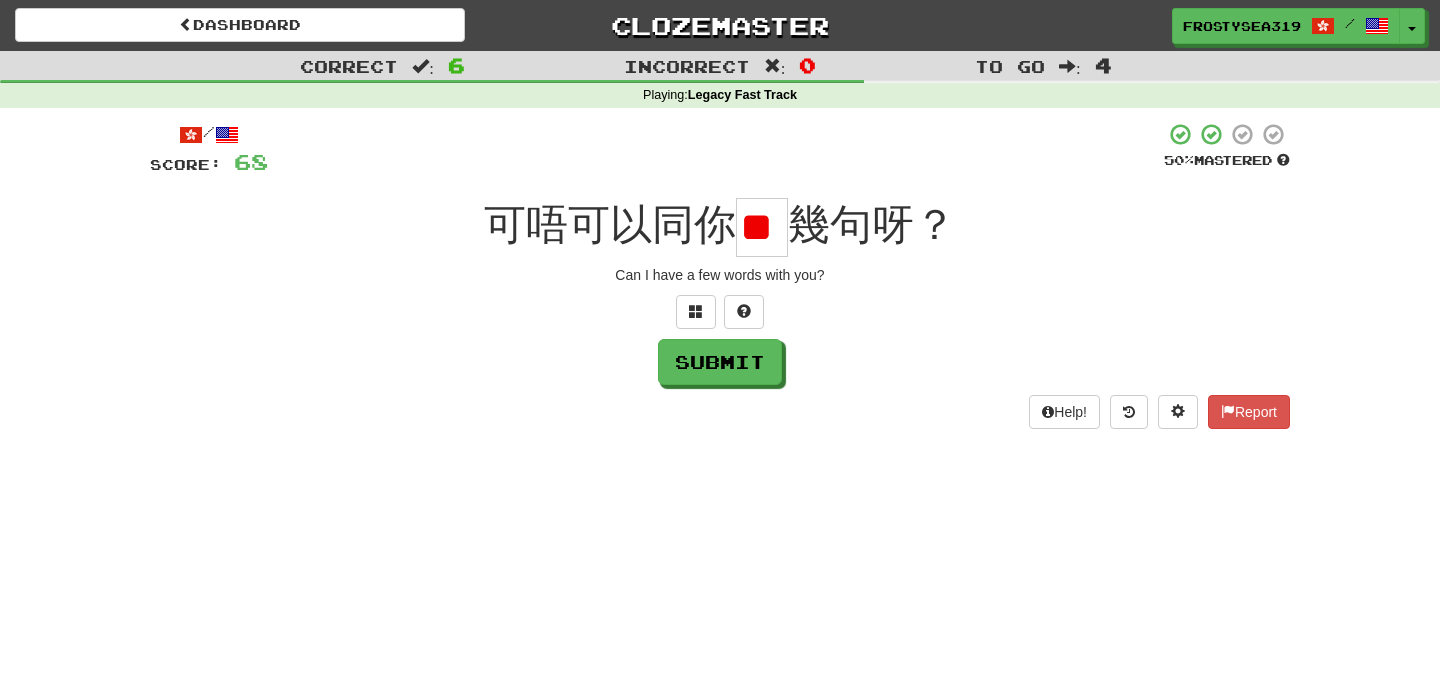 scroll, scrollTop: 0, scrollLeft: 32, axis: horizontal 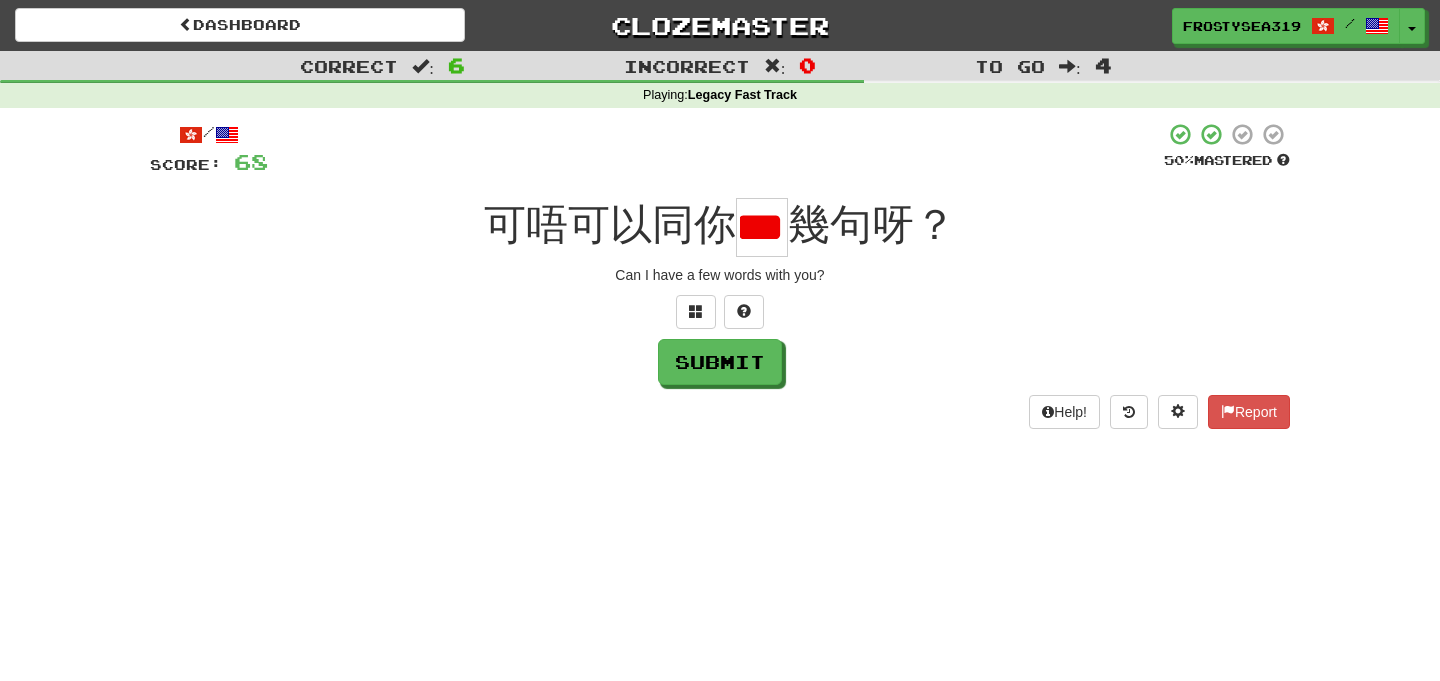 type on "*" 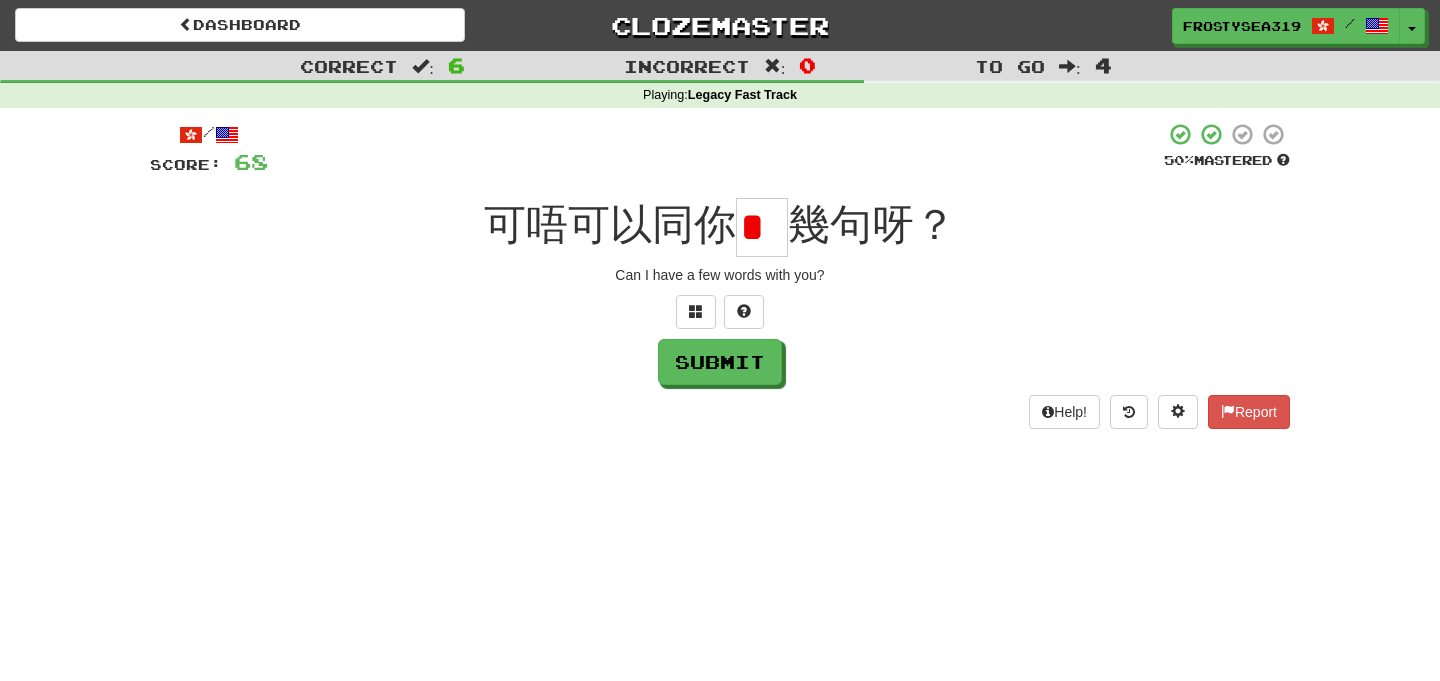 scroll, scrollTop: 0, scrollLeft: 0, axis: both 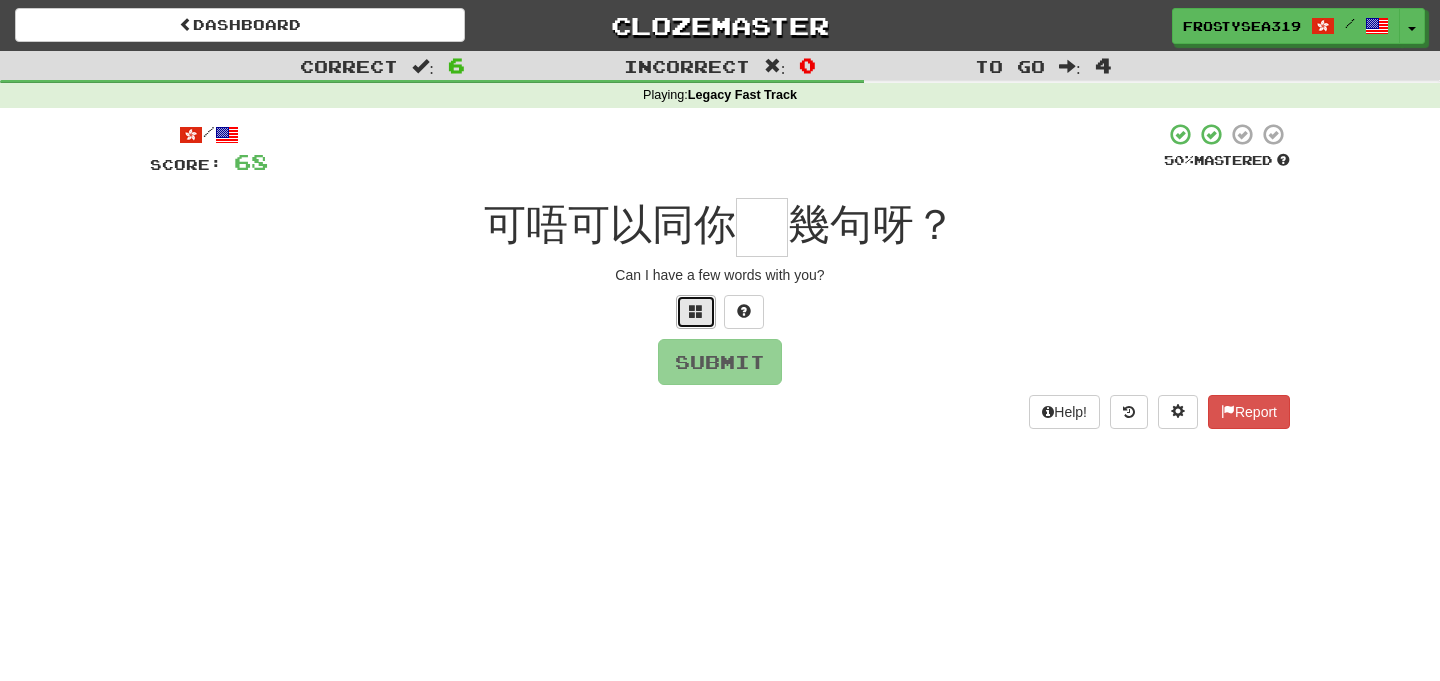 click at bounding box center [696, 312] 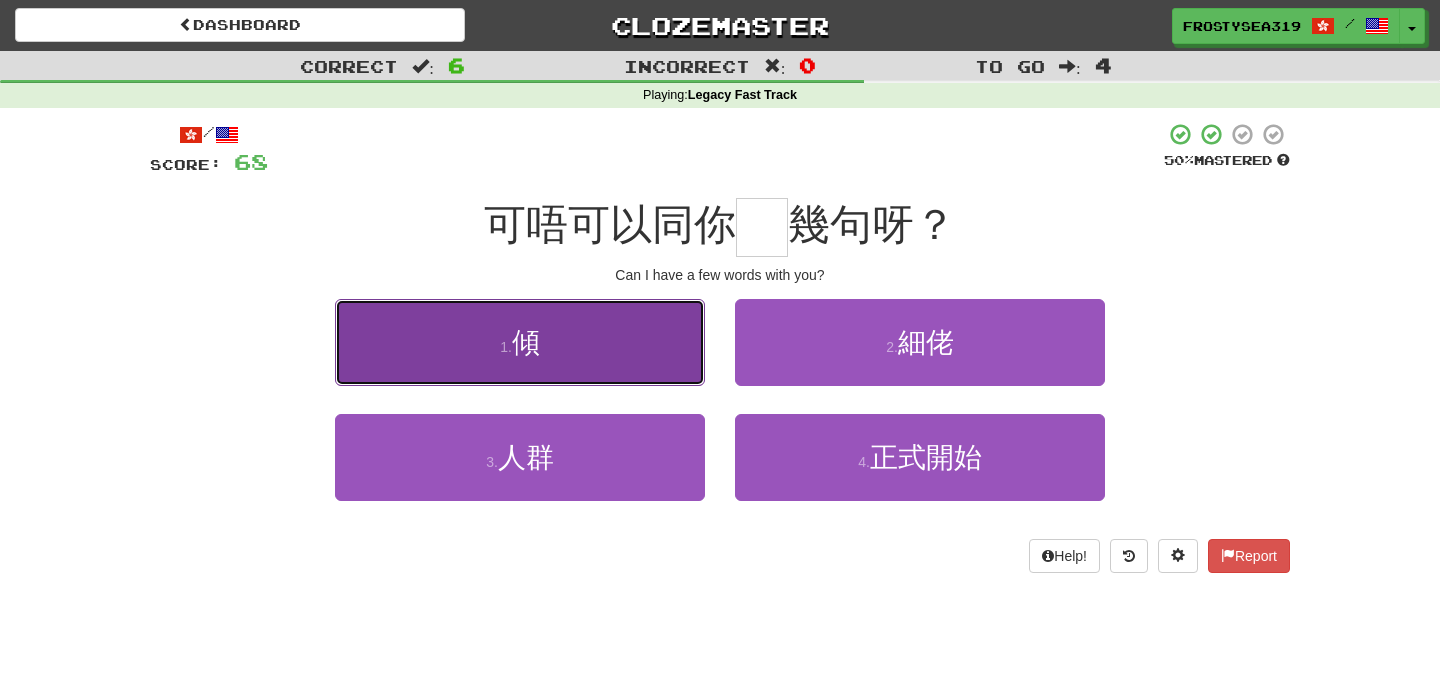 click on "1 .  傾" at bounding box center [520, 342] 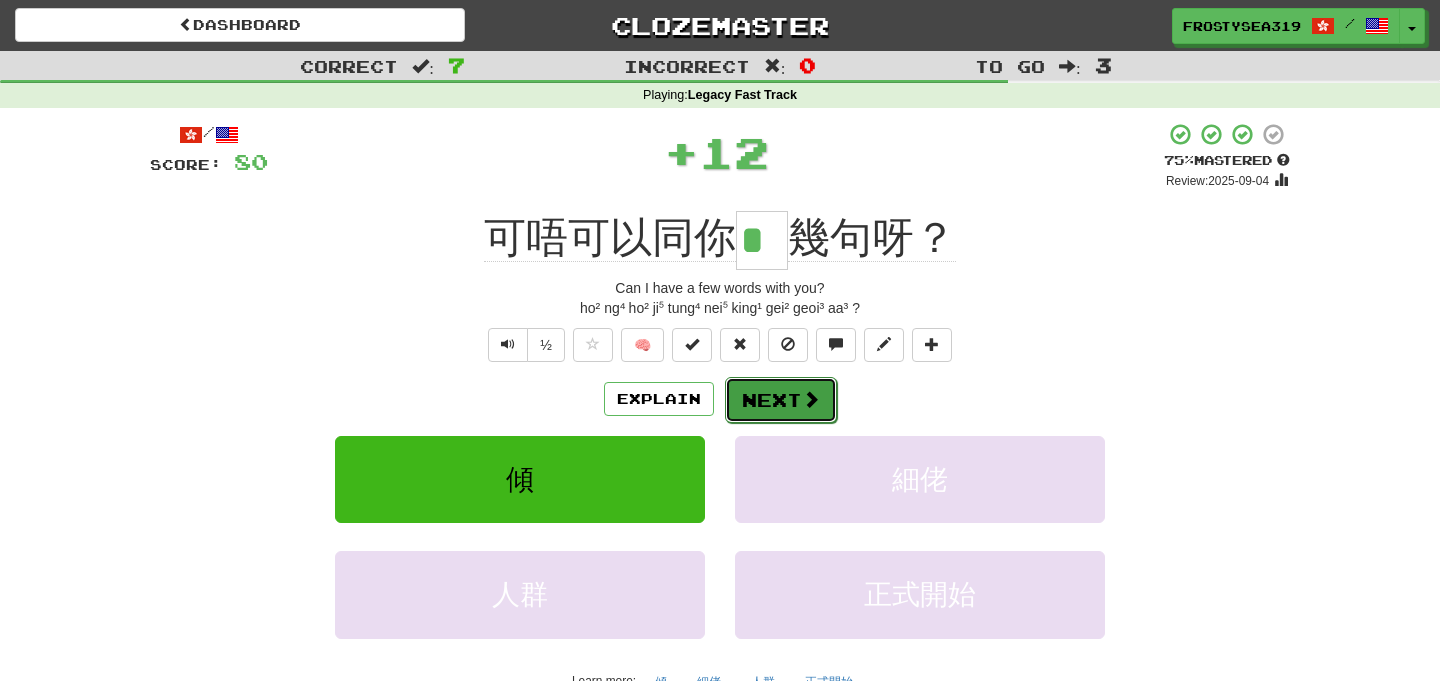 click at bounding box center (811, 399) 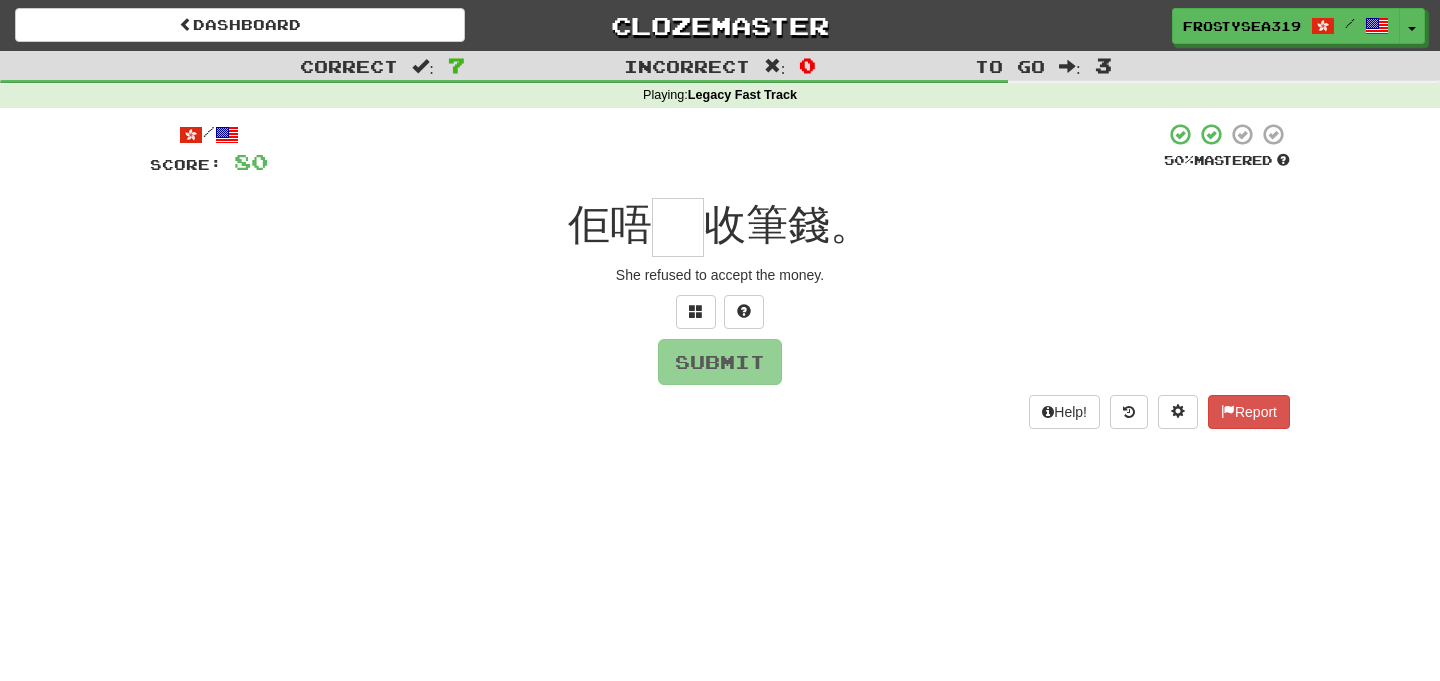 click at bounding box center (678, 227) 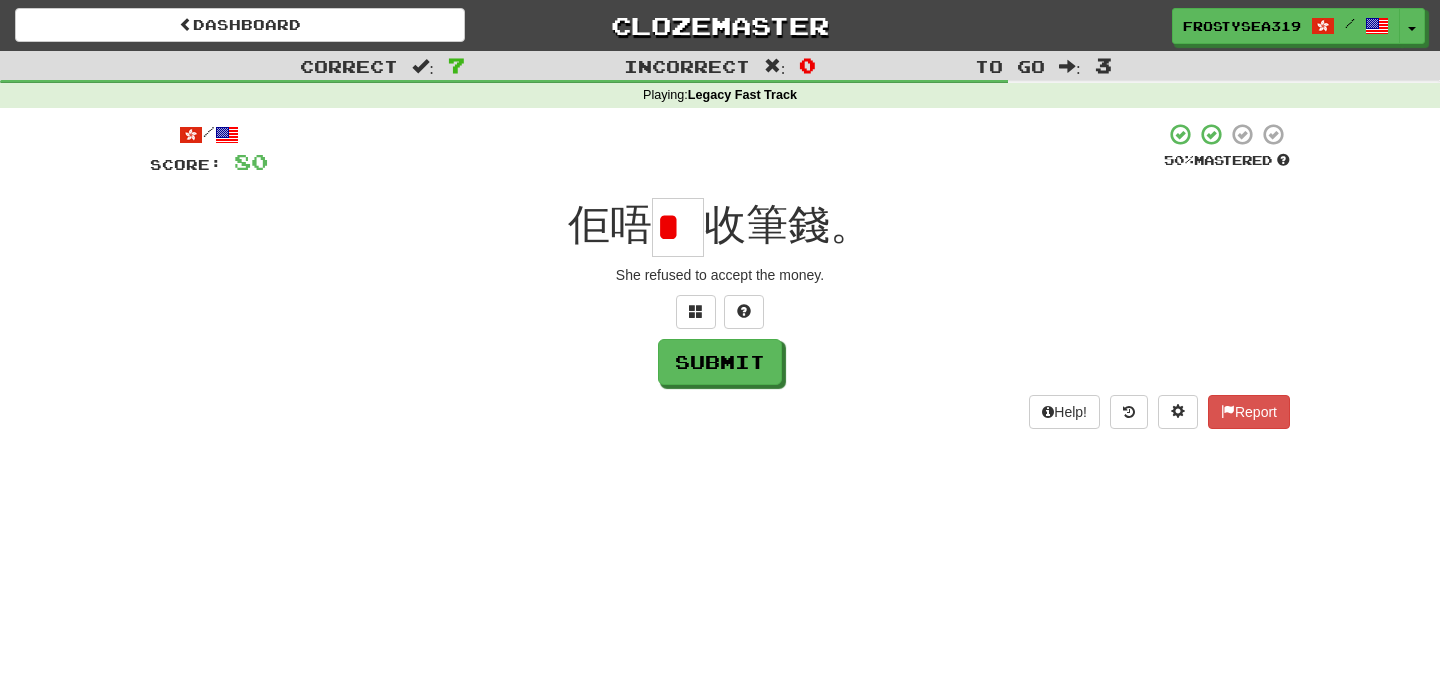 scroll, scrollTop: 0, scrollLeft: 0, axis: both 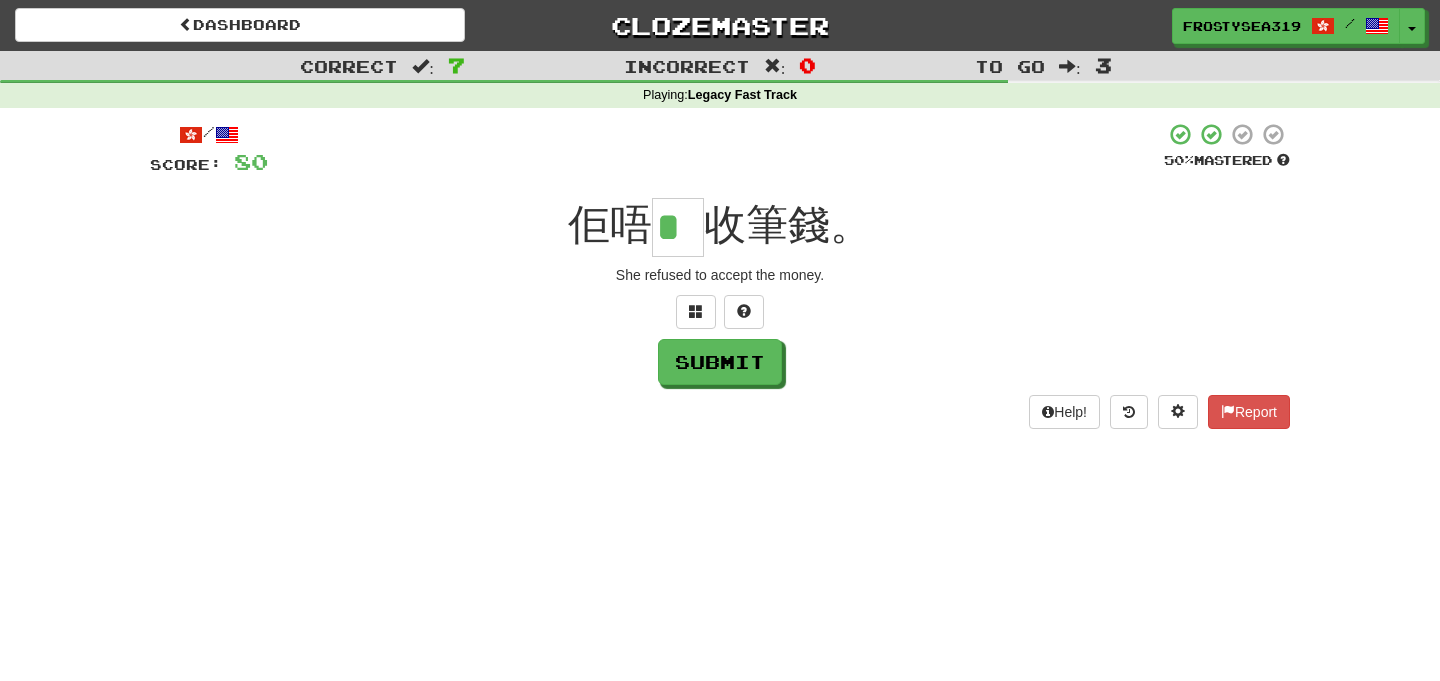 type on "*" 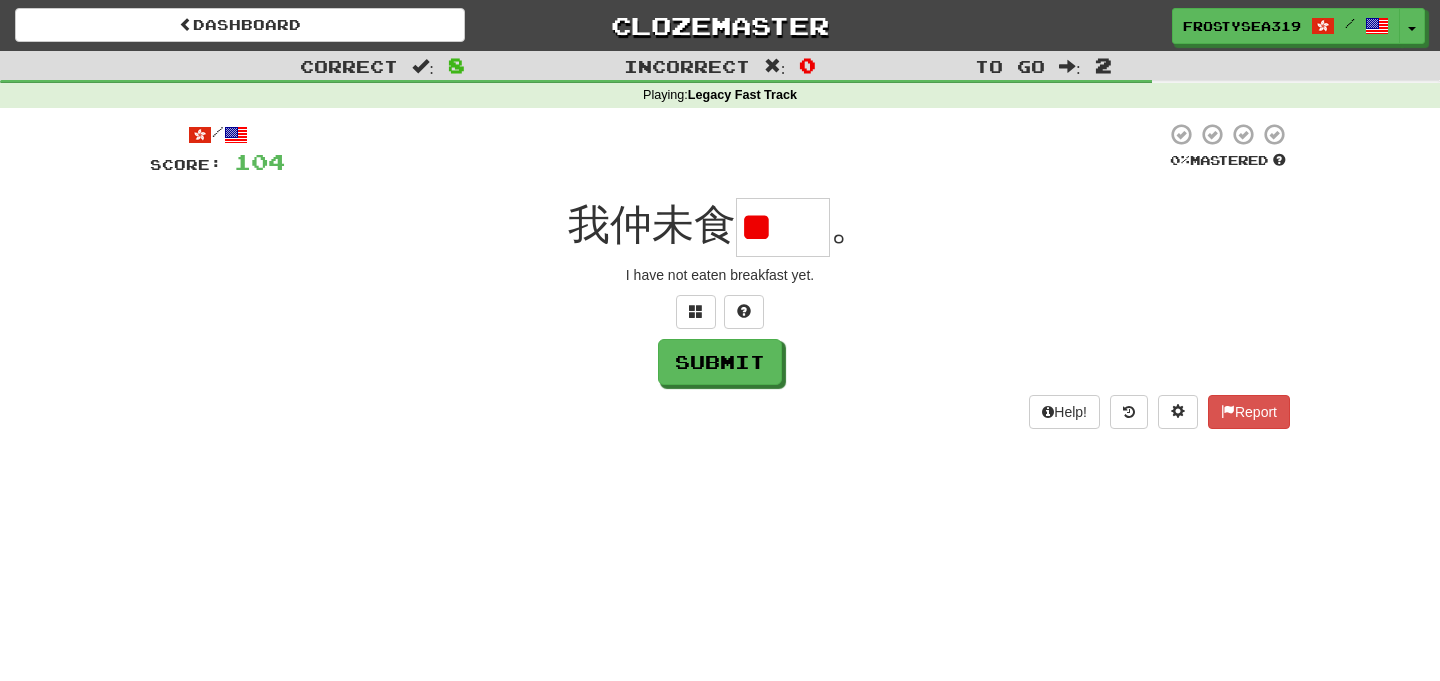 scroll, scrollTop: 0, scrollLeft: 0, axis: both 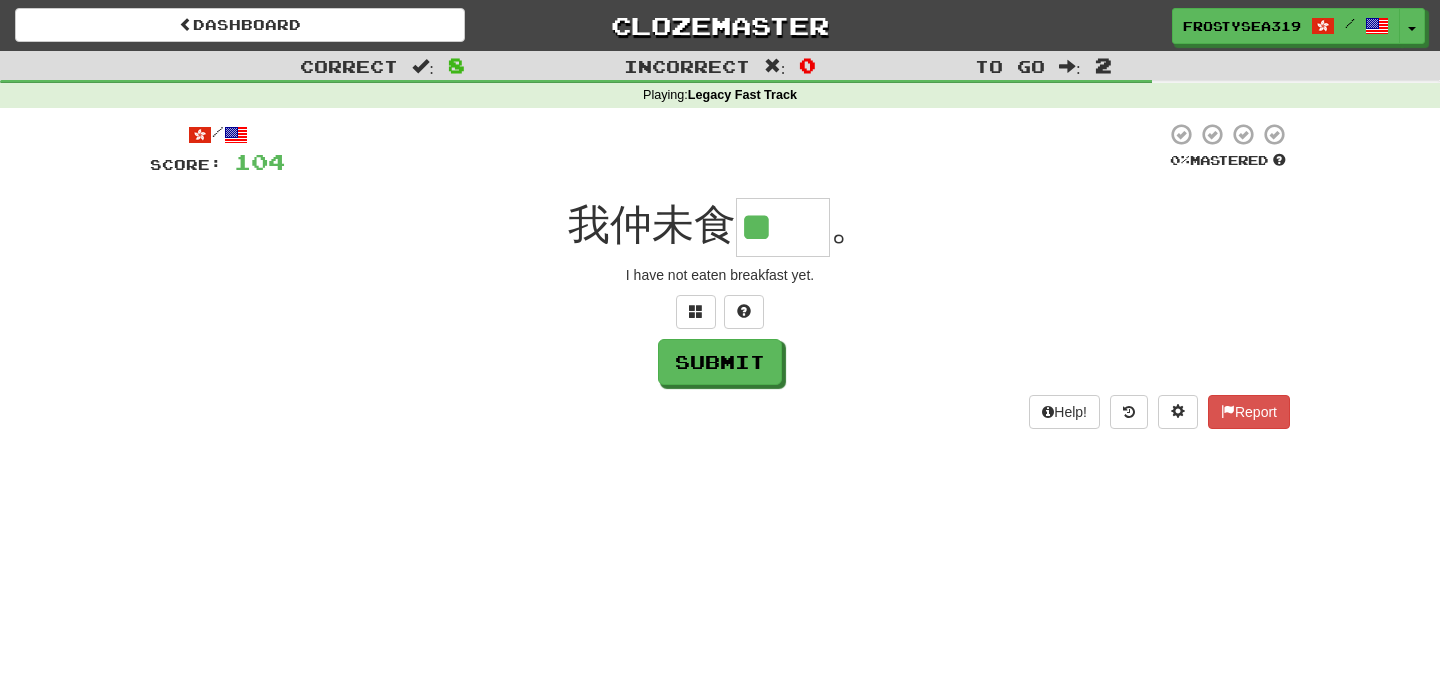 type on "**" 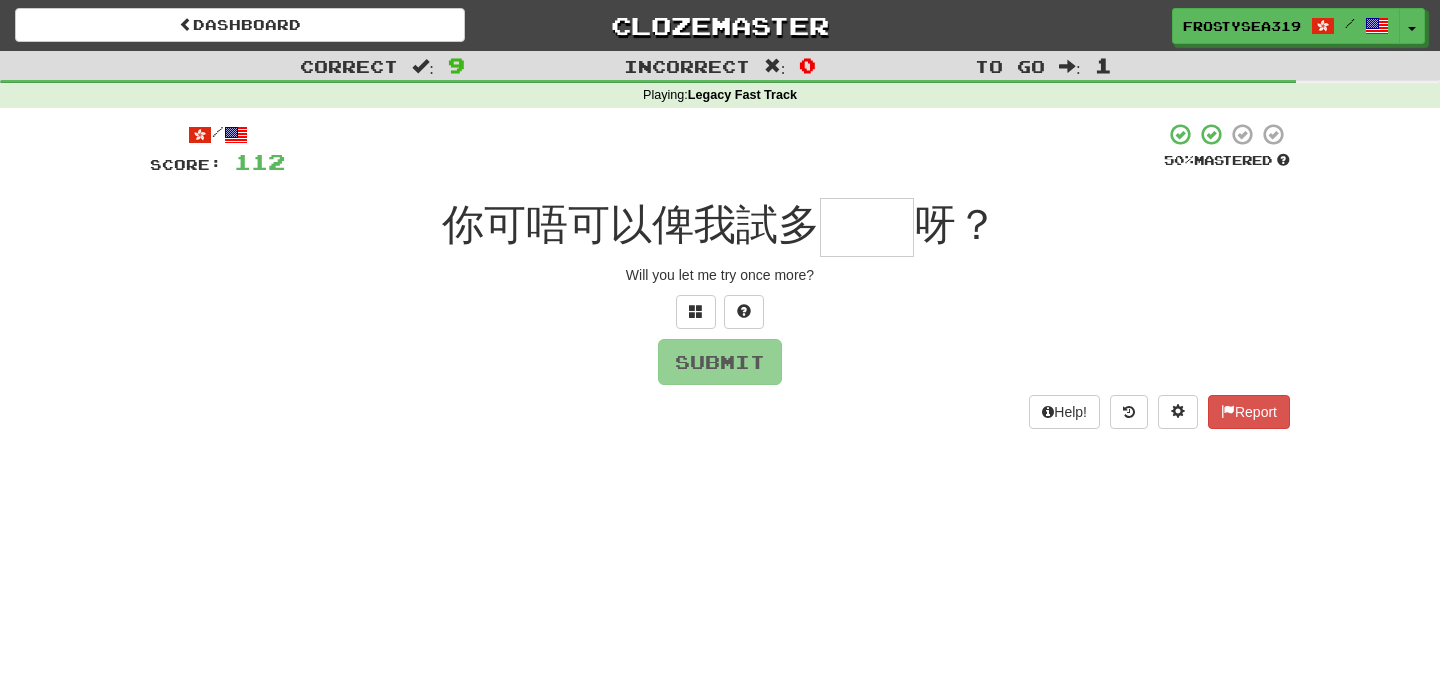 click at bounding box center [867, 227] 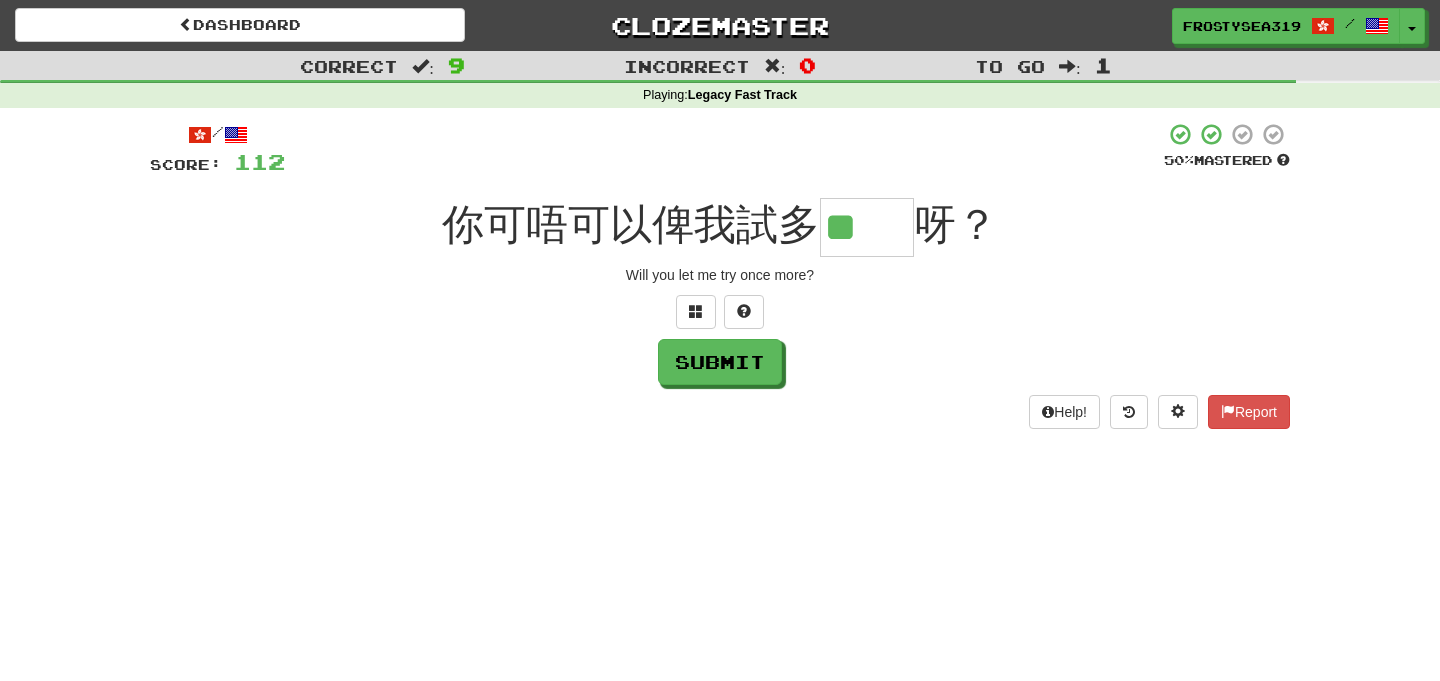 scroll, scrollTop: 0, scrollLeft: 0, axis: both 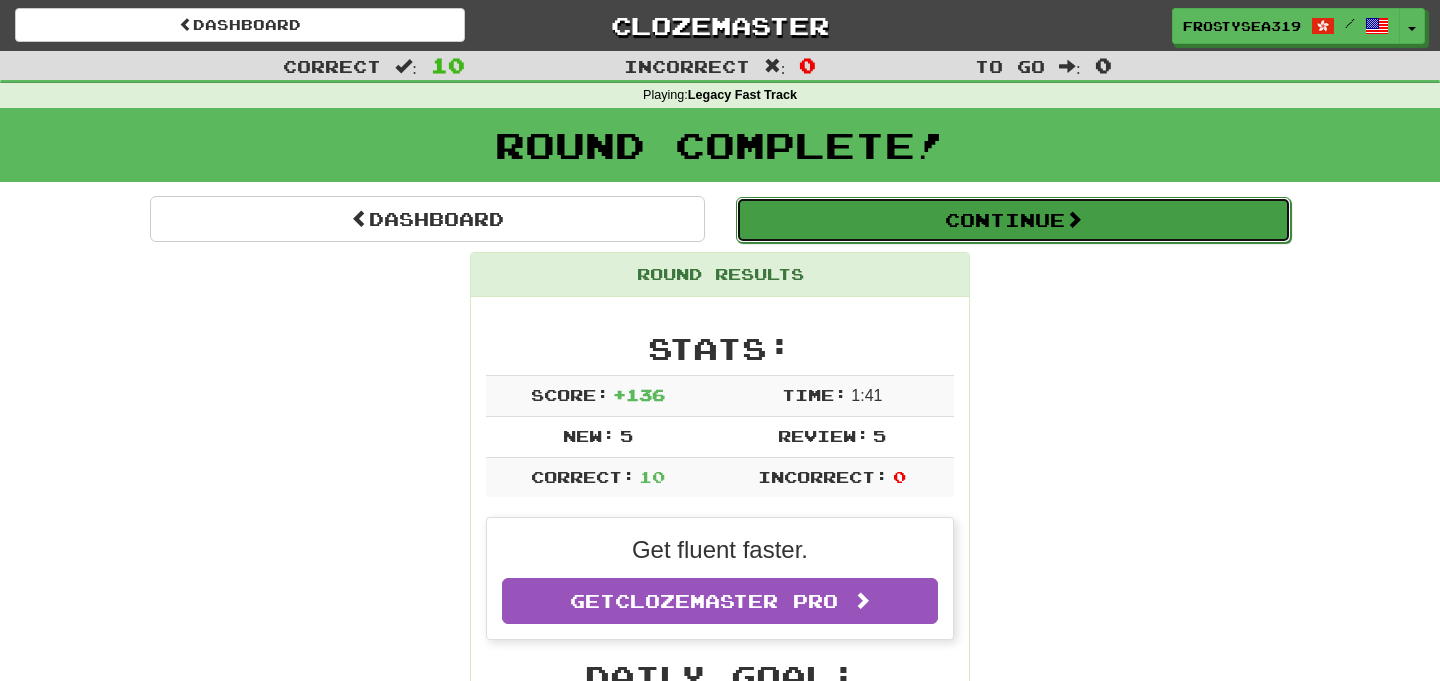 click on "Continue" at bounding box center [1013, 220] 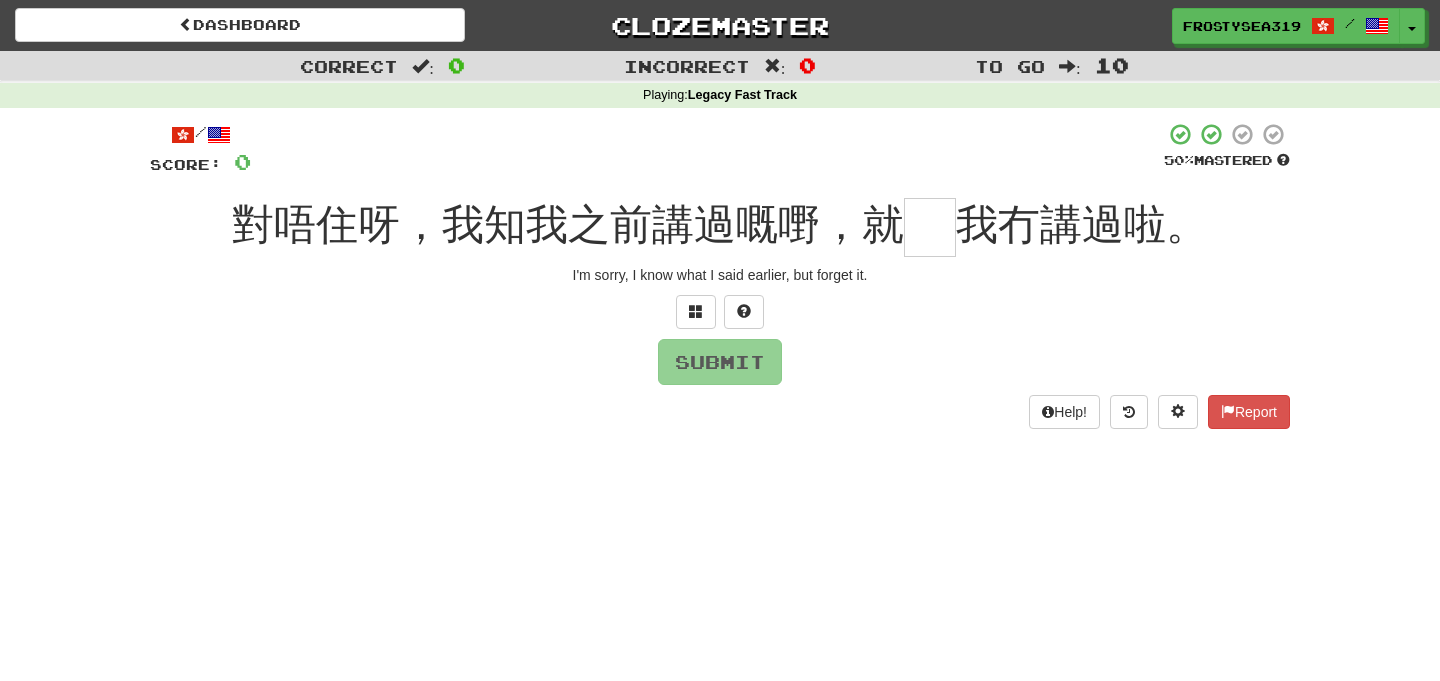 click at bounding box center (930, 227) 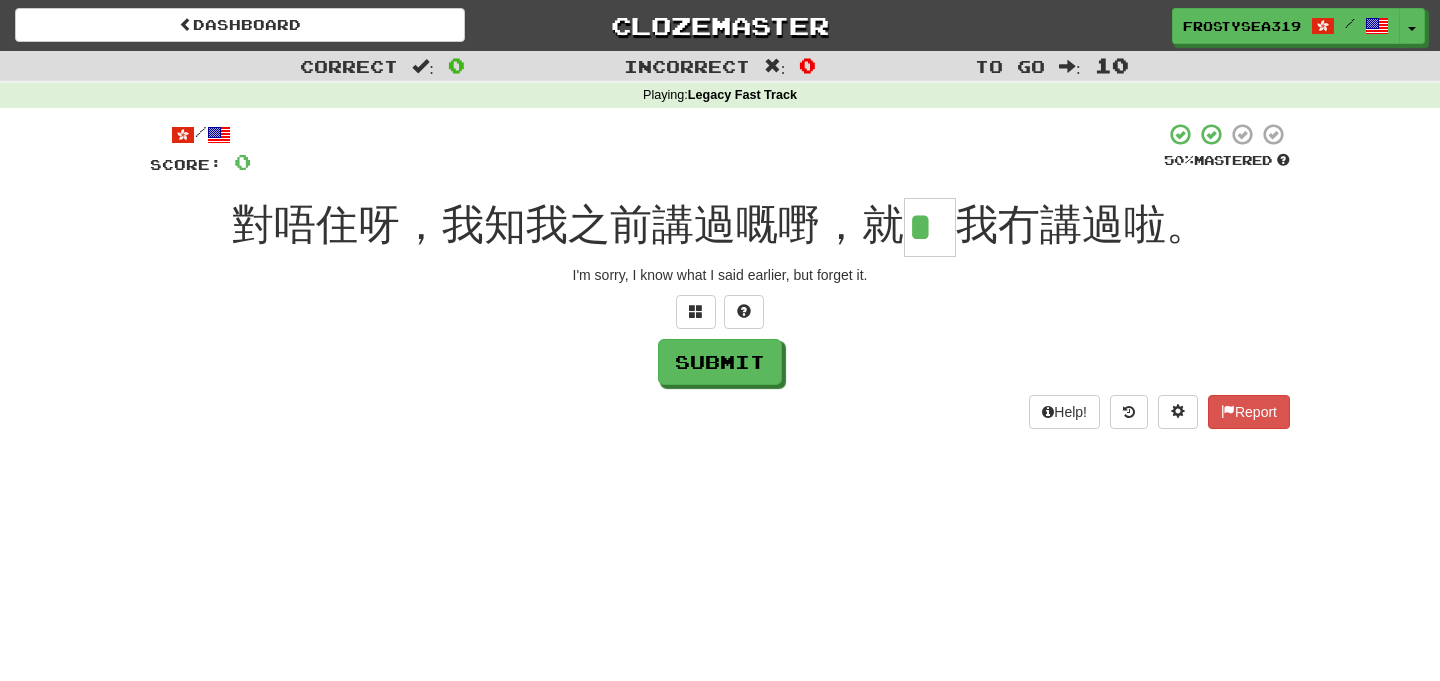 scroll, scrollTop: 0, scrollLeft: 0, axis: both 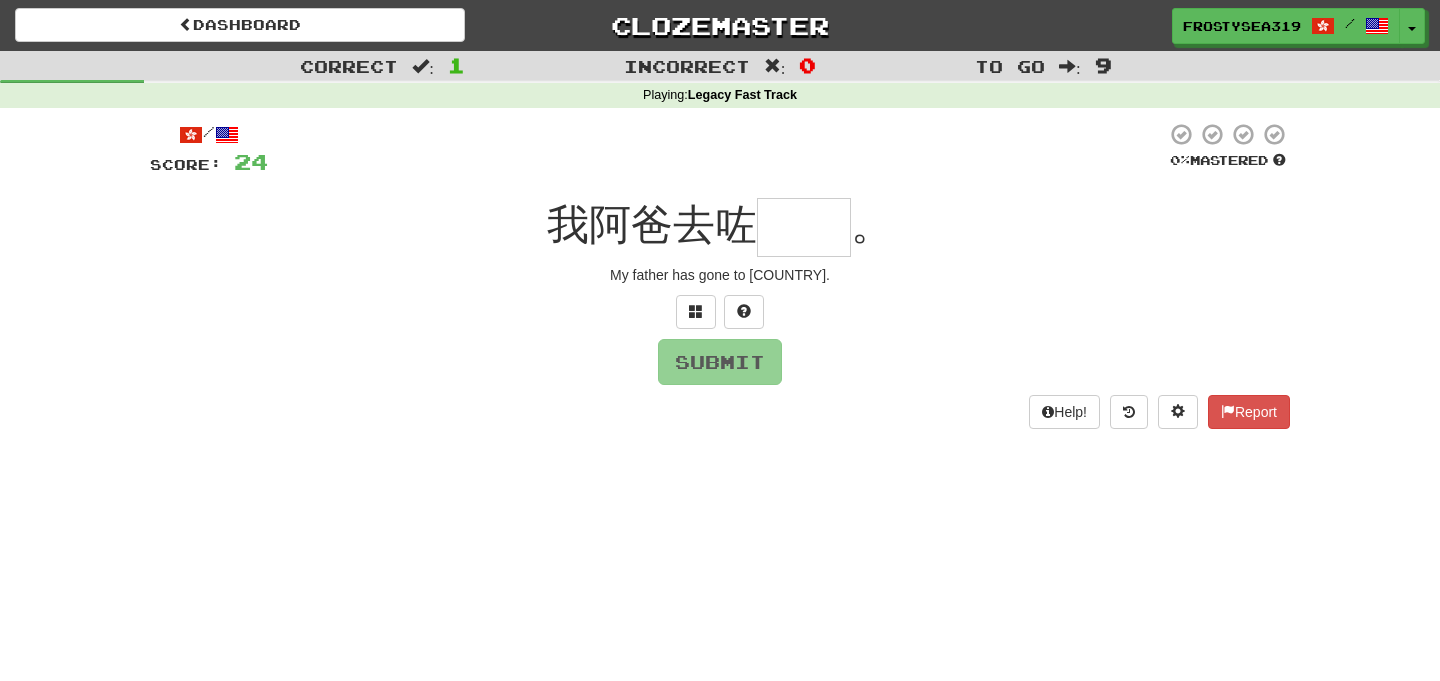 click at bounding box center (804, 227) 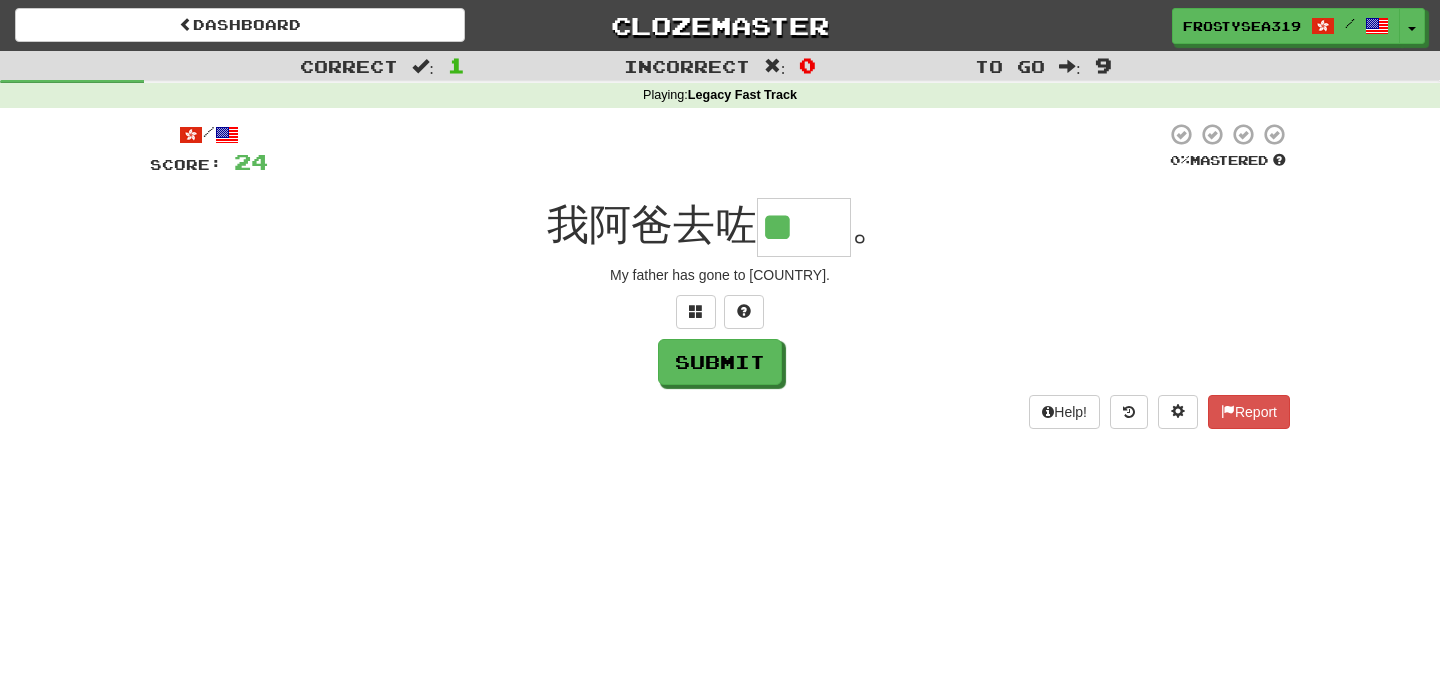 scroll, scrollTop: 0, scrollLeft: 0, axis: both 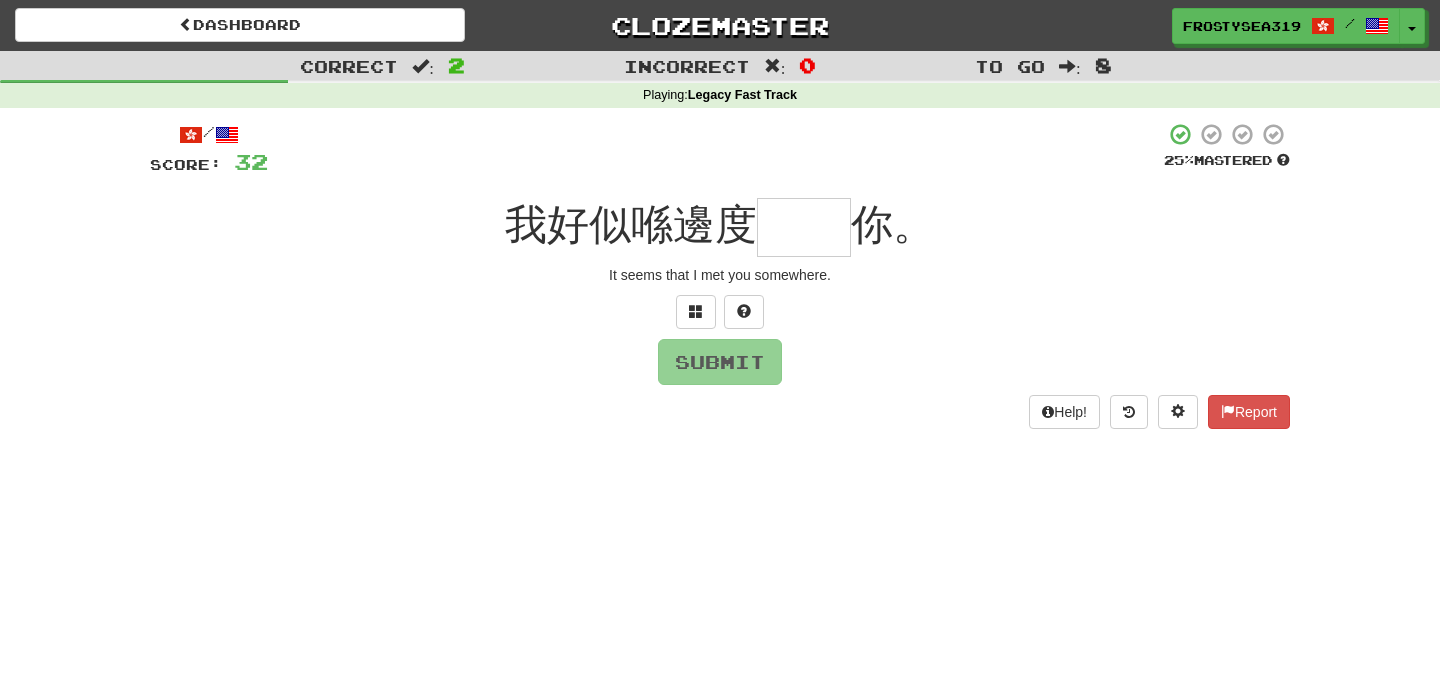 click at bounding box center [804, 227] 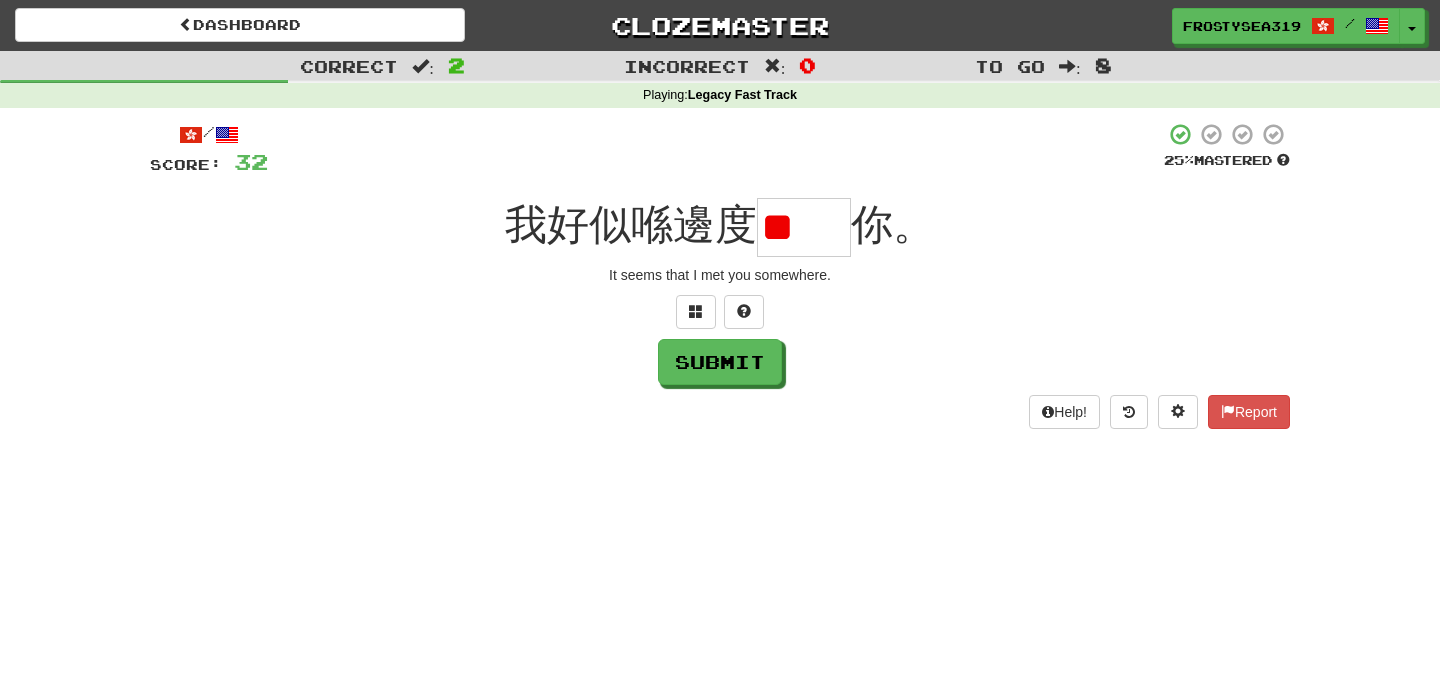 scroll, scrollTop: 0, scrollLeft: 0, axis: both 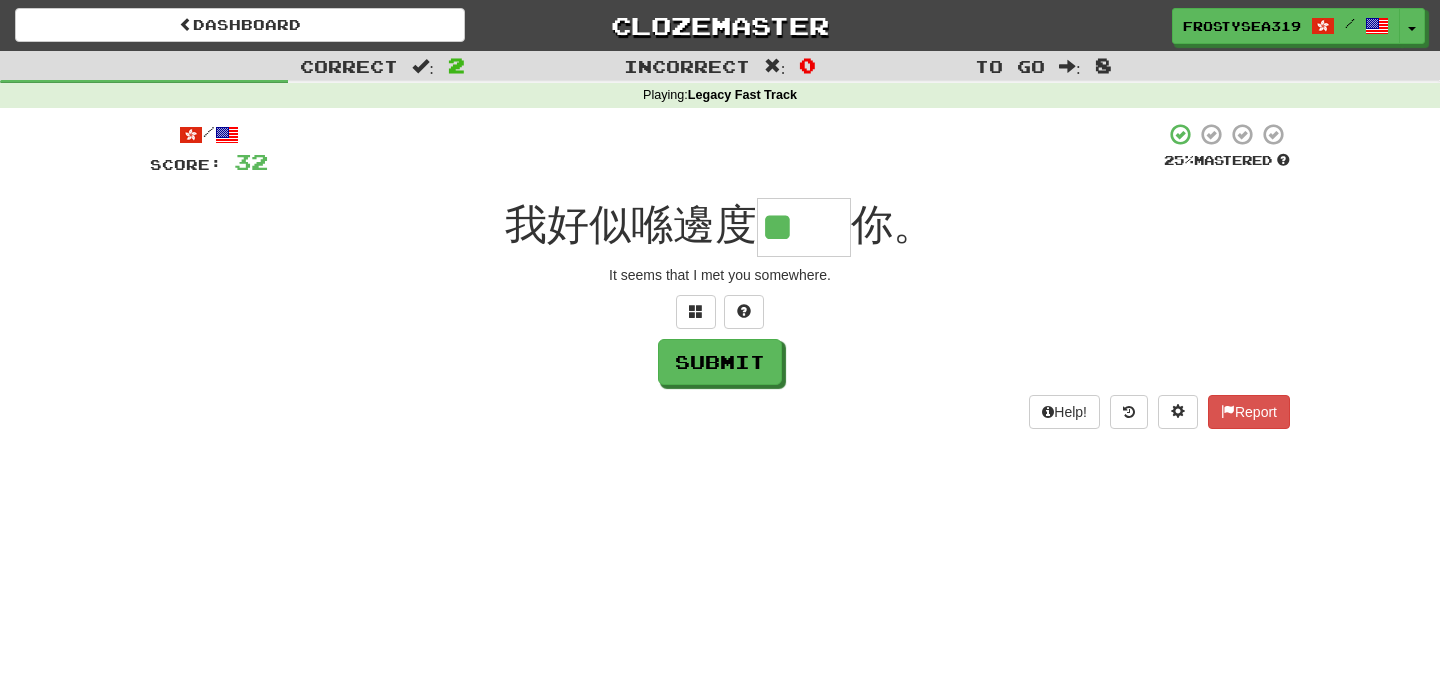 type on "**" 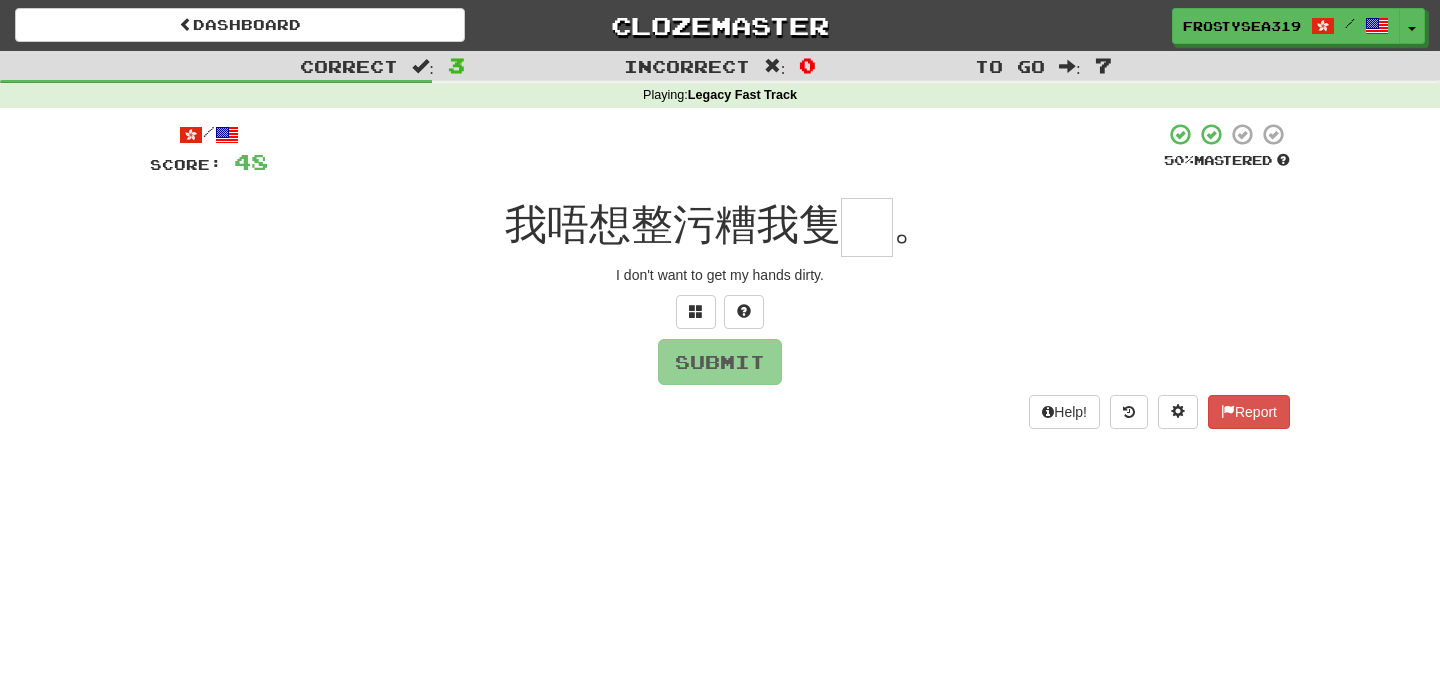 click at bounding box center (867, 227) 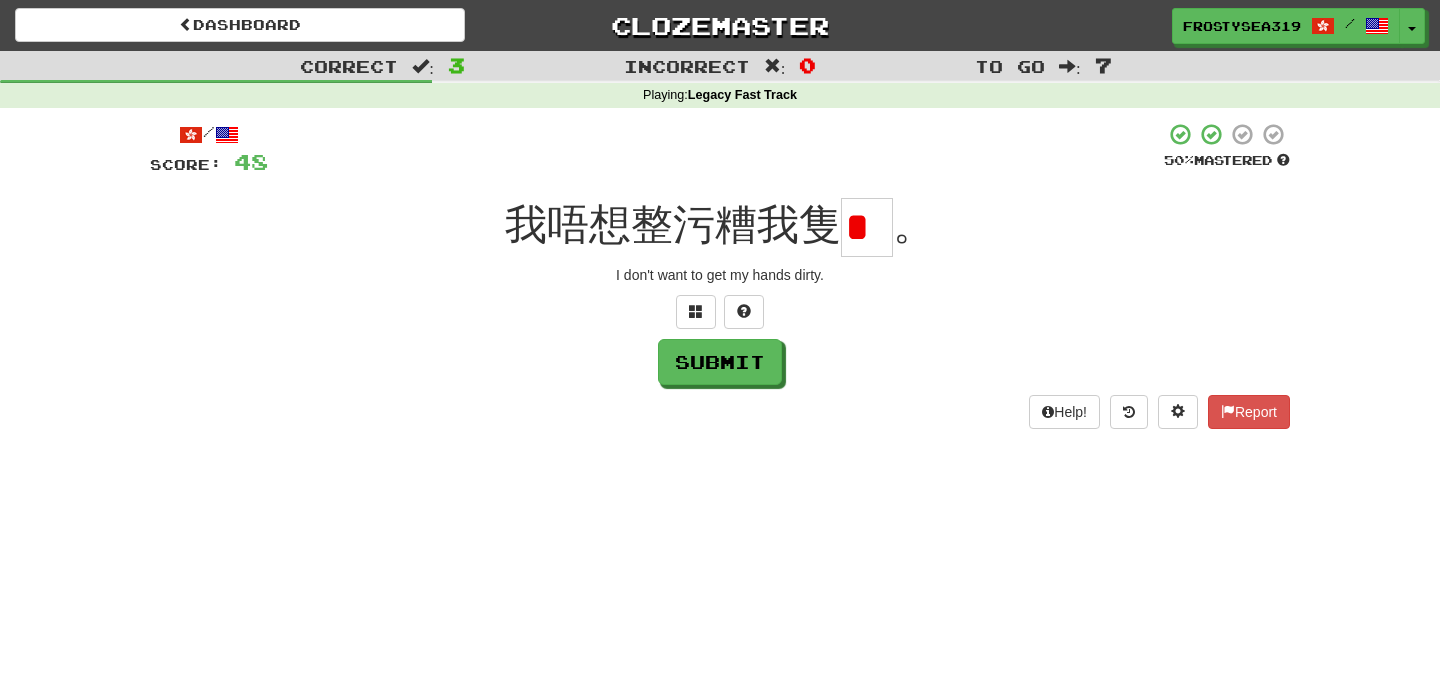 scroll, scrollTop: 0, scrollLeft: 0, axis: both 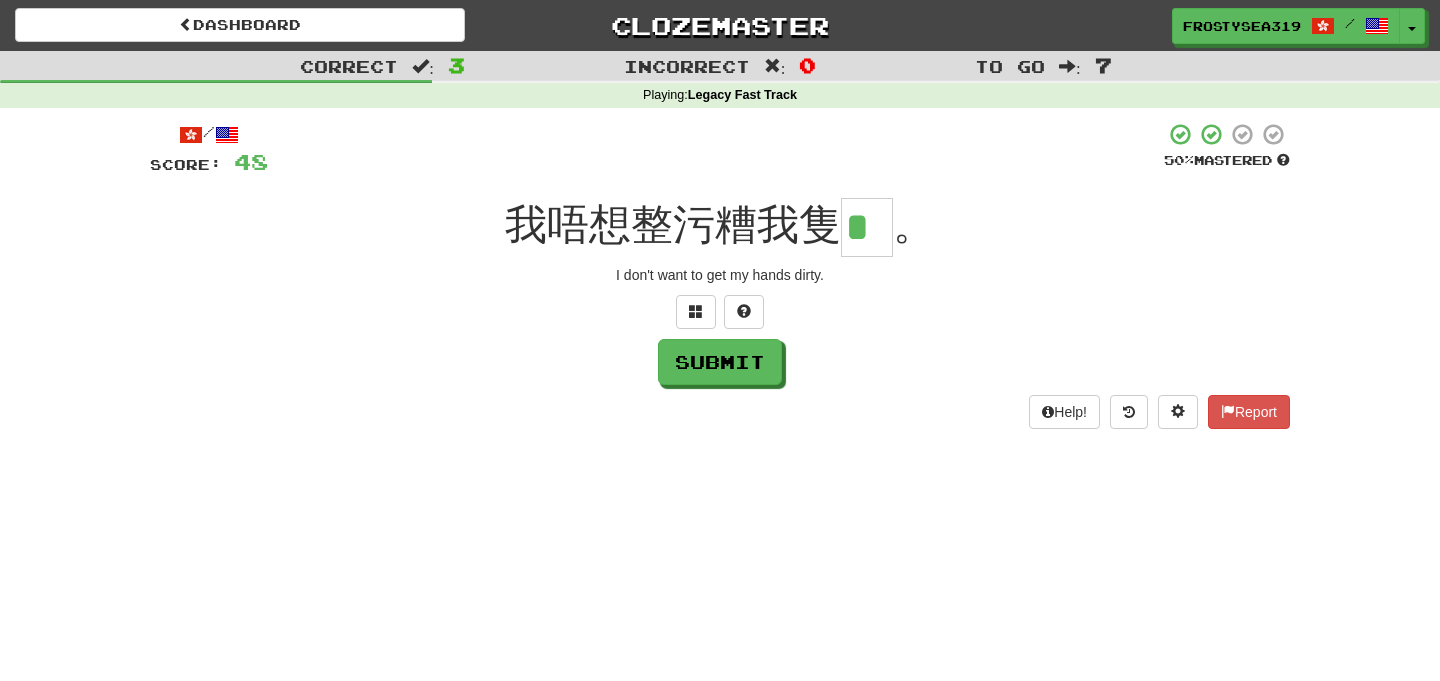 type on "*" 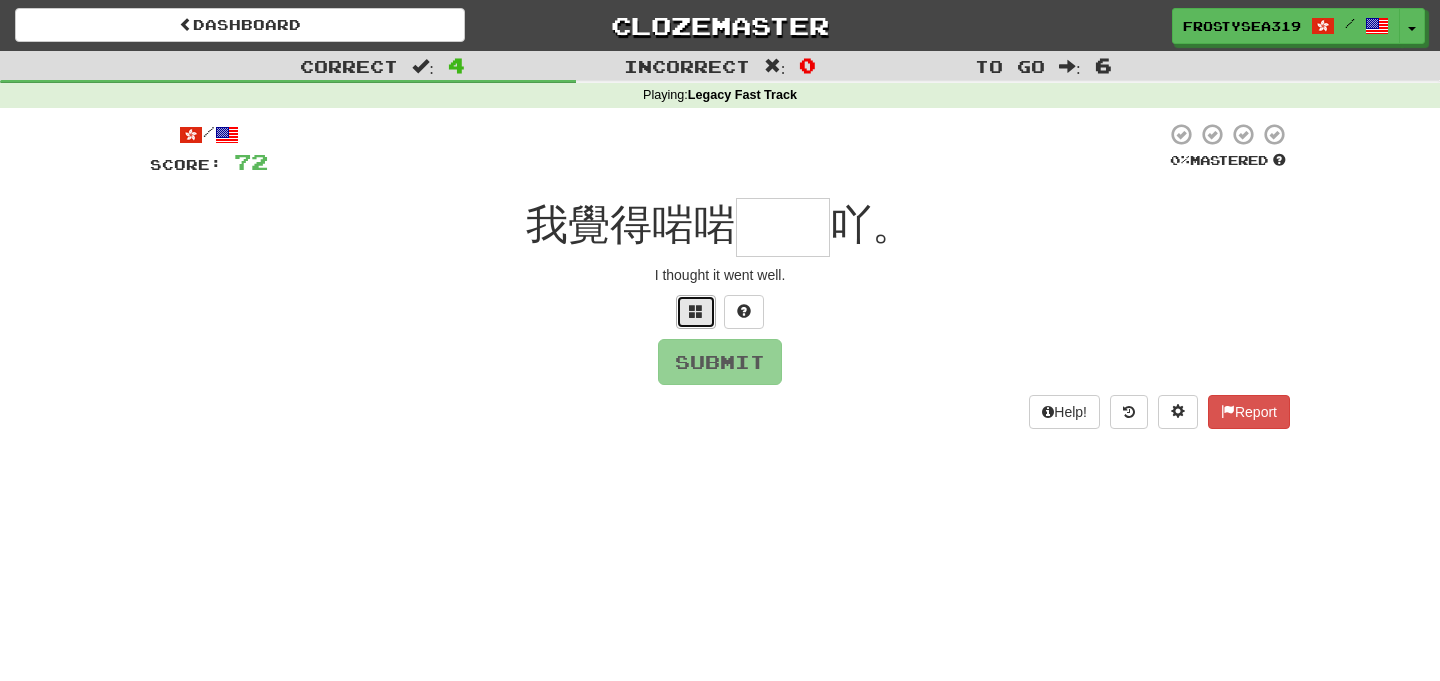 click at bounding box center [696, 311] 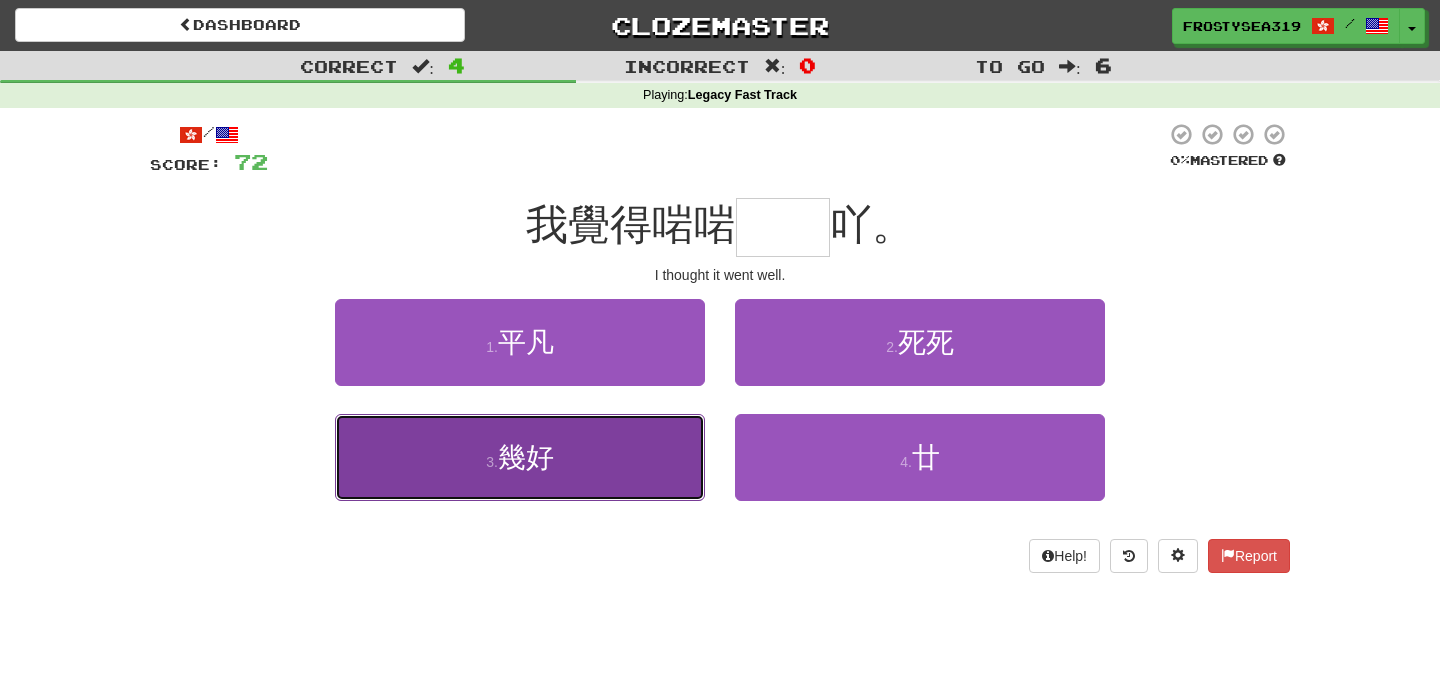 click on "3 .  幾好" at bounding box center (520, 457) 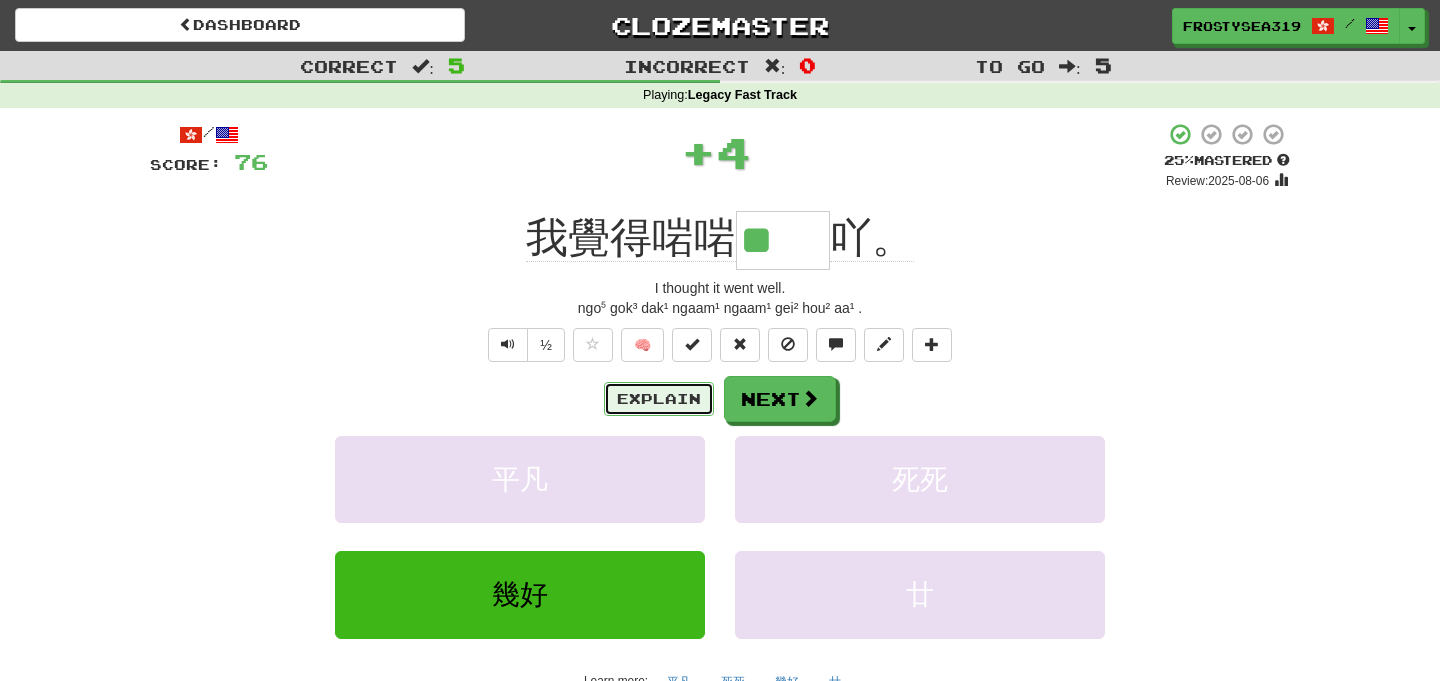 click on "Explain" at bounding box center [659, 399] 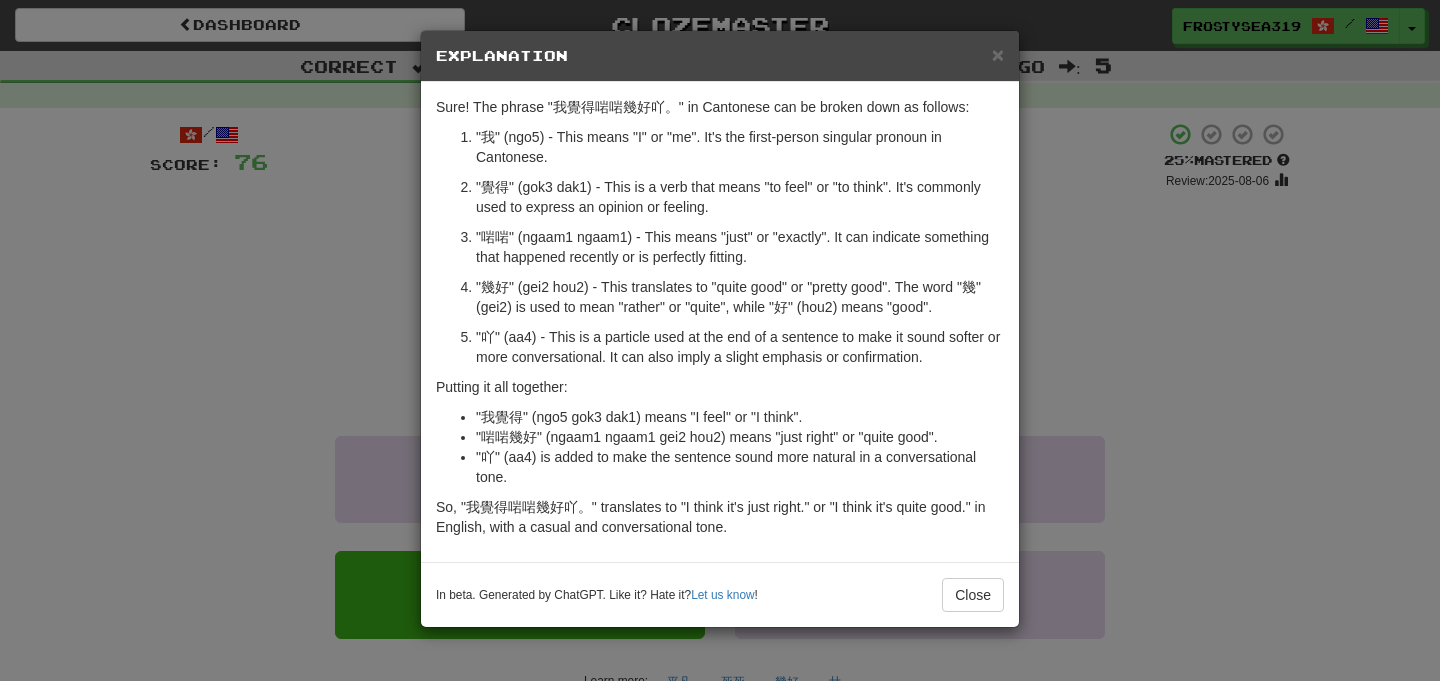 click on "× Explanation Sure! The phrase "我覺得啱啱幾好吖。" in Cantonese can be broken down as follows:
"我" (ngo5) - This means "I" or "me". It's the first-person singular pronoun in Cantonese.
"覺得" (gok3 dak1) - This is a verb that means "to feel" or "to think". It's commonly used to express an opinion or feeling.
"啱啱" (ngaam1 ngaam1) - This means "just" or "exactly". It can indicate something that happened recently or is perfectly fitting.
"幾好" (gei2 hou2) - This translates to "quite good" or "pretty good". The word "幾" (gei2) is used to mean "rather" or "quite", while "好" (hou2) means "good".
"吖" (aa4) - This is a particle used at the end of a sentence to make it sound softer or more conversational. It can also imply a slight emphasis or confirmation.
Putting it all together:
"我覺得" (ngo5 gok3 dak1) means "I feel" or "I think".
"啱啱幾好" (ngaam1 ngaam1 gei2 hou2) means "just right" or "quite good".
Let us know ! Close" at bounding box center [720, 340] 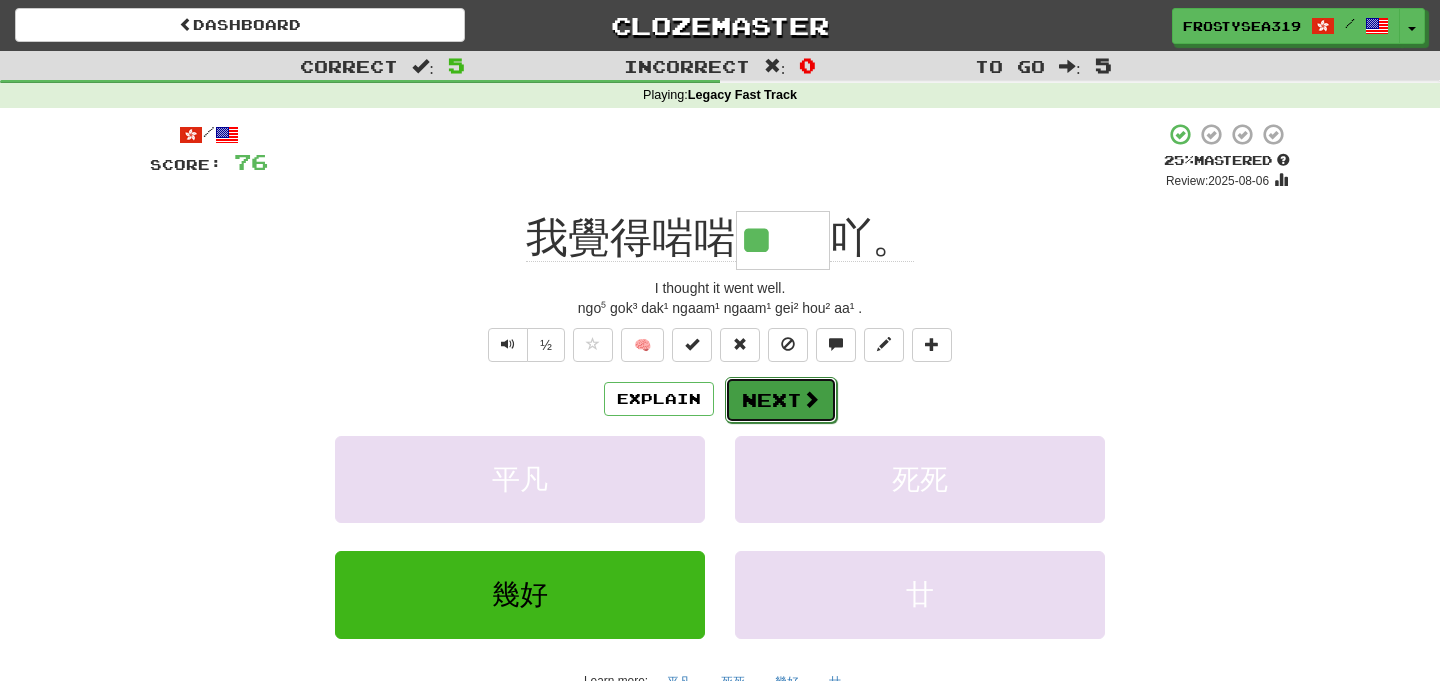 click on "Next" at bounding box center (781, 400) 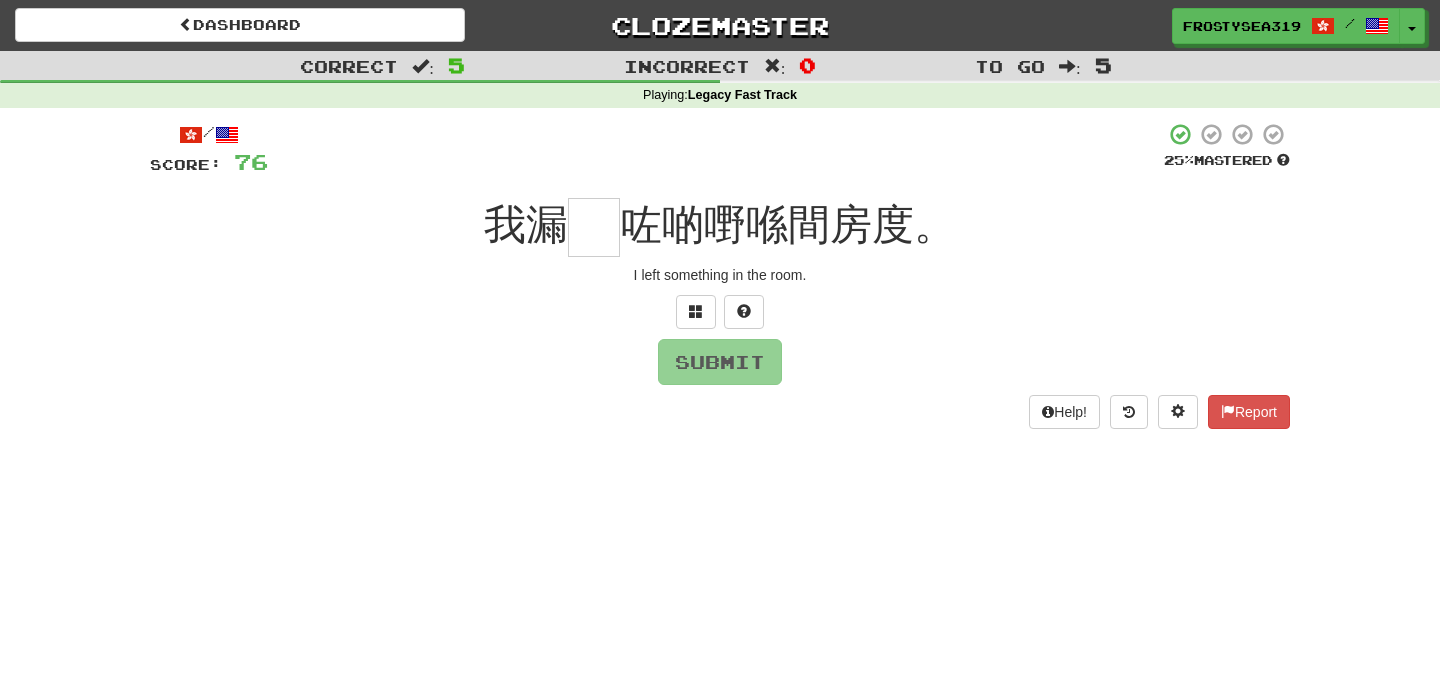 click at bounding box center [594, 227] 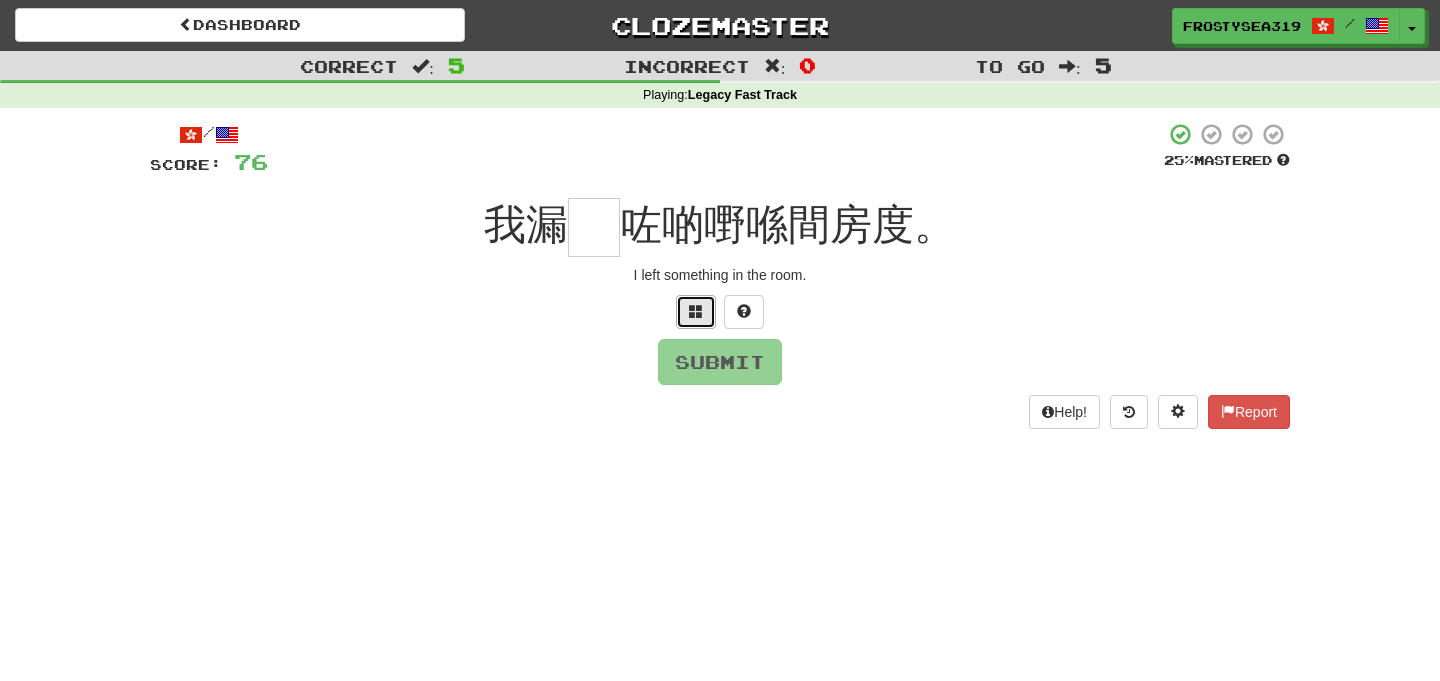 click at bounding box center [696, 311] 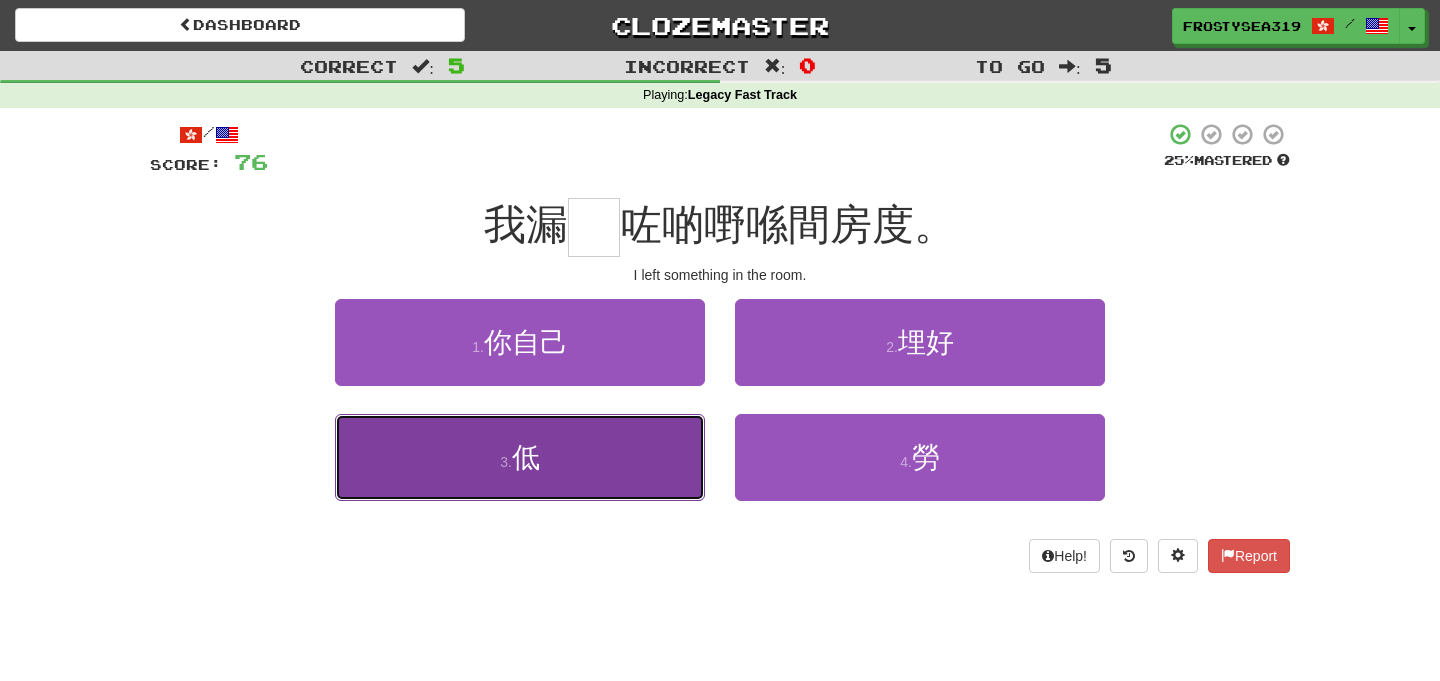 click on "3 .  低" at bounding box center (520, 457) 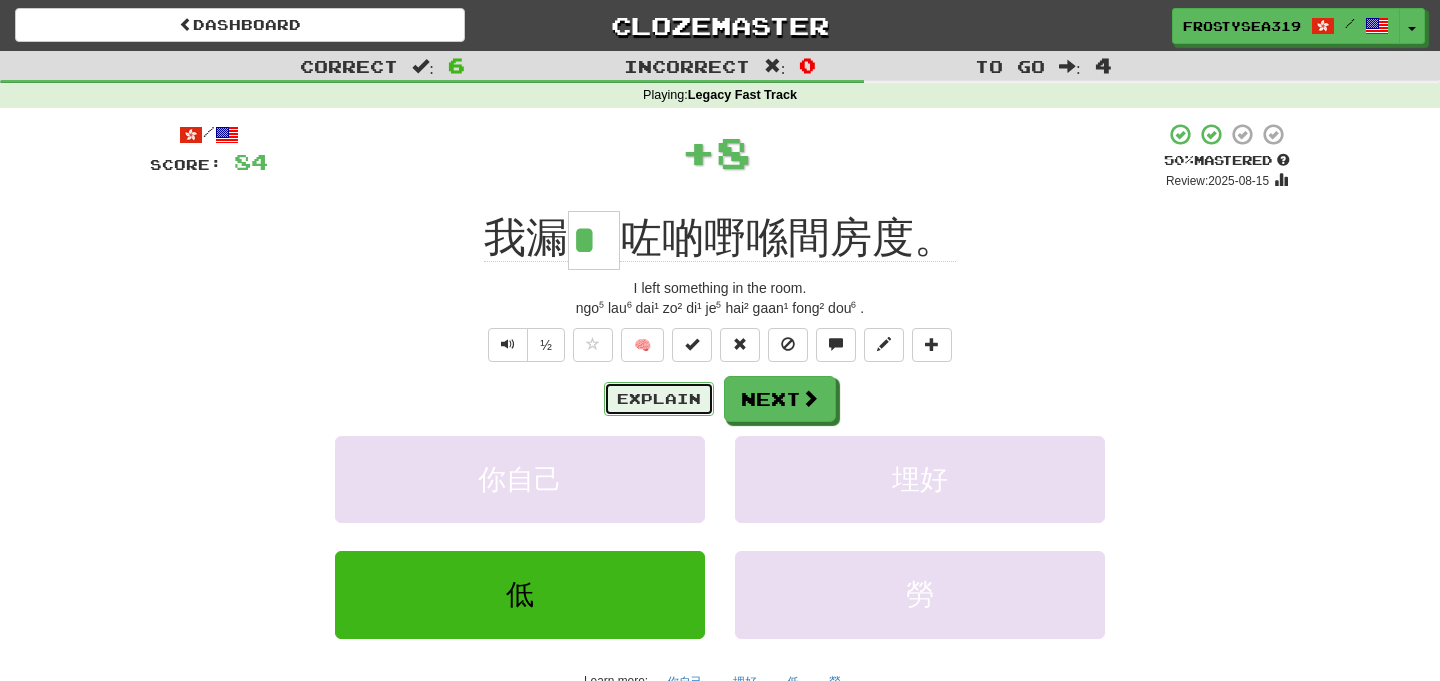 click on "Explain" at bounding box center (659, 399) 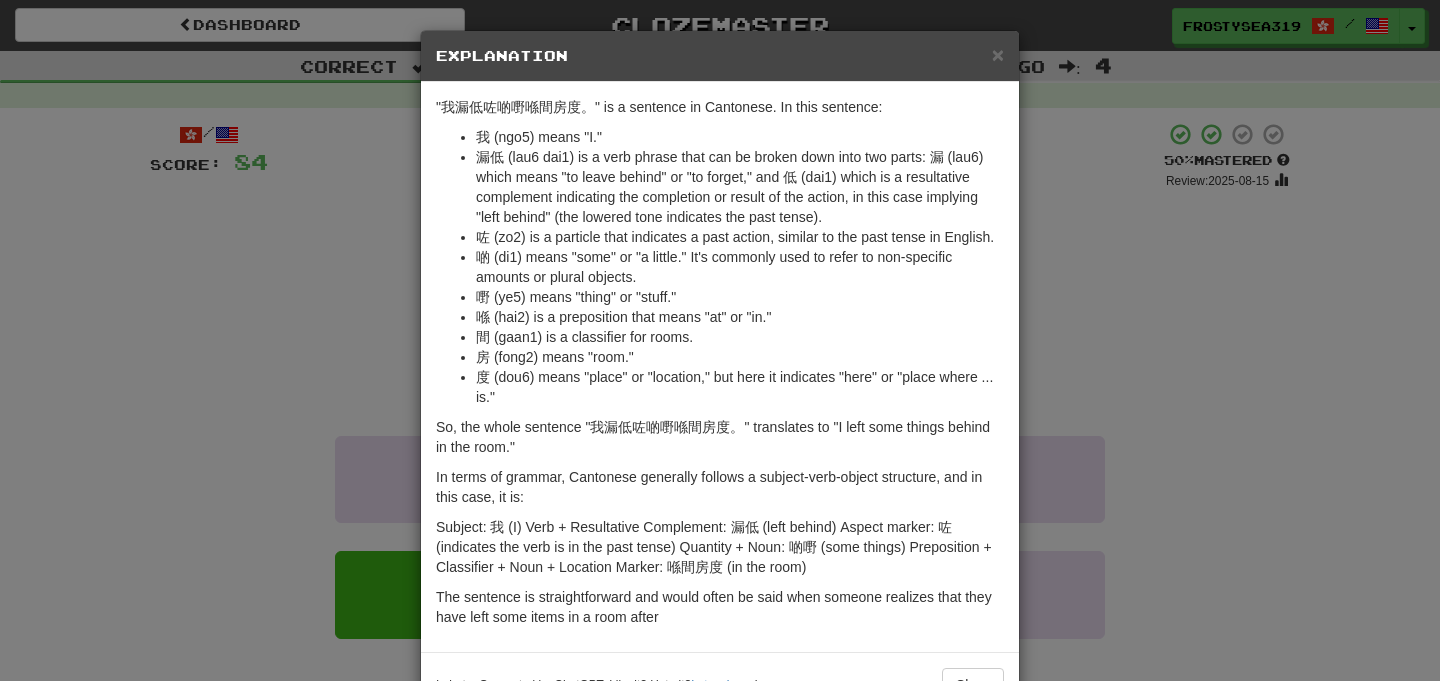 click on "× Explanation "我漏低咗啲嘢喺間房度。" is a sentence in Cantonese. In this sentence:
我 (ngo5) means "I."
漏低 (lau6 dai1) is a verb phrase that can be broken down into two parts: 漏 (lau6) which means "to leave behind" or "to forget," and 低 (dai1) which is a resultative complement indicating the completion or result of the action, in this case implying "left behind" (the lowered tone indicates the past tense).
咗 (zo2) is a particle that indicates a past action, similar to the past tense in English.
啲 (di1) means "some" or "a little." It's commonly used to refer to non-specific amounts or plural objects.
嘢 (ye5) means "thing" or "stuff."
喺 (hai2) is a preposition that means "at" or "in."
間 (gaan1) is a classifier for rooms.
房 (fong2) means "room."
度 (dou6) means "place" or "location," but here it indicates "here" or "place where ... is."
So, the whole sentence "我漏低咗啲嘢喺間房度。" translates to "I left some things behind in the room."" at bounding box center (720, 340) 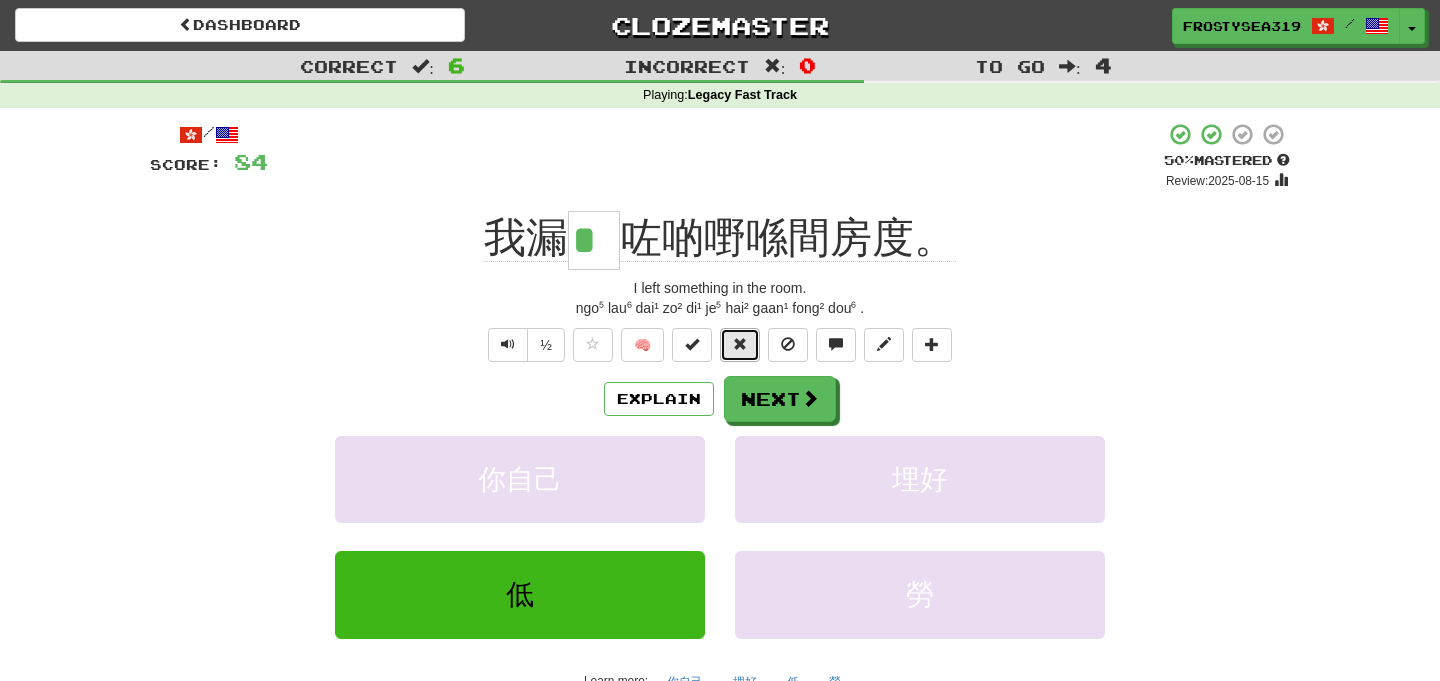 click at bounding box center [740, 344] 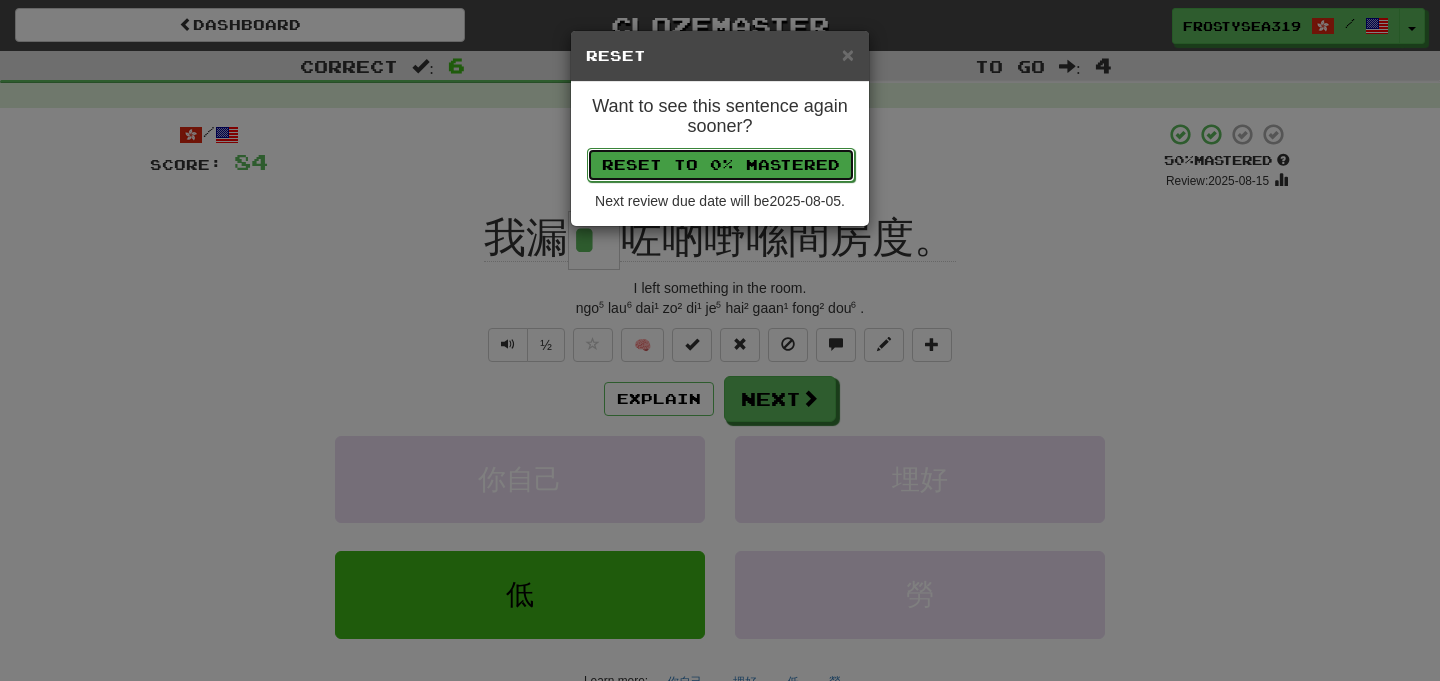 click on "Reset to 0% Mastered" at bounding box center (721, 165) 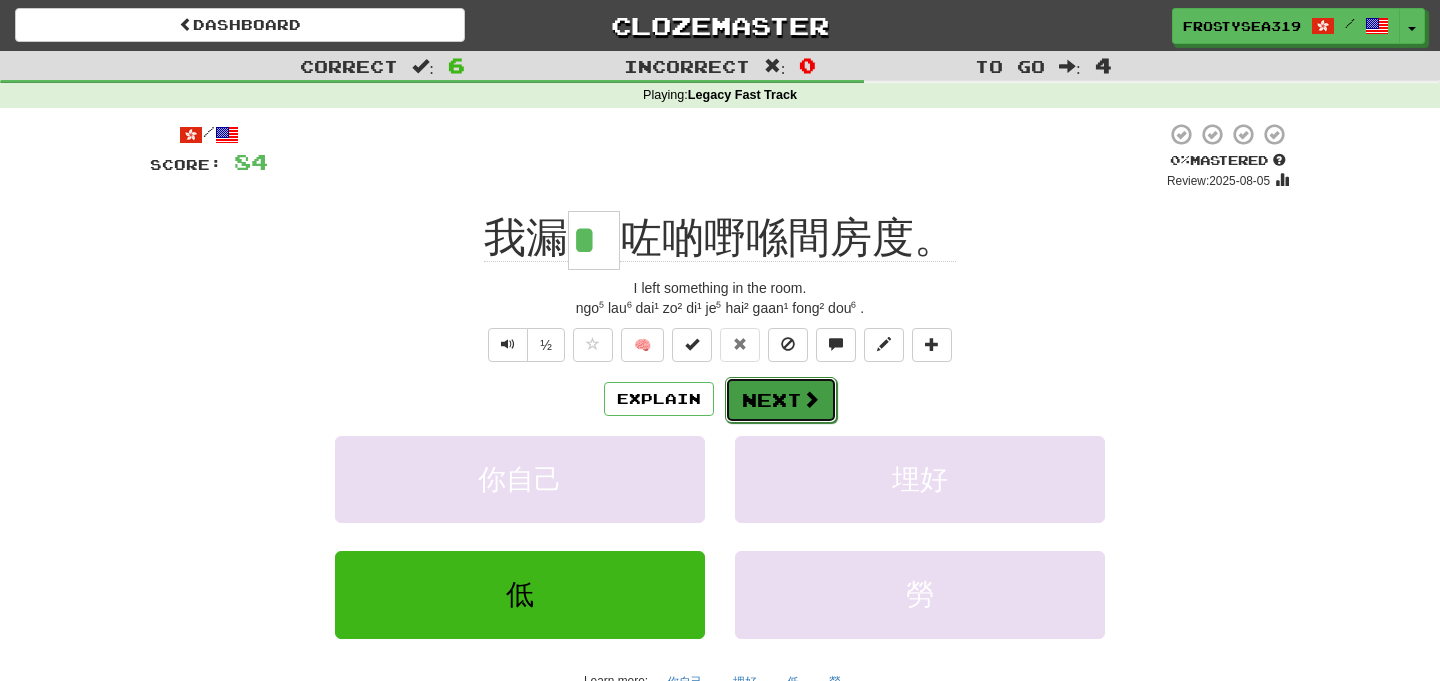 click at bounding box center (811, 399) 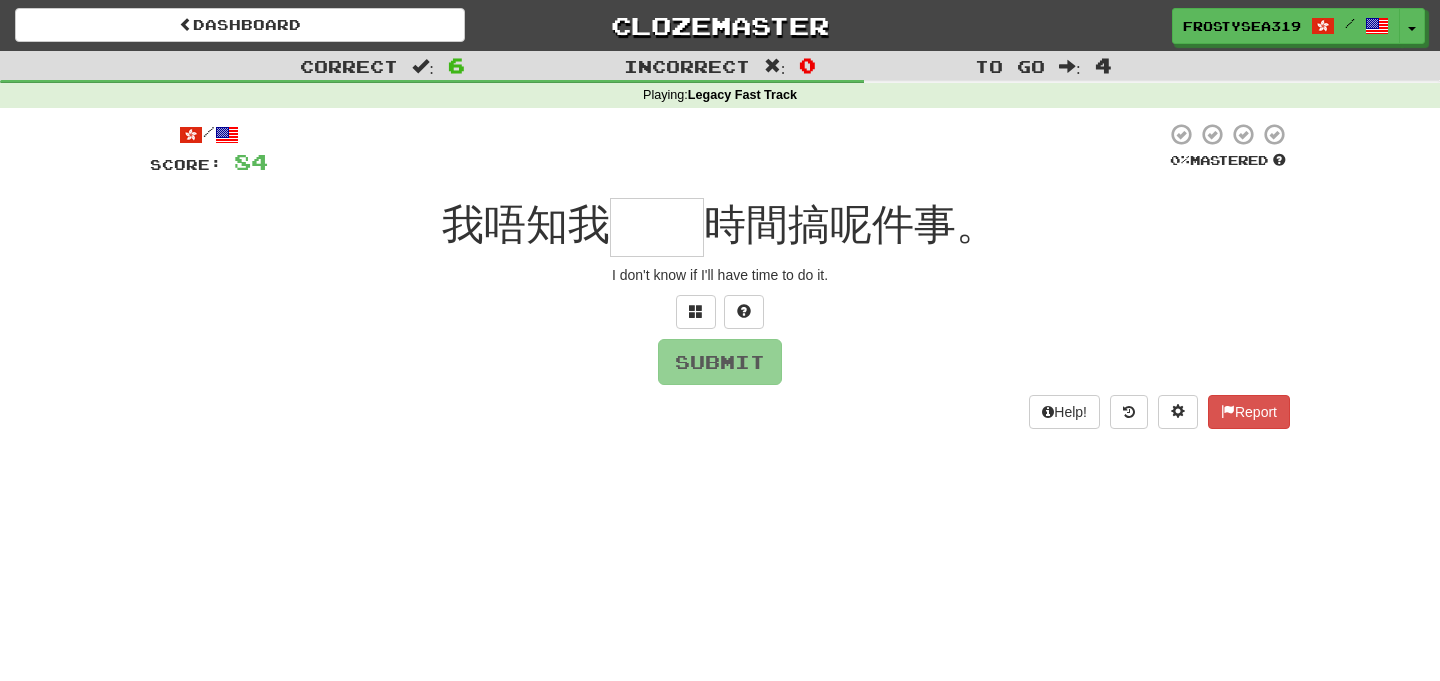click at bounding box center (657, 227) 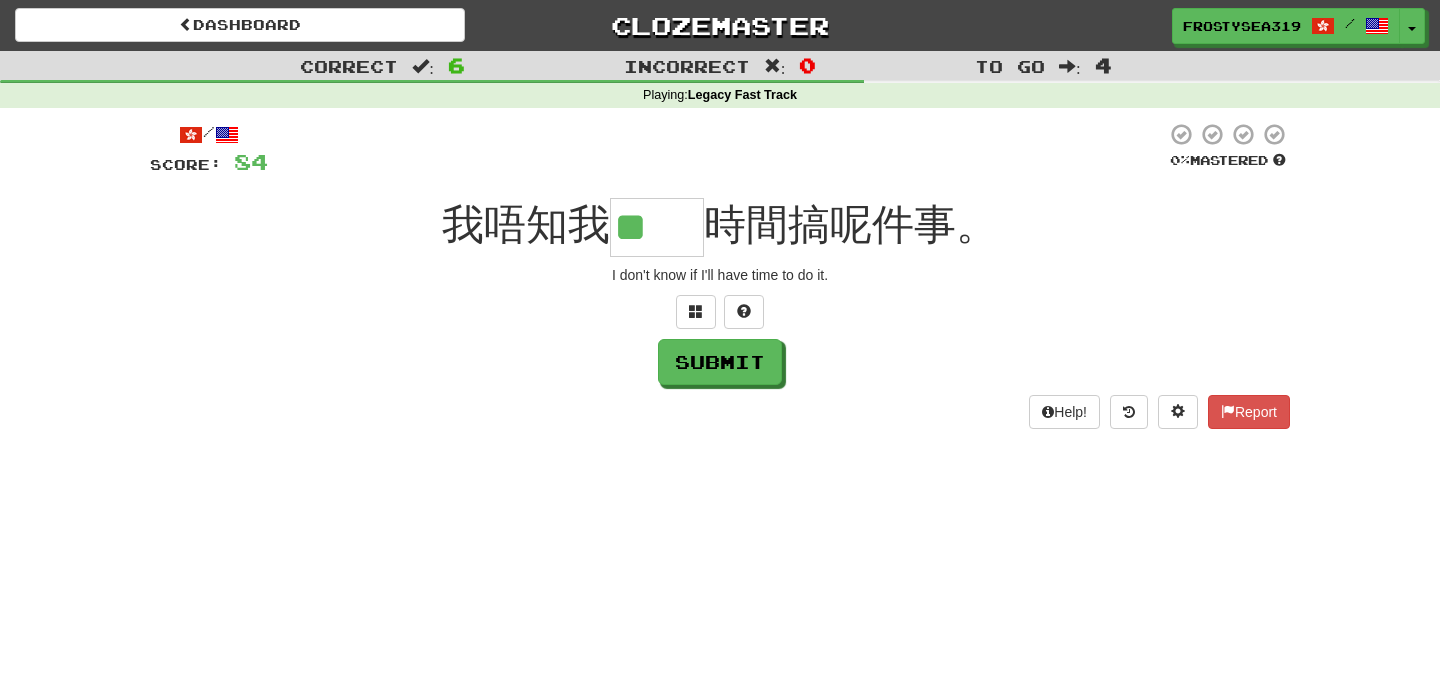 scroll, scrollTop: 0, scrollLeft: 0, axis: both 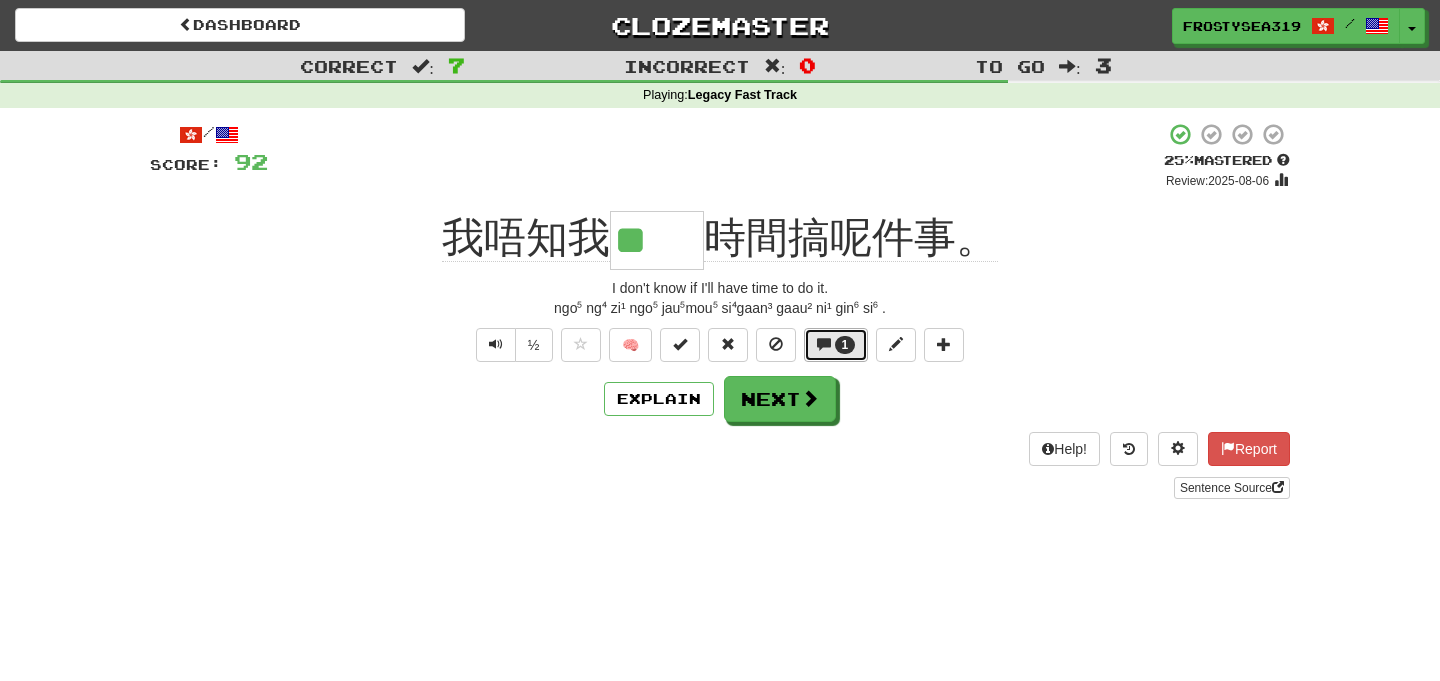 click on "1" at bounding box center [836, 345] 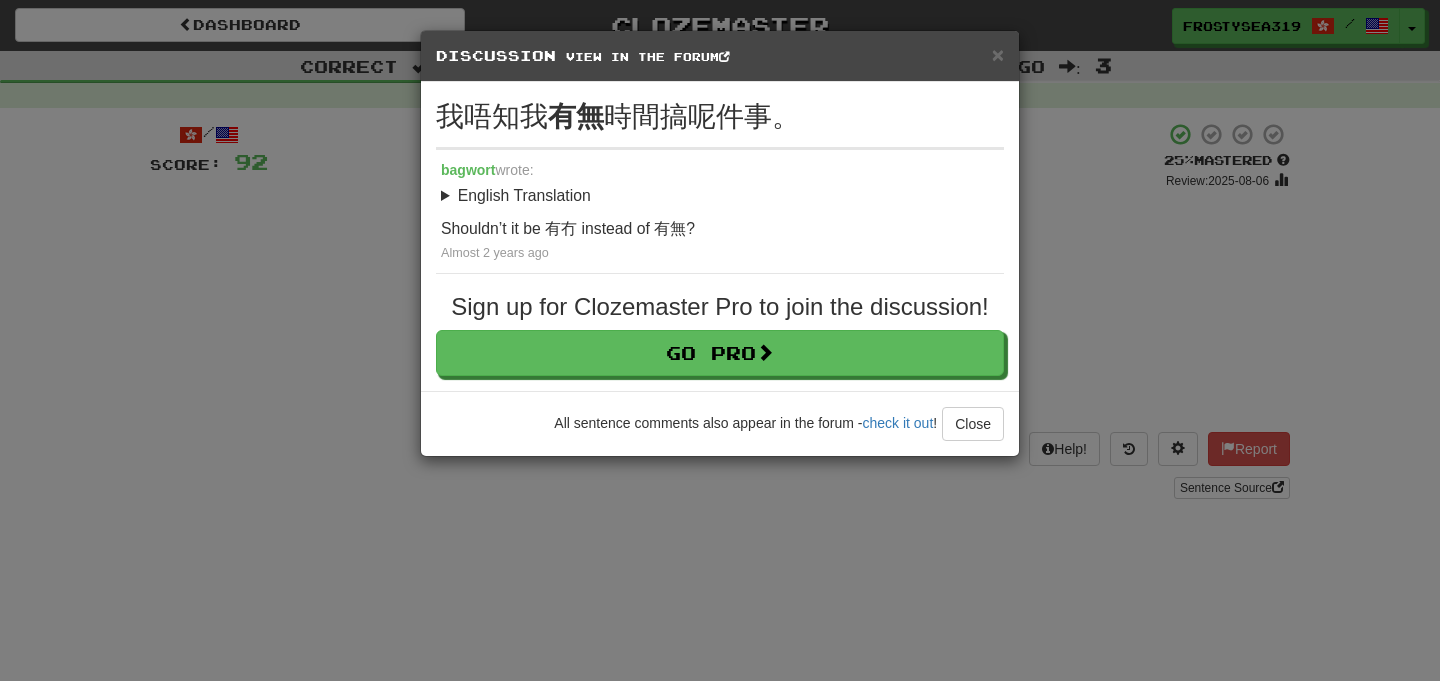 click on "× Discussion View in the forum  我唔知我 有無 時間搞呢件事。
bagwort
wrote:
English Translation
I don’t know if I’ll have time to do it.
Shouldn’t it be 有冇 instead of 有無?
Almost 2 years ago
Sign up for Clozemaster Pro to join the discussion! Go Pro  All sentence comments also appear in the forum -  check it out ! Close Loading" at bounding box center [720, 340] 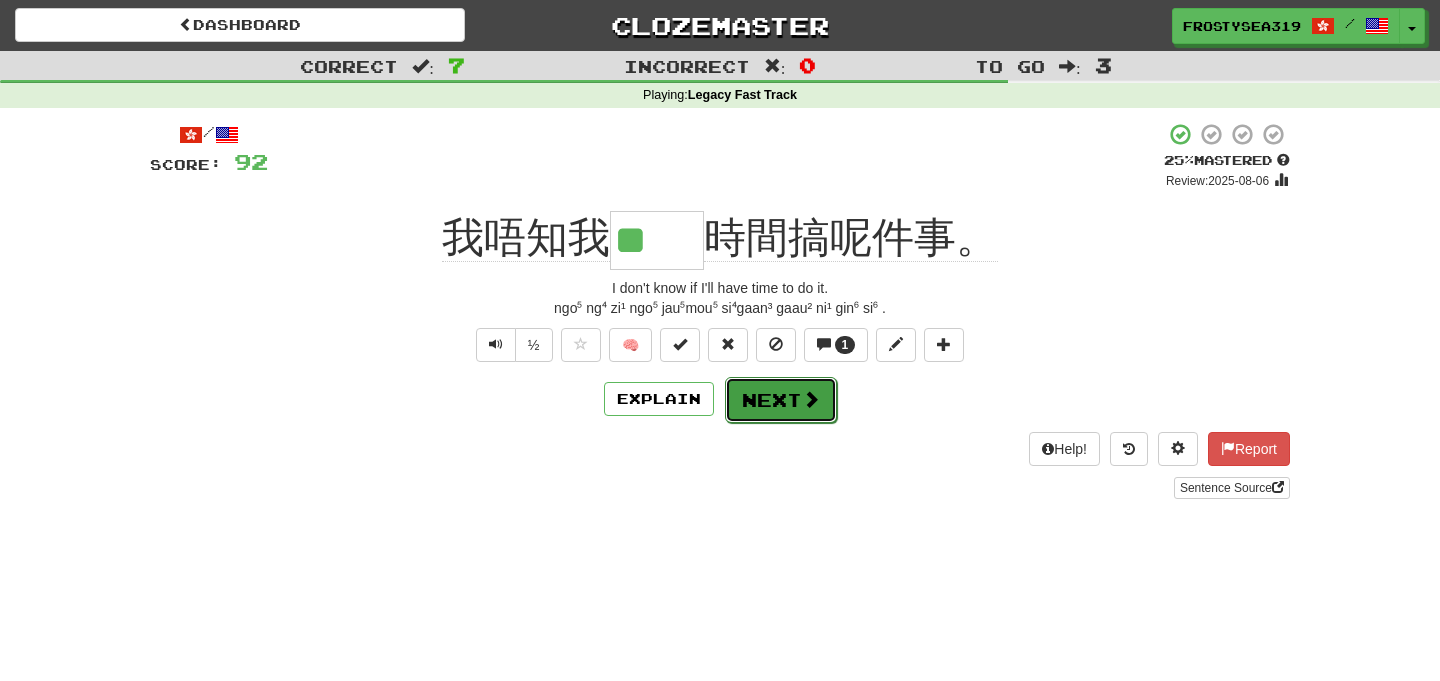 click at bounding box center (811, 399) 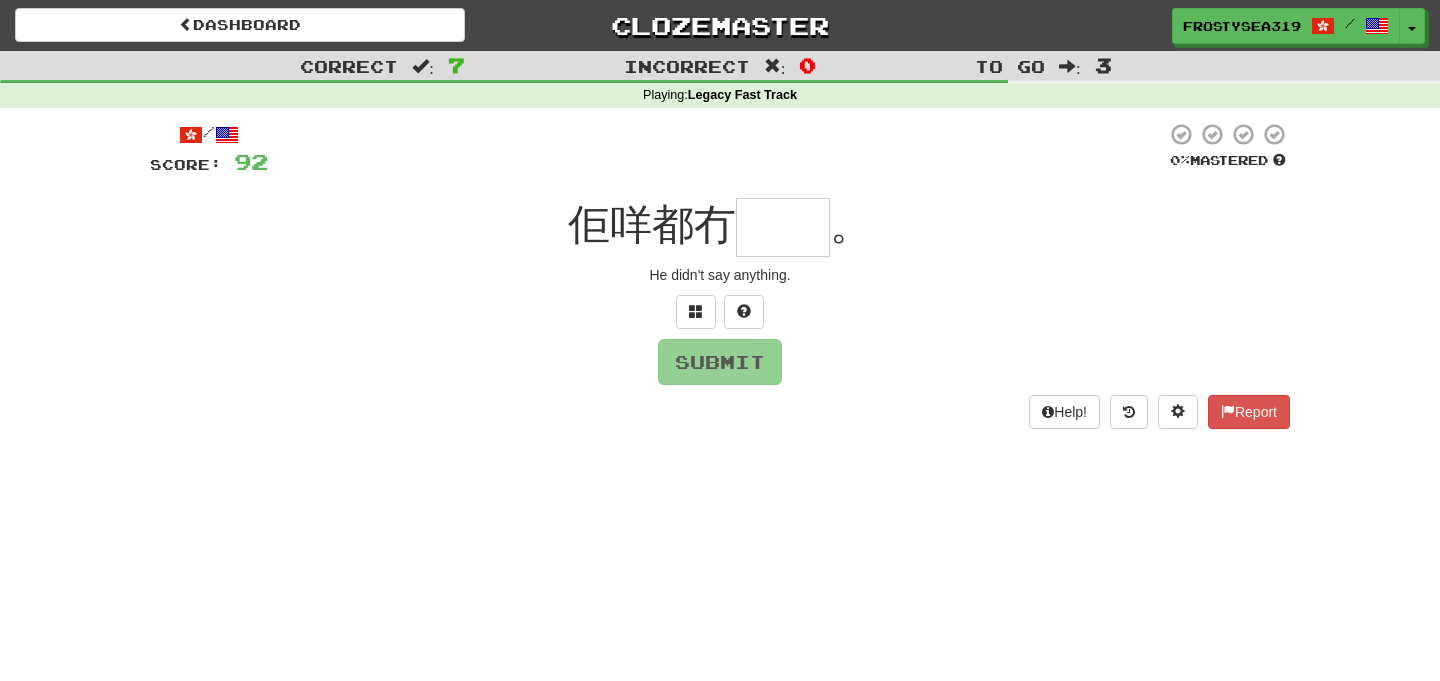 click at bounding box center (783, 227) 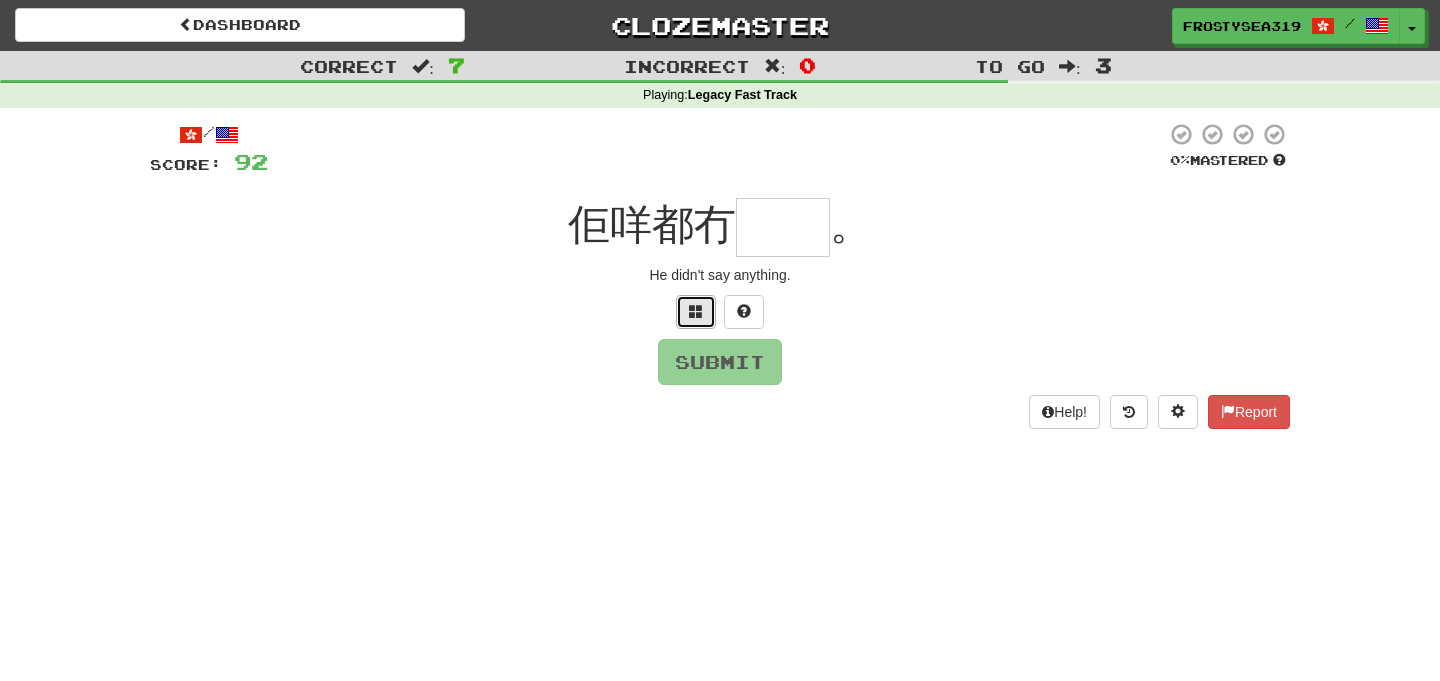 click at bounding box center (696, 312) 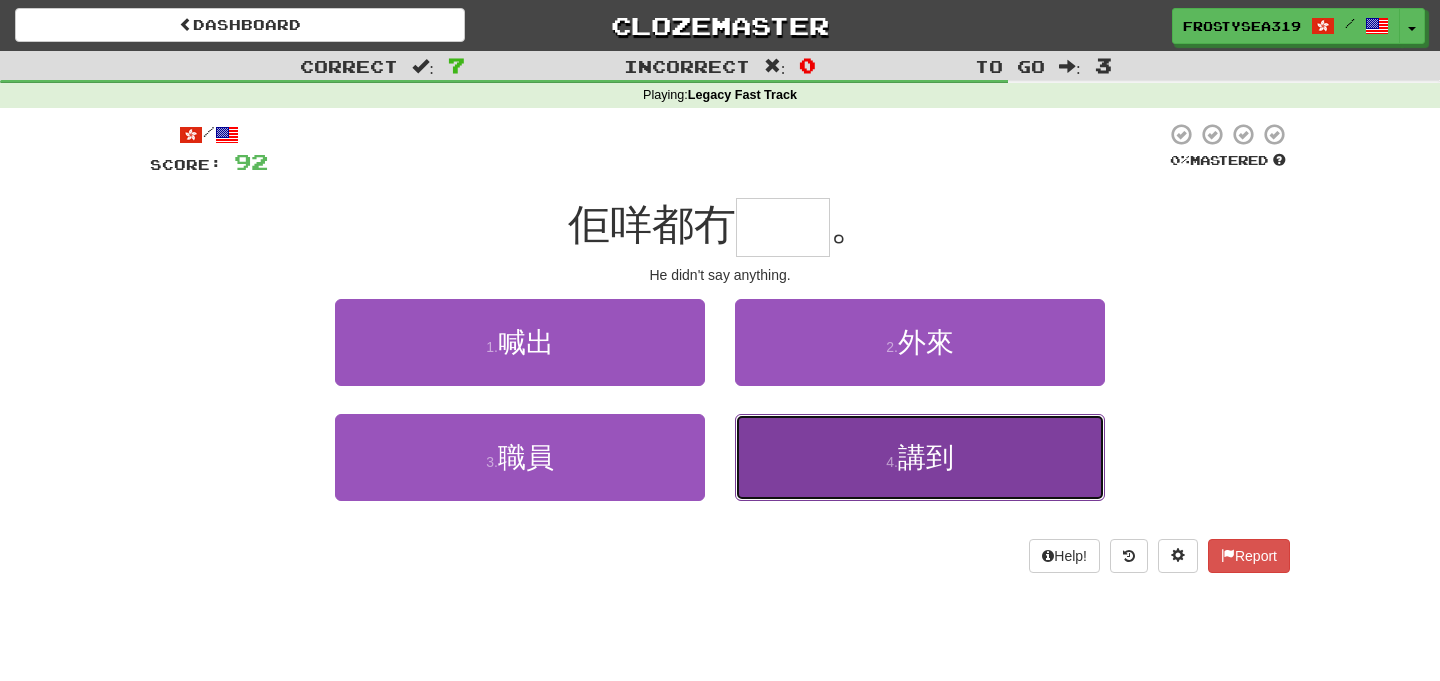 click on "4 .  講到" at bounding box center [920, 457] 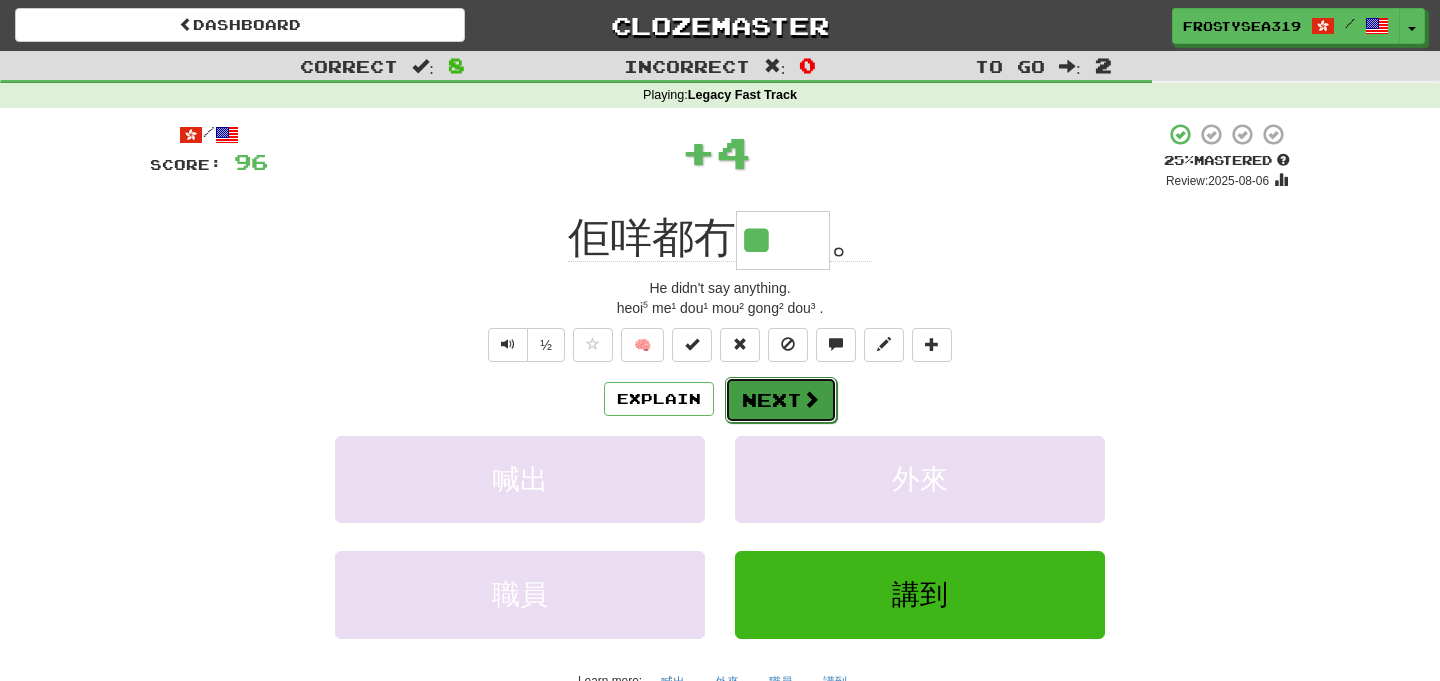 click on "Next" at bounding box center (781, 400) 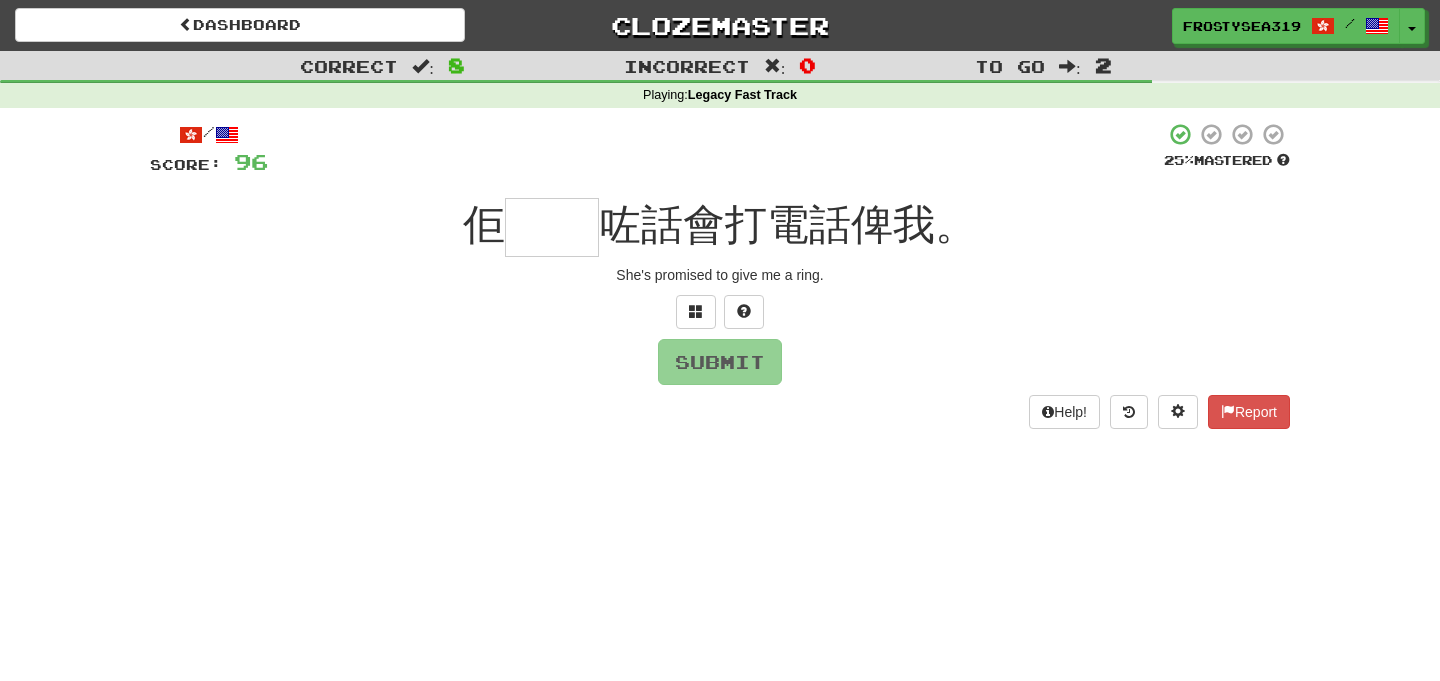 click at bounding box center (552, 227) 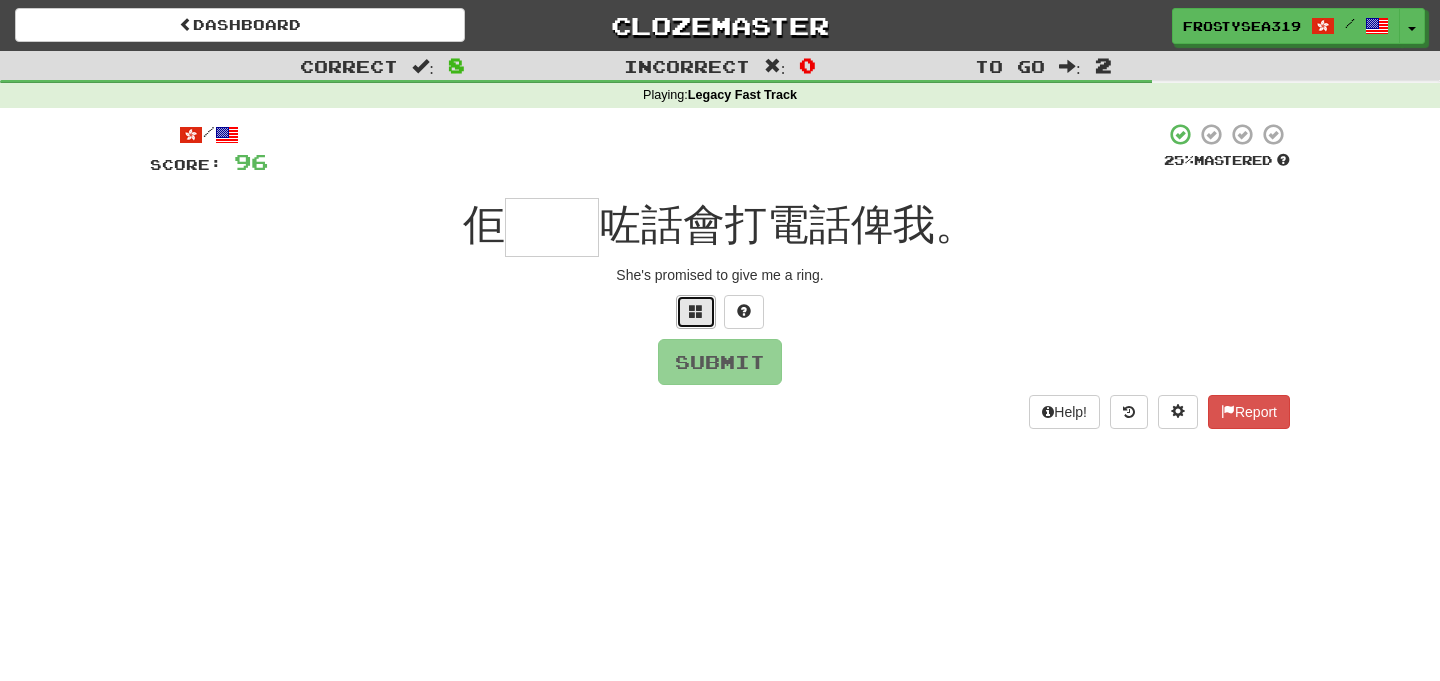 click at bounding box center [696, 311] 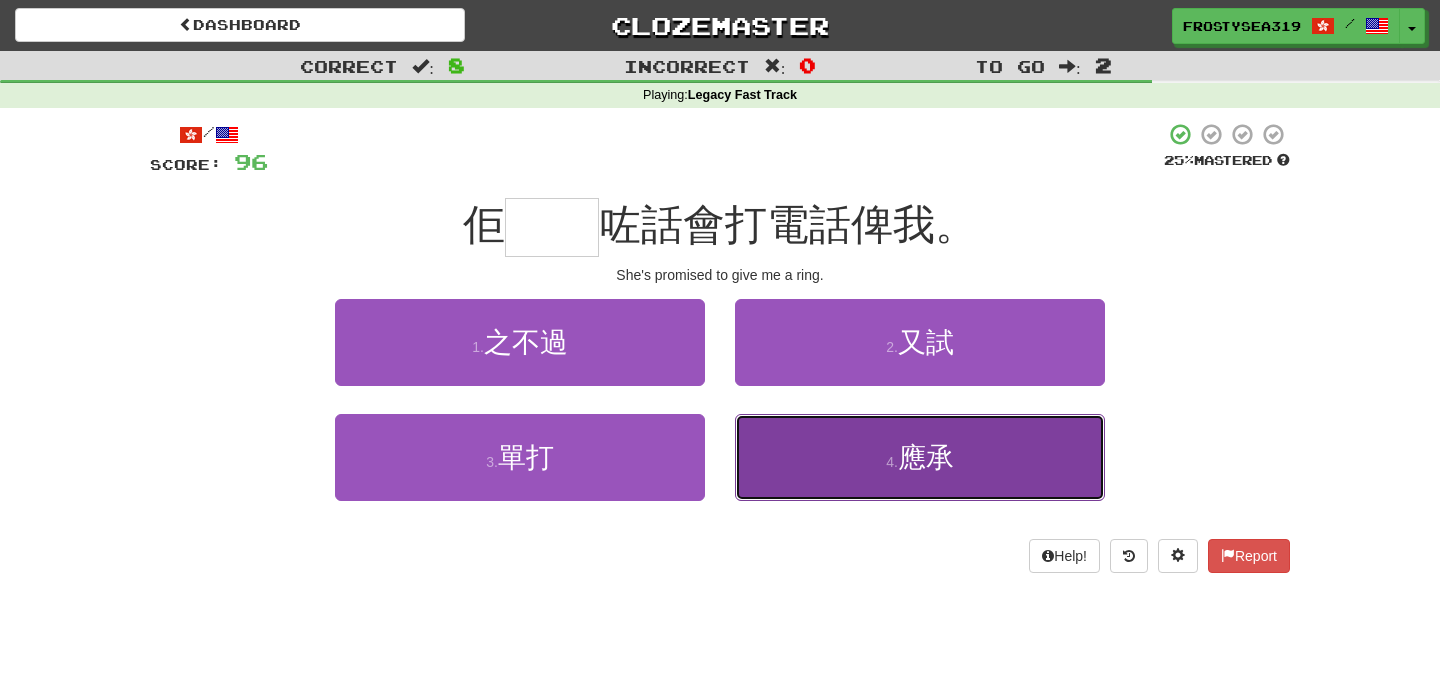 click on "4 .  應承" at bounding box center (920, 457) 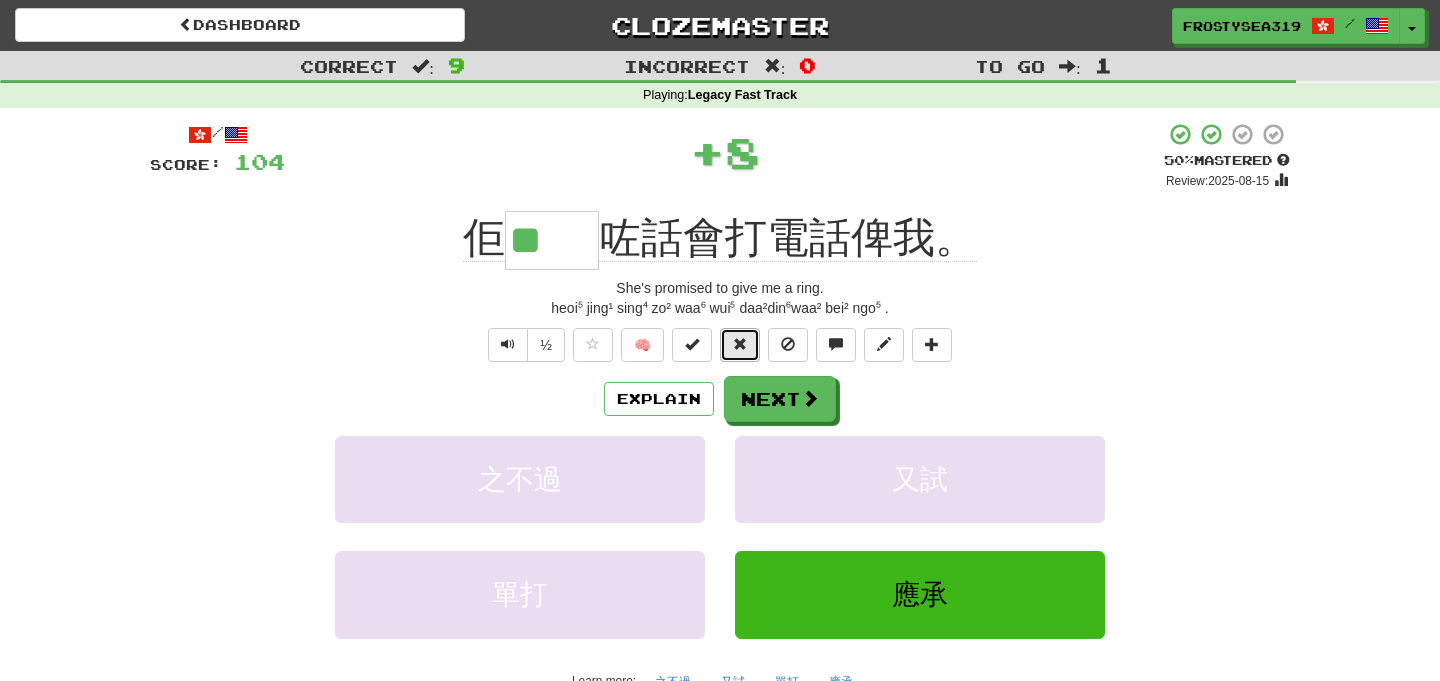 click at bounding box center (740, 344) 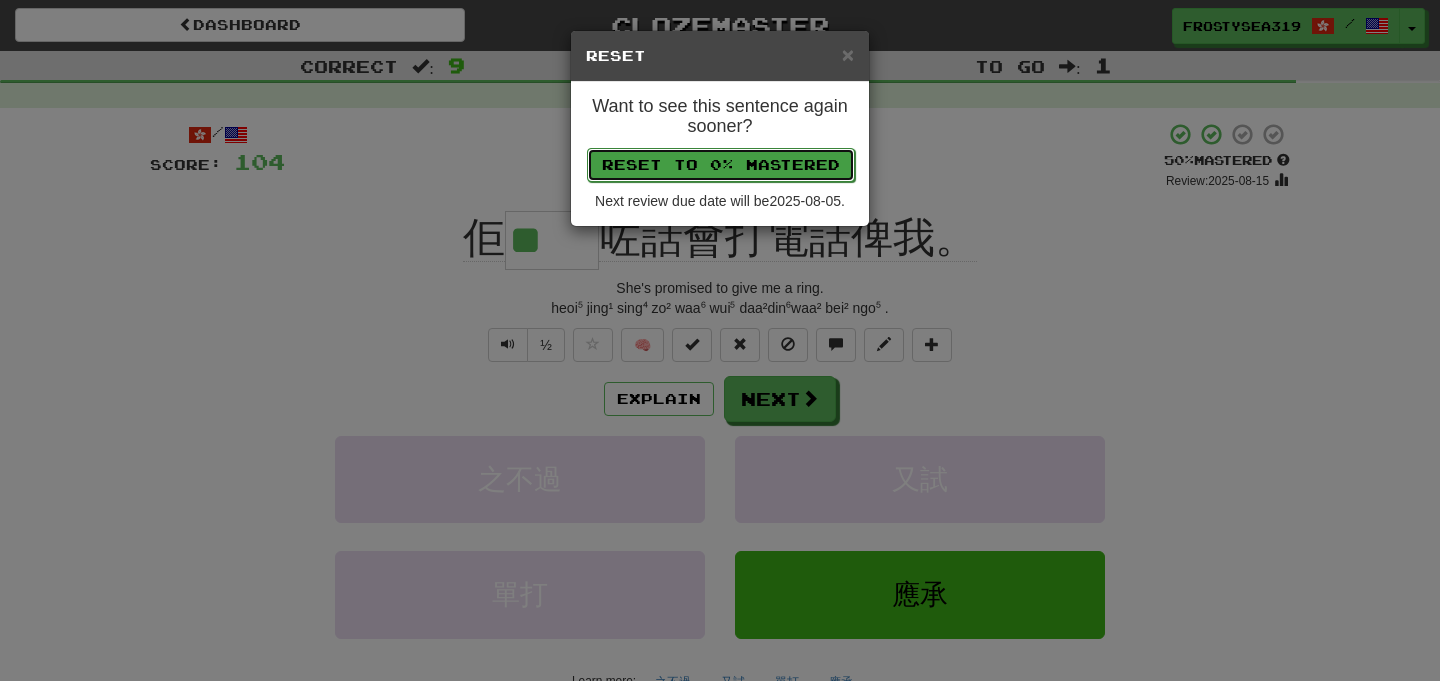 click on "Reset to 0% Mastered" at bounding box center [721, 165] 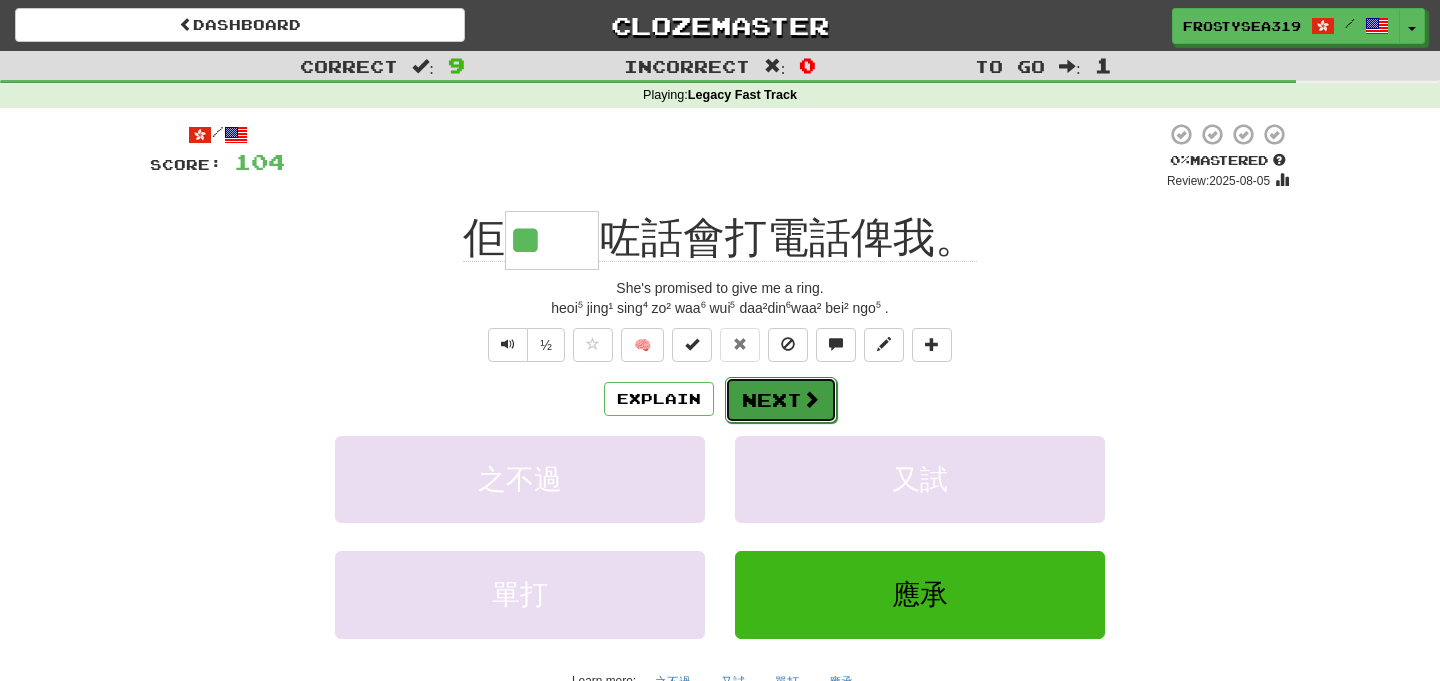 click on "Next" at bounding box center [781, 400] 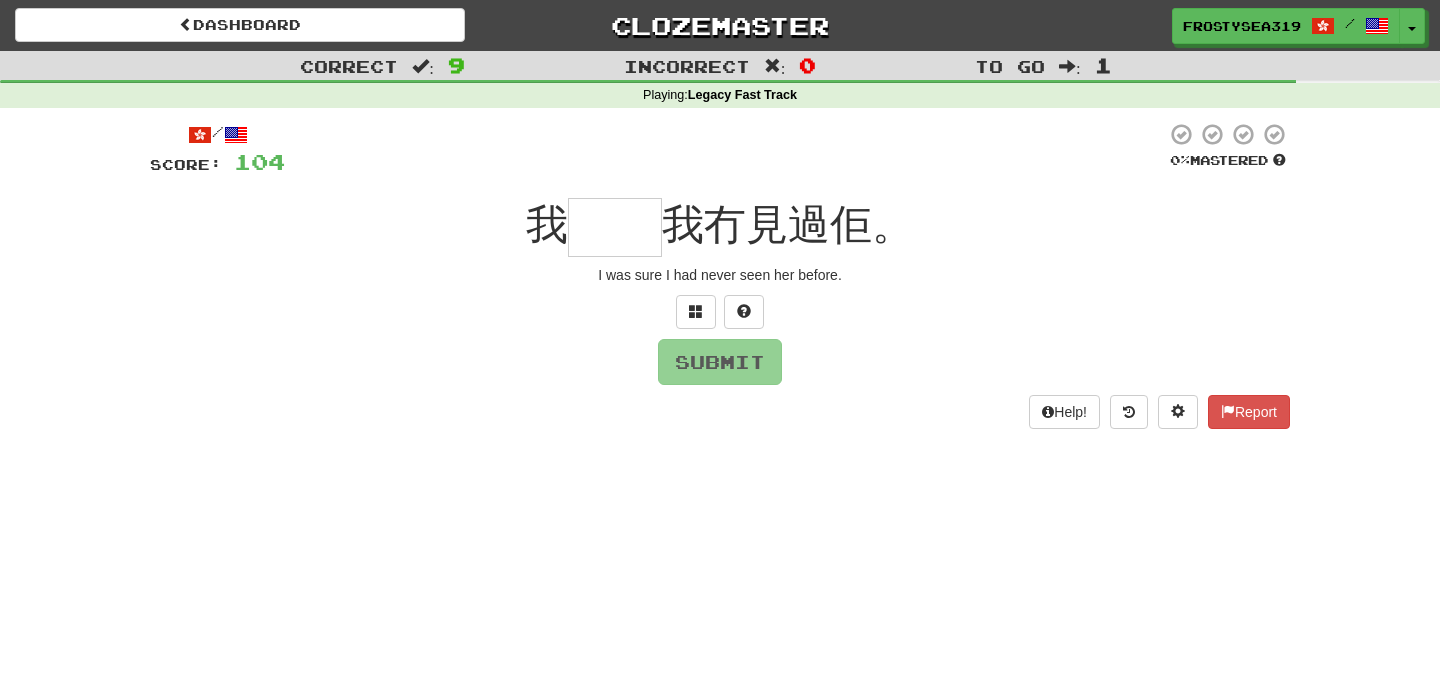 click at bounding box center (615, 227) 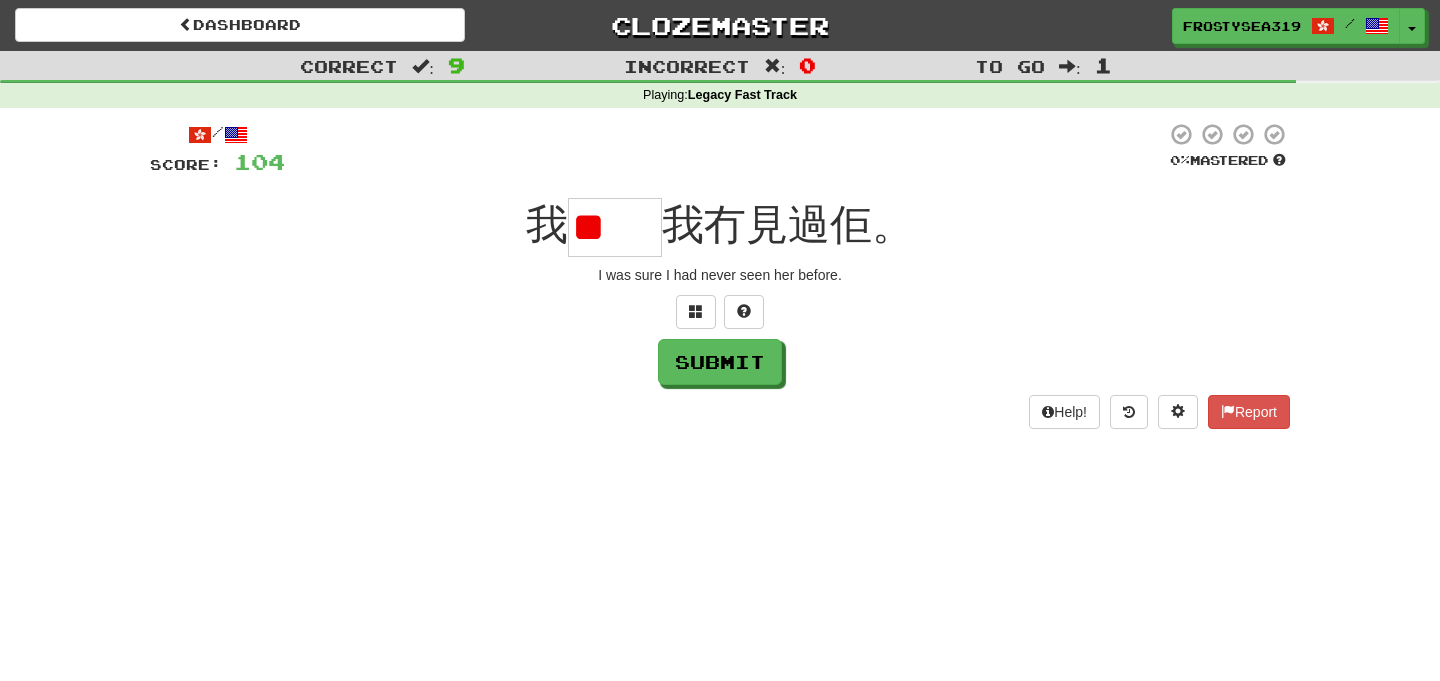 scroll, scrollTop: 0, scrollLeft: 0, axis: both 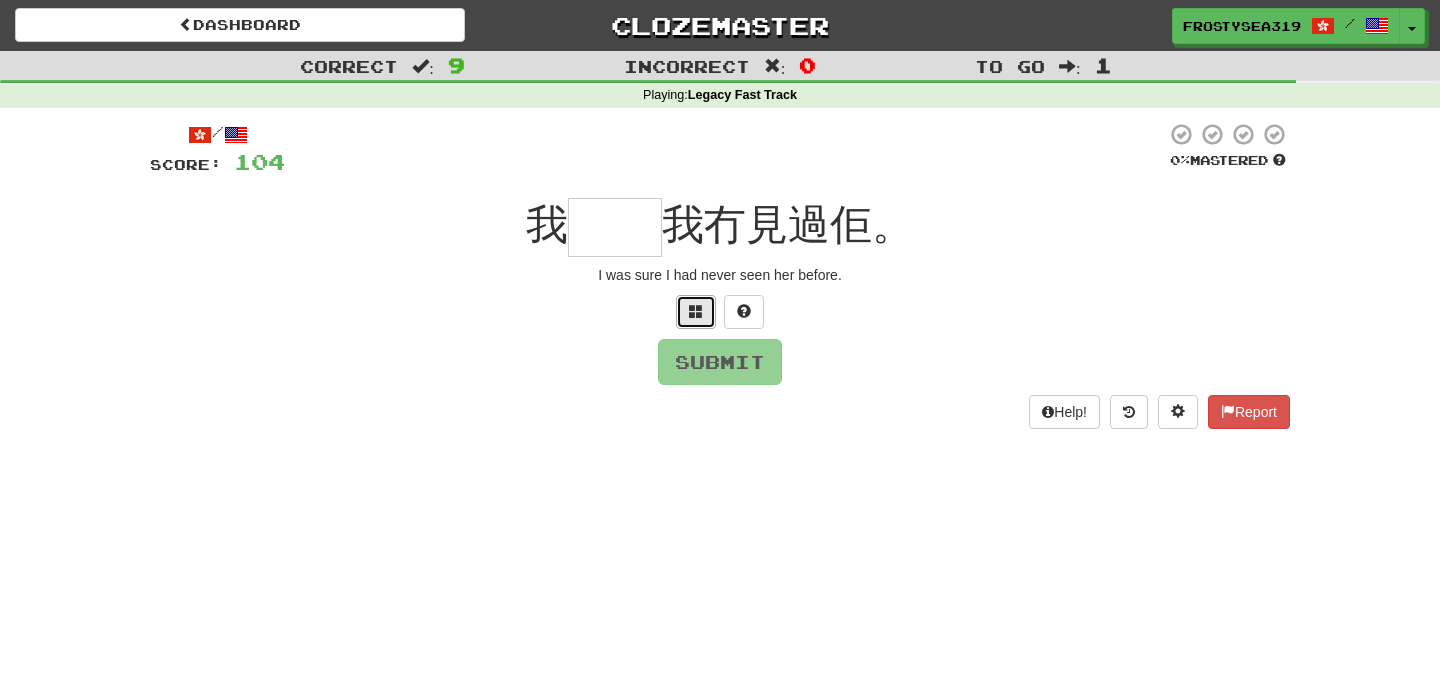 click at bounding box center [696, 312] 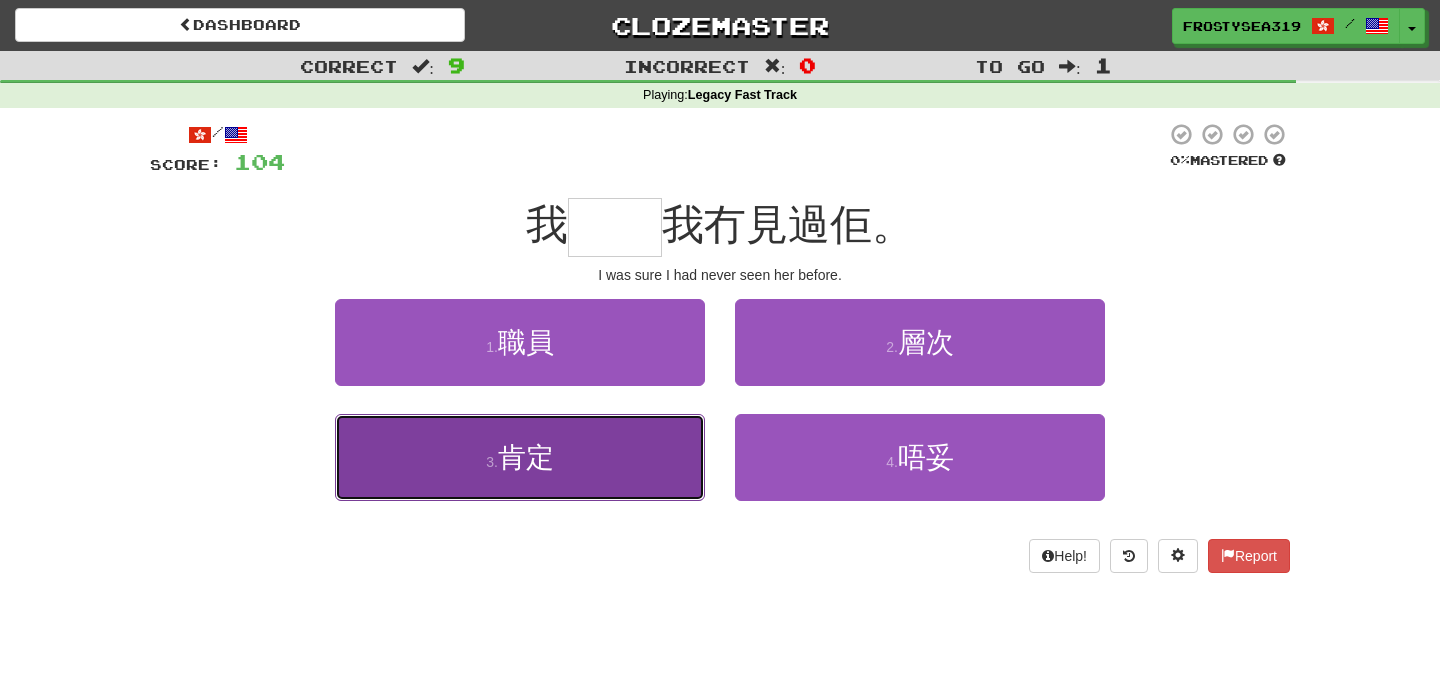 click on "肯定" at bounding box center (526, 457) 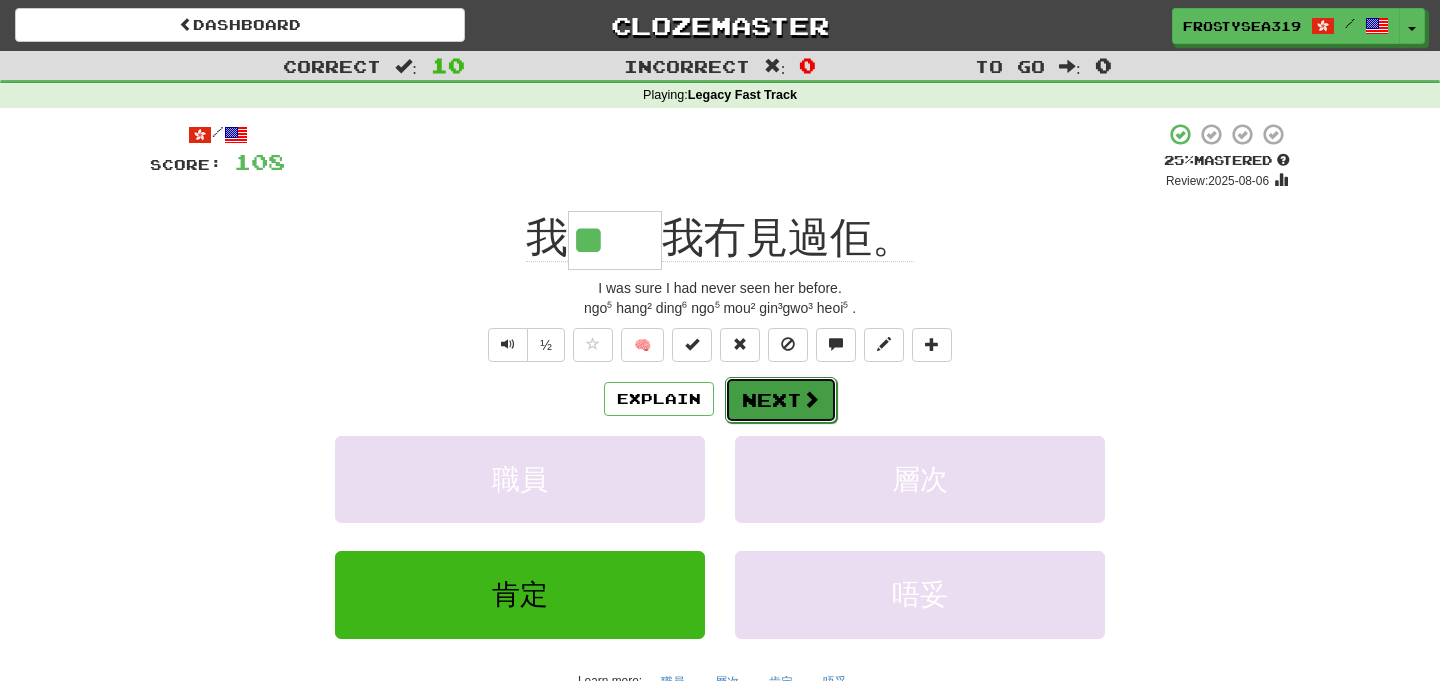 click on "Next" at bounding box center [781, 400] 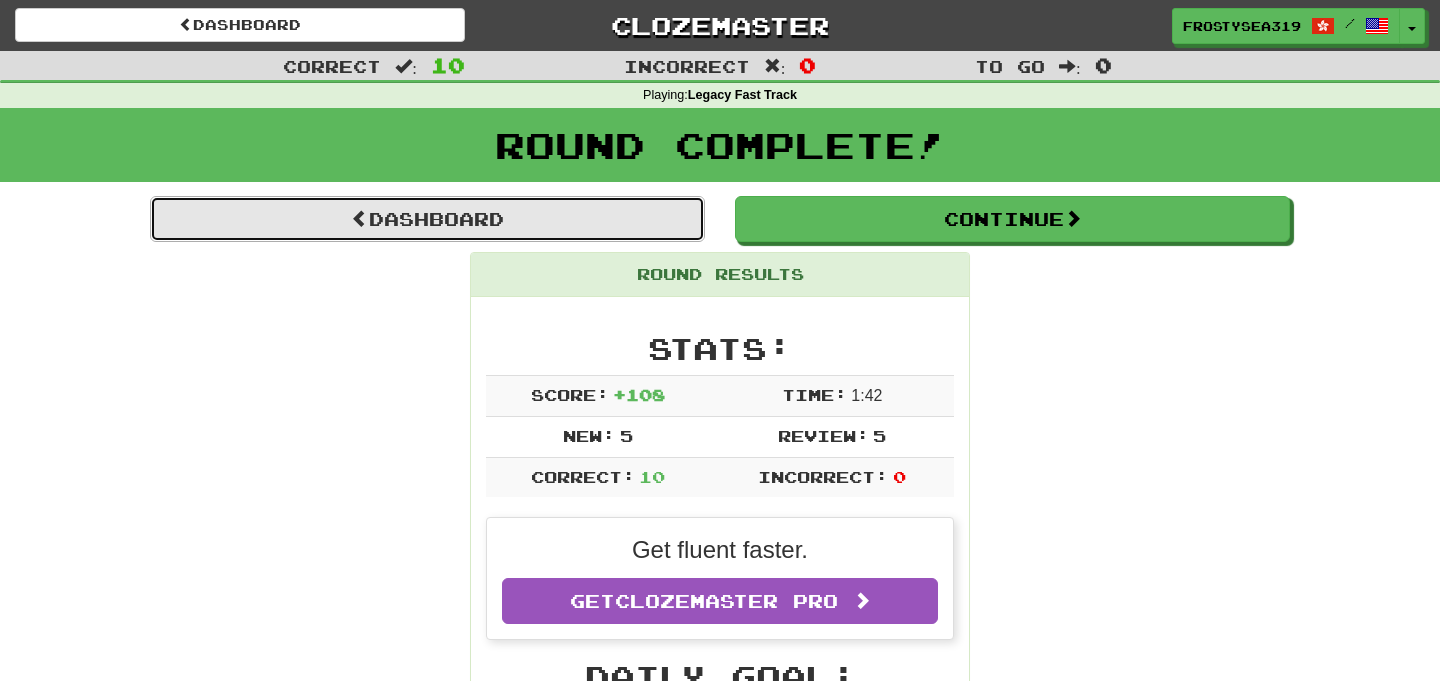 click on "Dashboard" at bounding box center (427, 219) 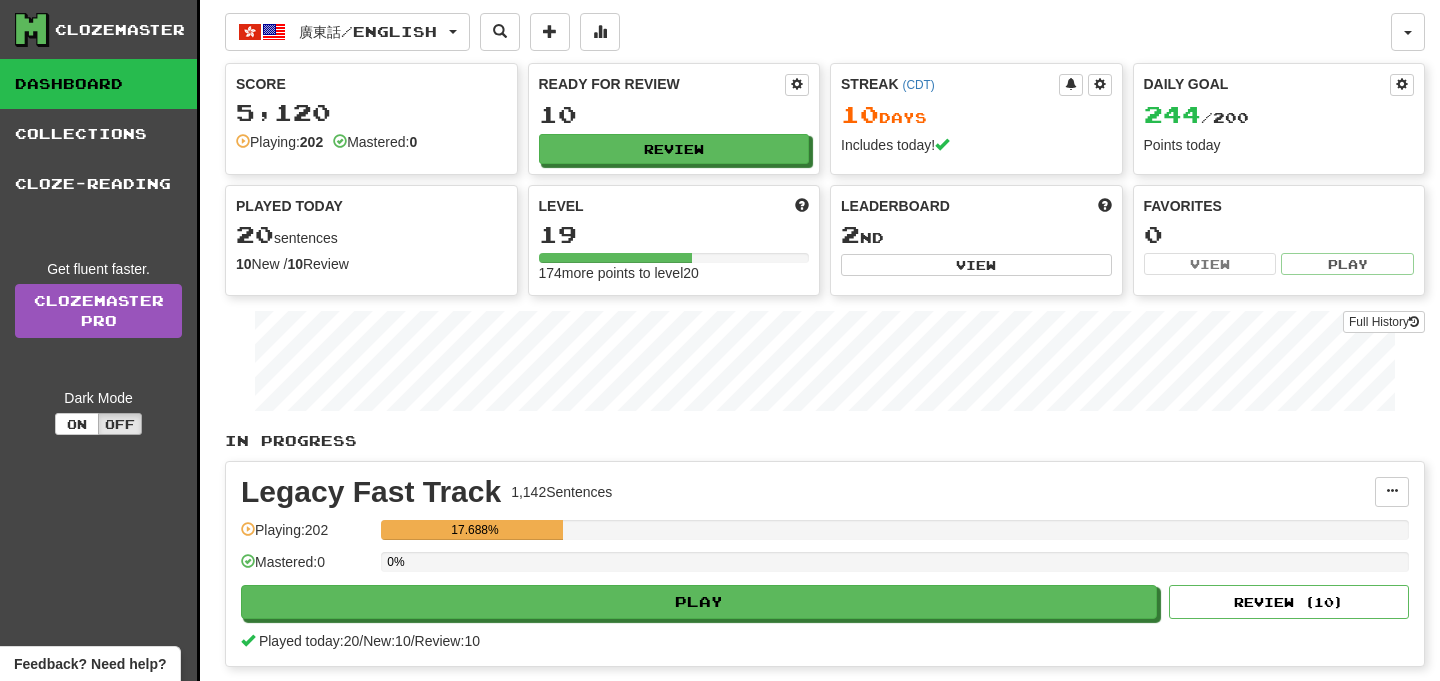 scroll, scrollTop: 0, scrollLeft: 0, axis: both 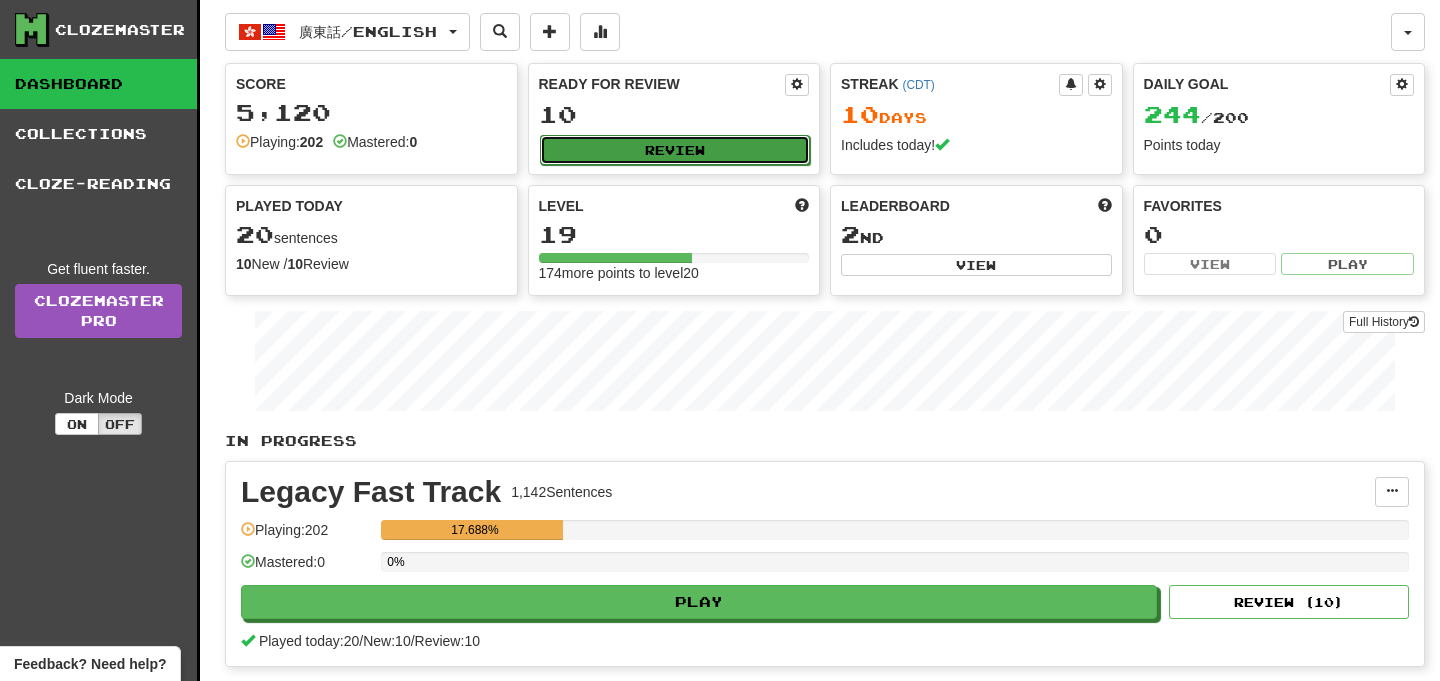 click on "Review" at bounding box center [675, 150] 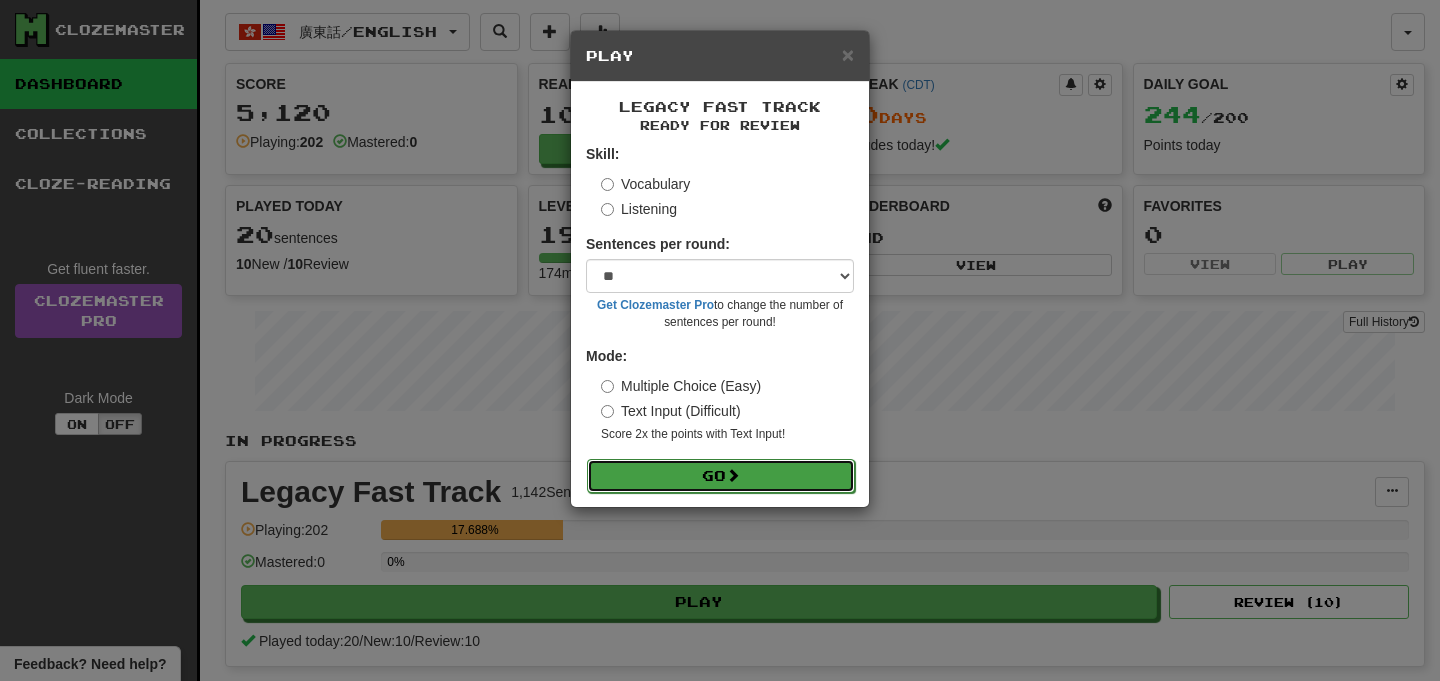 click on "Go" at bounding box center [721, 476] 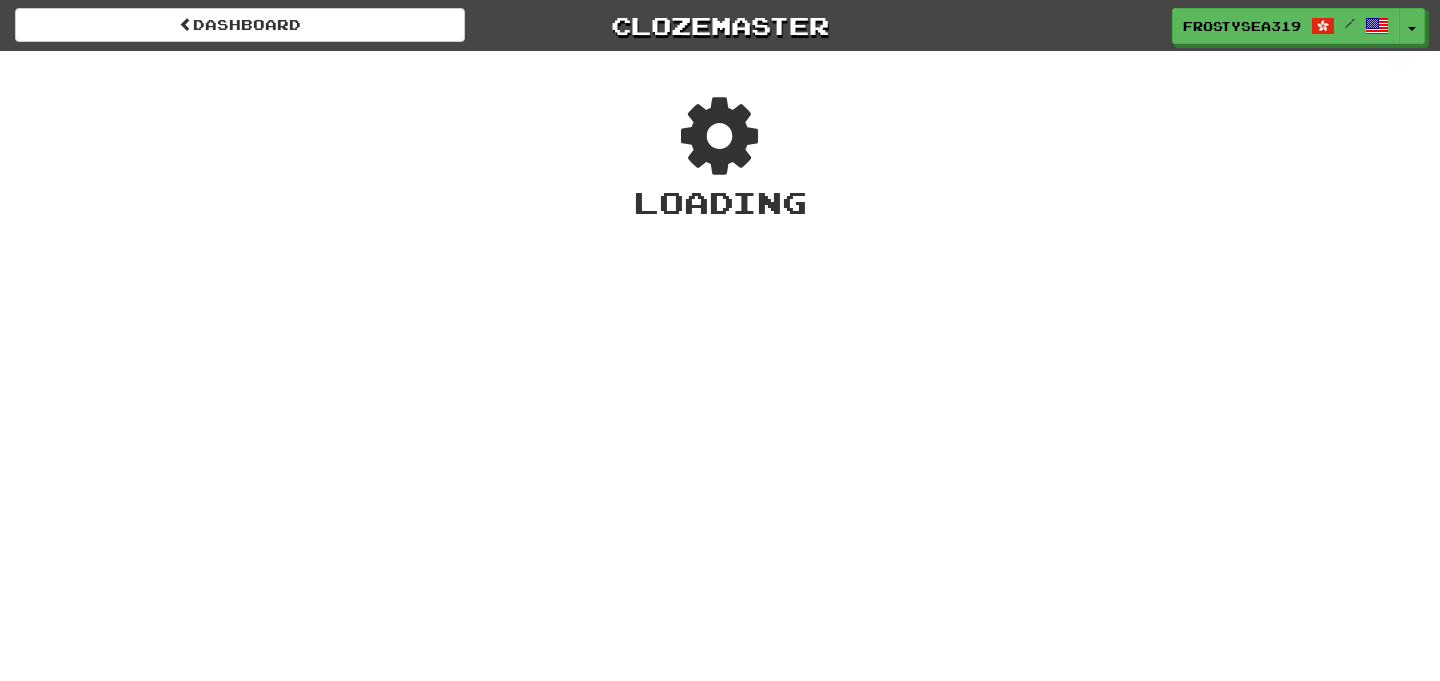 scroll, scrollTop: 0, scrollLeft: 0, axis: both 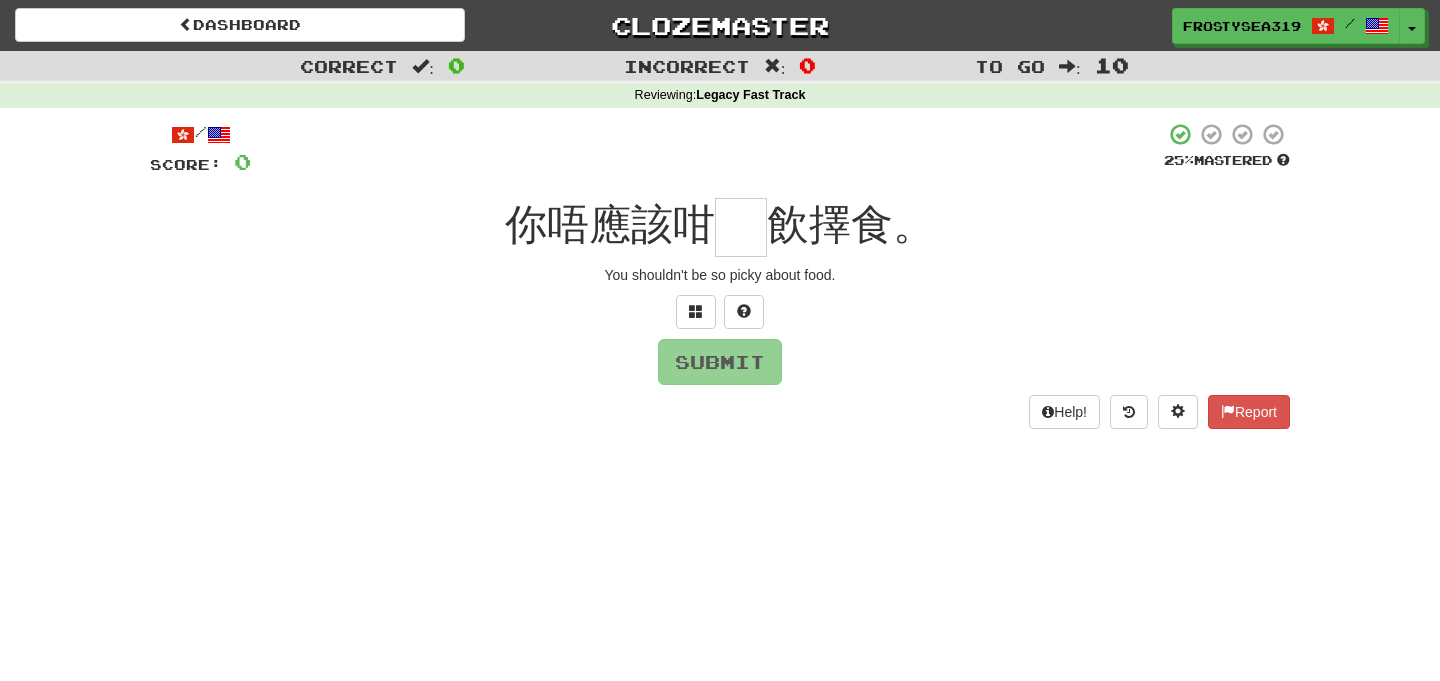 click at bounding box center [741, 227] 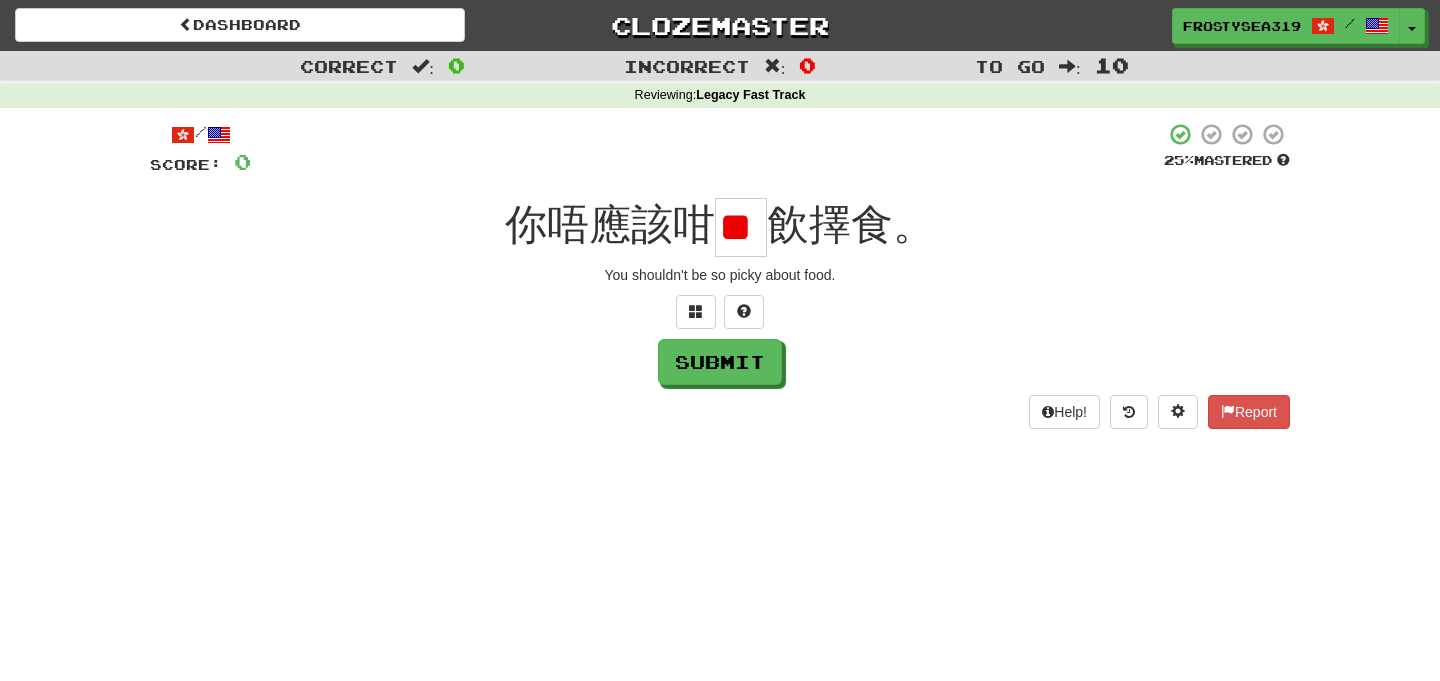 scroll, scrollTop: 0, scrollLeft: 0, axis: both 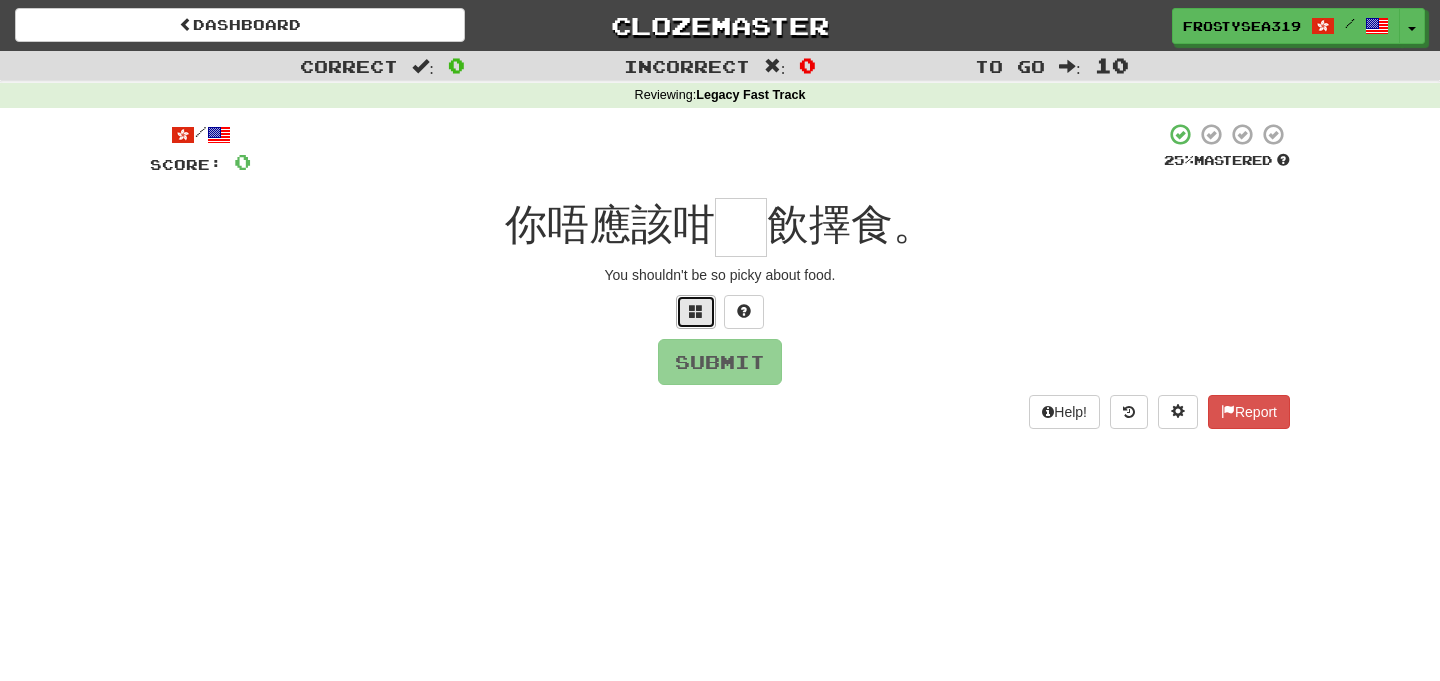 click at bounding box center [696, 311] 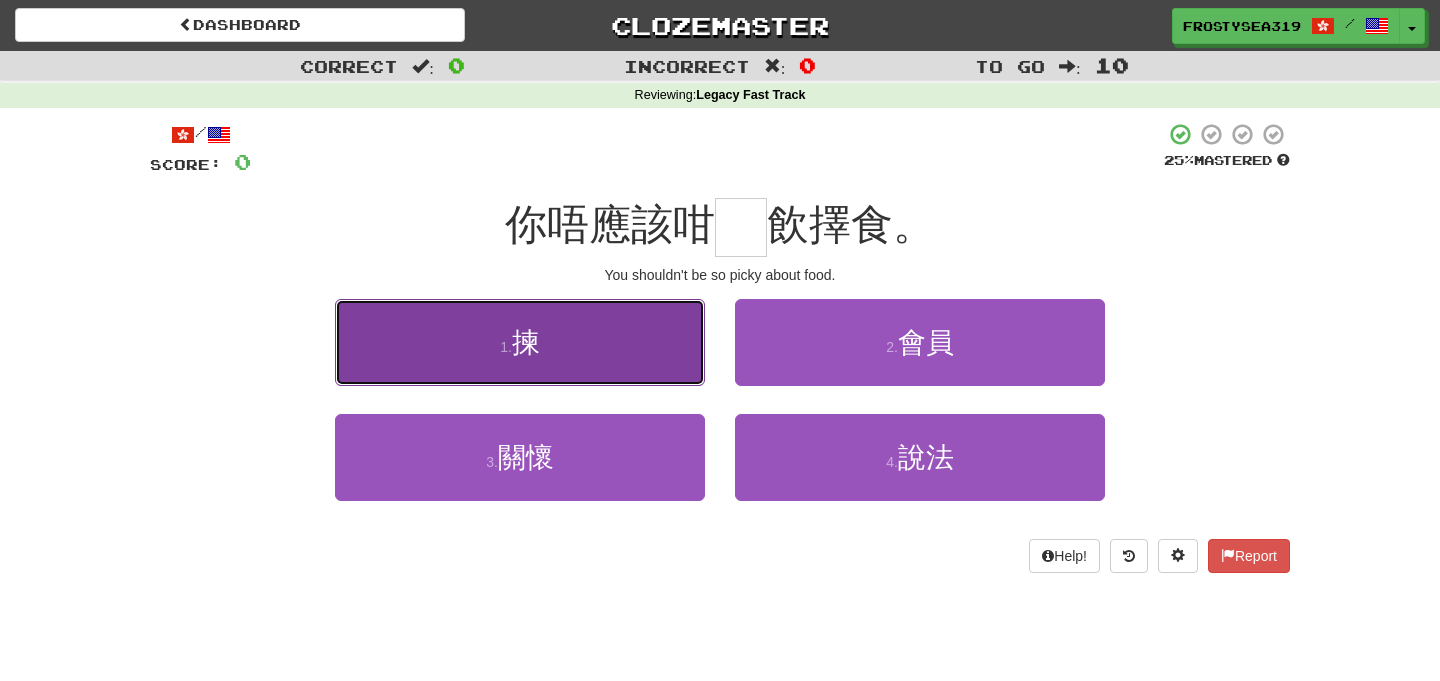 click on "1 .  揀" at bounding box center [520, 342] 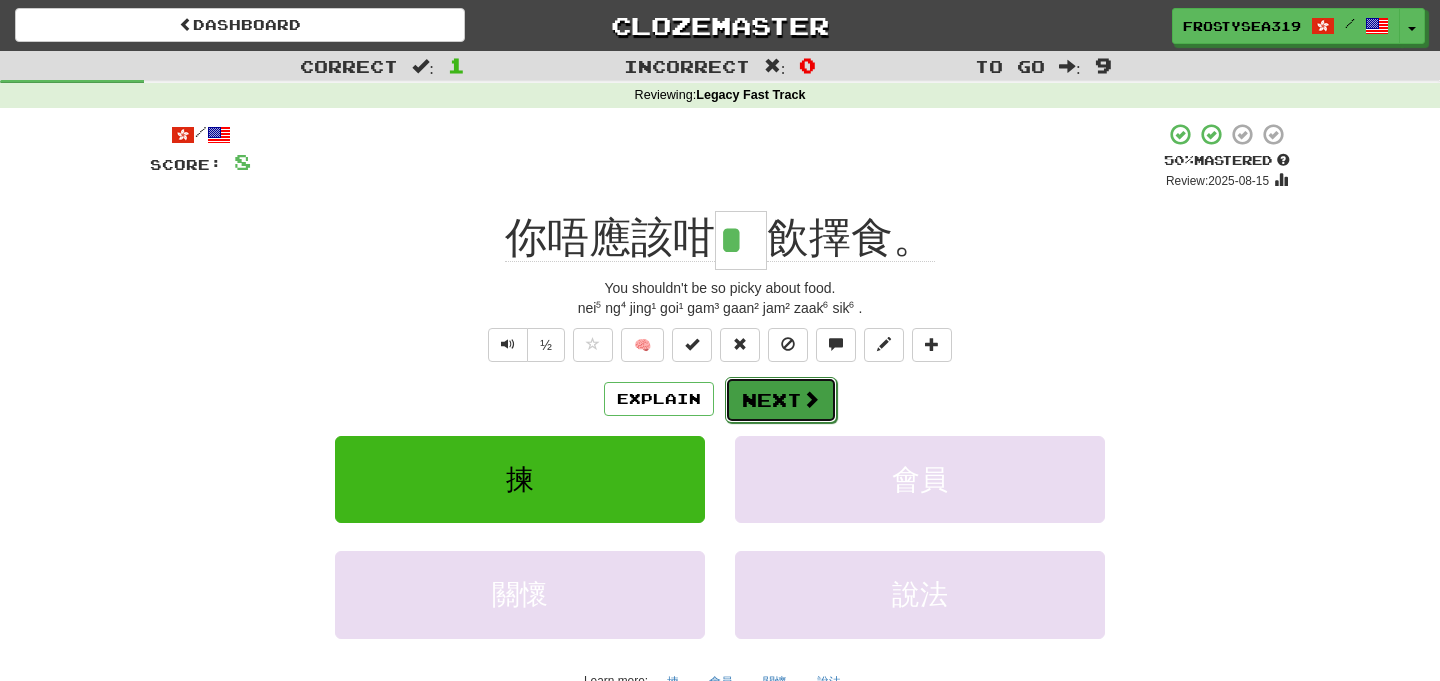 click on "Next" at bounding box center [781, 400] 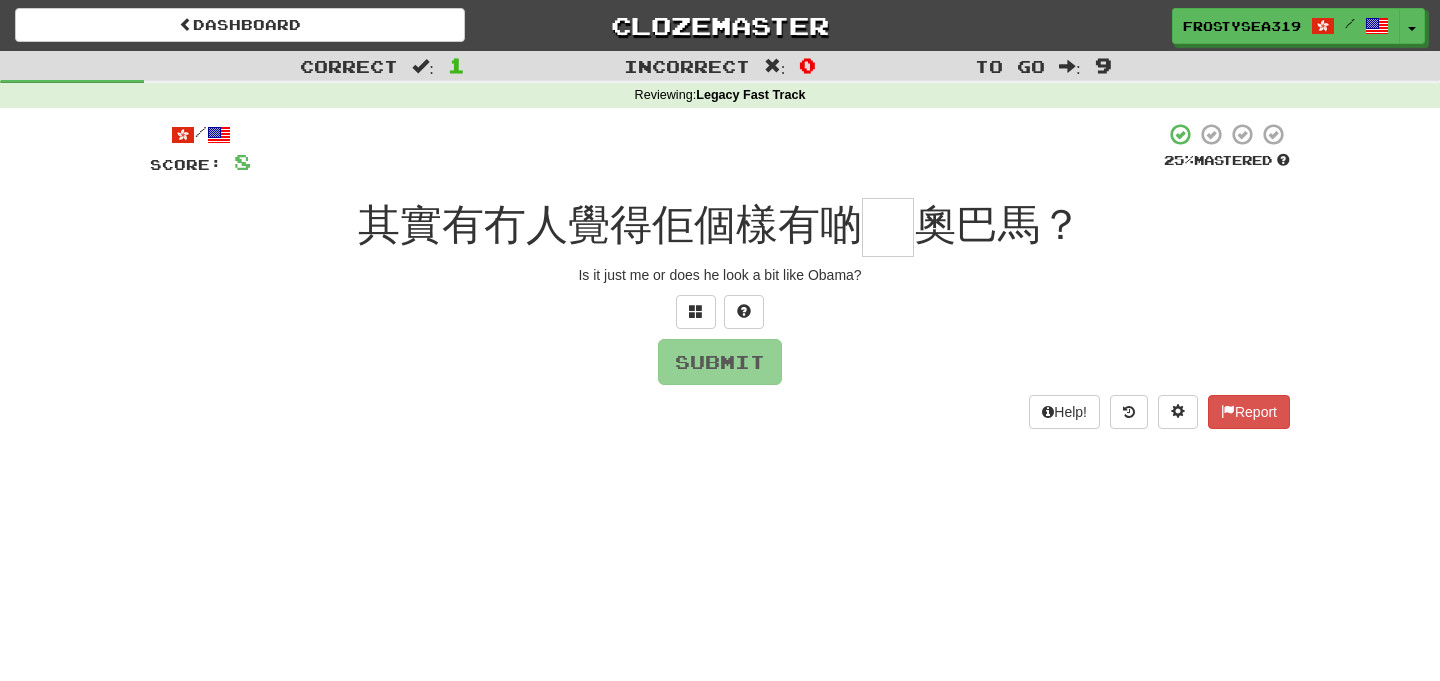 click at bounding box center (888, 227) 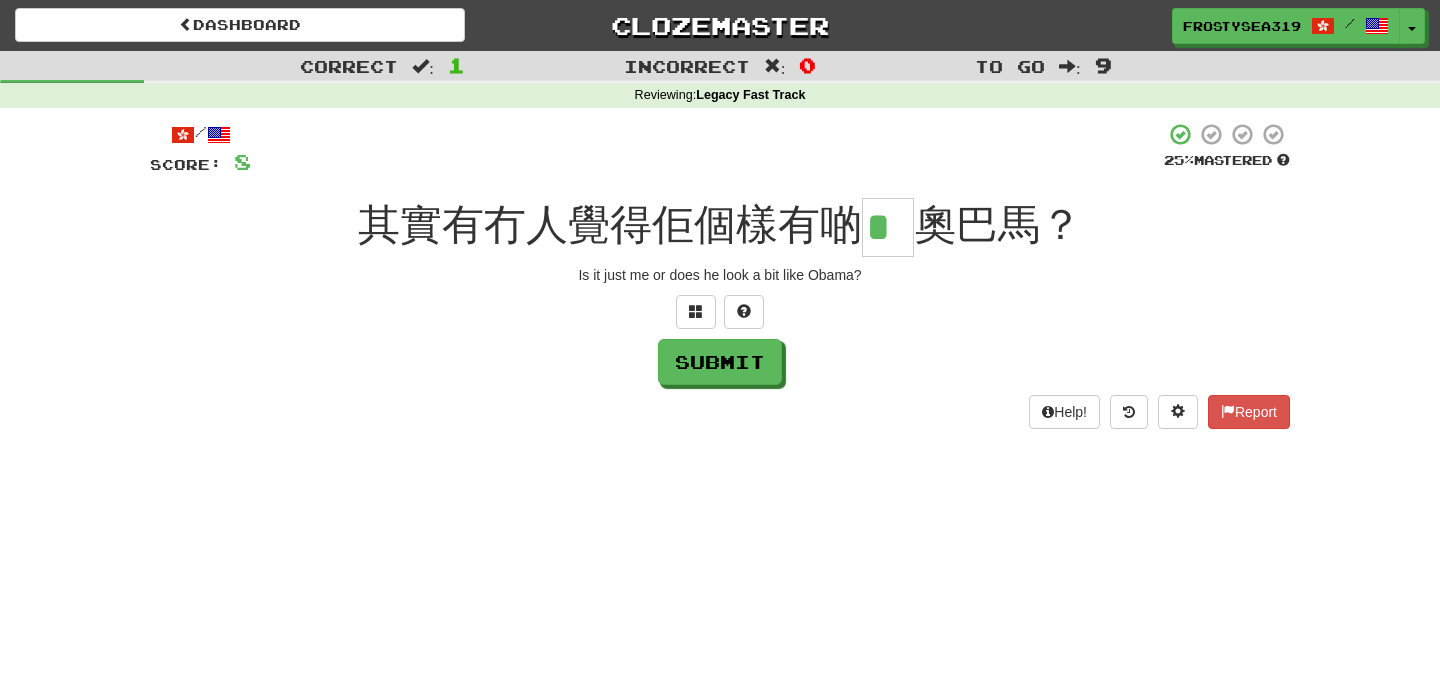 type on "*" 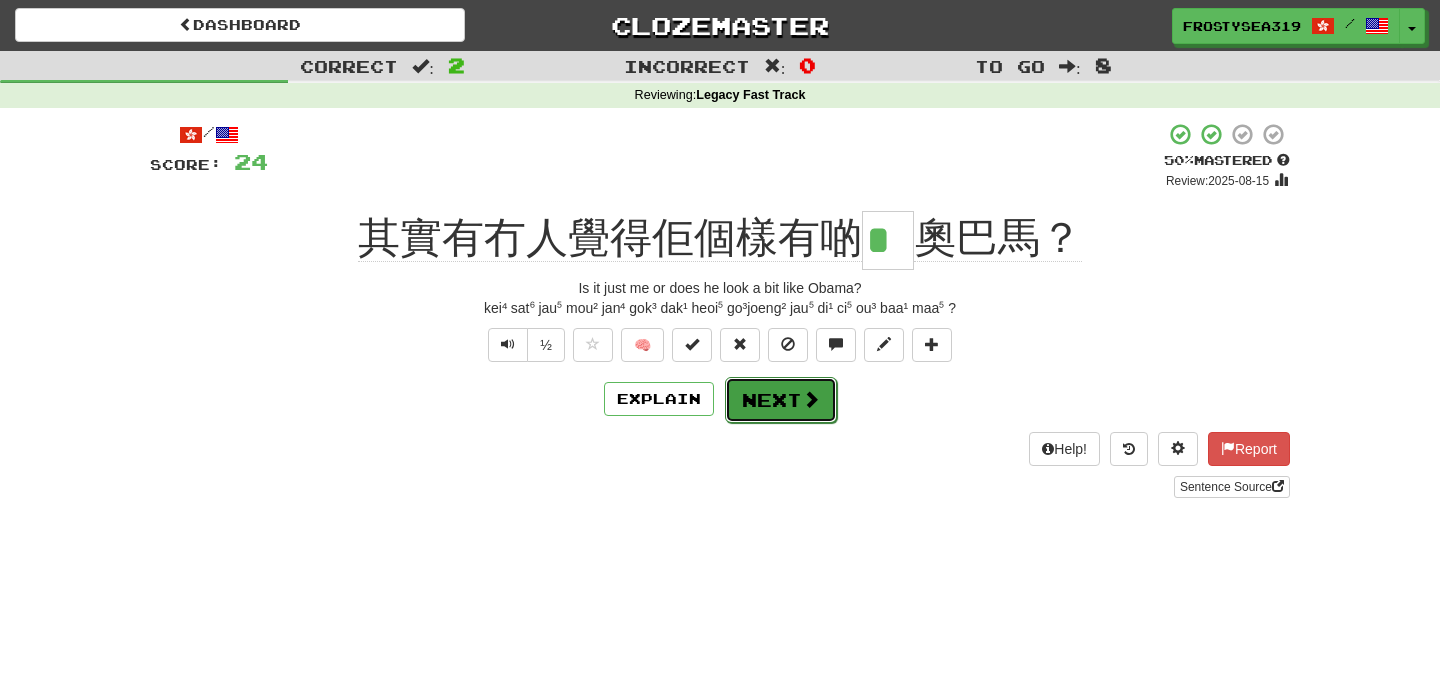 click on "Next" at bounding box center [781, 400] 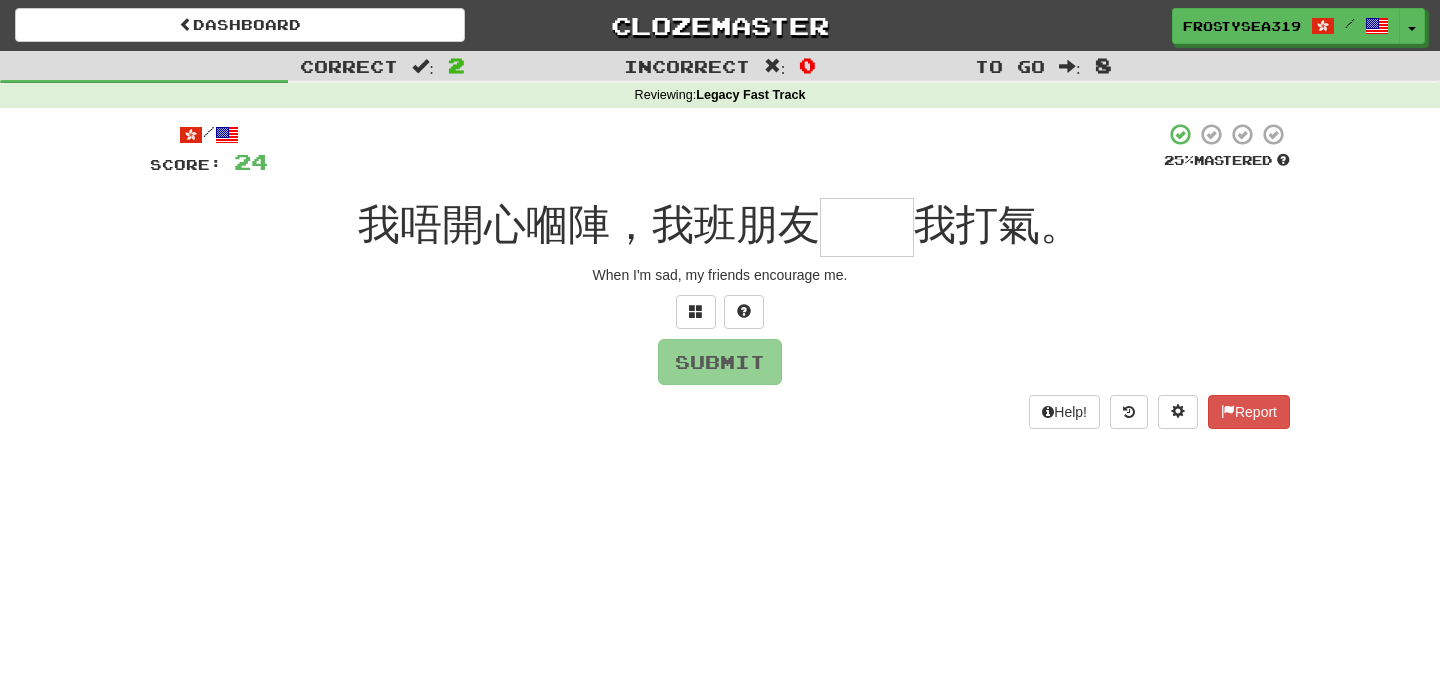 click at bounding box center [867, 227] 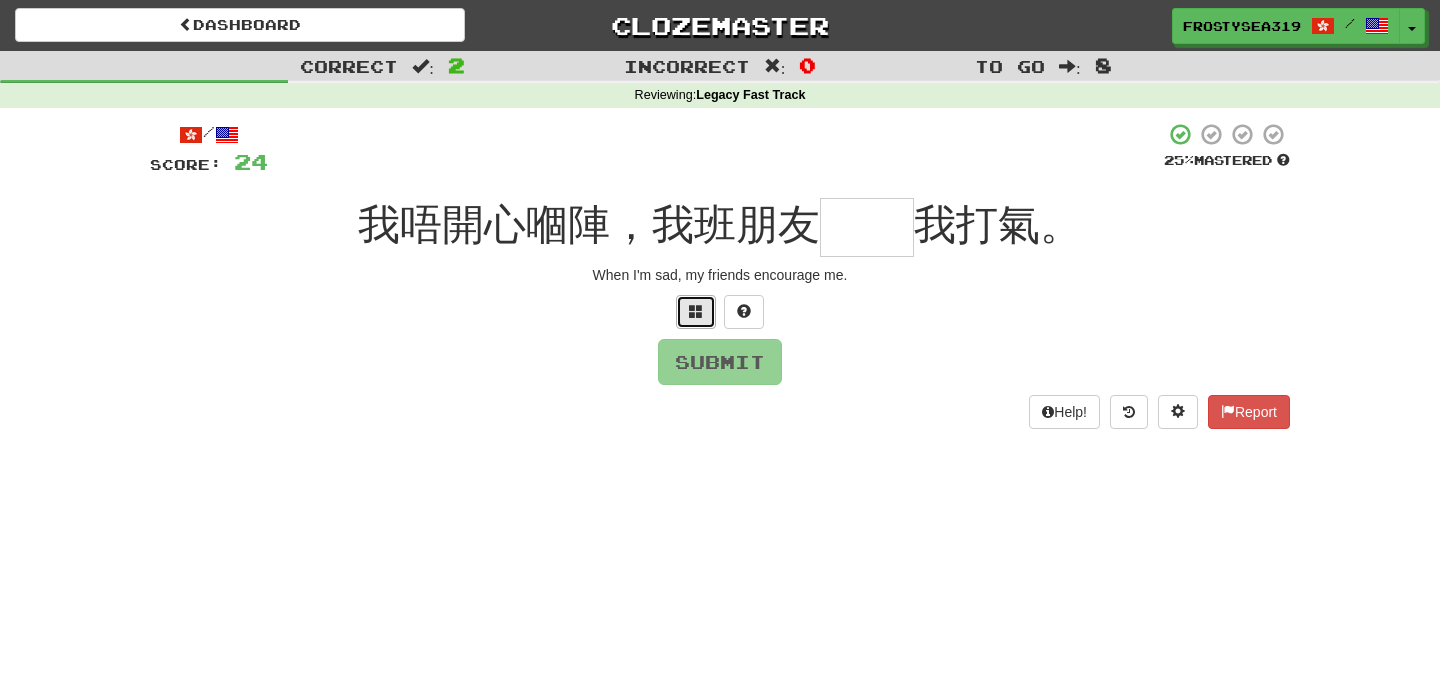click at bounding box center [696, 311] 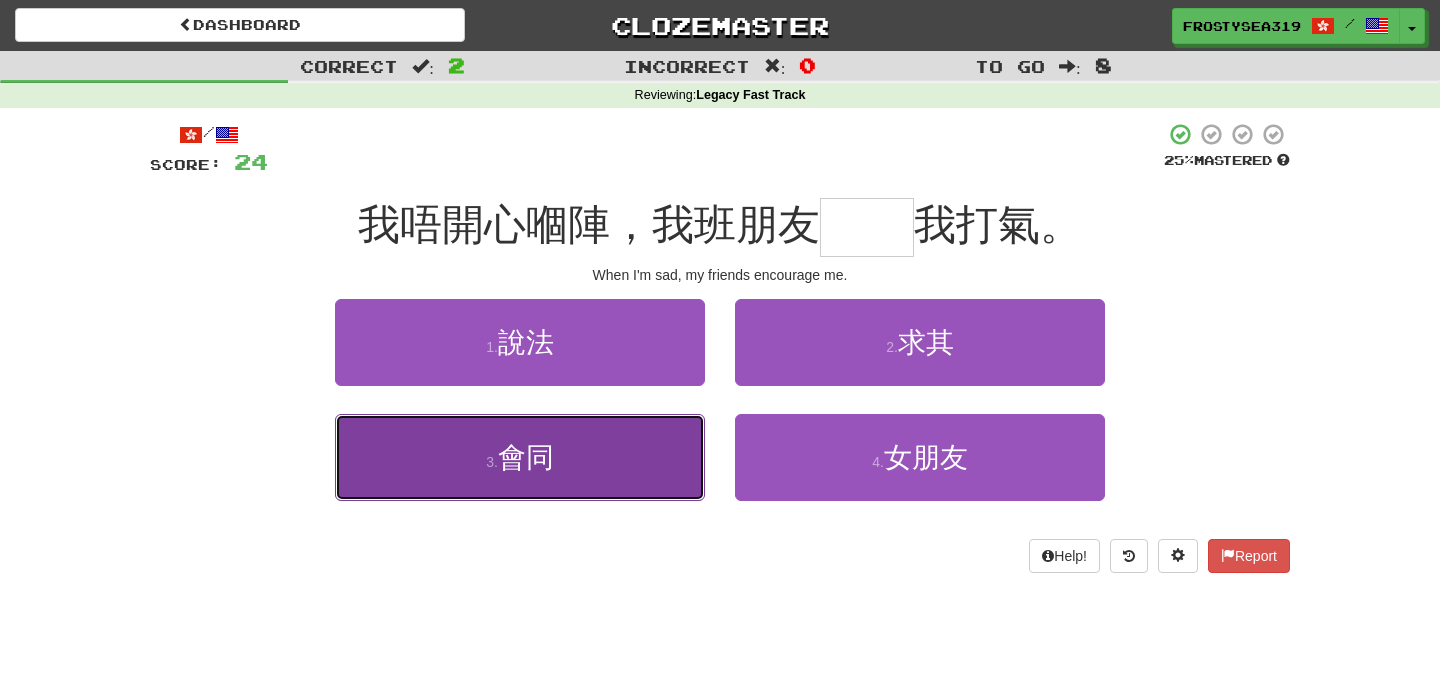 click on "3 .  會同" at bounding box center (520, 457) 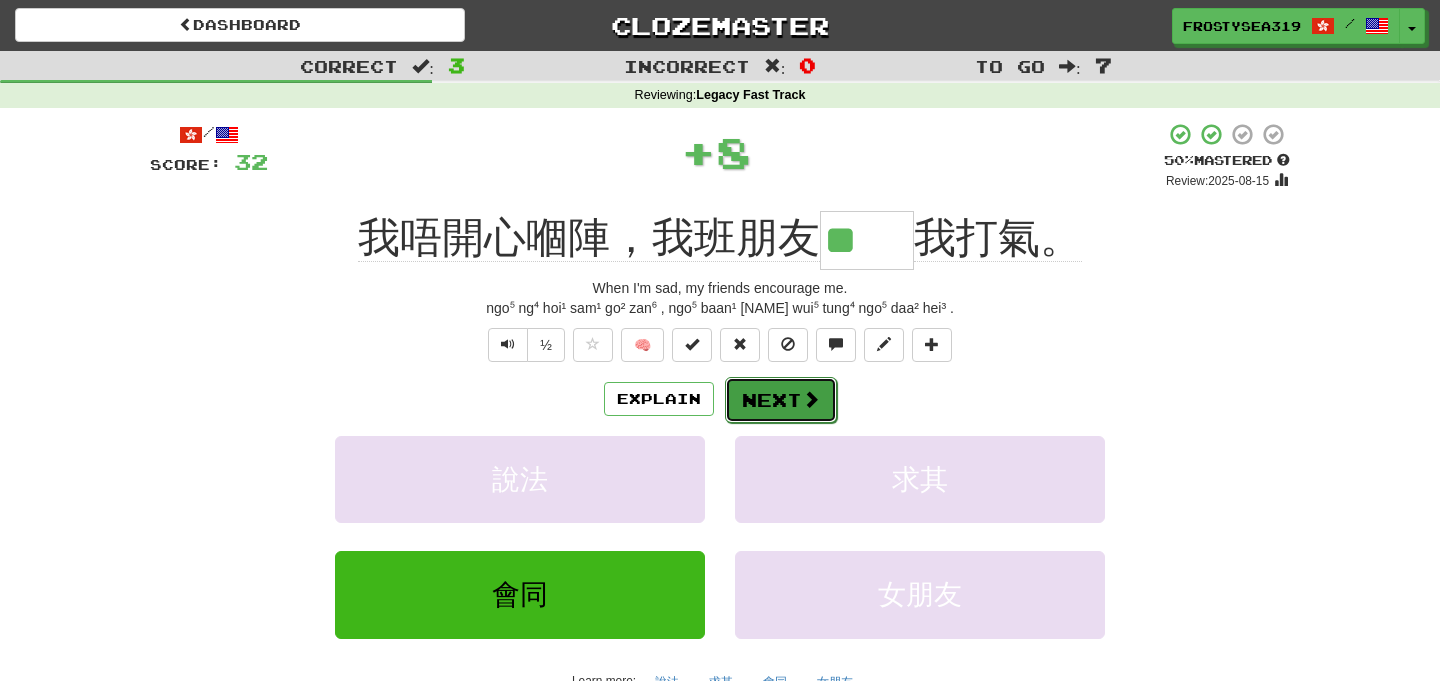 click on "Next" at bounding box center (781, 400) 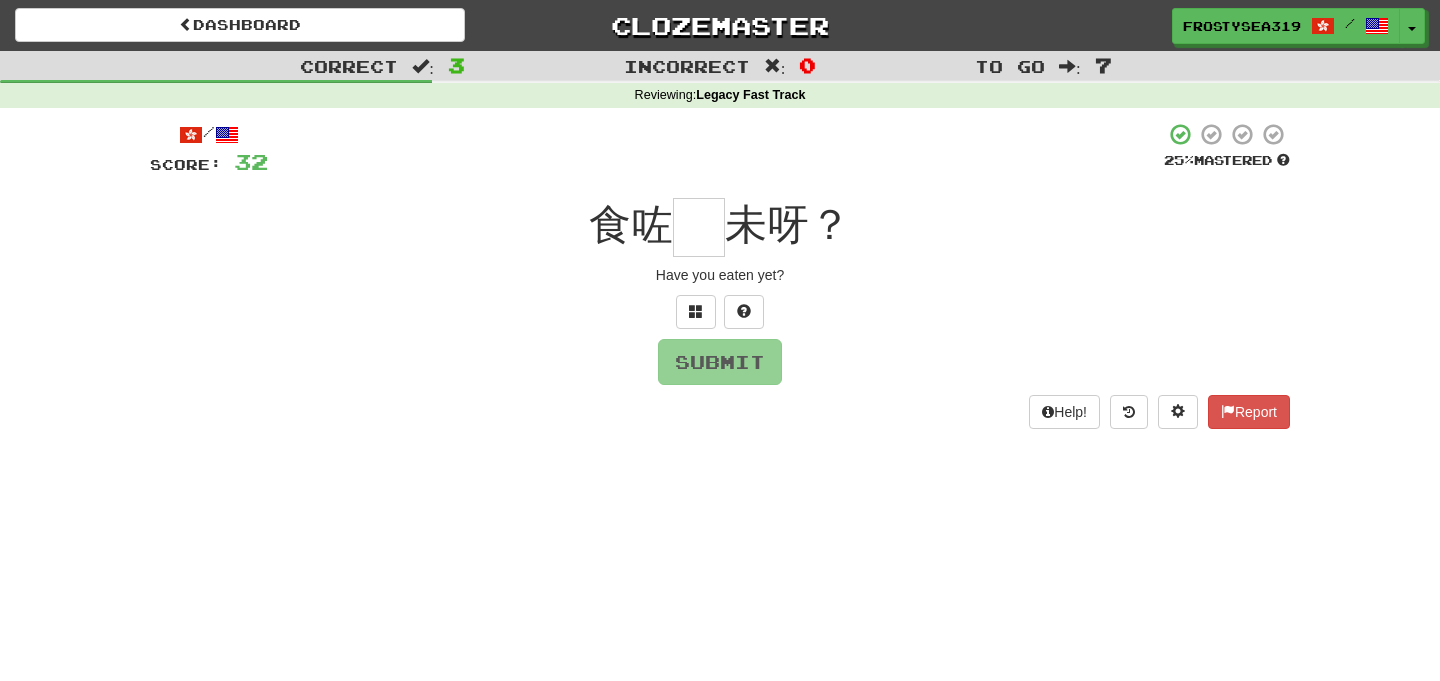 click at bounding box center (699, 227) 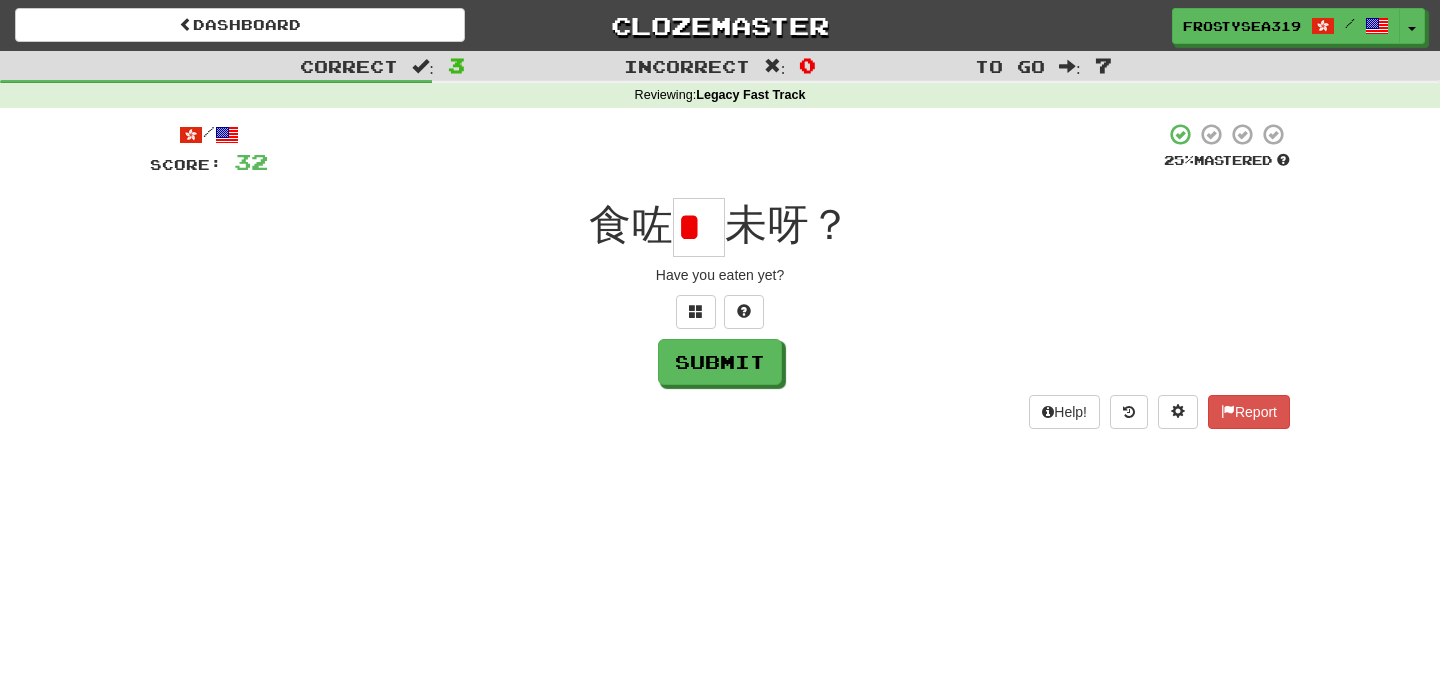 scroll, scrollTop: 0, scrollLeft: 0, axis: both 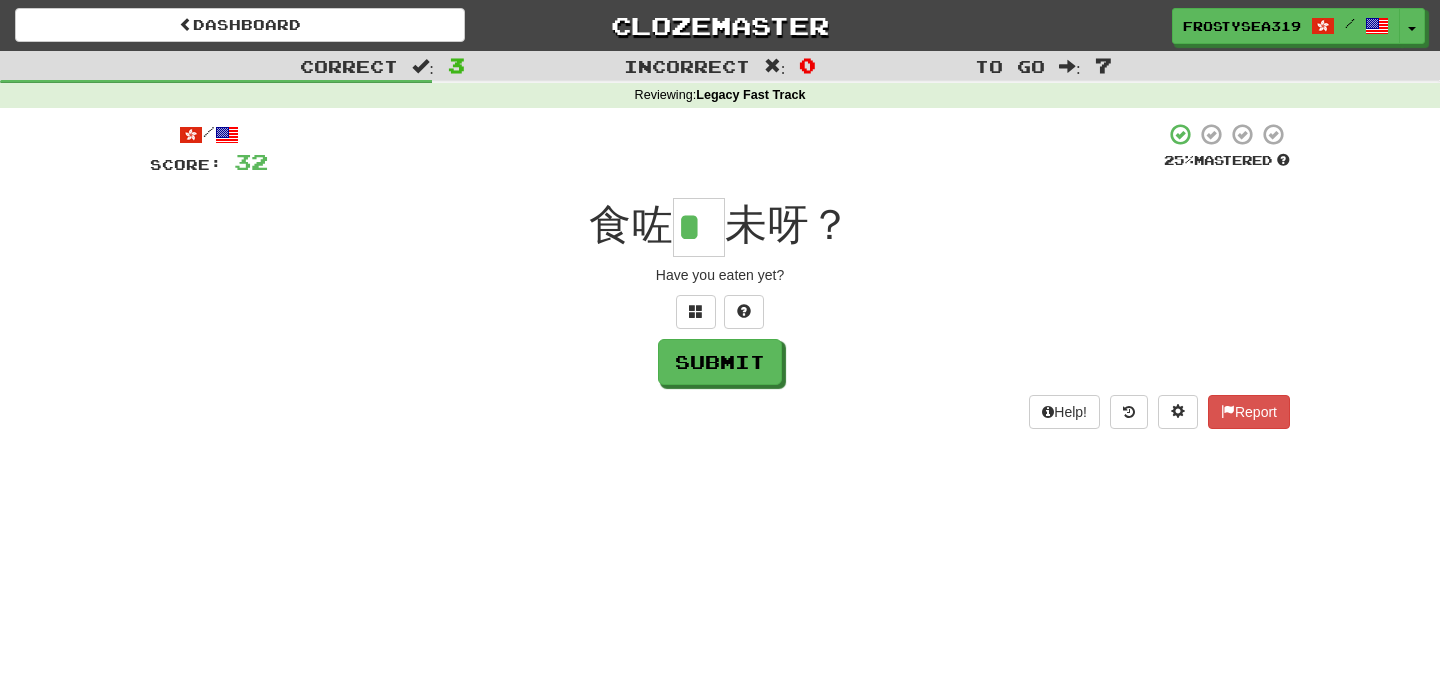 type on "*" 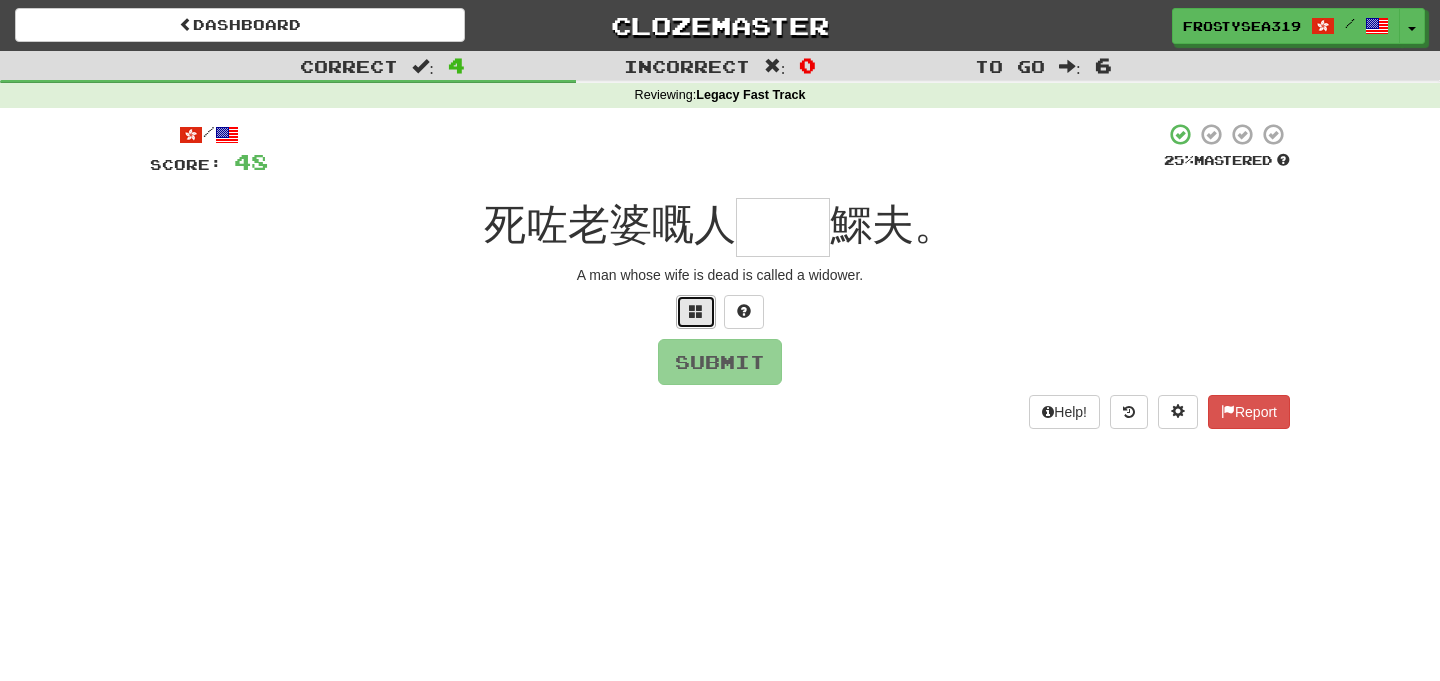 click at bounding box center [696, 312] 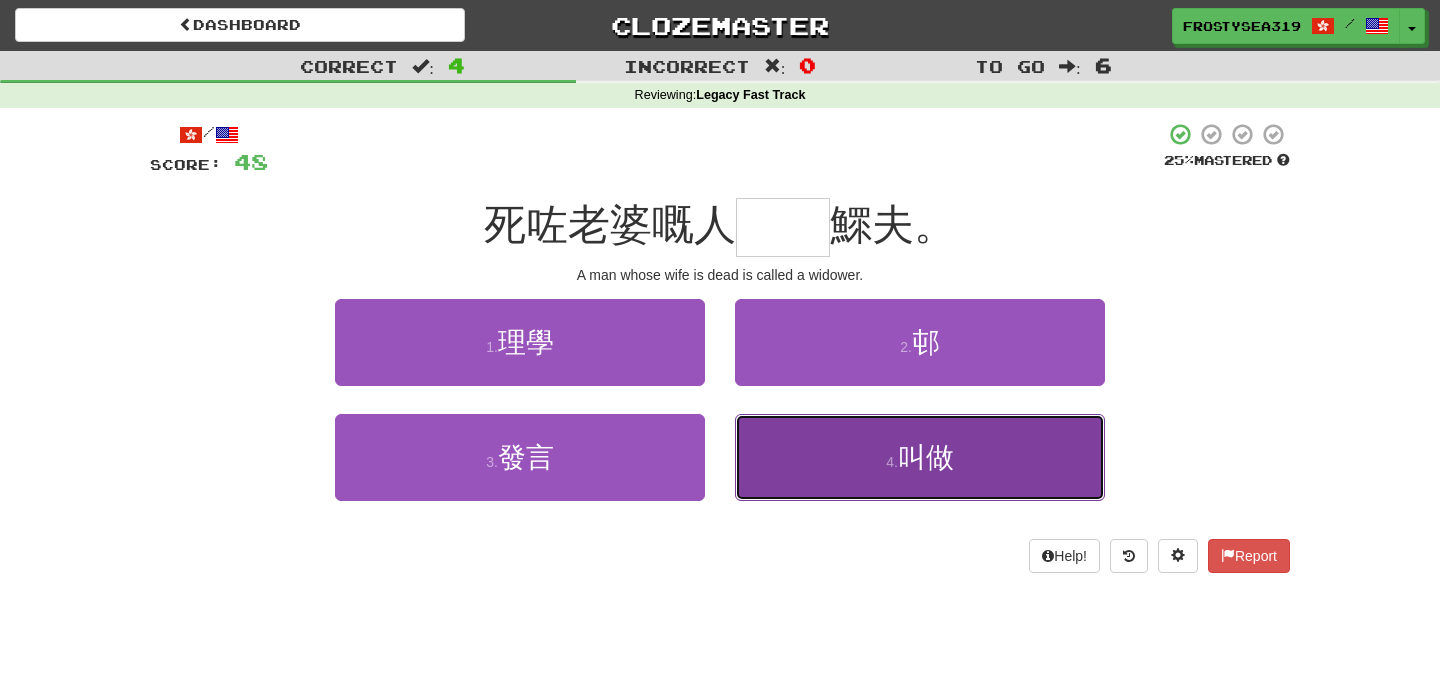click on "4 .  叫做" at bounding box center (920, 457) 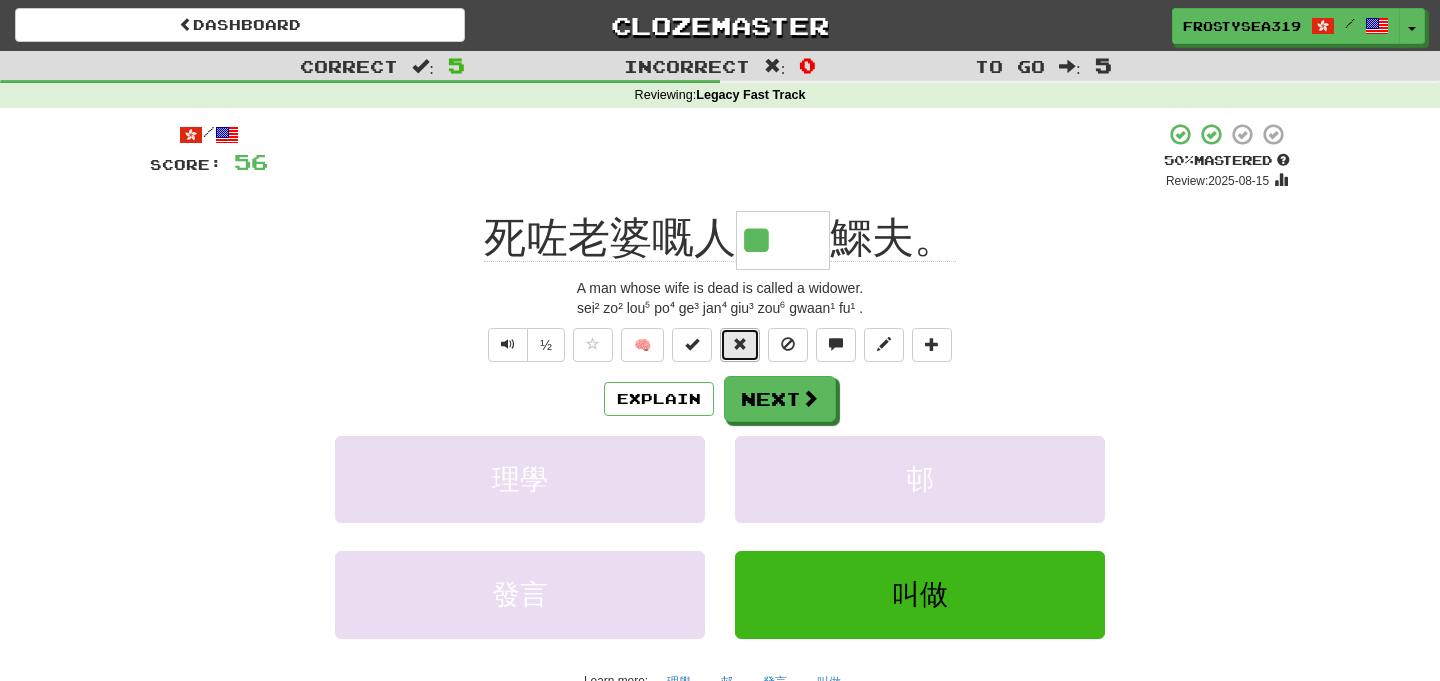 click at bounding box center (740, 345) 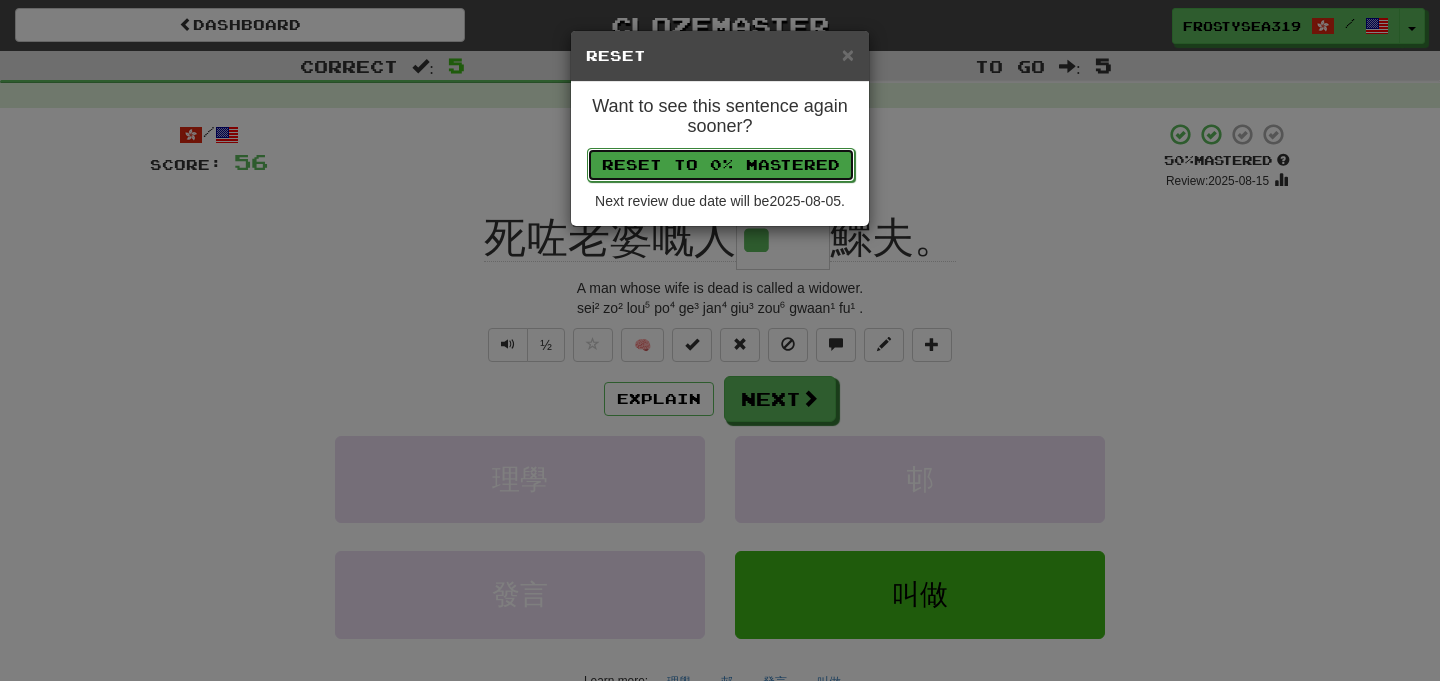 click on "Reset to 0% Mastered" at bounding box center [721, 165] 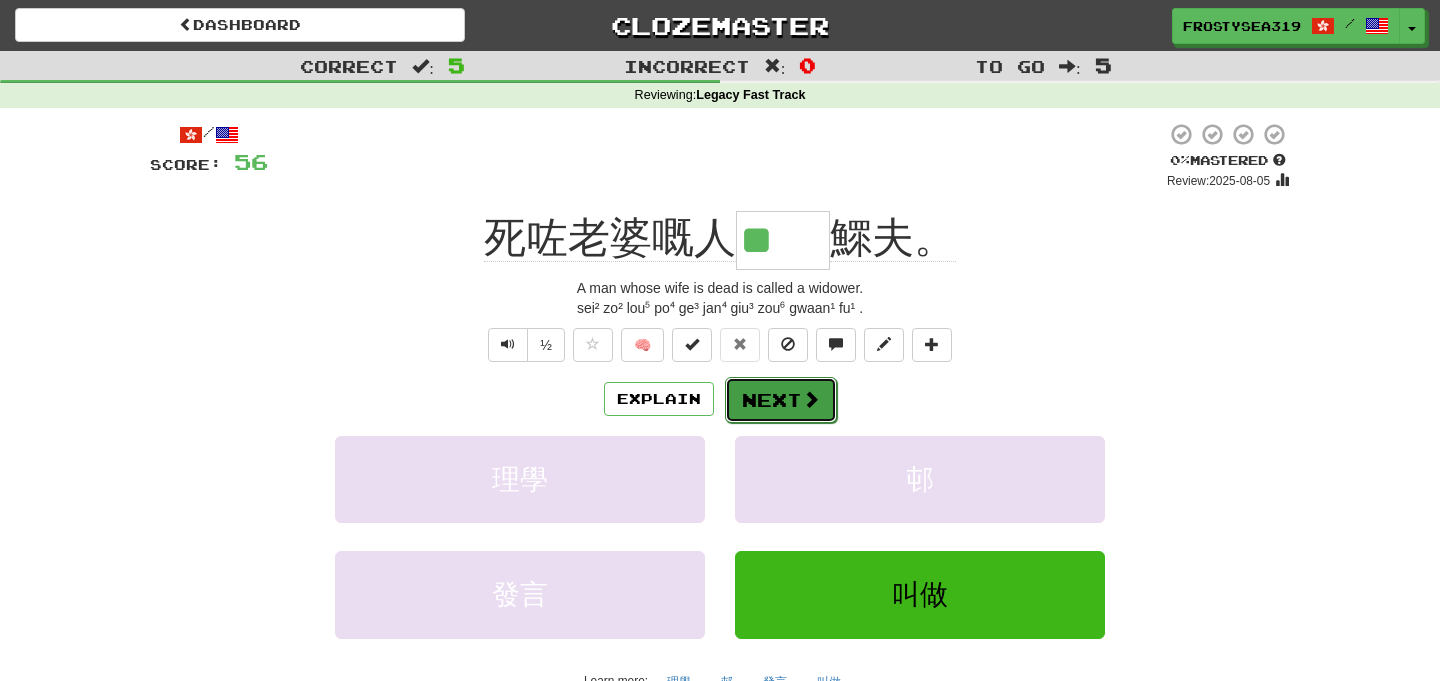 click on "Next" at bounding box center [781, 400] 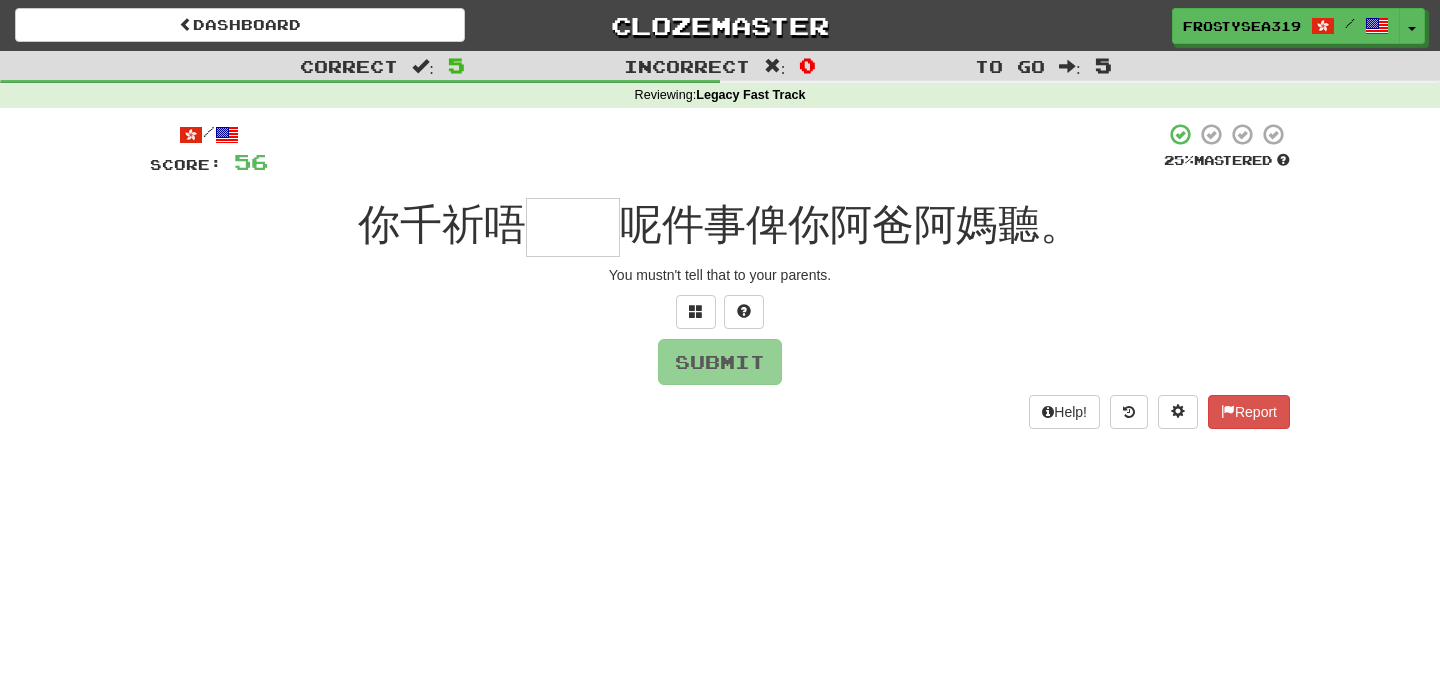 click at bounding box center (573, 227) 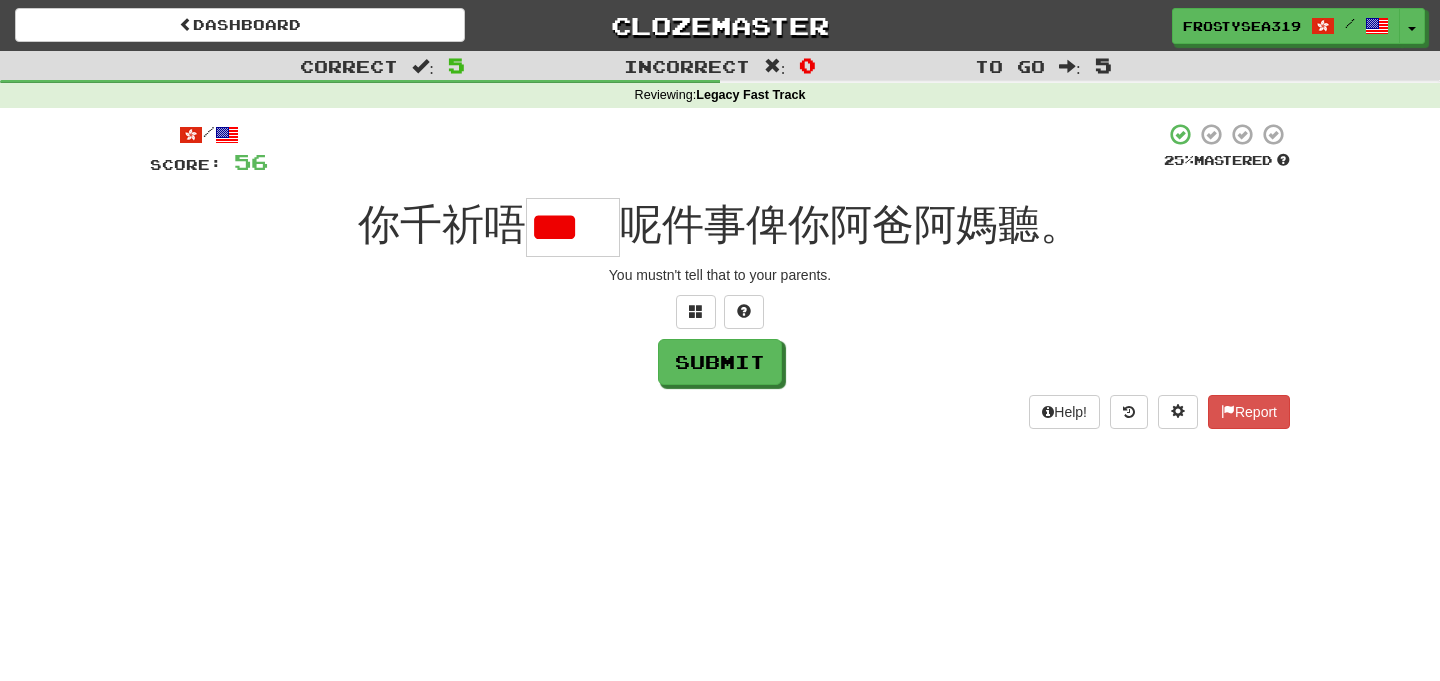 type on "*" 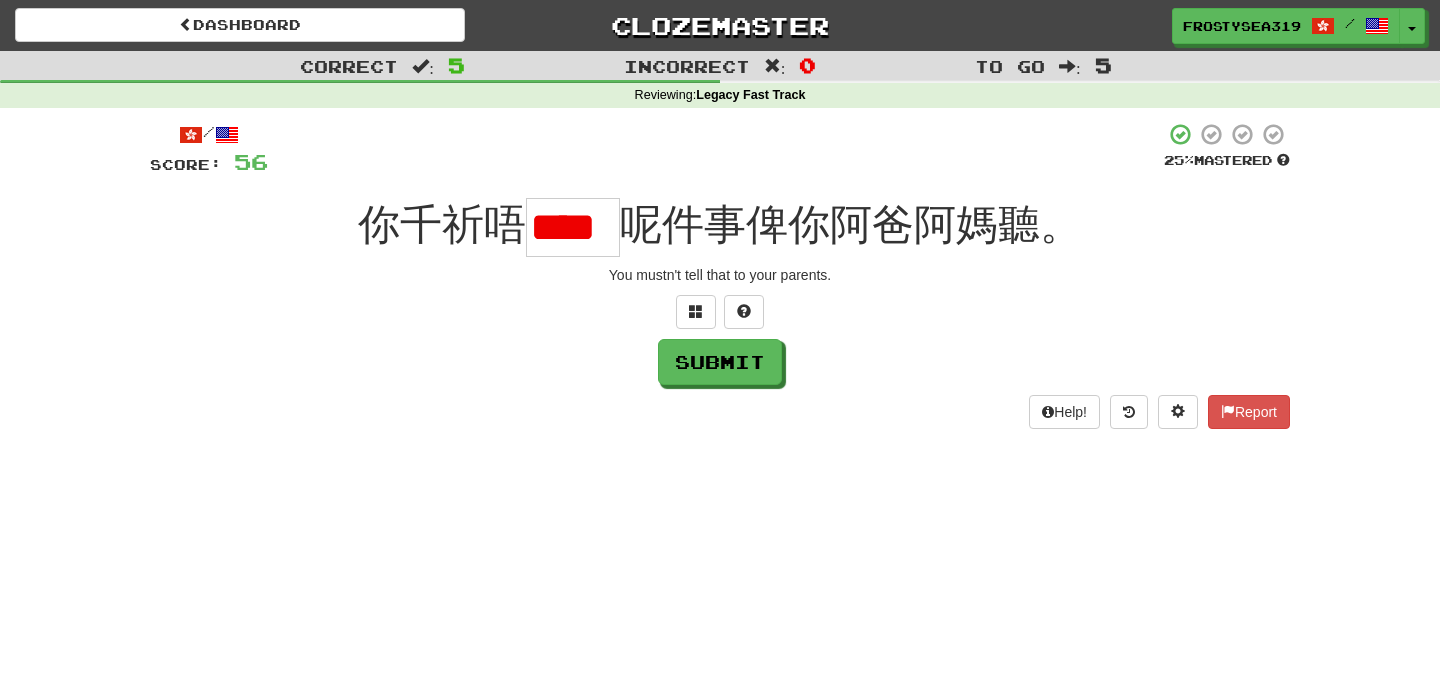 scroll, scrollTop: 0, scrollLeft: 9, axis: horizontal 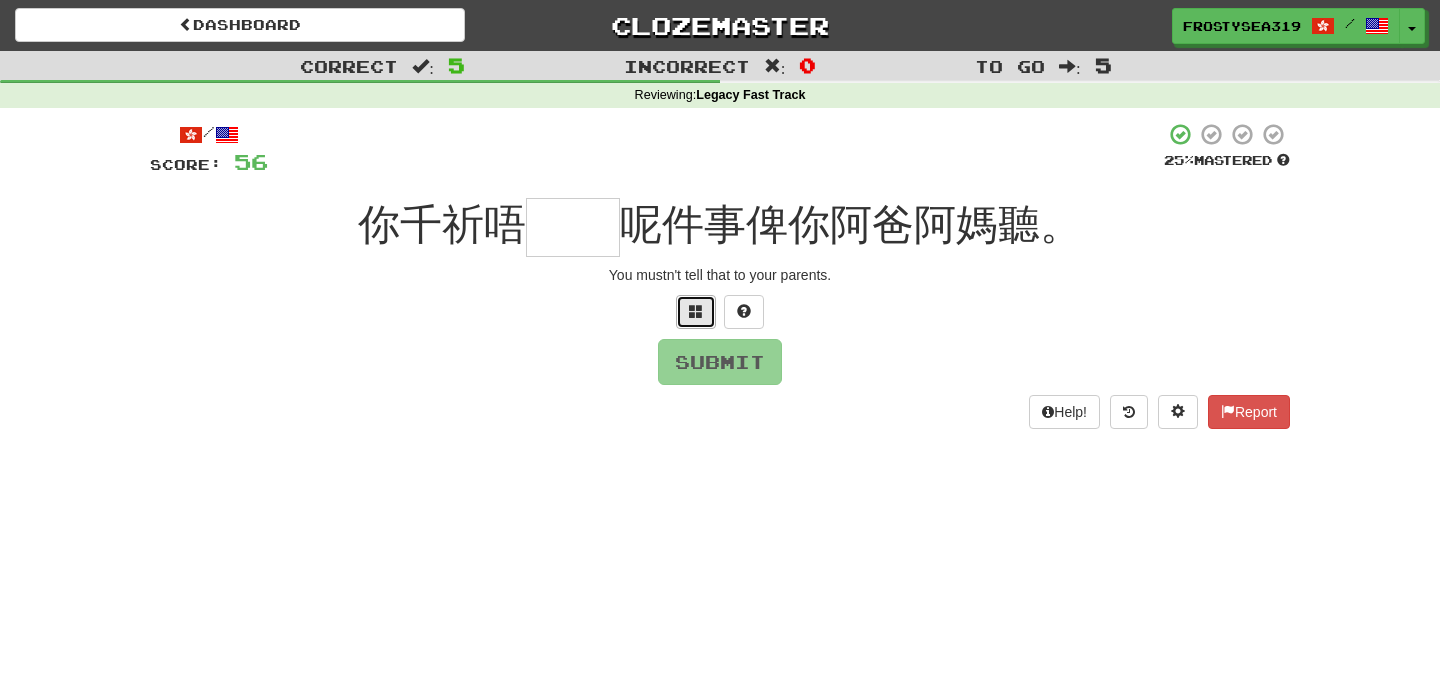click at bounding box center (696, 312) 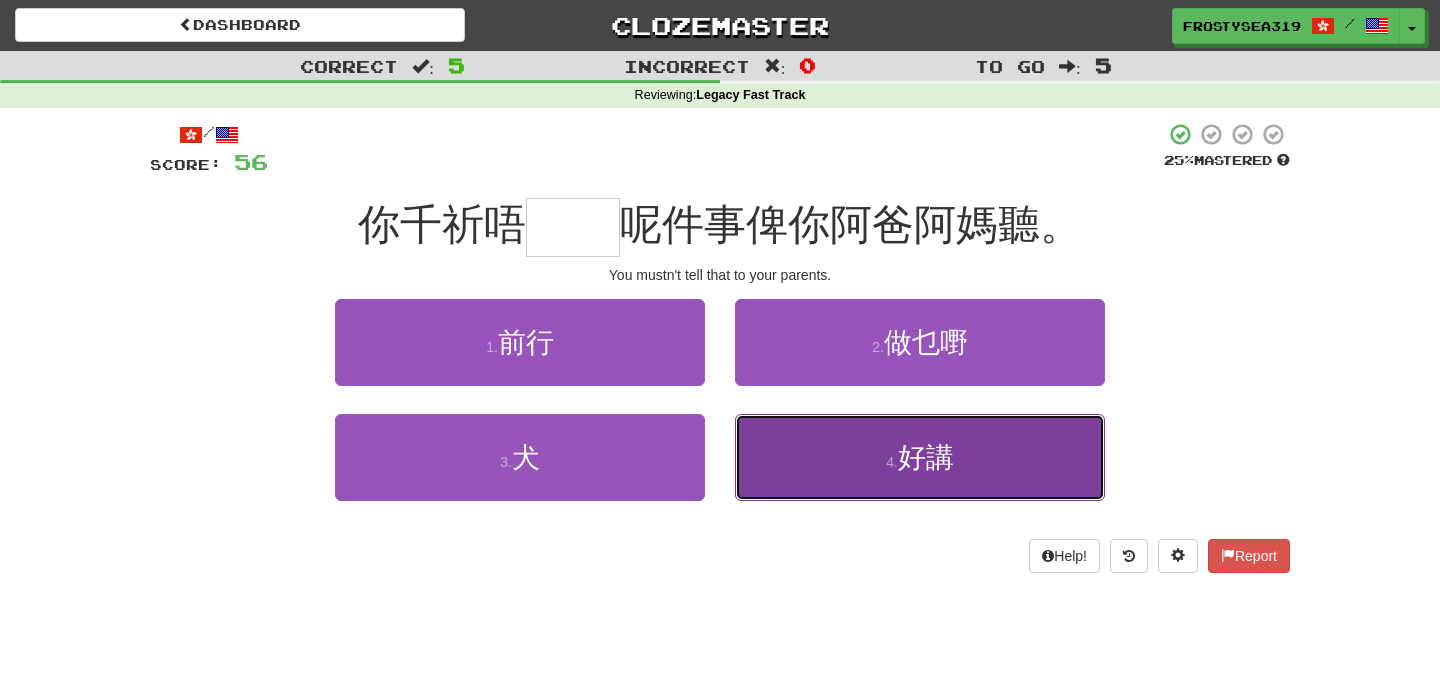 click on "4 .  好講" at bounding box center (920, 457) 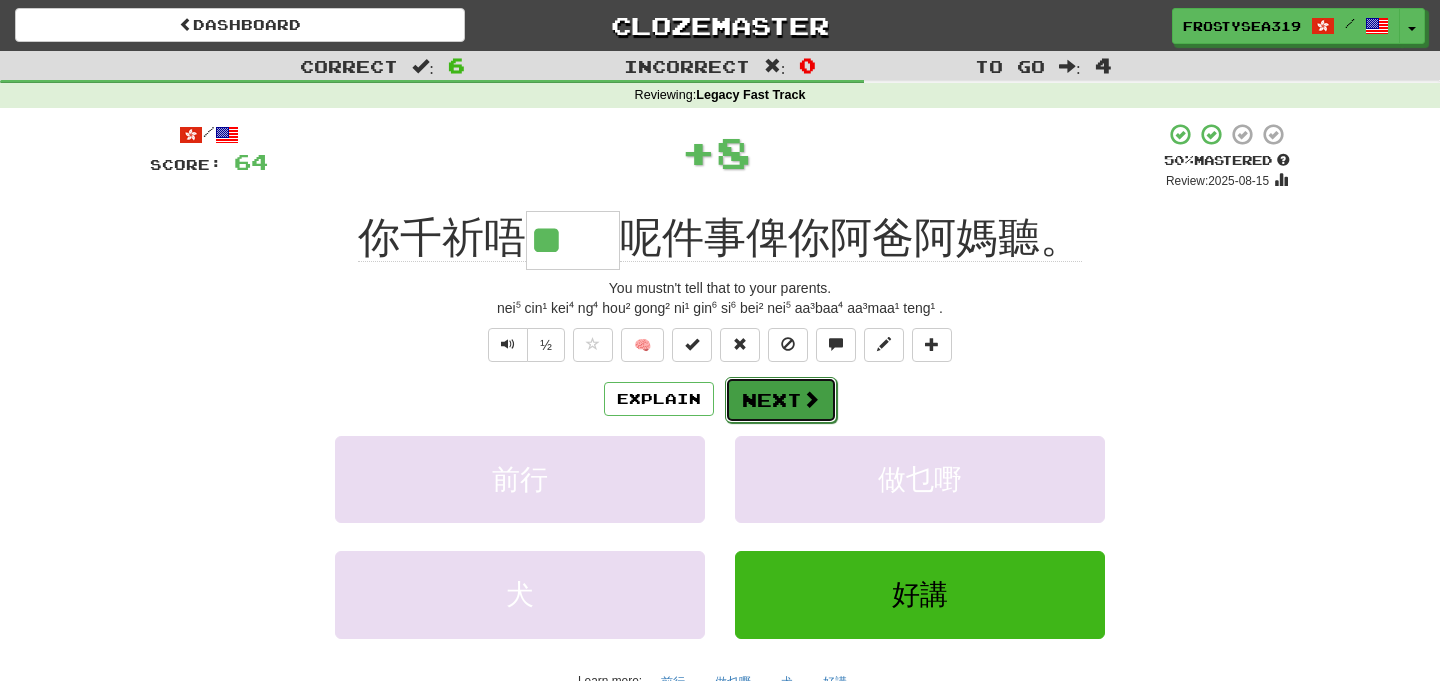click on "Next" at bounding box center [781, 400] 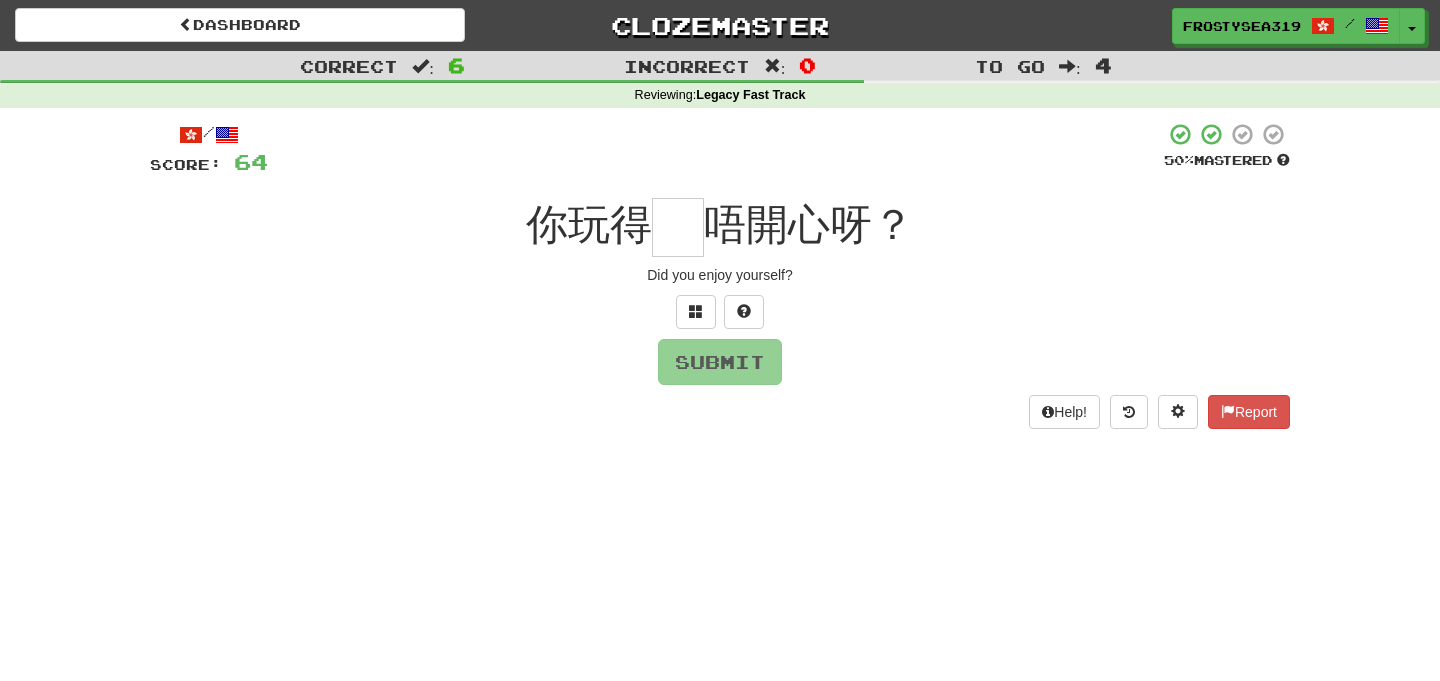 click at bounding box center [678, 227] 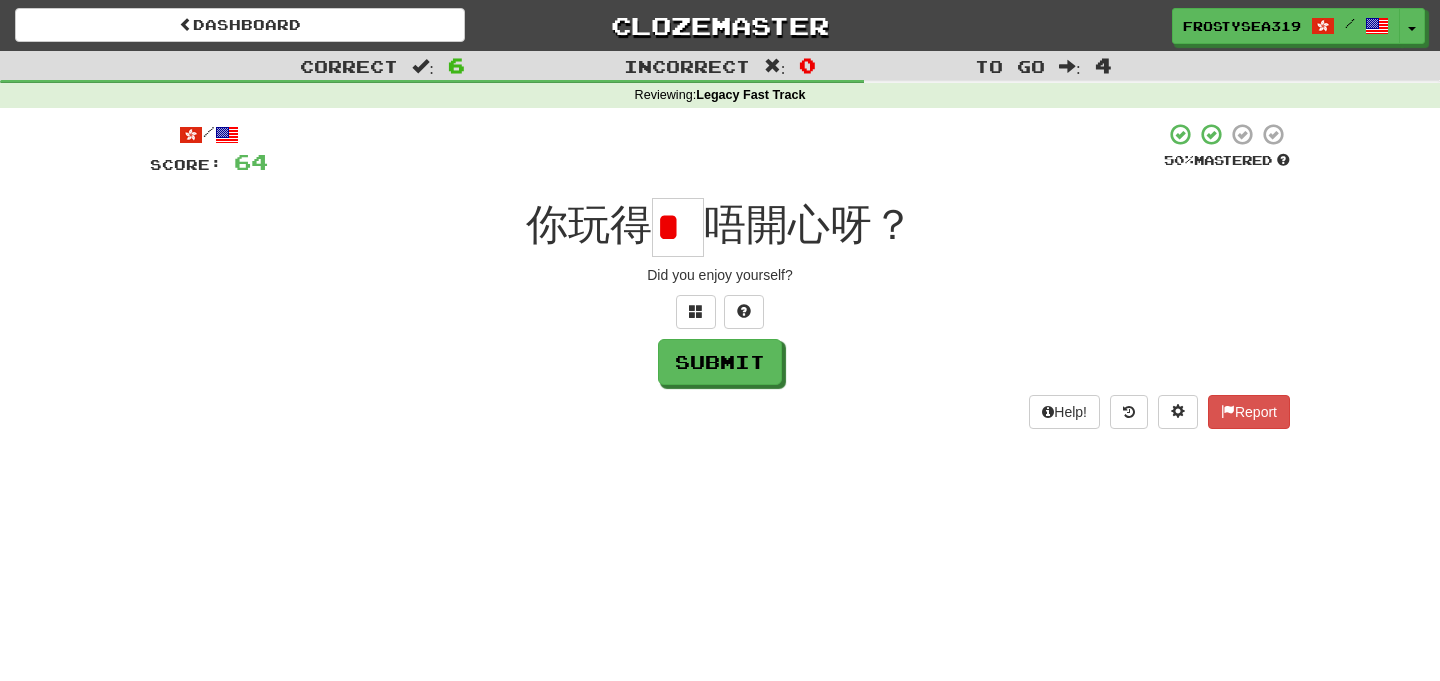 scroll, scrollTop: 0, scrollLeft: 0, axis: both 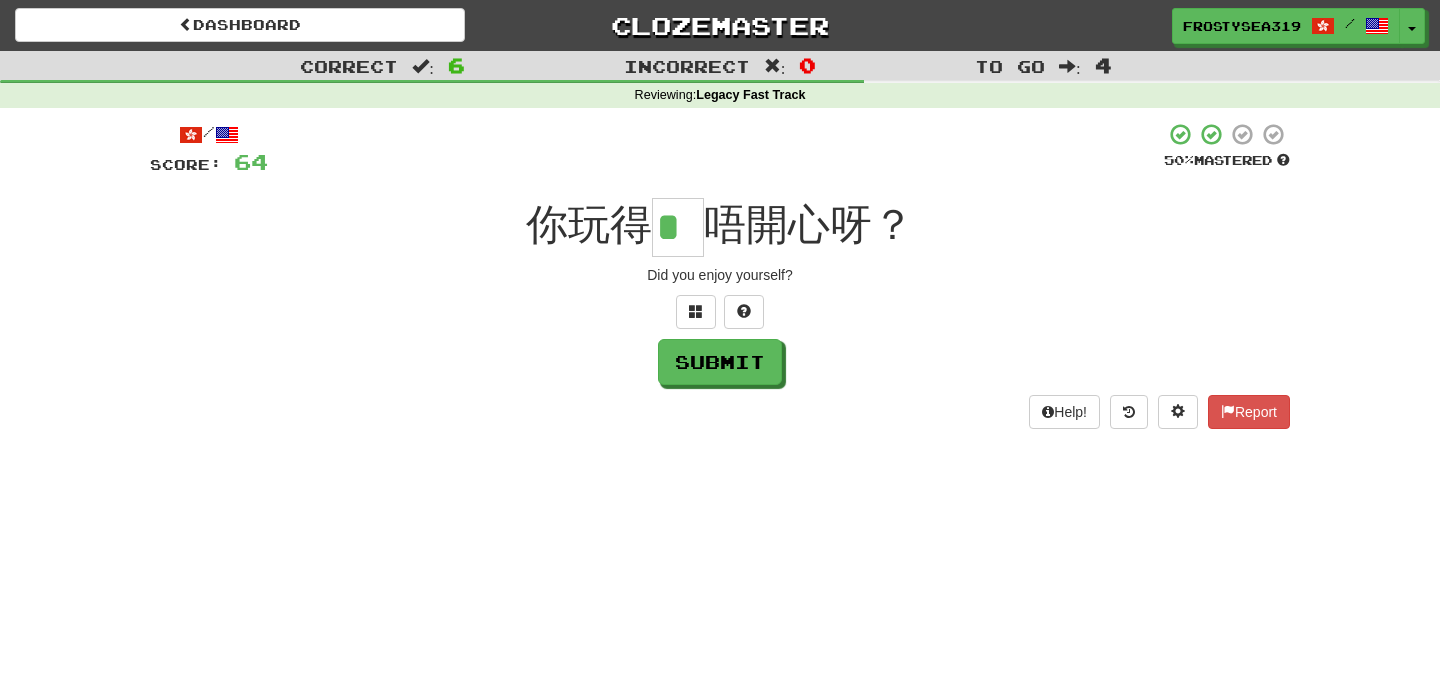 type on "*" 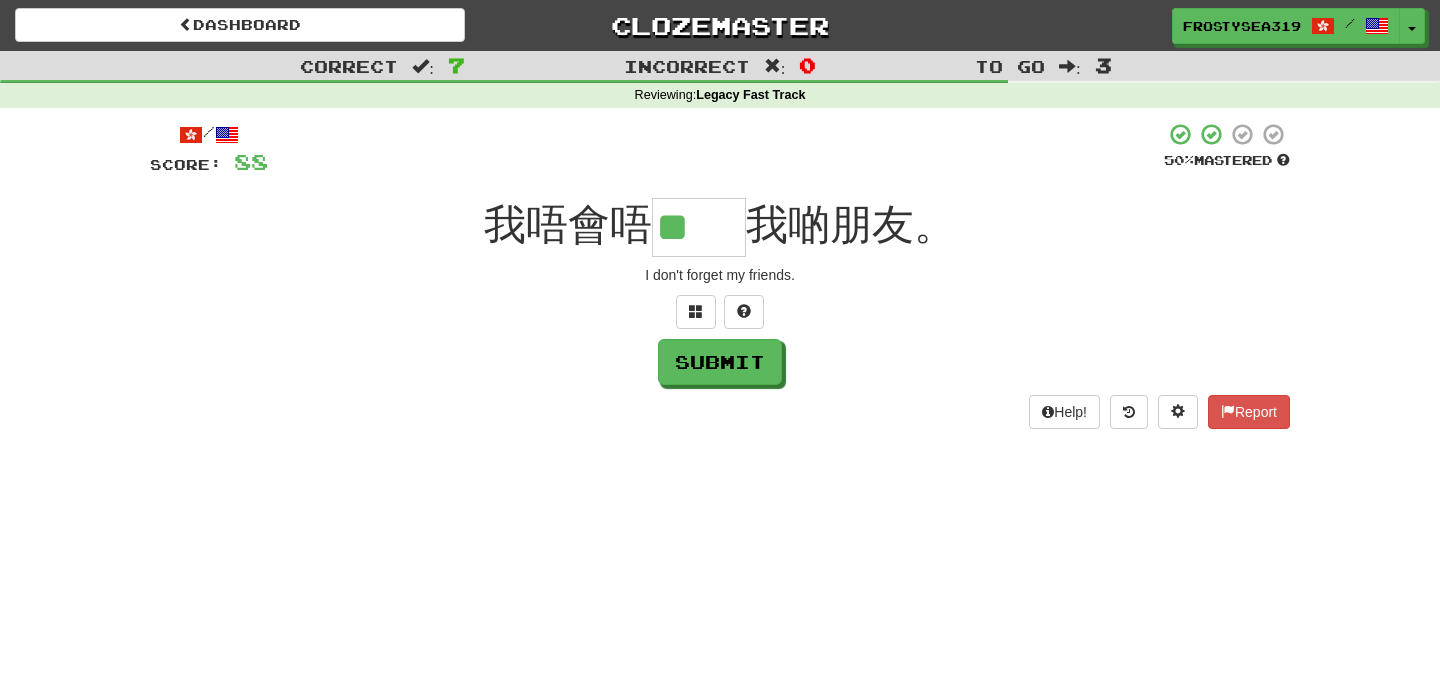 scroll, scrollTop: 0, scrollLeft: 0, axis: both 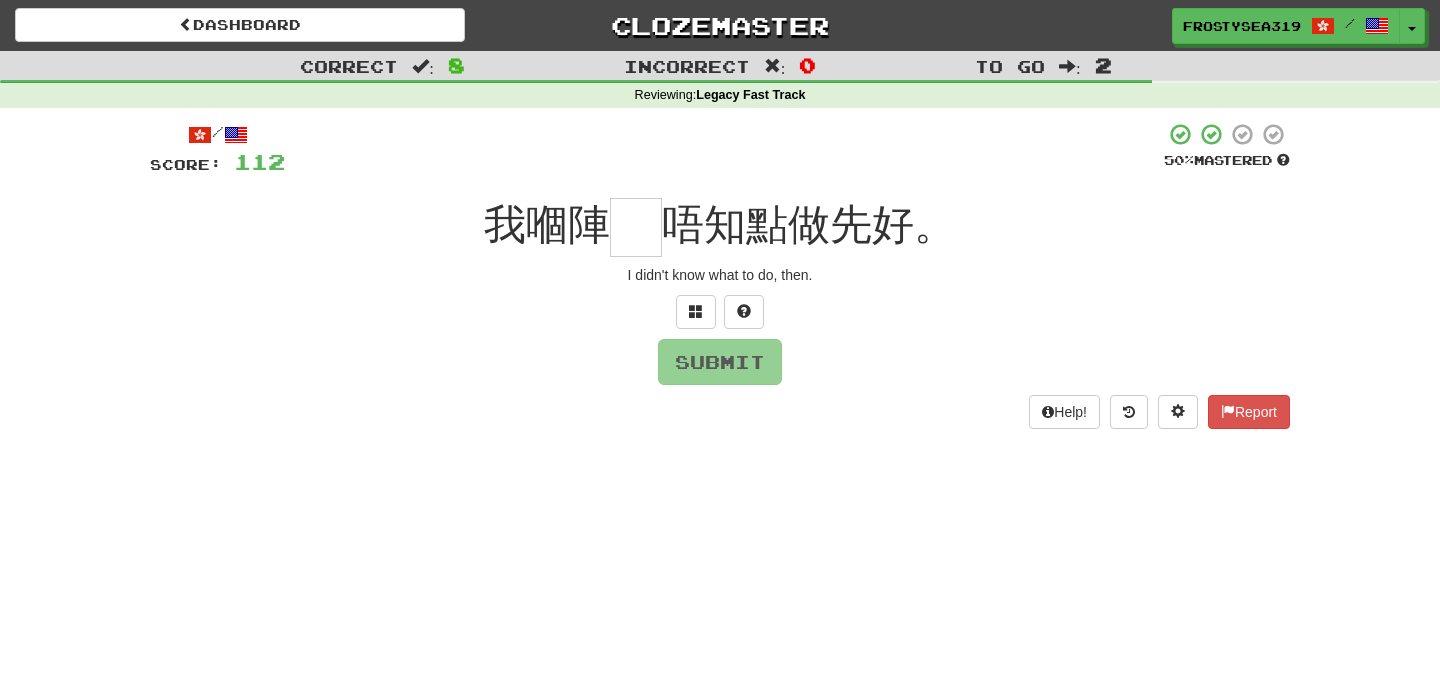 click at bounding box center (636, 227) 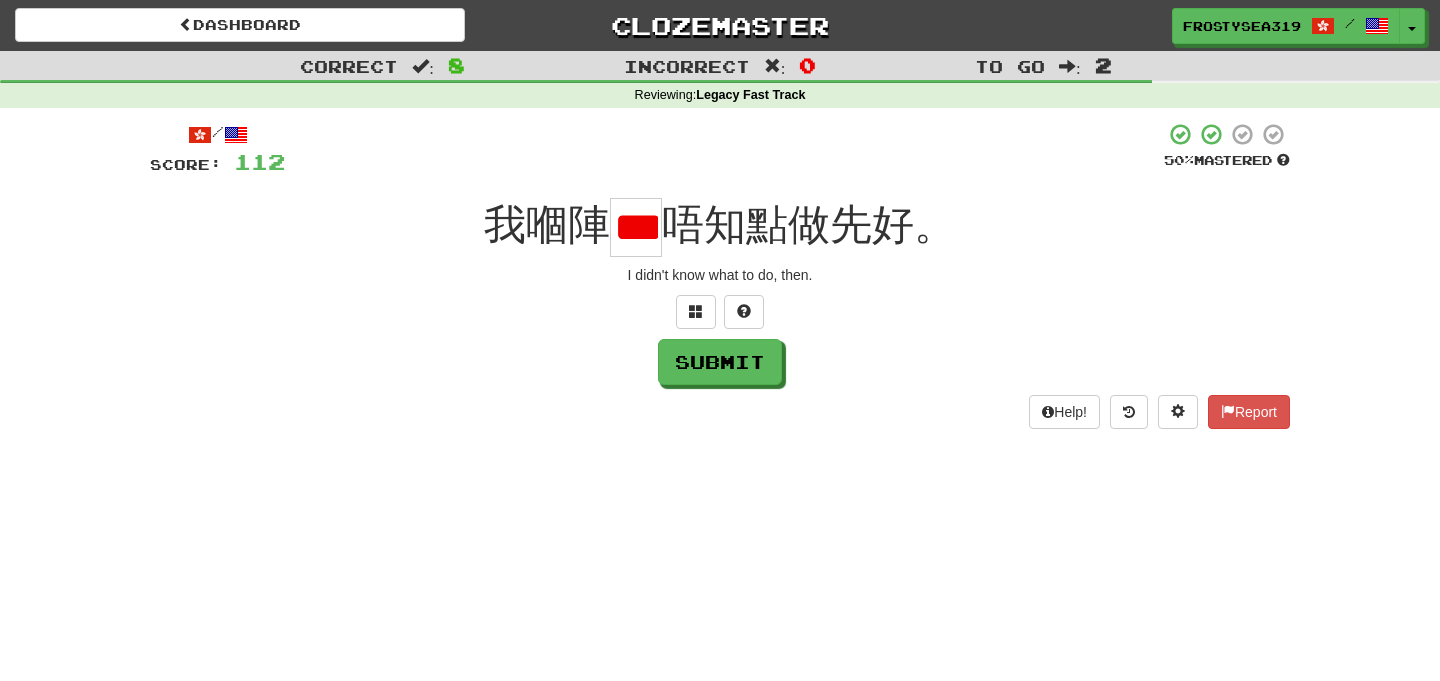 scroll, scrollTop: 0, scrollLeft: 22, axis: horizontal 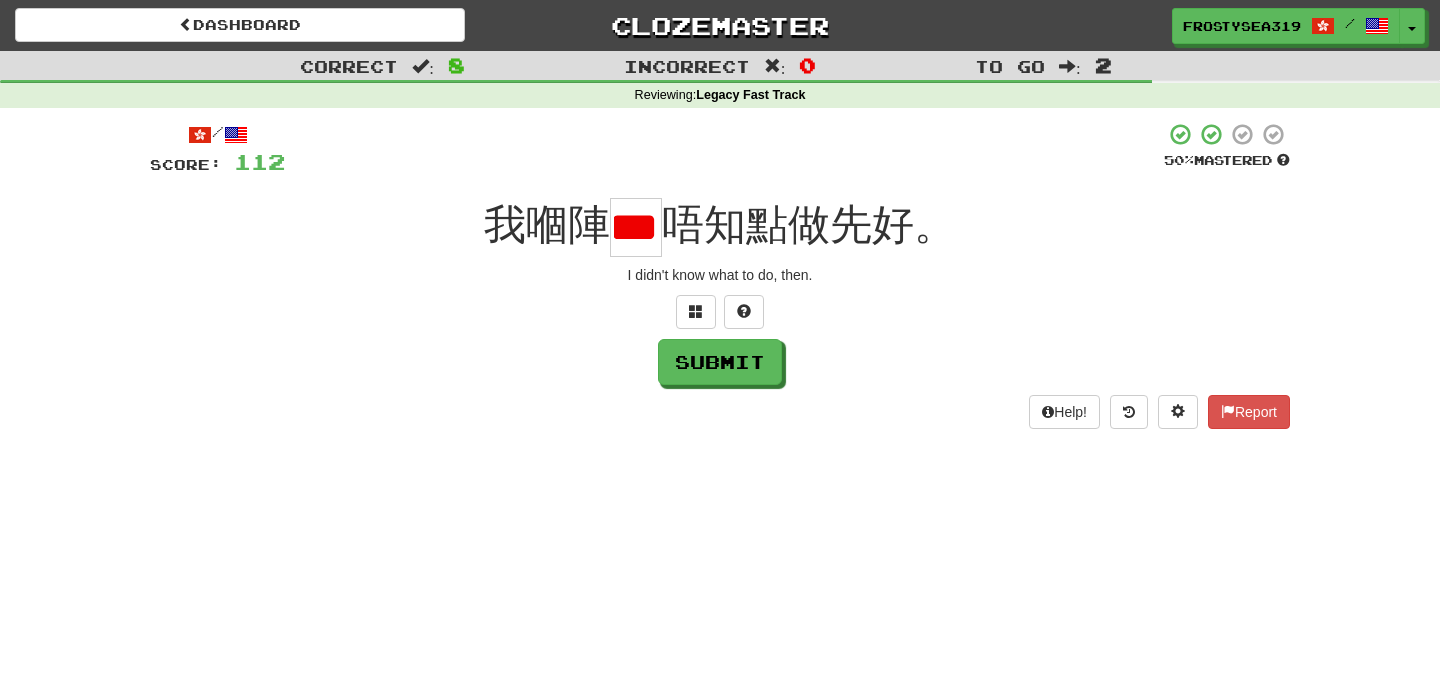 type on "*" 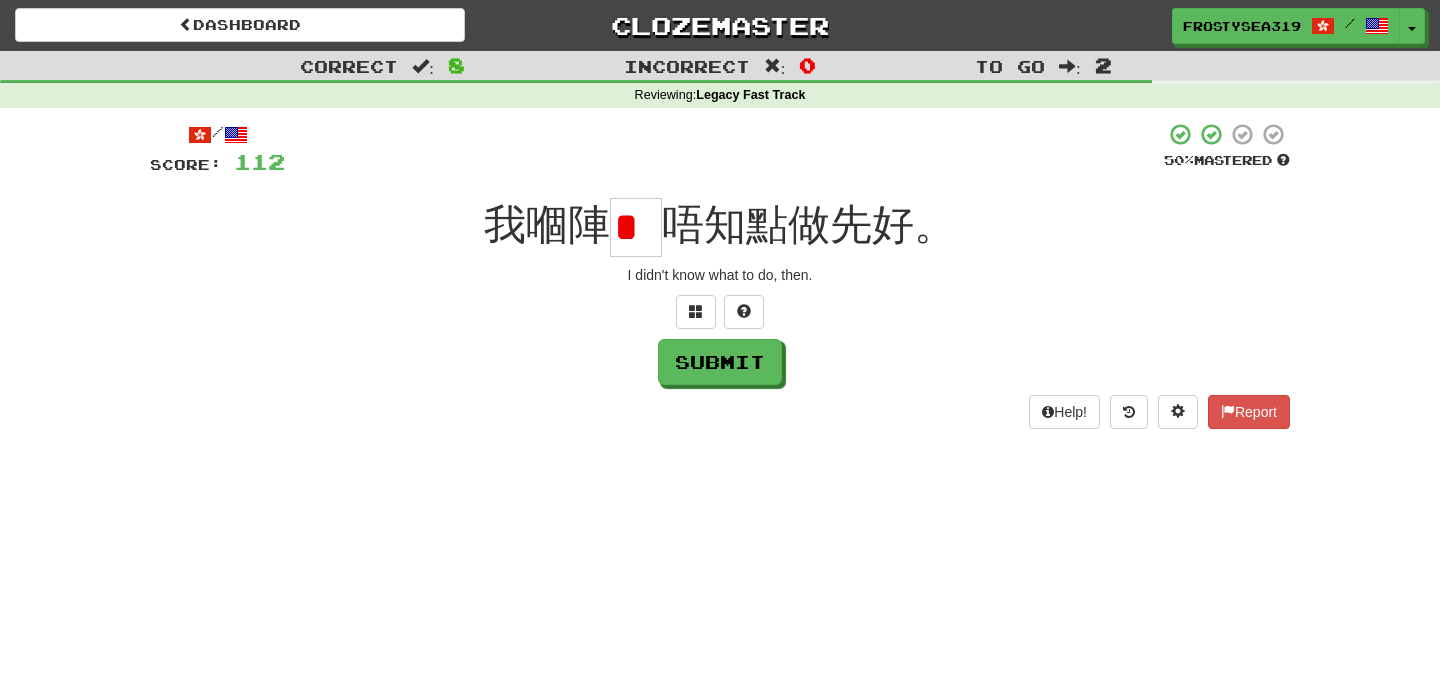 scroll, scrollTop: 0, scrollLeft: 0, axis: both 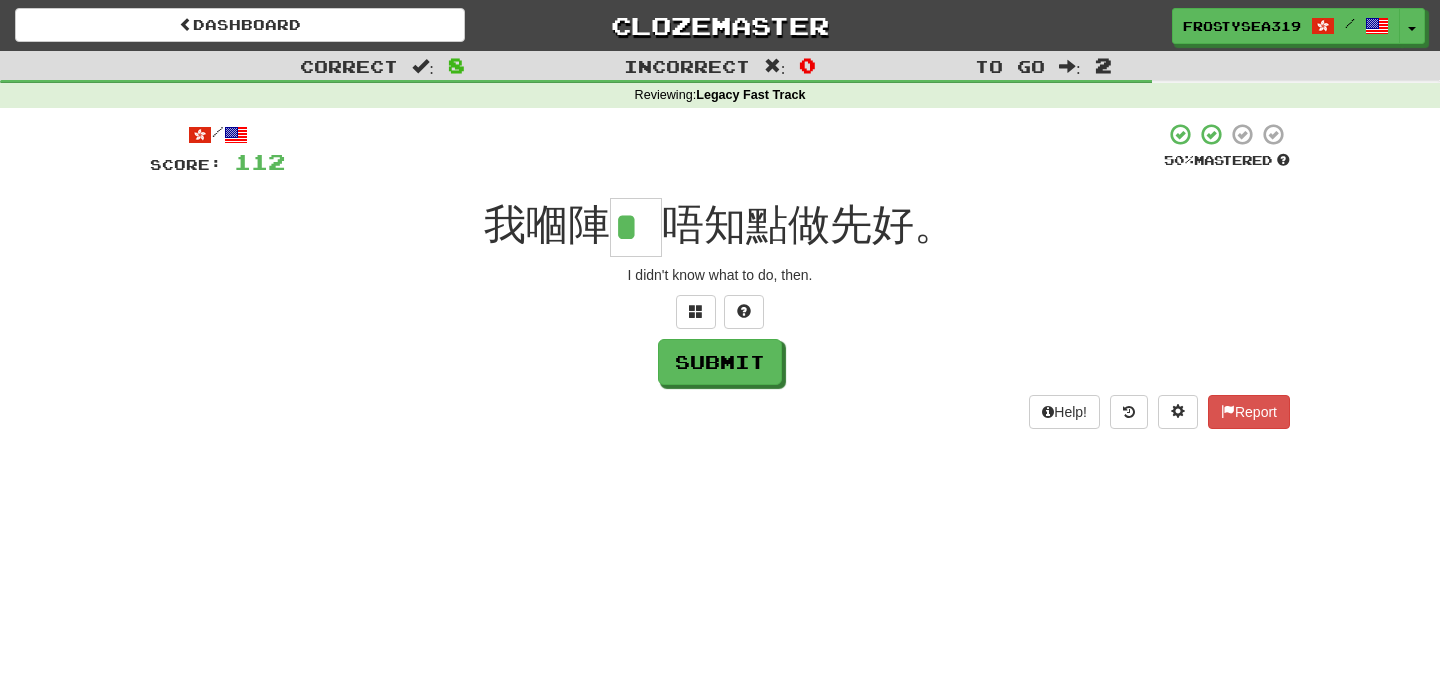 type on "*" 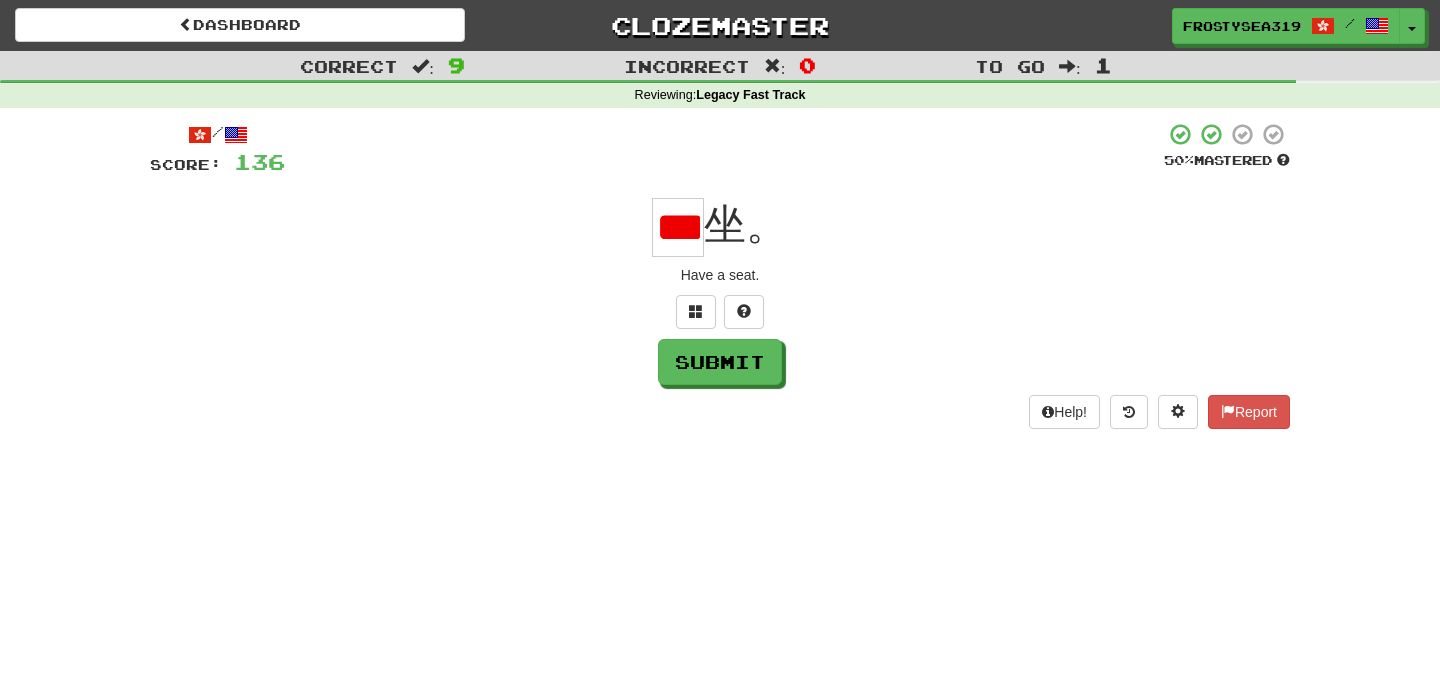 scroll, scrollTop: 0, scrollLeft: 35, axis: horizontal 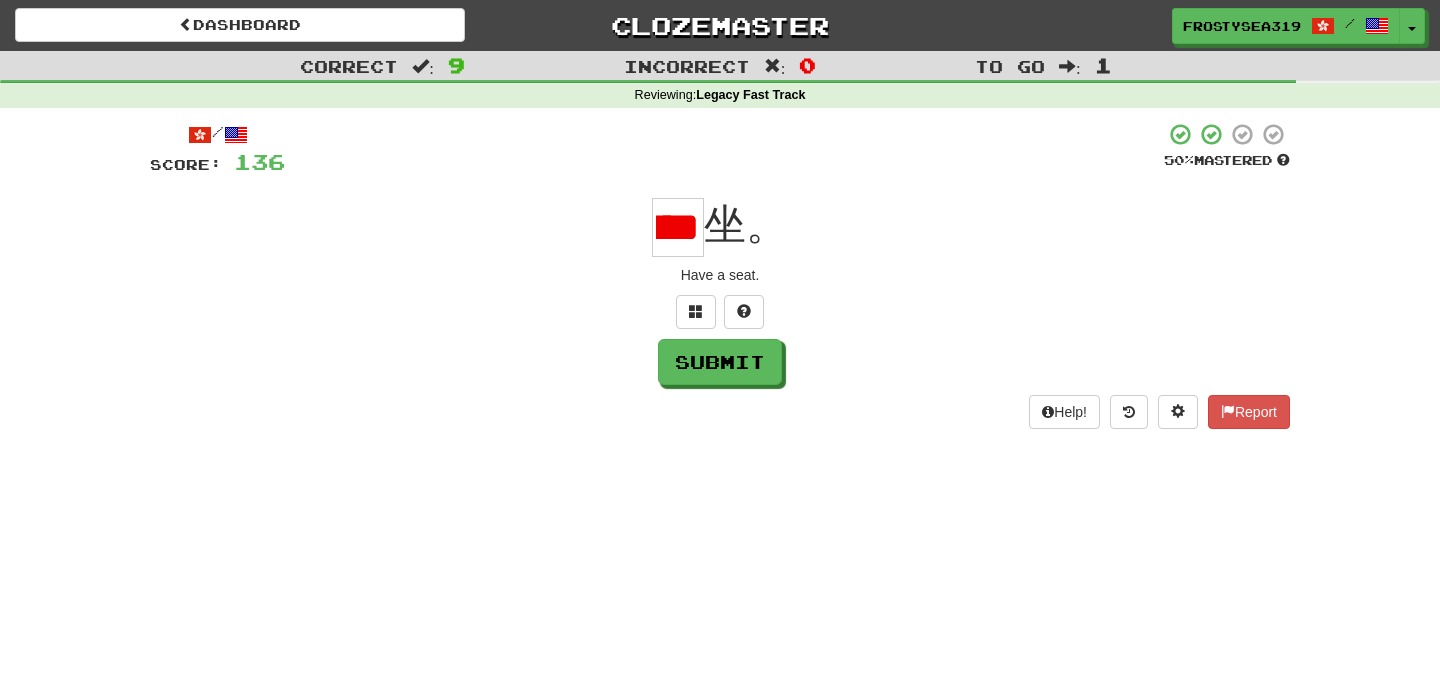 type on "*" 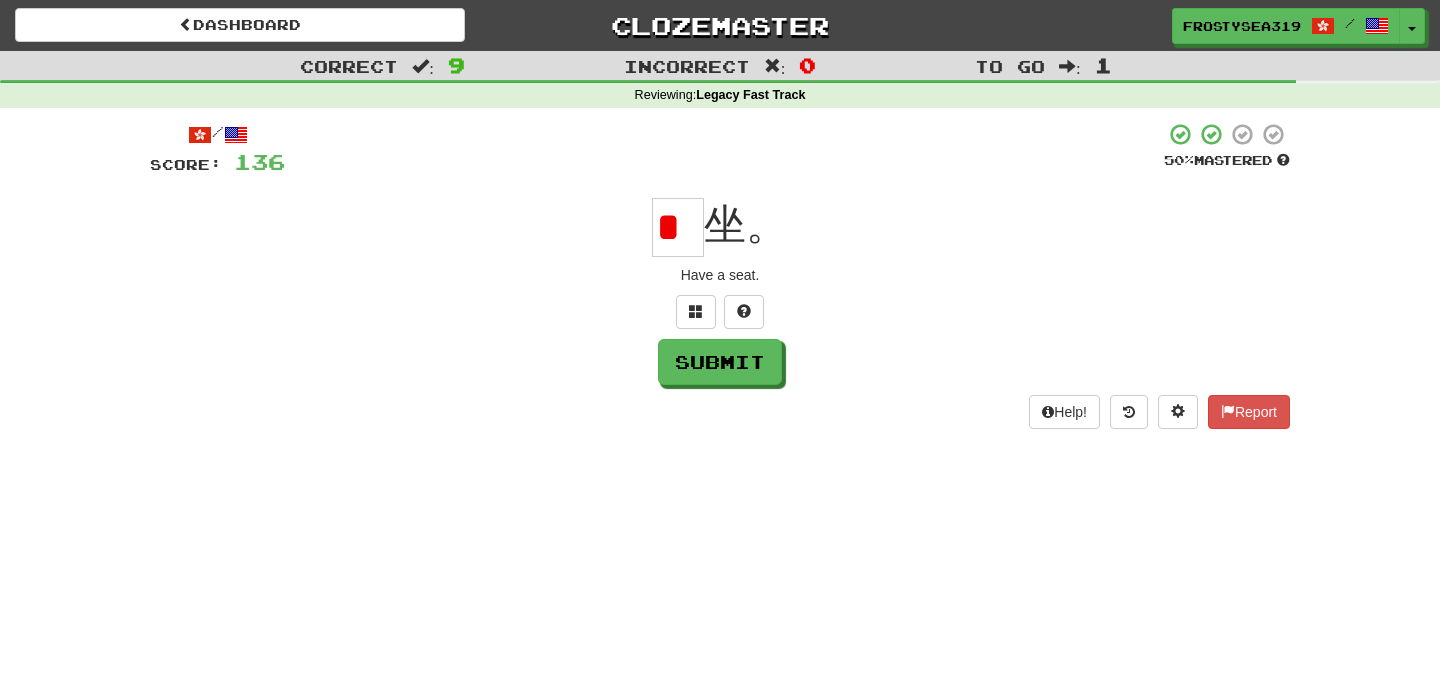 scroll, scrollTop: 0, scrollLeft: 0, axis: both 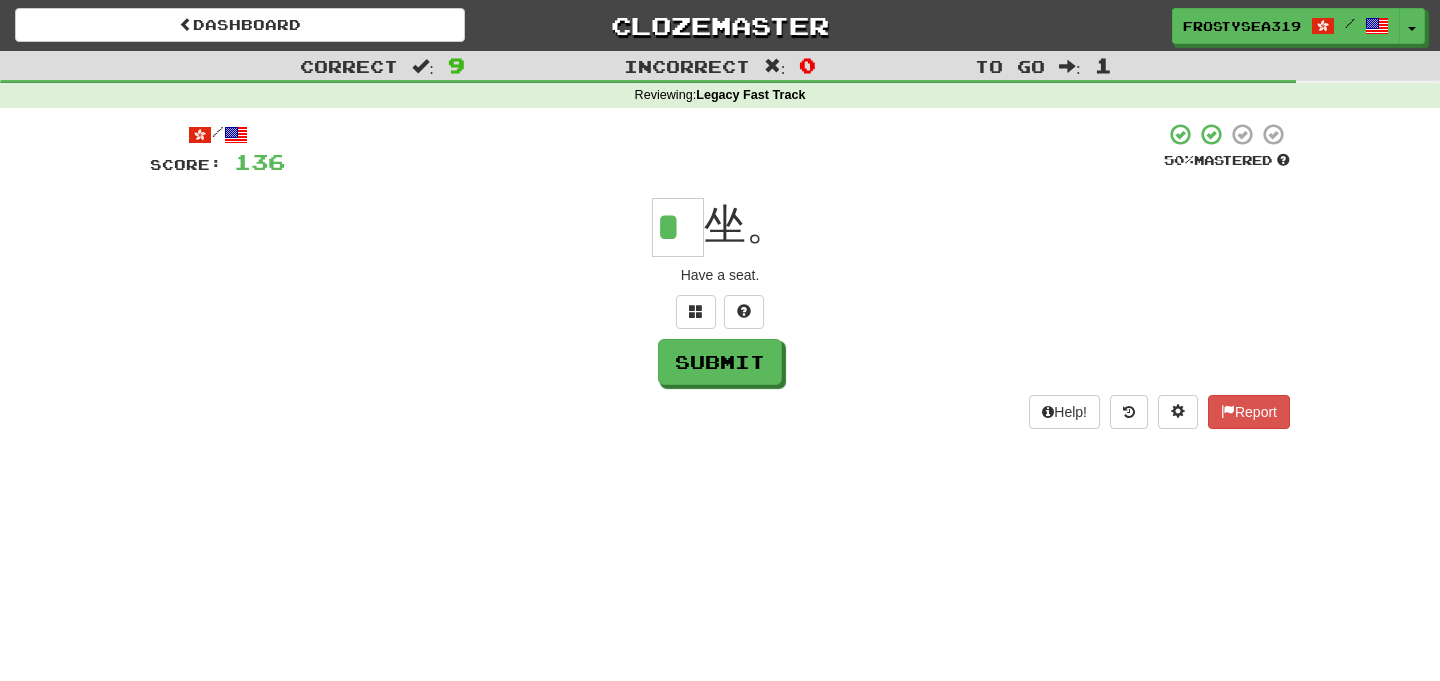 type on "*" 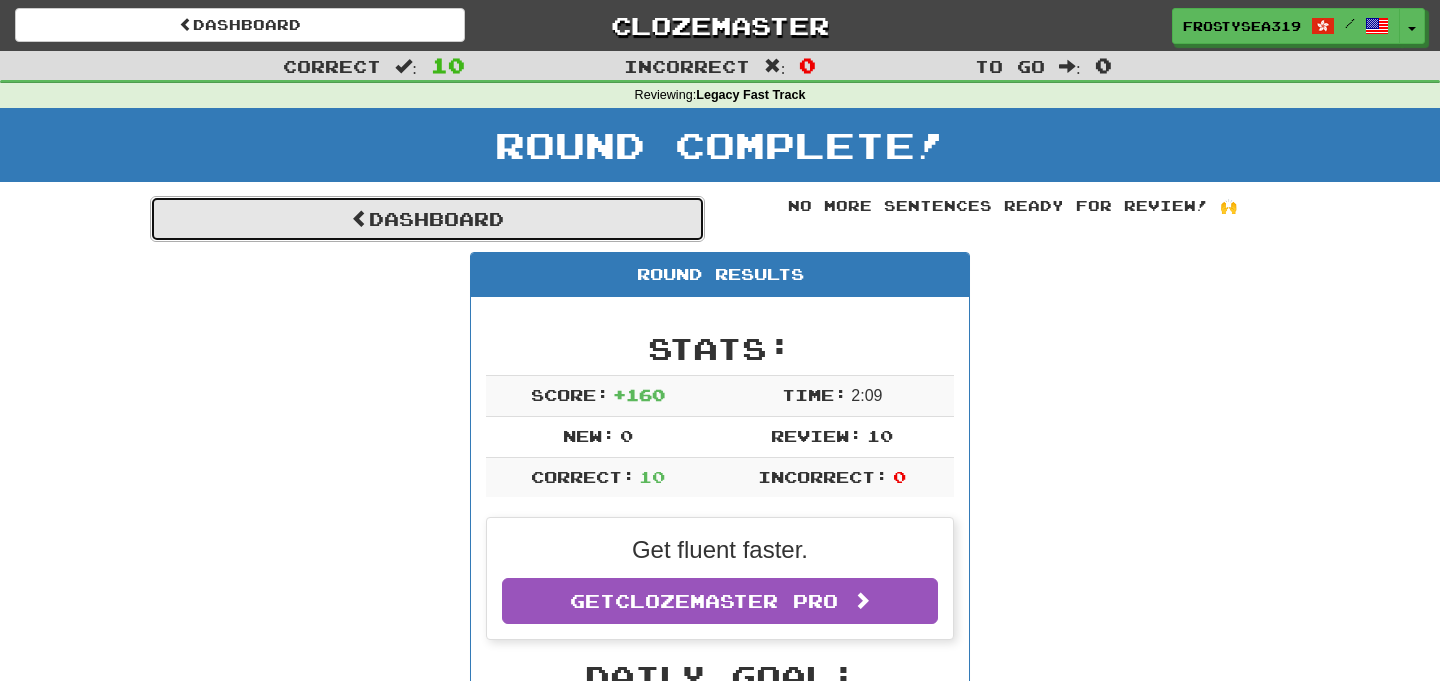 click on "Dashboard" at bounding box center [427, 219] 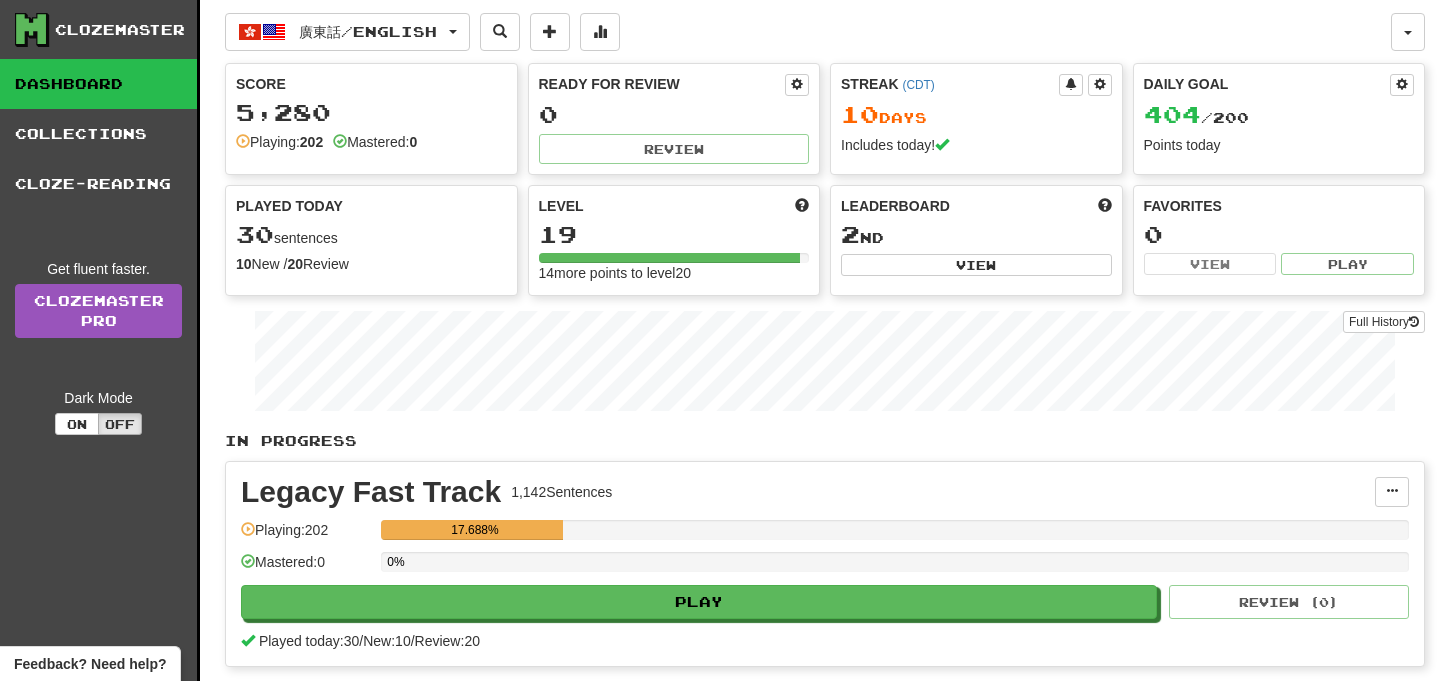 scroll, scrollTop: 0, scrollLeft: 0, axis: both 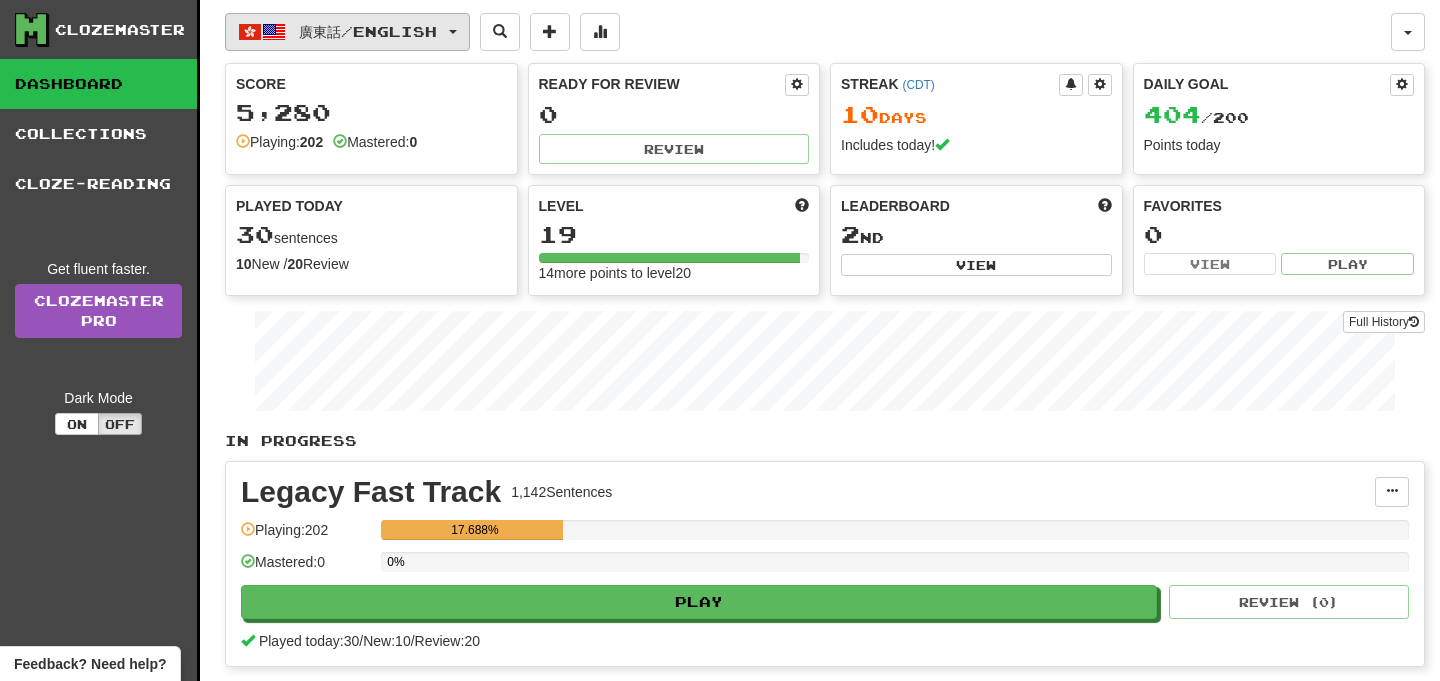 click on "廣東話  /  English" at bounding box center (368, 31) 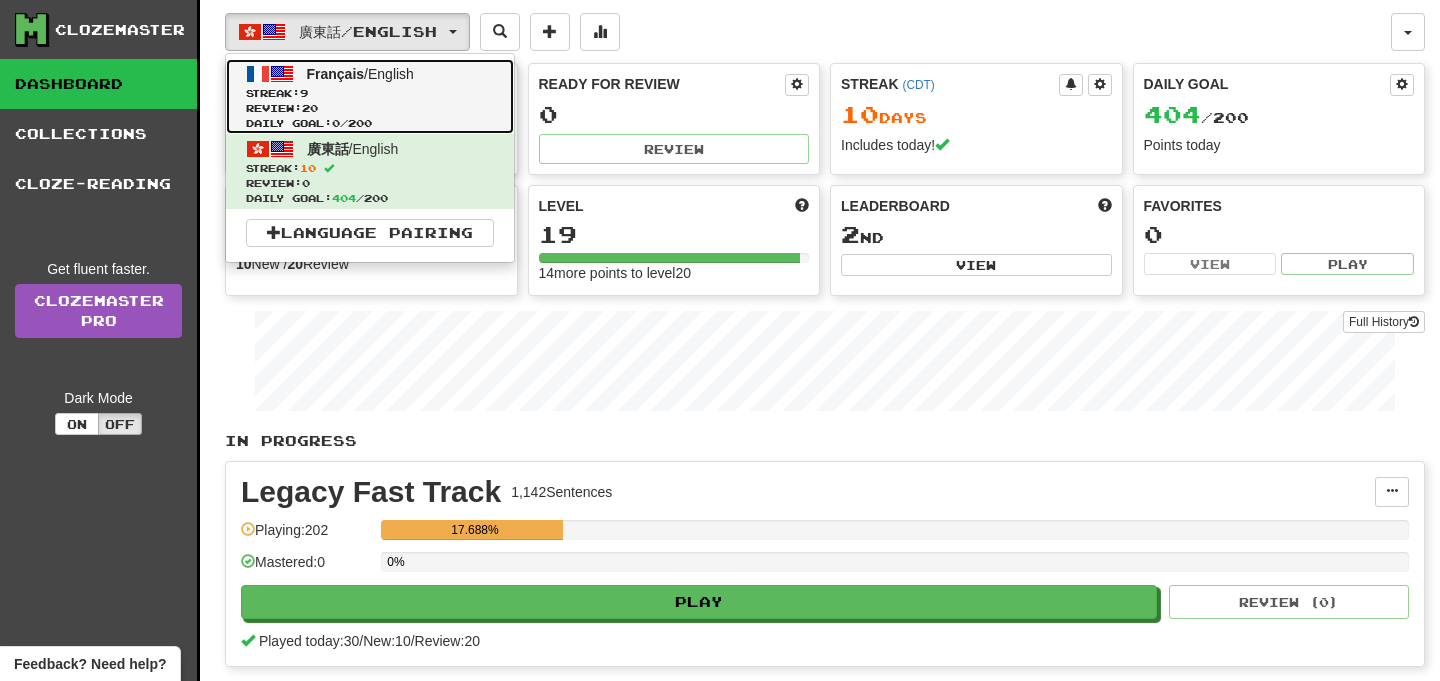 click on "Review:  20" at bounding box center (370, 108) 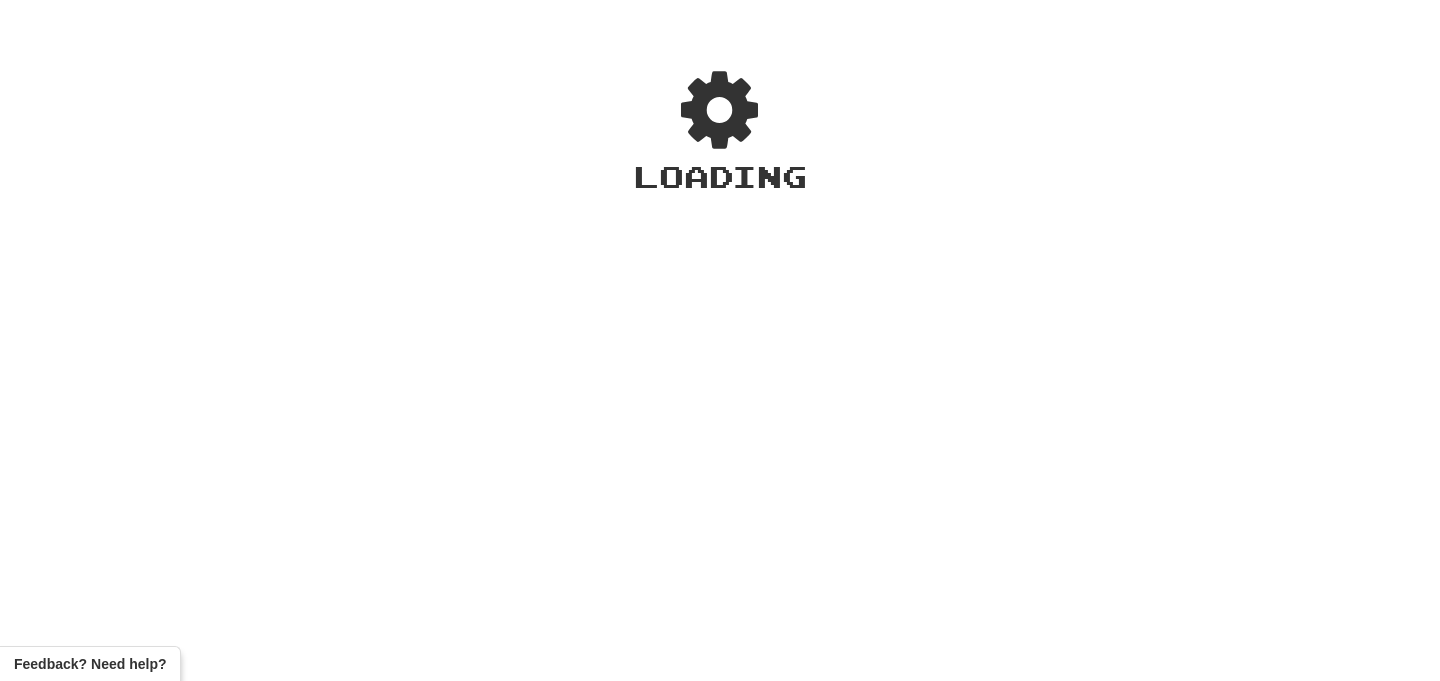 scroll, scrollTop: 0, scrollLeft: 0, axis: both 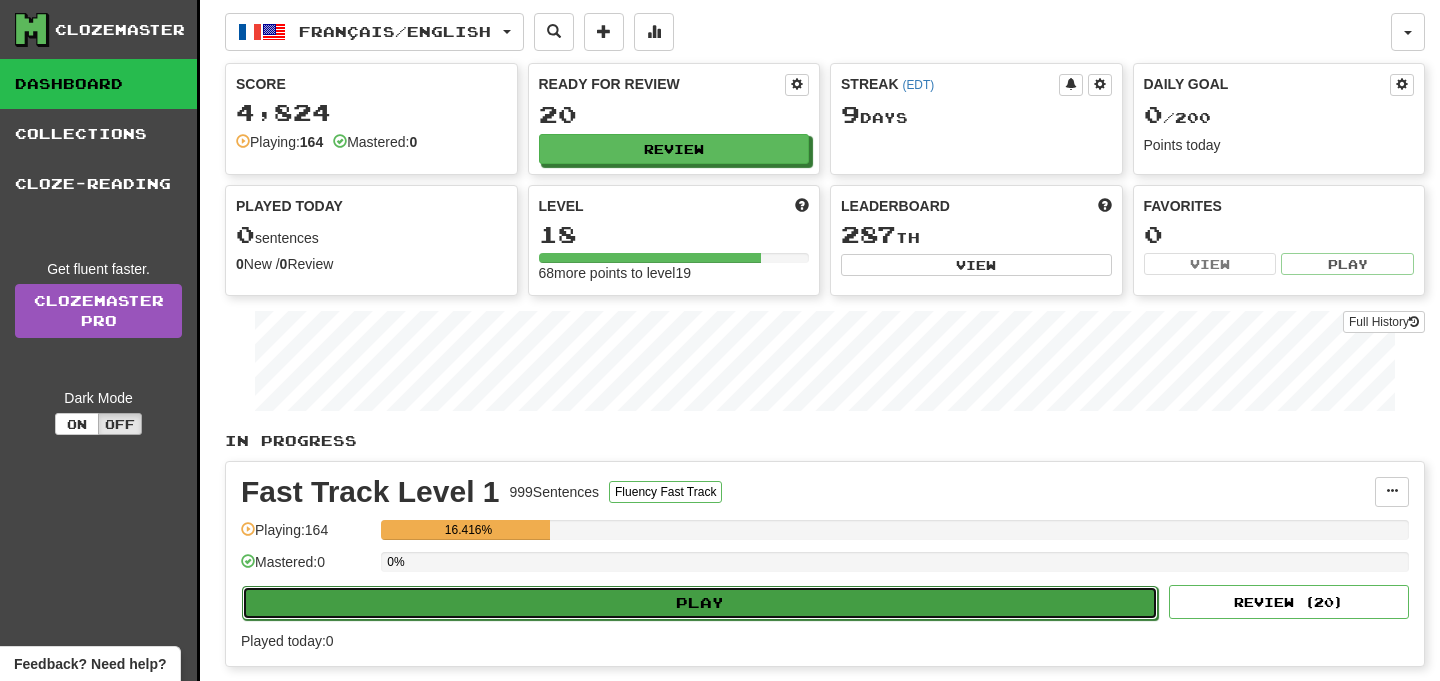 click on "Play" at bounding box center [700, 603] 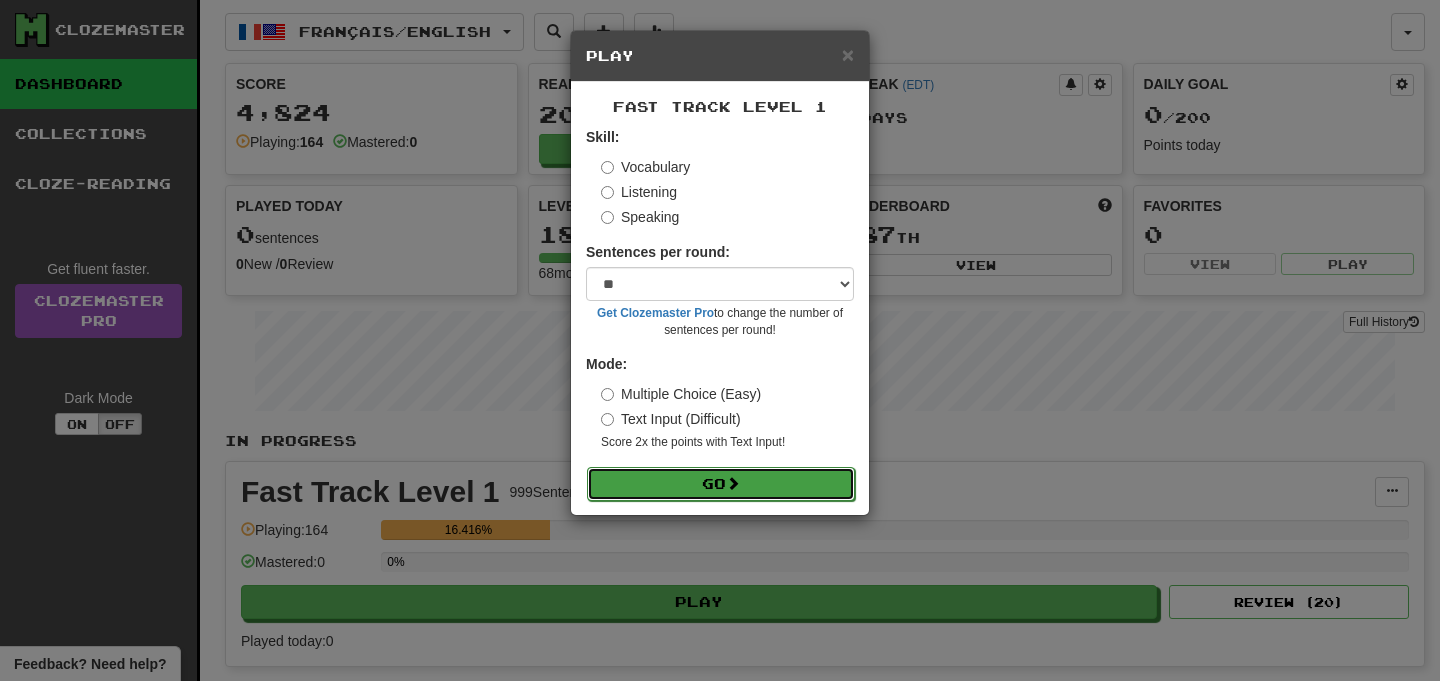 click on "Go" at bounding box center [721, 484] 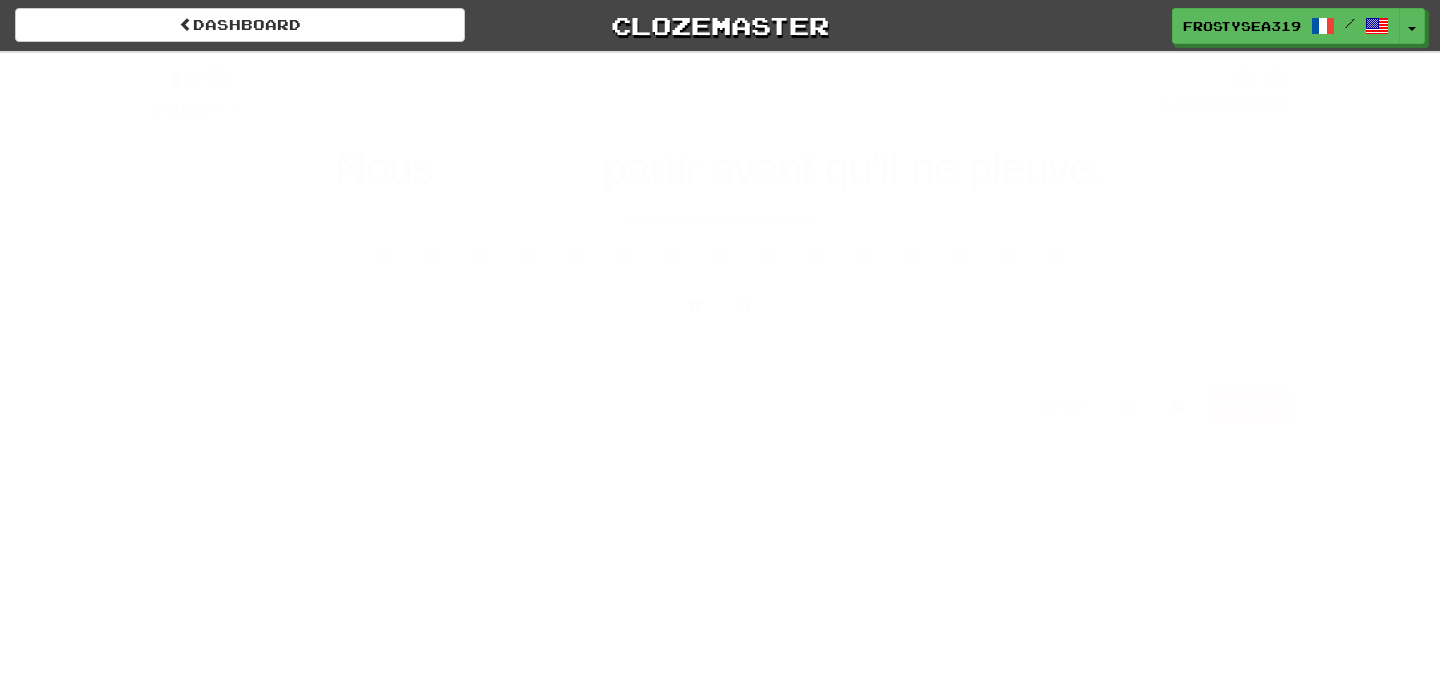 scroll, scrollTop: 0, scrollLeft: 0, axis: both 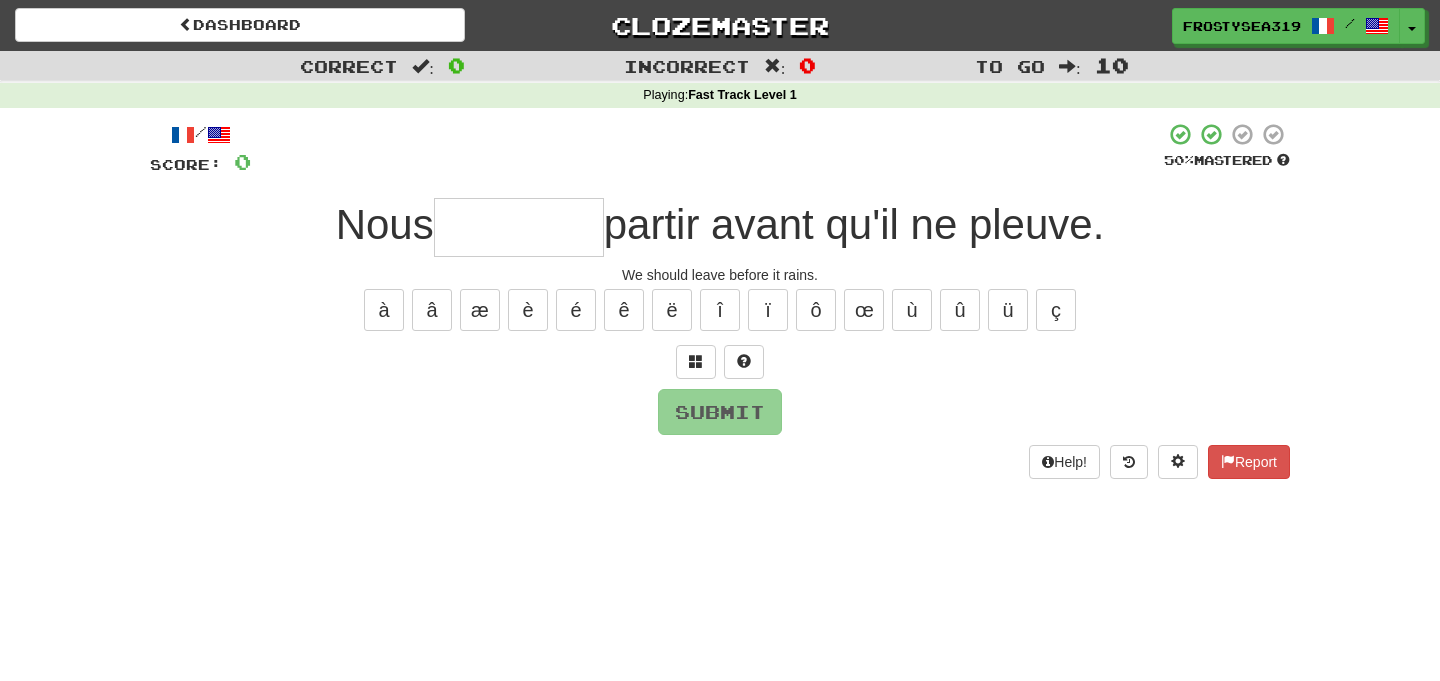 click at bounding box center [519, 227] 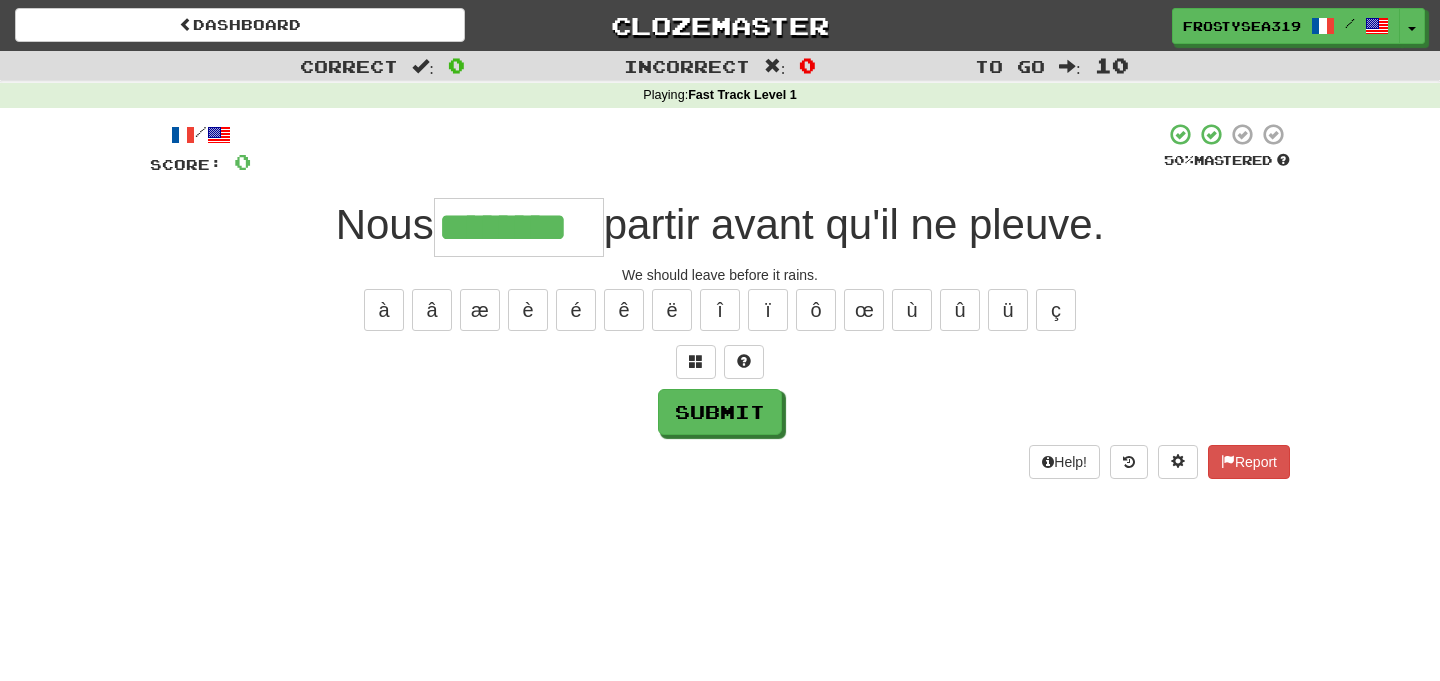 type on "********" 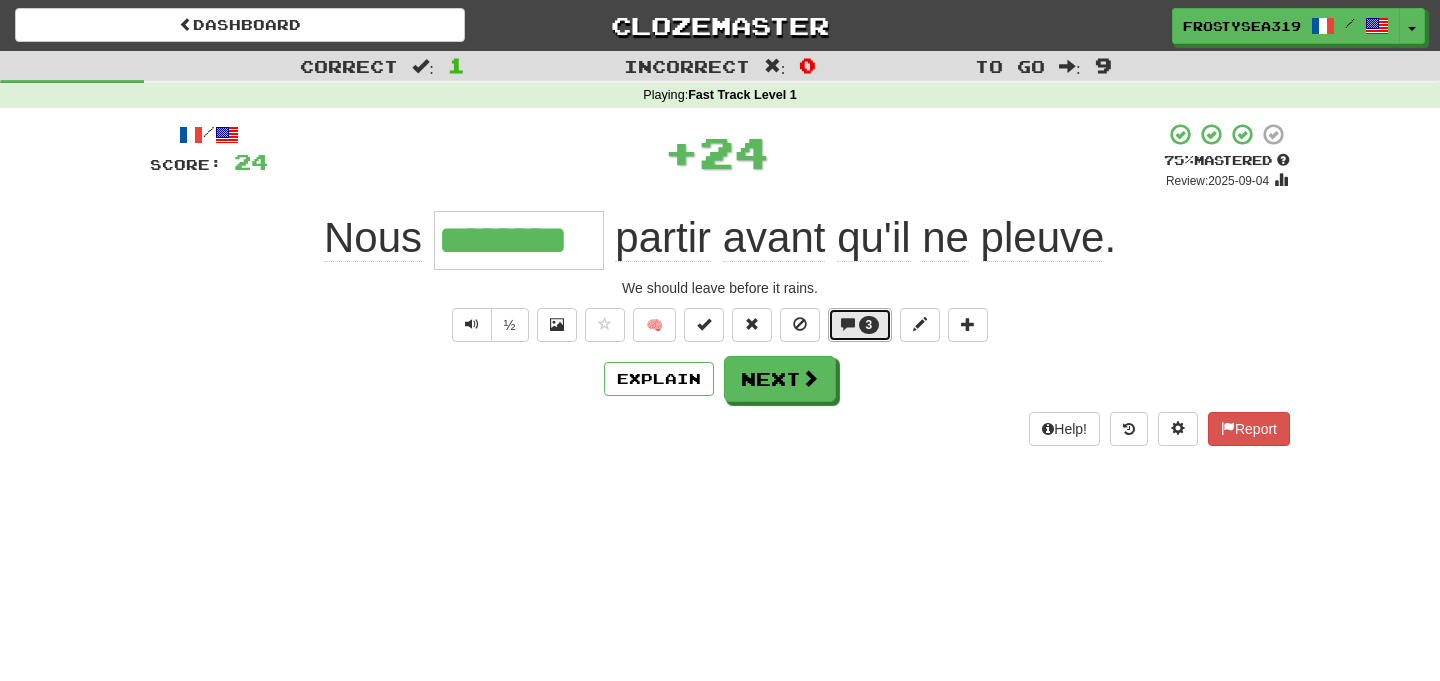 click on "3" at bounding box center [860, 325] 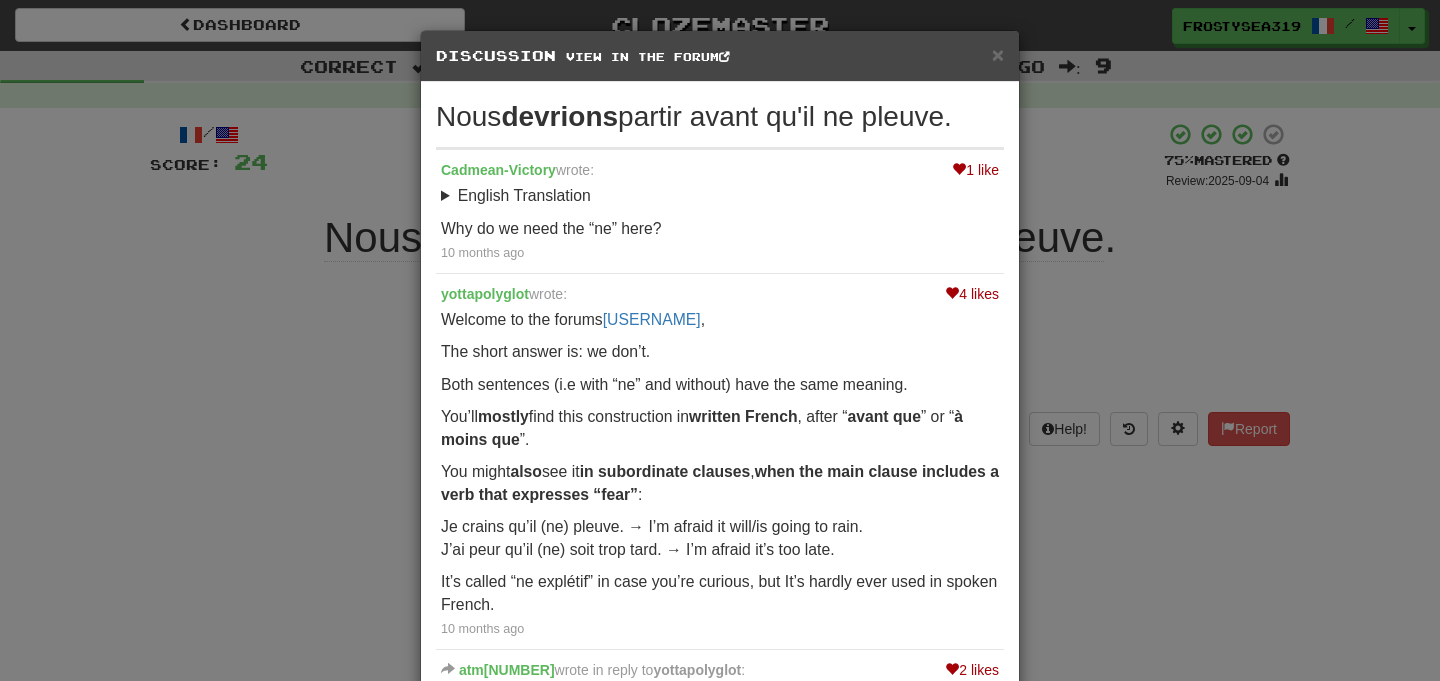 click on "× Discussion View in the forum  Nous  devrions  partir avant qu'il ne pleuve.
1
like
Cadmean-Victory
wrote:
English Translation
We should leave before it rains.
Why do we need the “ne” here?
10 months ago
4
likes
yottapolyglot
wrote:
Welcome to the forums  @Cadmean-Victory ,
The short answer is: we don’t.
Both sentences (i.e with “ne” and without) have the same meaning.
You’ll  mostly  find this construction in  written French , after “ avant que ” or  “ à moins que ”.
You might  also  see it  in subordinate clauses ,  when the main clause includes a verb that expresses “fear” :
Je crains qu’il (ne) pleuve. → I’m afraid it will/is going to rain.
J’ai peur qu’il (ne) soit trop tard. → I’m afraid it’s too late.
It’s called “ne explétif” in case you’re curious, but It’s hardly ever used in spoken French.
10 months ago
2
likes
atm487
wrote
in reply to
:" at bounding box center [720, 340] 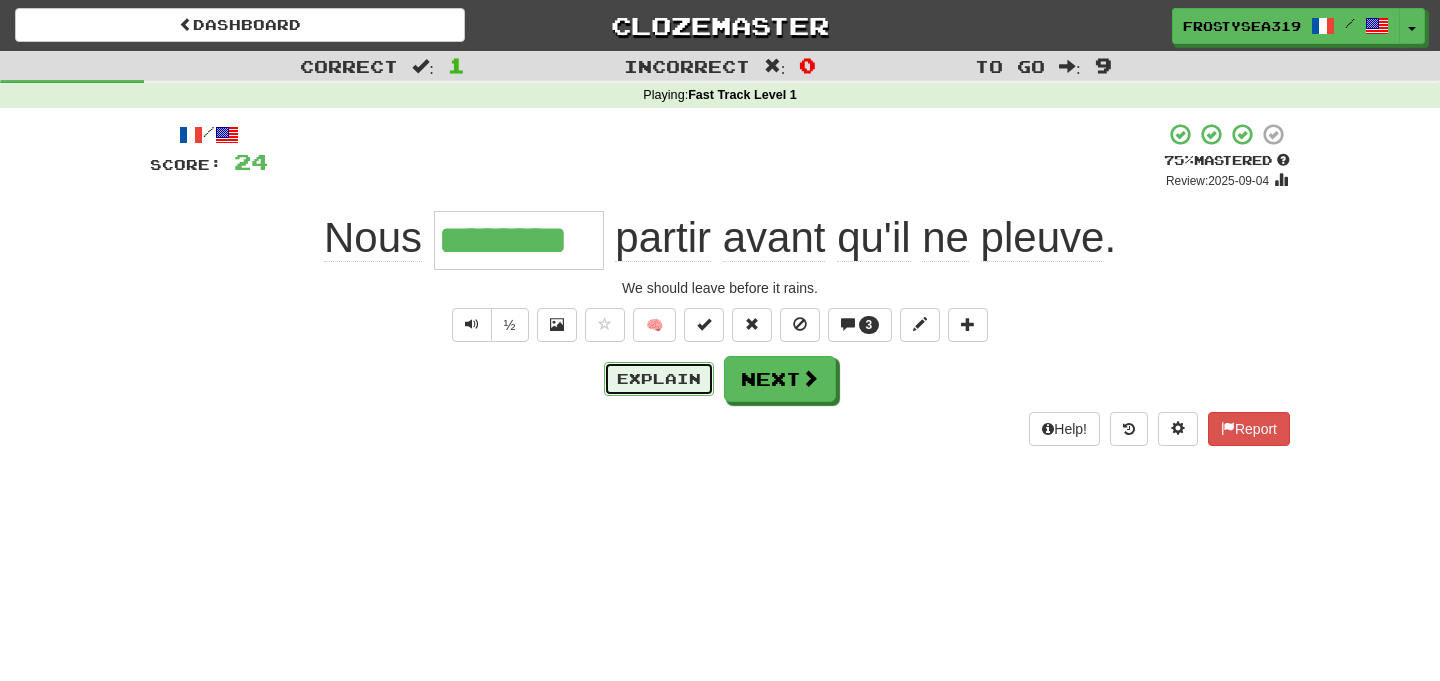 click on "Explain" at bounding box center [659, 379] 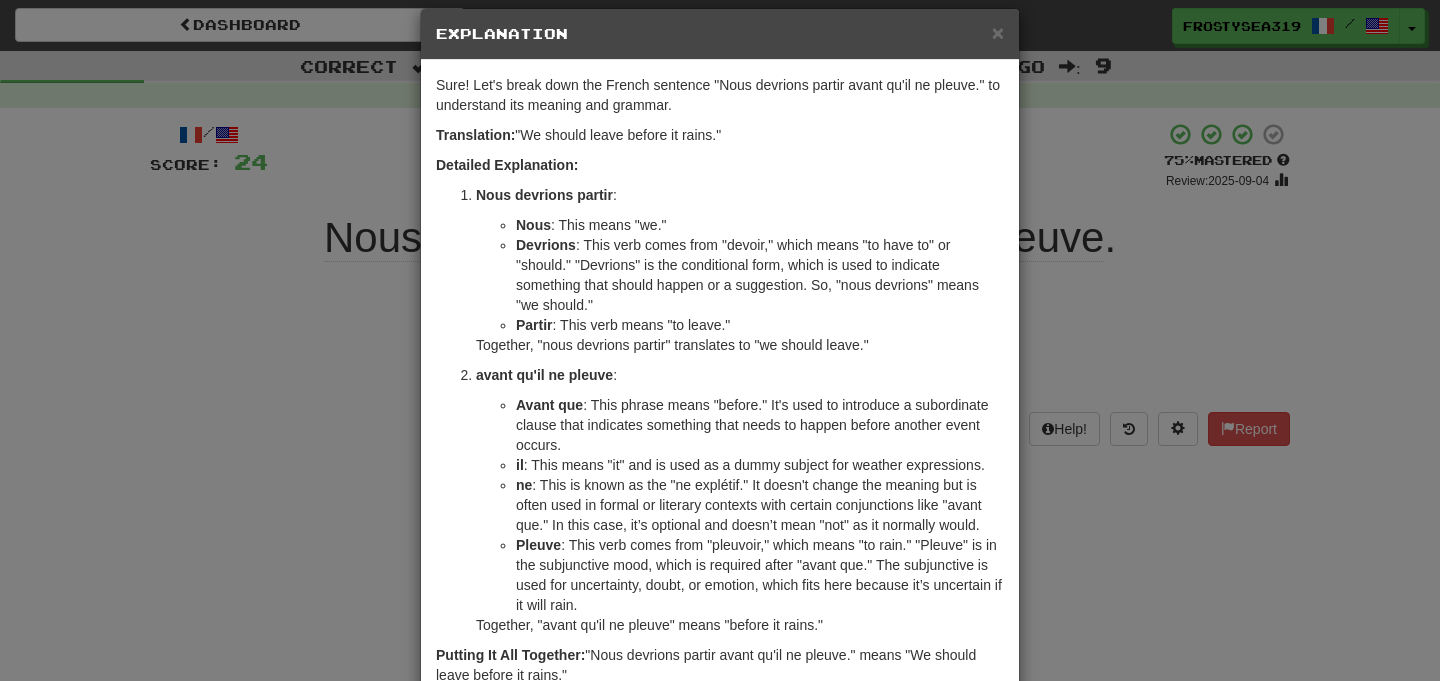 scroll, scrollTop: 27, scrollLeft: 0, axis: vertical 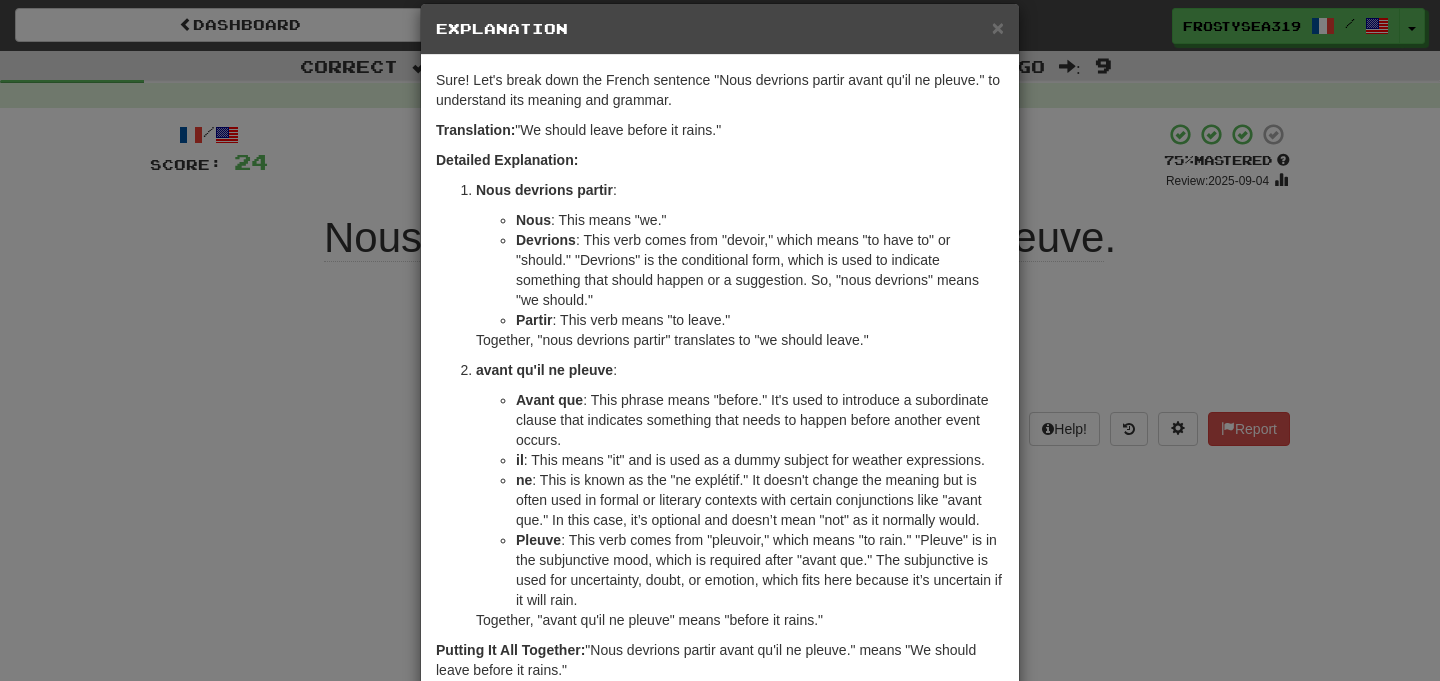 click on "× Explanation Sure! Let's break down the French sentence "Nous devrions partir avant qu'il ne pleuve." to understand its meaning and grammar.
Translation:
"We should leave before it rains."
Detailed Explanation:
Nous devrions partir :
Nous : This means "we."
Devrions : This verb comes from "devoir," which means "to have to" or "should." "Devrions" is the conditional form, which is used to indicate something that should happen or a suggestion. So, "nous devrions" means "we should."
Partir : This verb means "to leave."
Together, "nous devrions partir" translates to "we should leave."
avant qu'il ne pleuve :
Avant que : This phrase means "before." It's used to introduce a subordinate clause that indicates something that needs to happen before another event occurs.
il : This means "it" and is used as a dummy subject for weather expressions.
ne
Pleuve
Together, "avant qu'il ne pleuve" means "before it rains."
Putting It All Together:
Let us know ! Close" at bounding box center (720, 340) 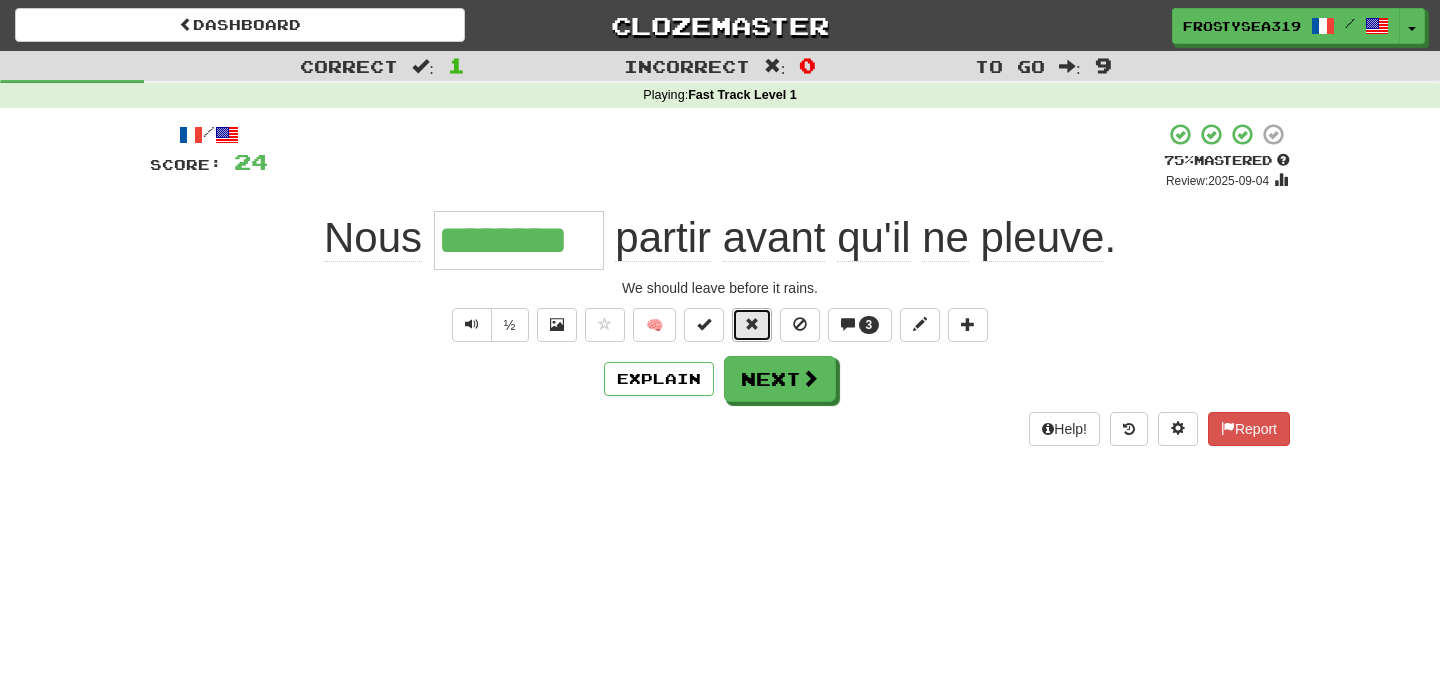click at bounding box center [752, 324] 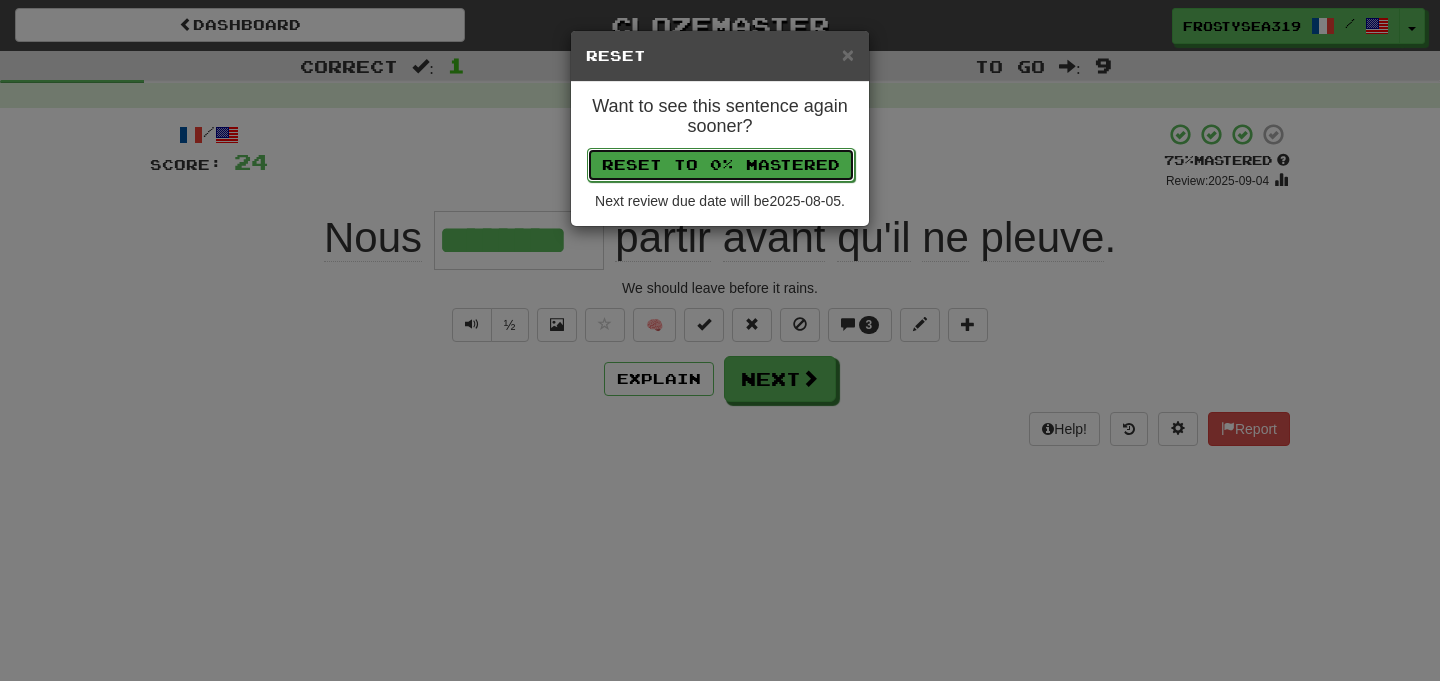 click on "Reset to 0% Mastered" at bounding box center [721, 165] 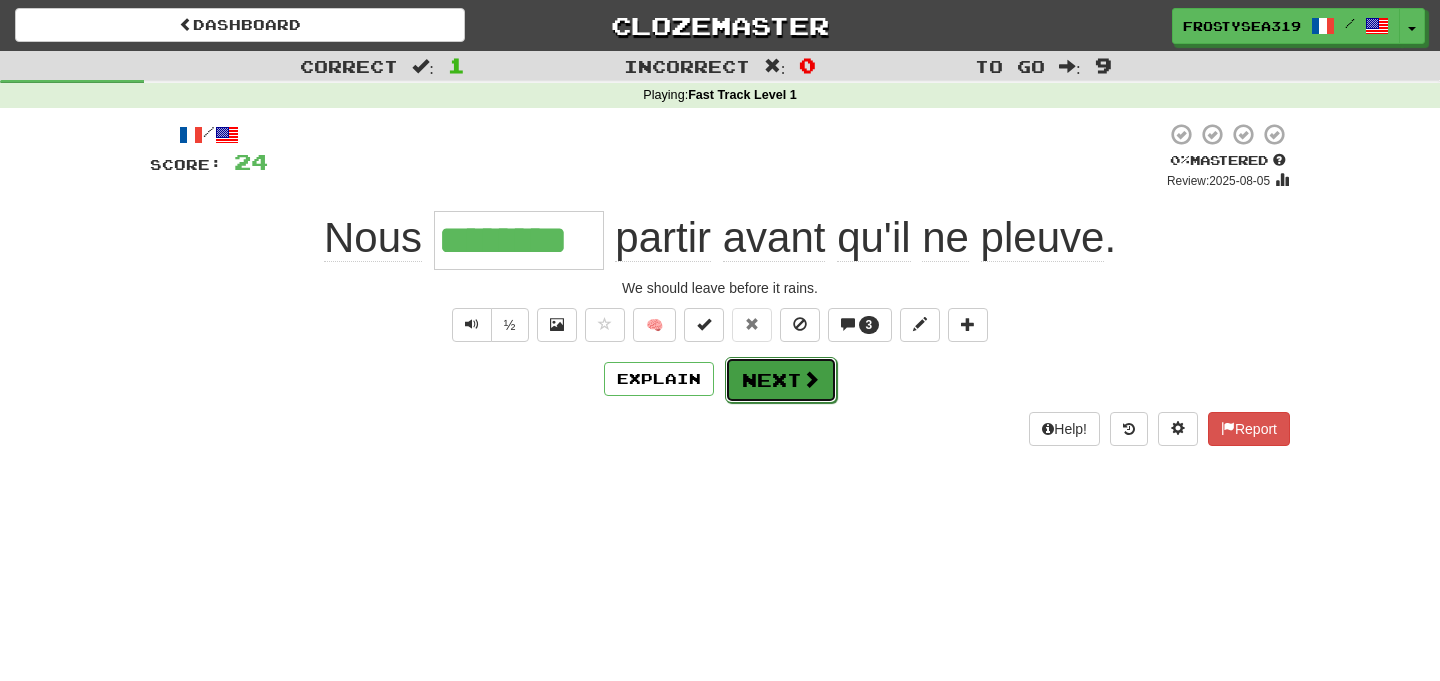 click on "Next" at bounding box center (781, 380) 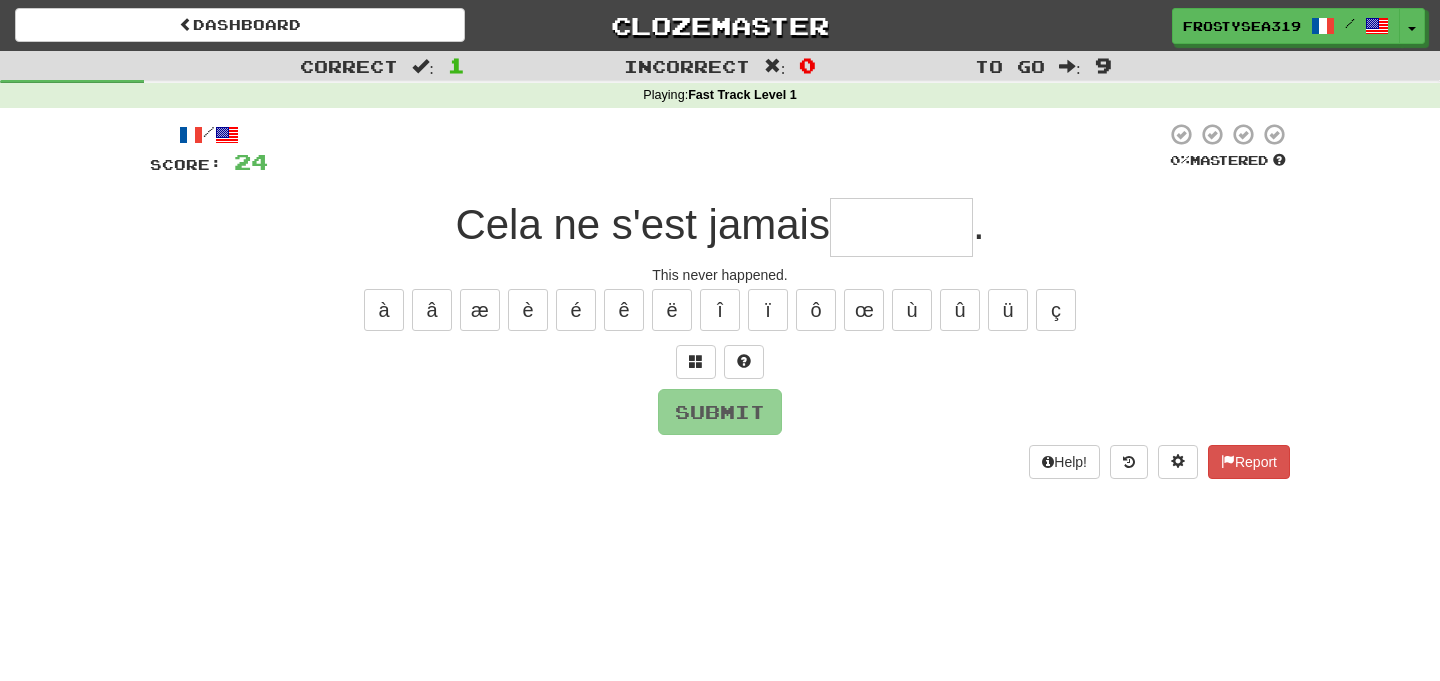 click at bounding box center [901, 227] 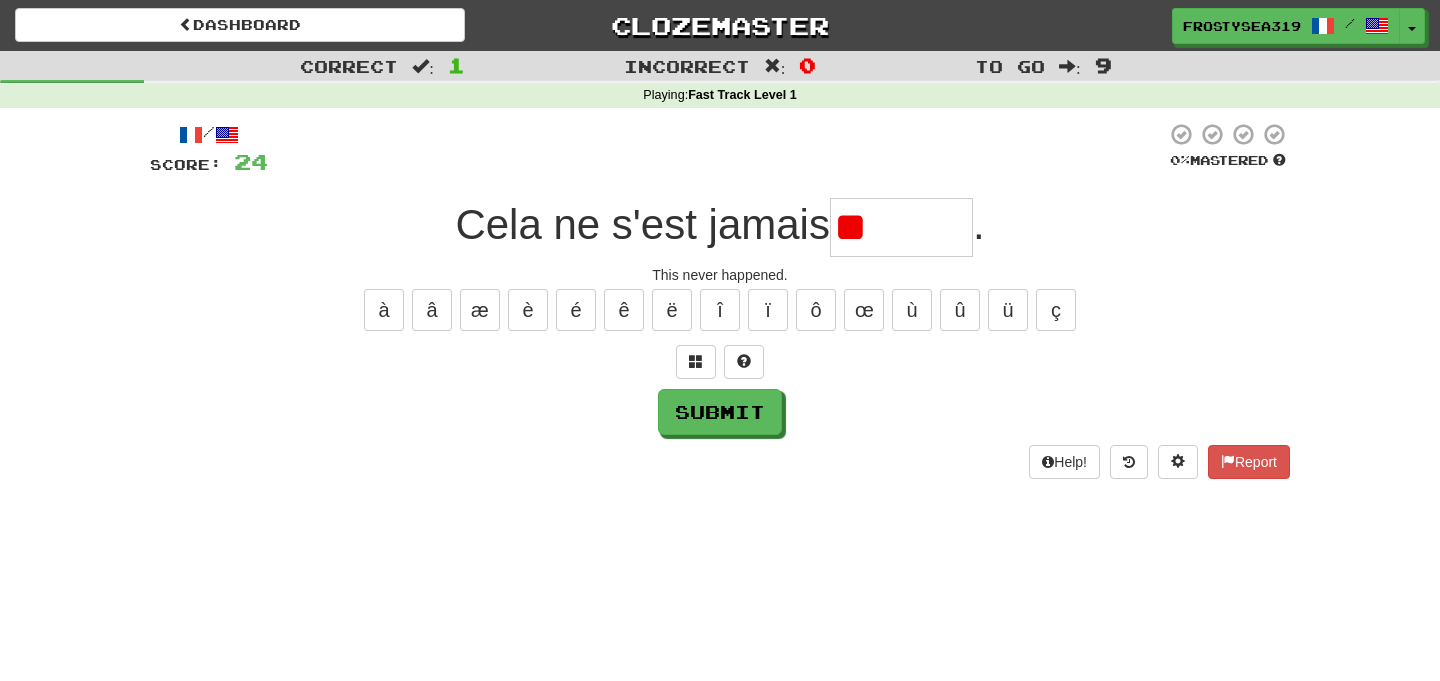 type on "*" 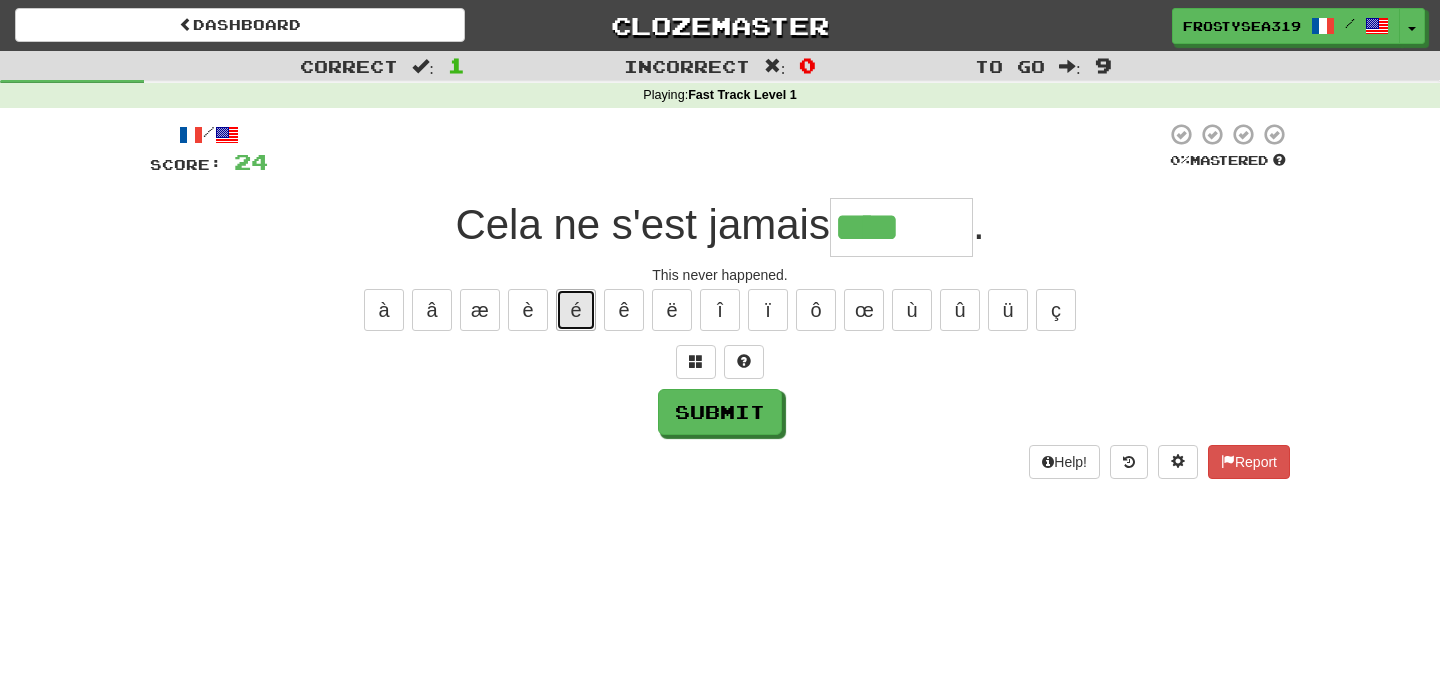 click on "é" at bounding box center [576, 310] 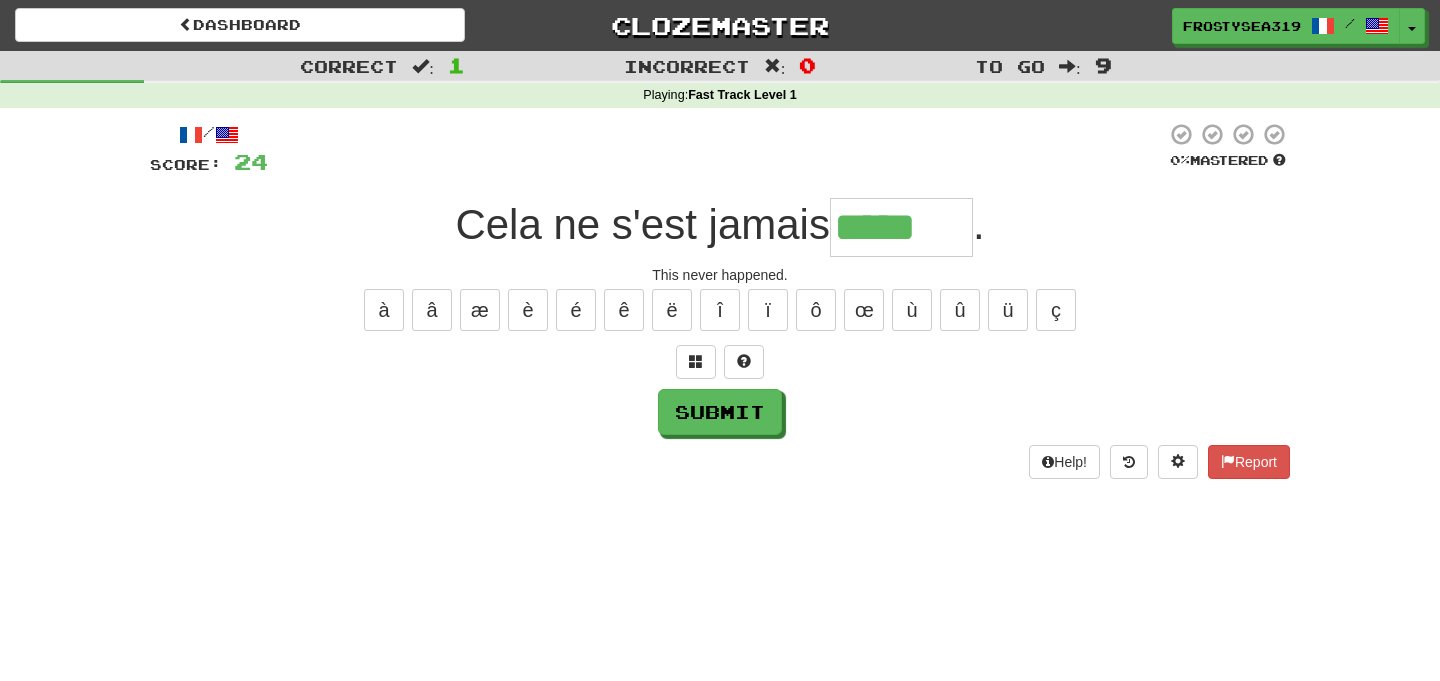 type on "*******" 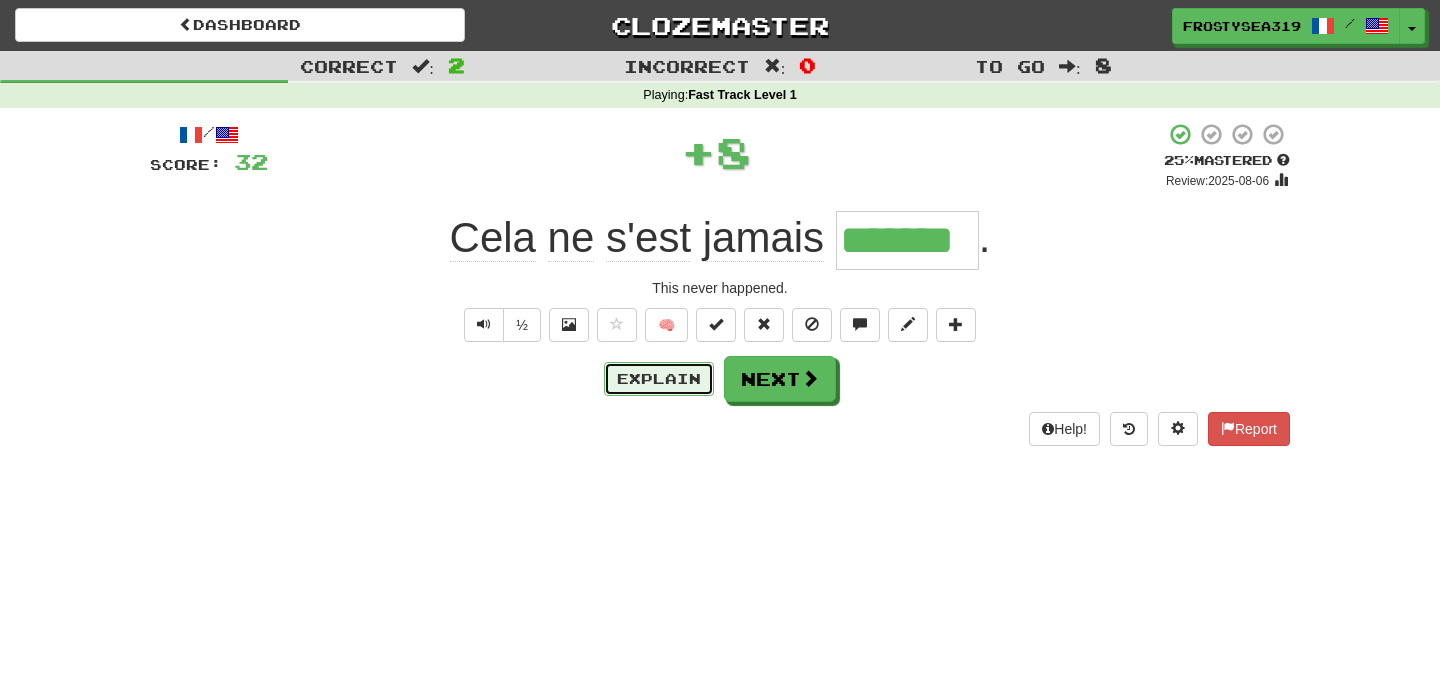 click on "Explain" at bounding box center [659, 379] 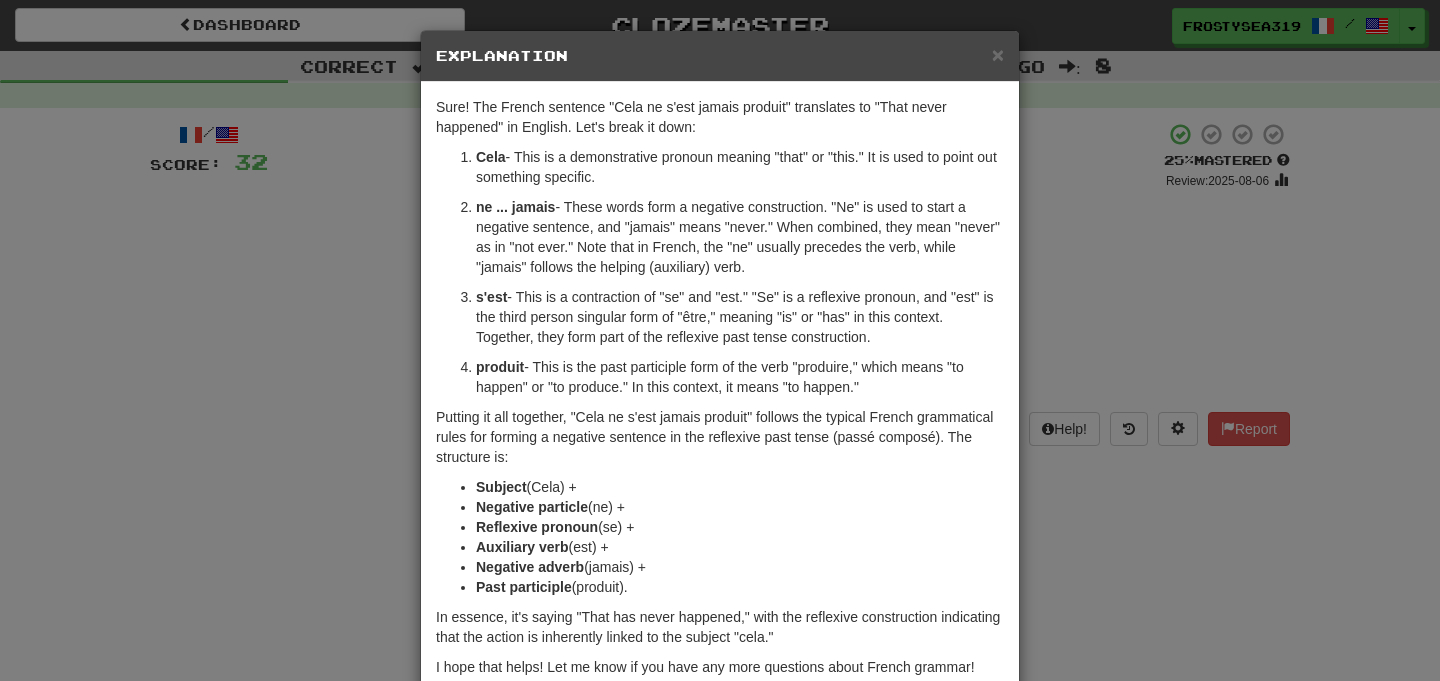 click on "× Explanation Sure! The French sentence "Cela ne s'est jamais produit" translates to "That never happened" in English. Let's break it down:
Cela  - This is a demonstrative pronoun meaning "that" or "this." It is used to point out something specific.
ne ... jamais  - These words form a negative construction. "Ne" is used to start a negative sentence, and "jamais" means "never." When combined, they mean "never" as in "not ever." Note that in French, the "ne" usually precedes the verb, while "jamais" follows the helping (auxiliary) verb.
s'est  - This is a contraction of "se" and "est." "Se" is a reflexive pronoun, and "est" is the third person singular form of "être," meaning "is" or "has" in this context. Together, they form part of the reflexive past tense construction.
produit  - This is the past participle form of the verb "produire," which means "to happen" or "to produce." In this context, it means "to happen."
Subject  (Cela) +
Negative particle  (ne) +
(se) +" at bounding box center (720, 340) 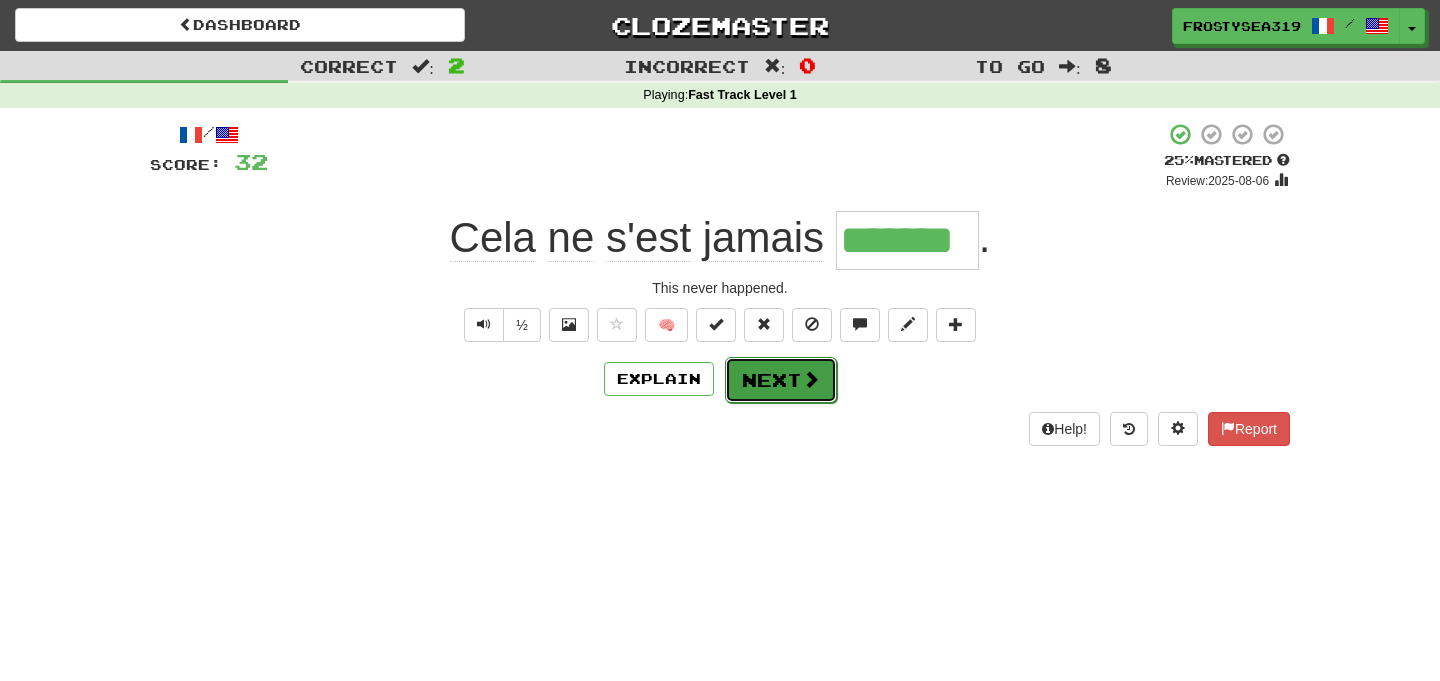 click on "Next" at bounding box center [781, 380] 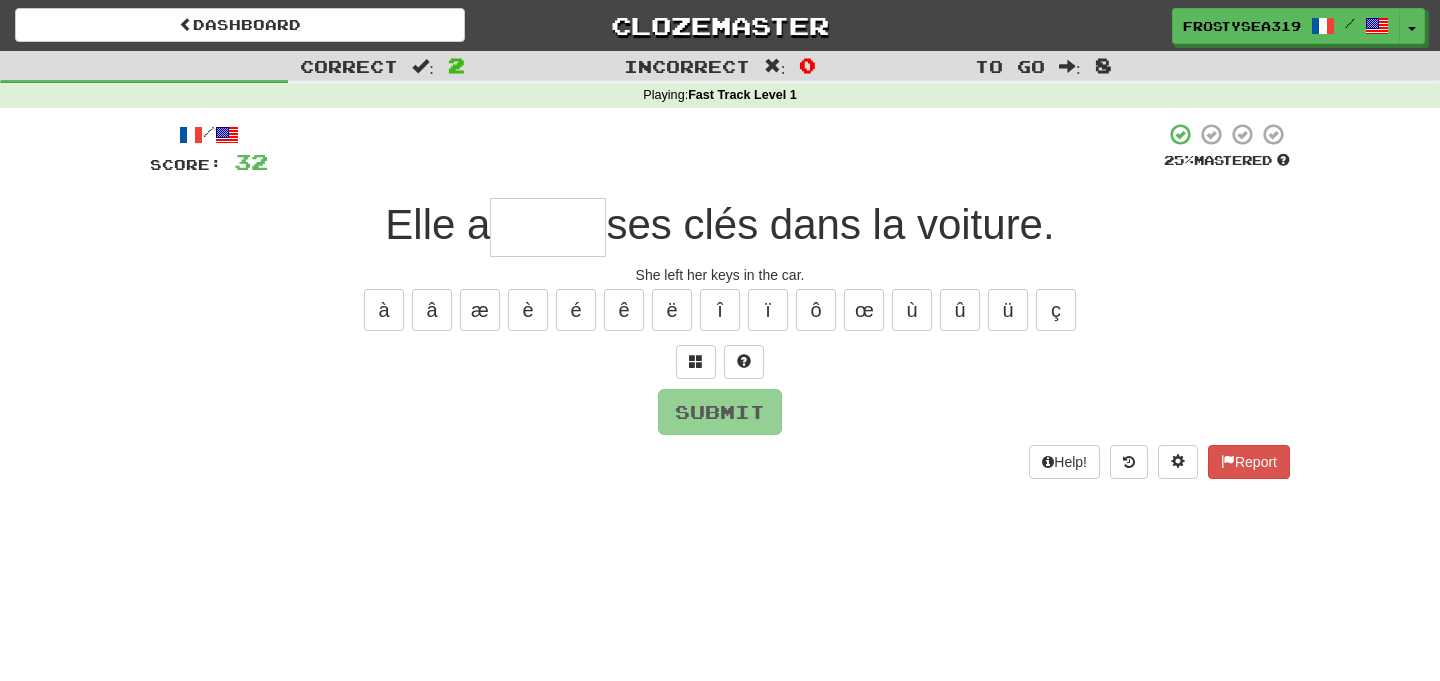 click at bounding box center (548, 227) 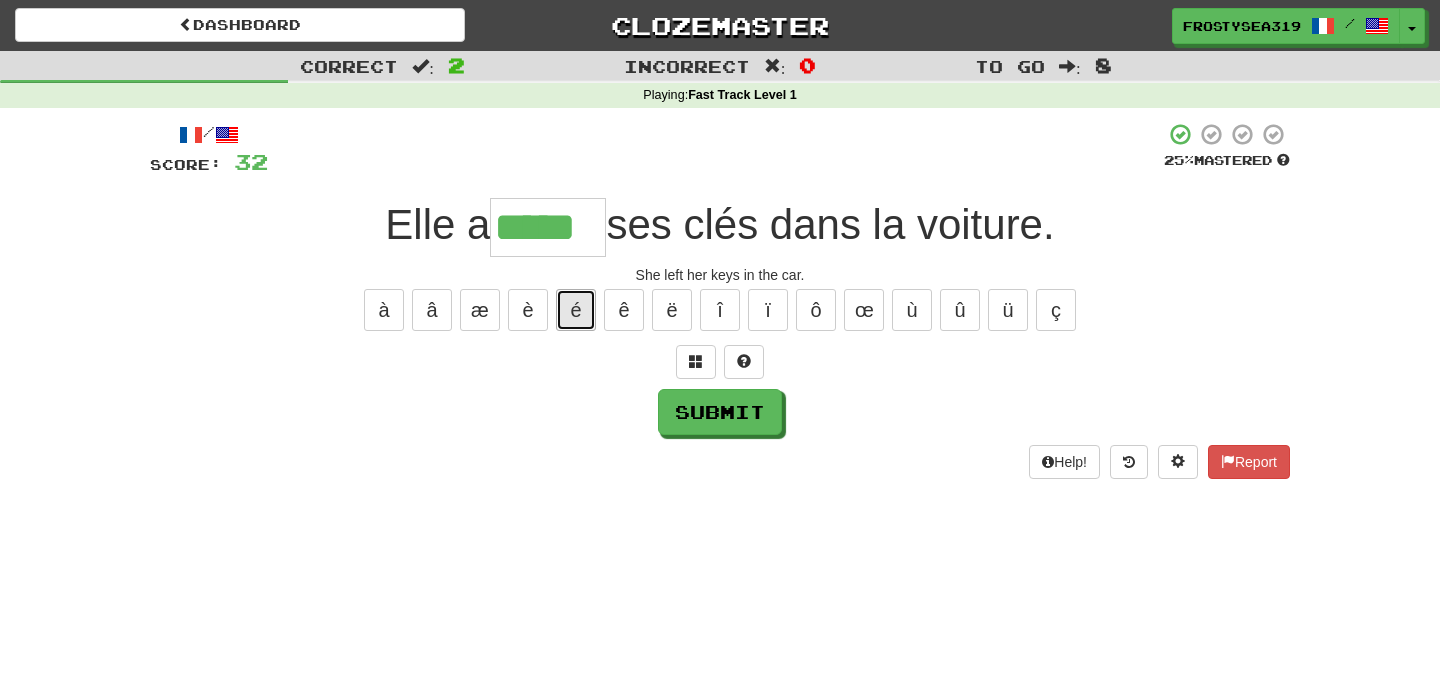 click on "é" at bounding box center [576, 310] 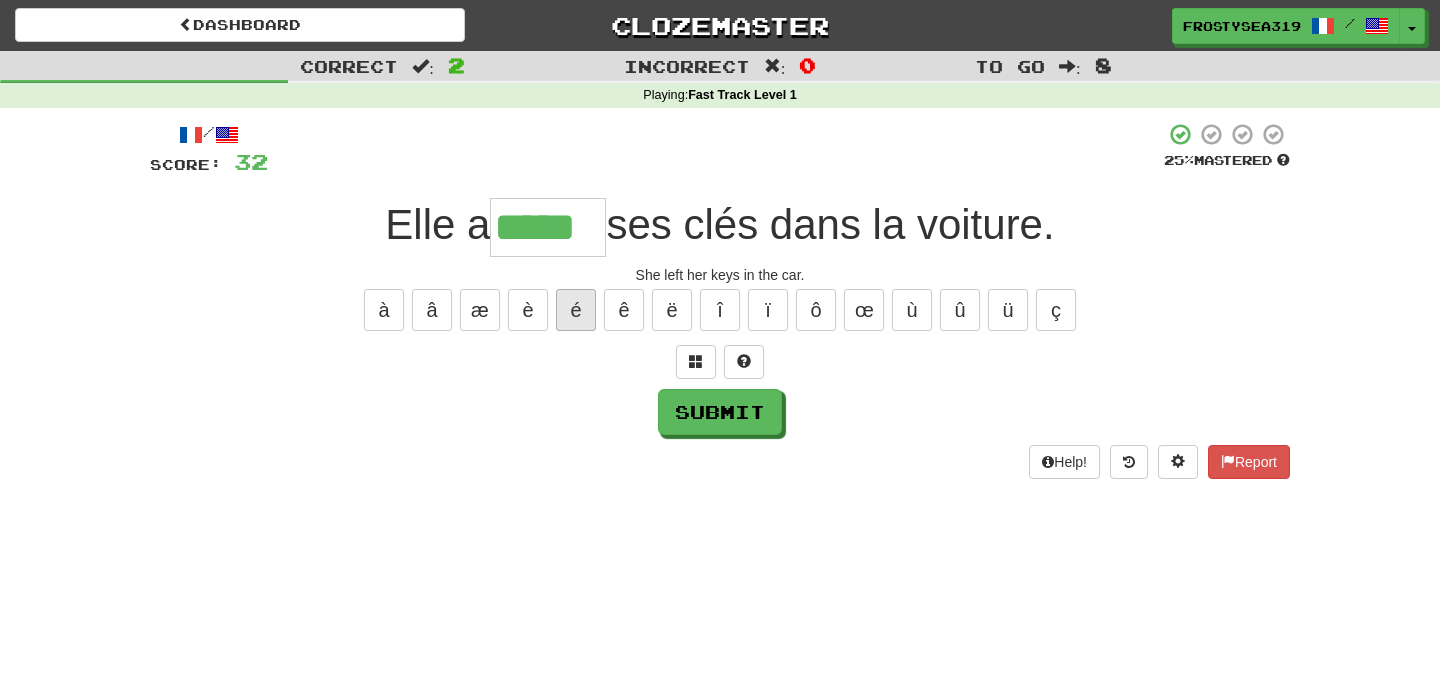 type on "******" 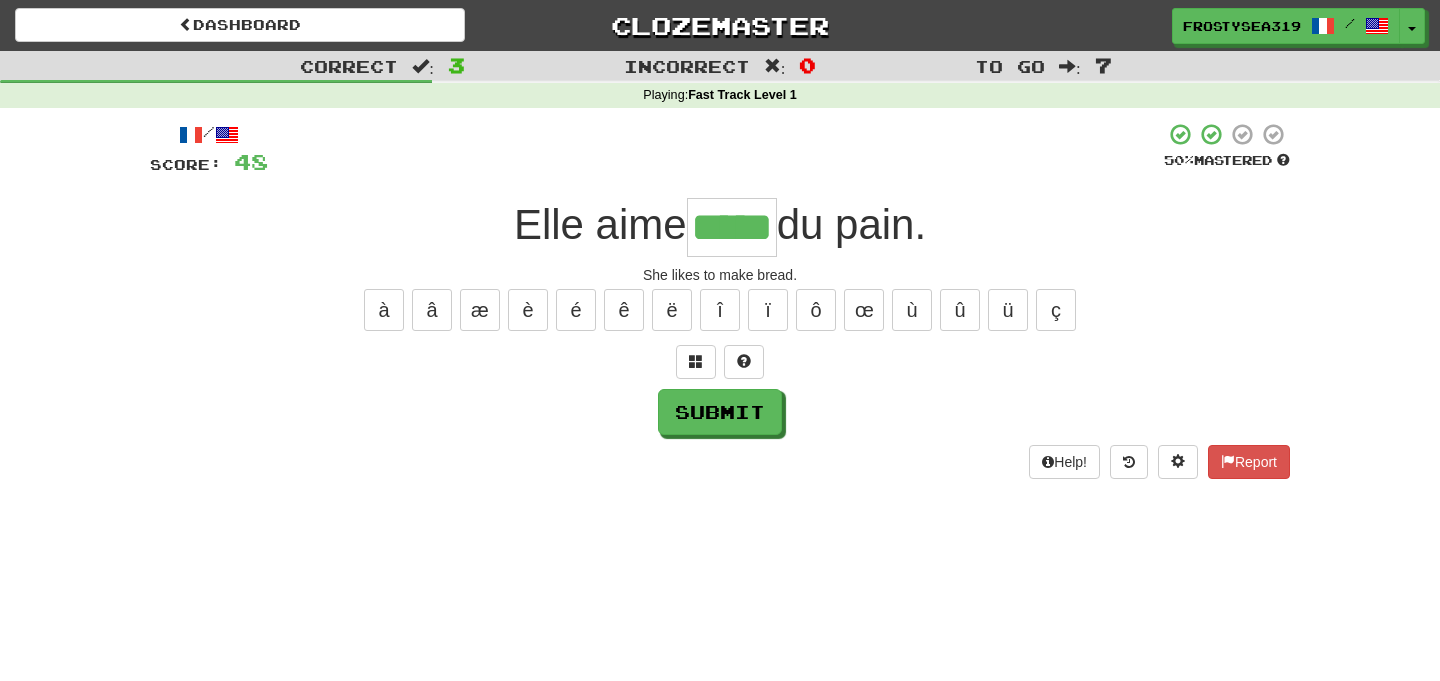 type on "*****" 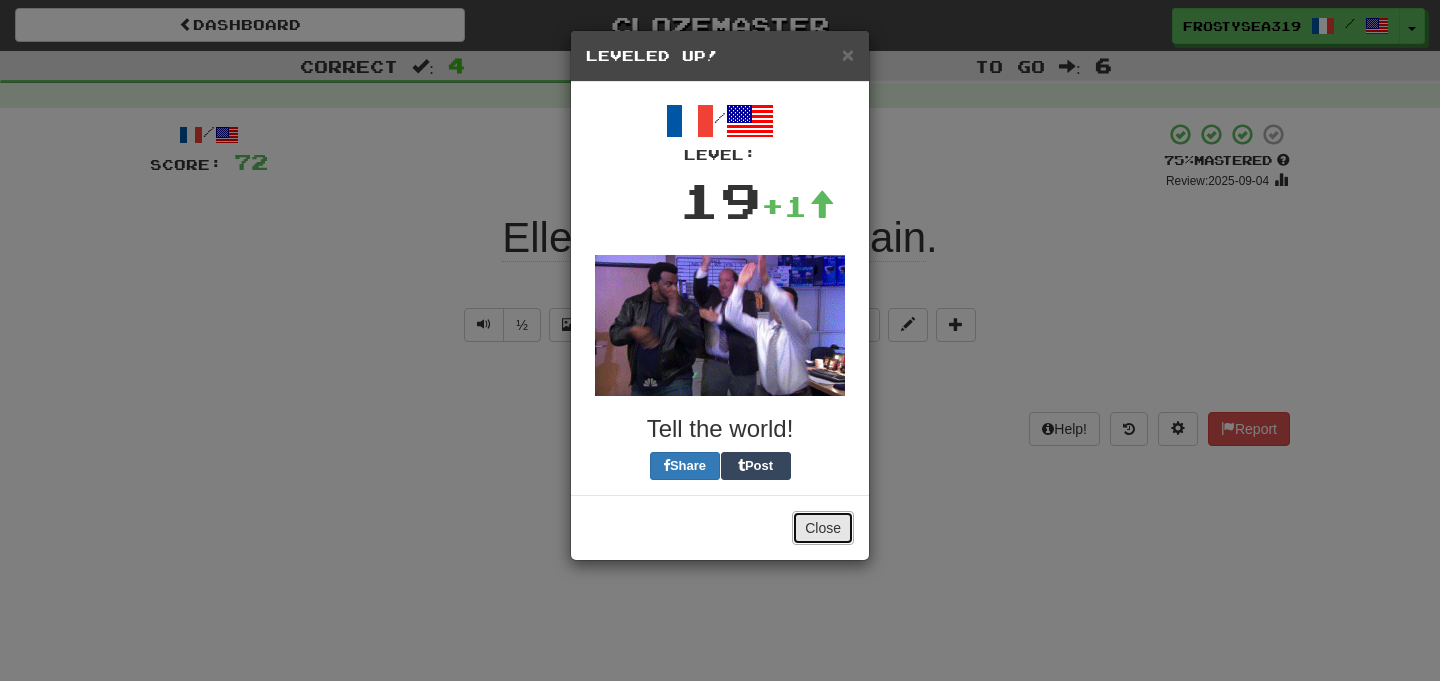 click on "Close" at bounding box center (823, 528) 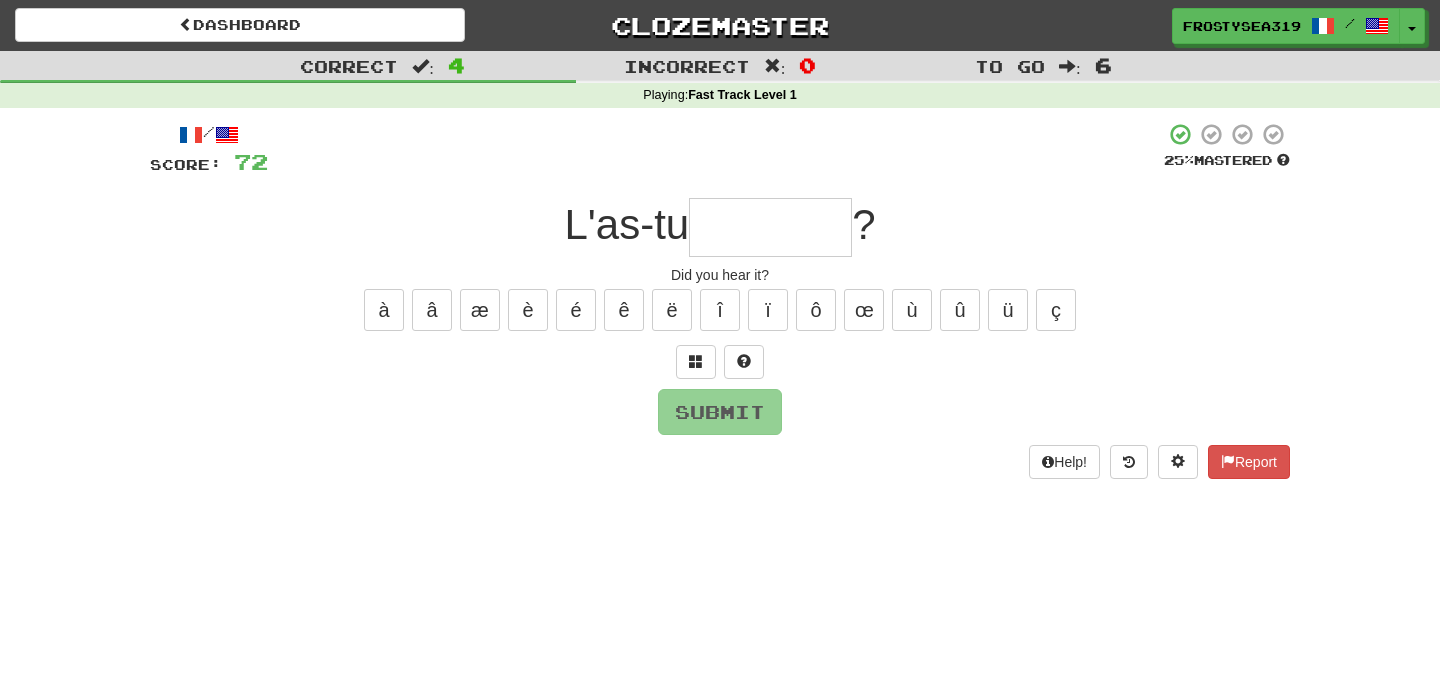 click at bounding box center (770, 227) 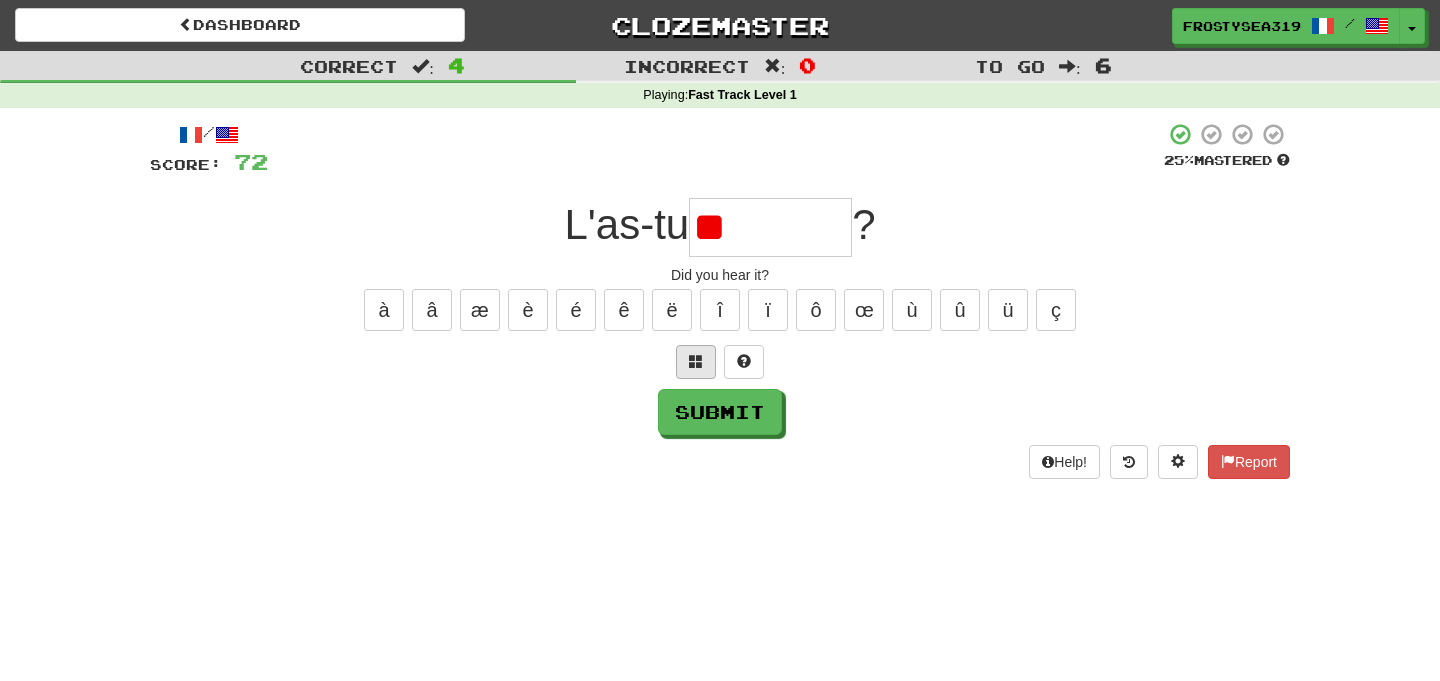 type on "*" 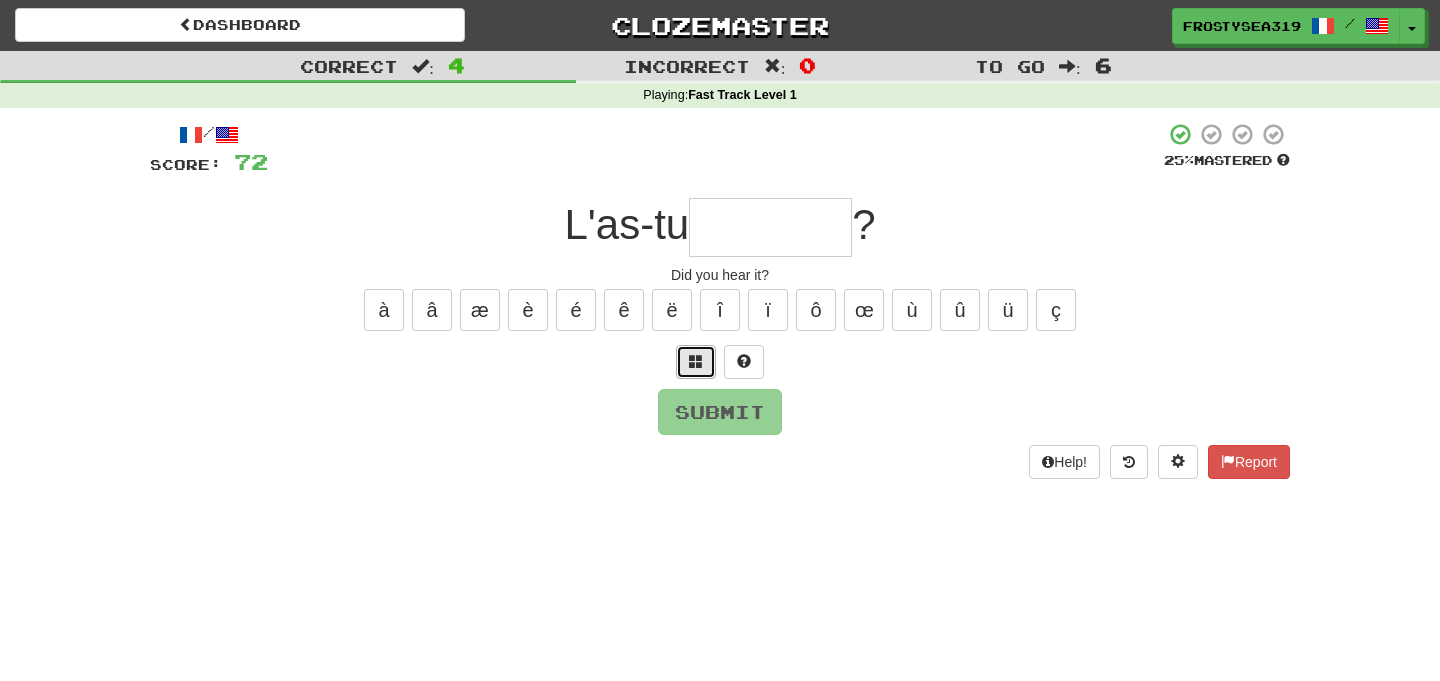 click at bounding box center [696, 362] 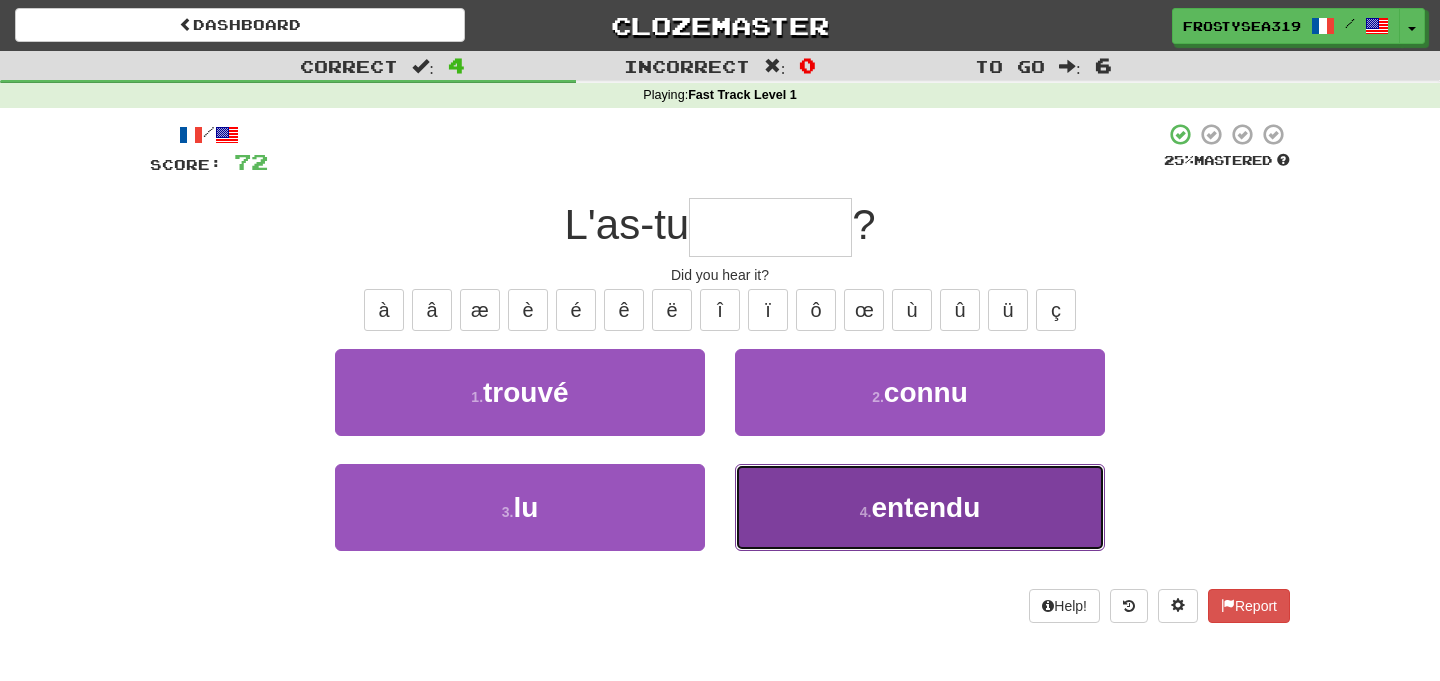 click on "4 .  entendu" at bounding box center (920, 507) 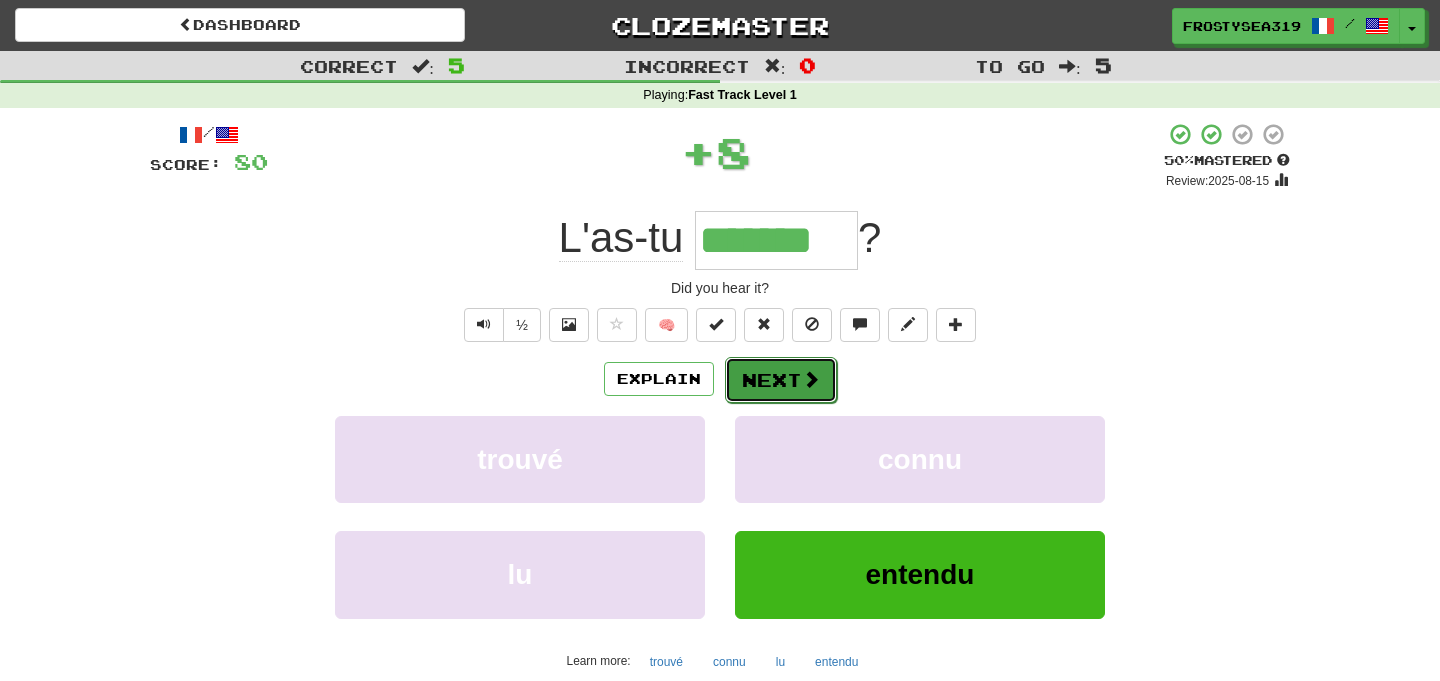 click on "Next" at bounding box center [781, 380] 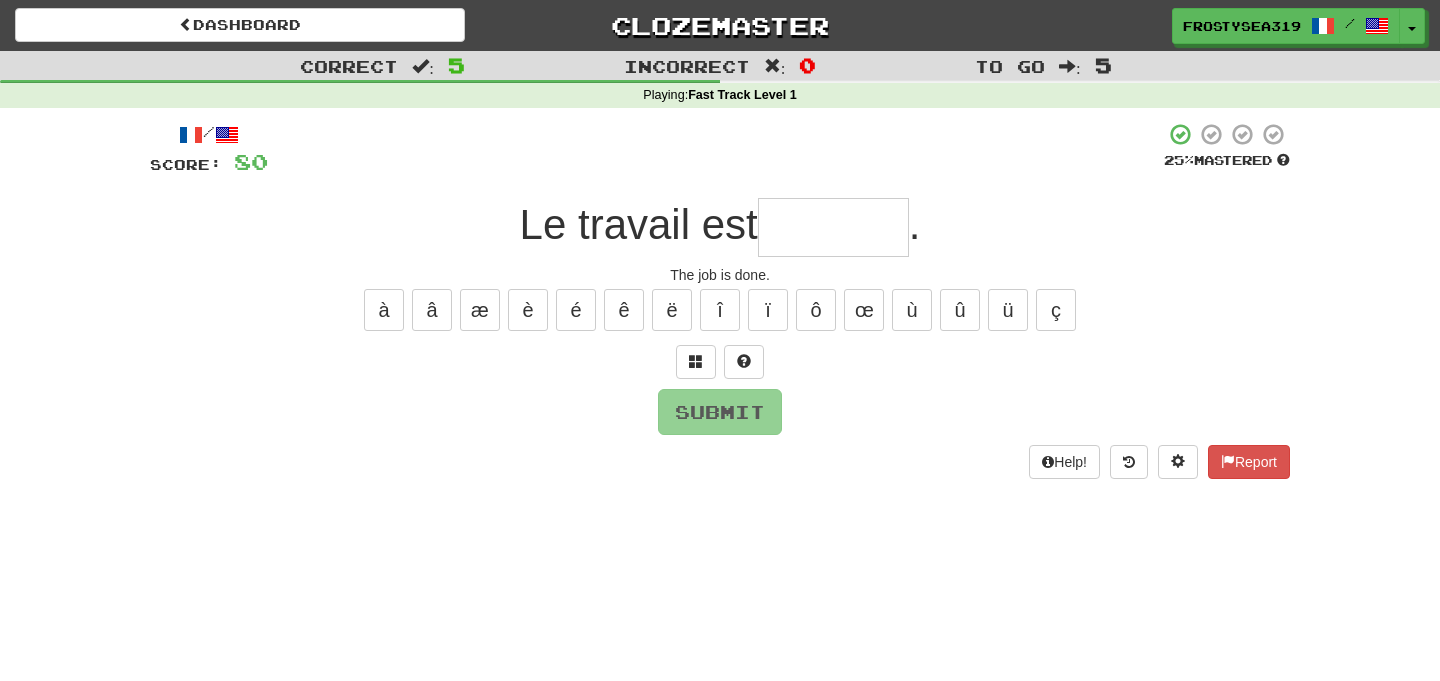 click at bounding box center (833, 227) 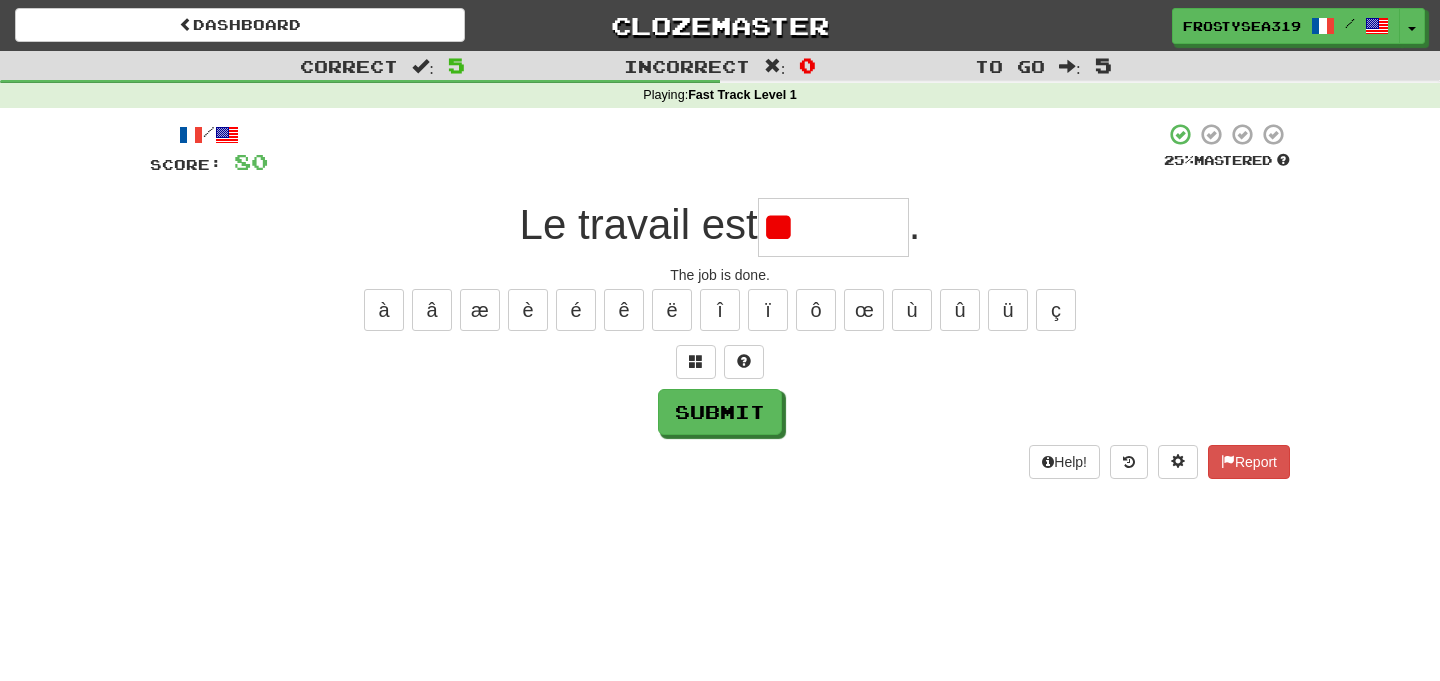 type on "*" 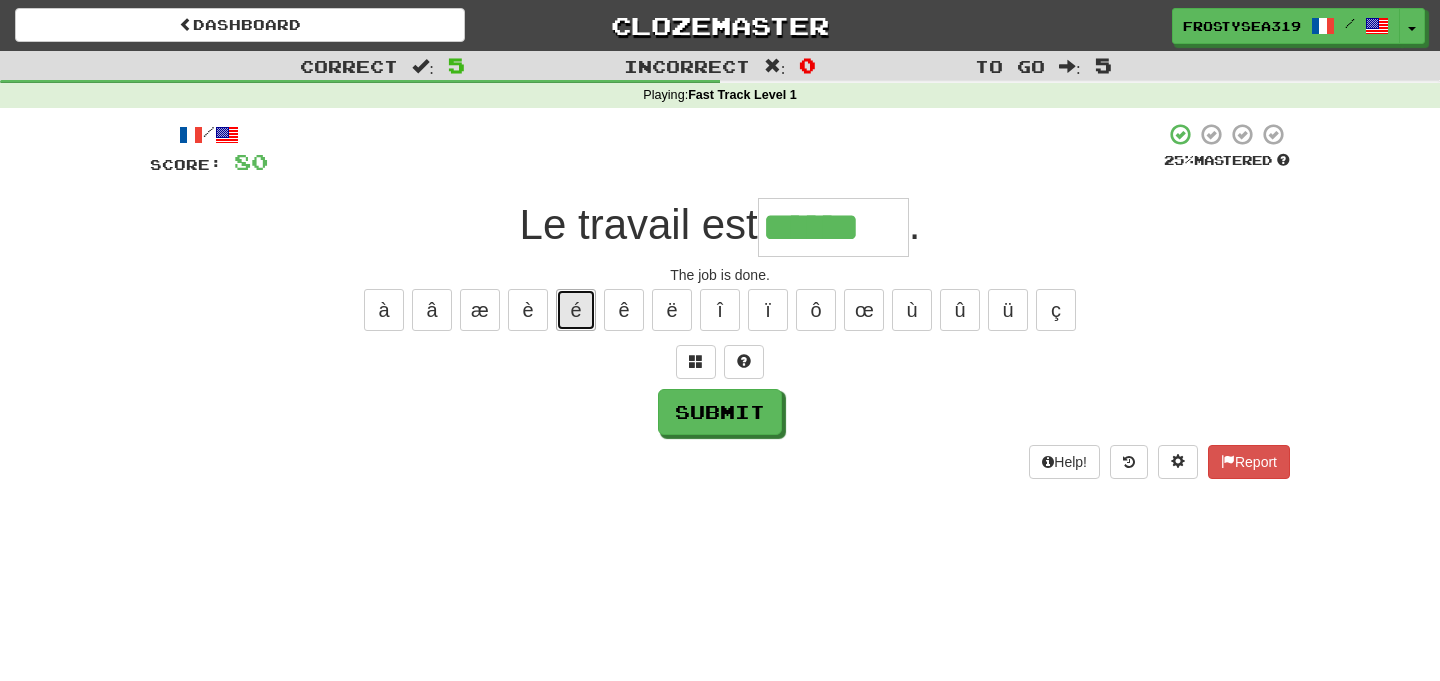 click on "é" at bounding box center (576, 310) 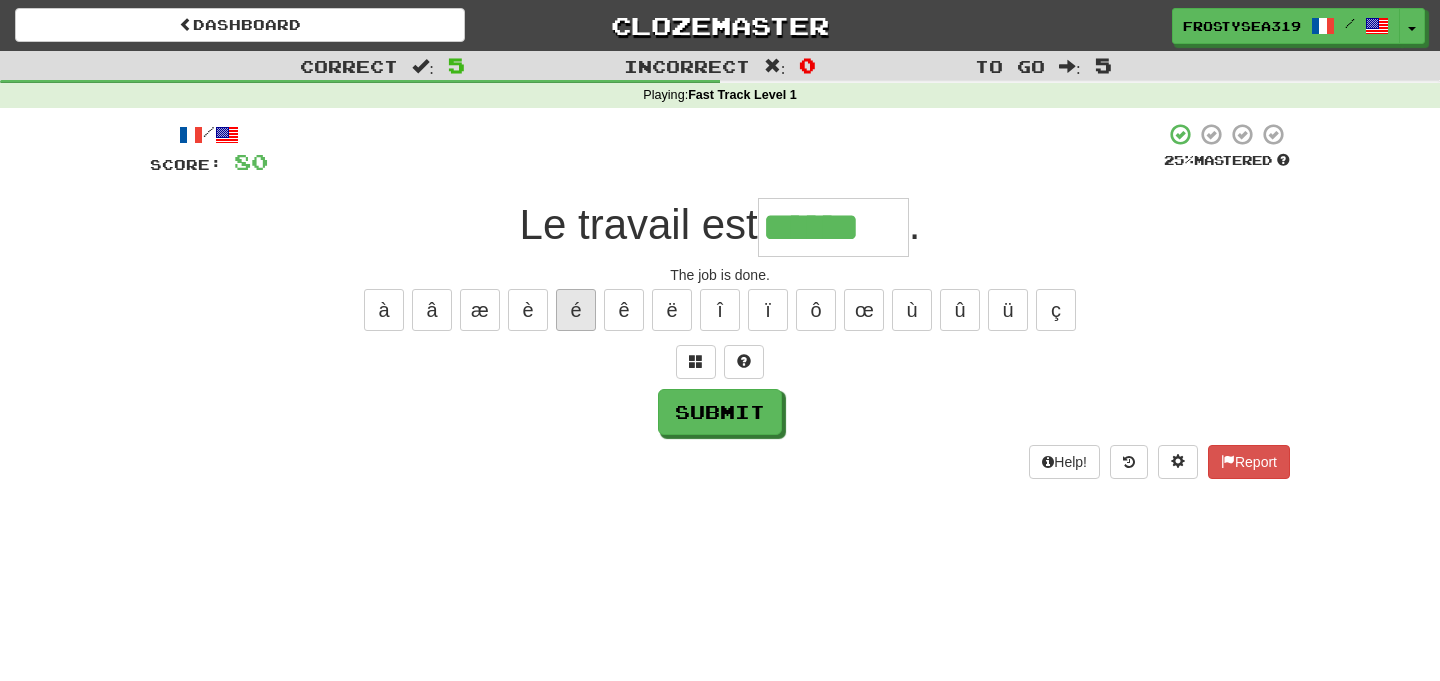 type on "*******" 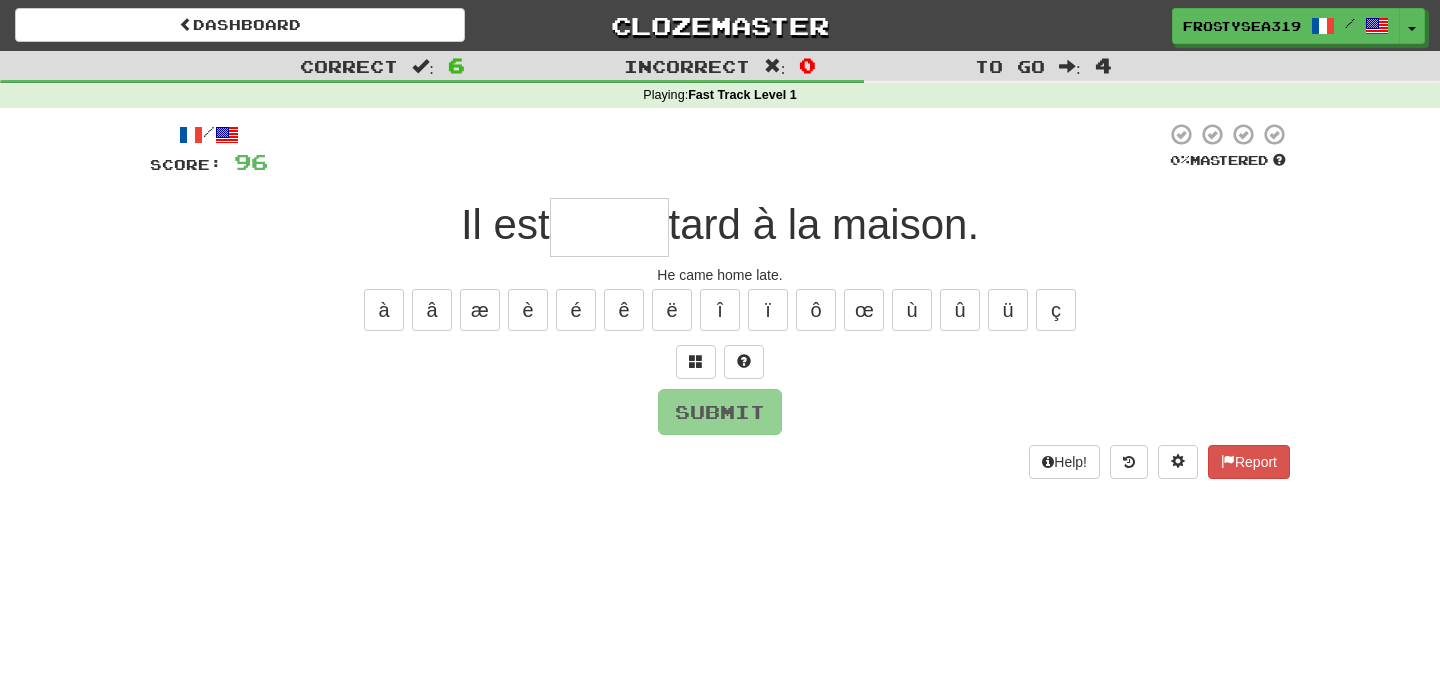 click at bounding box center (609, 227) 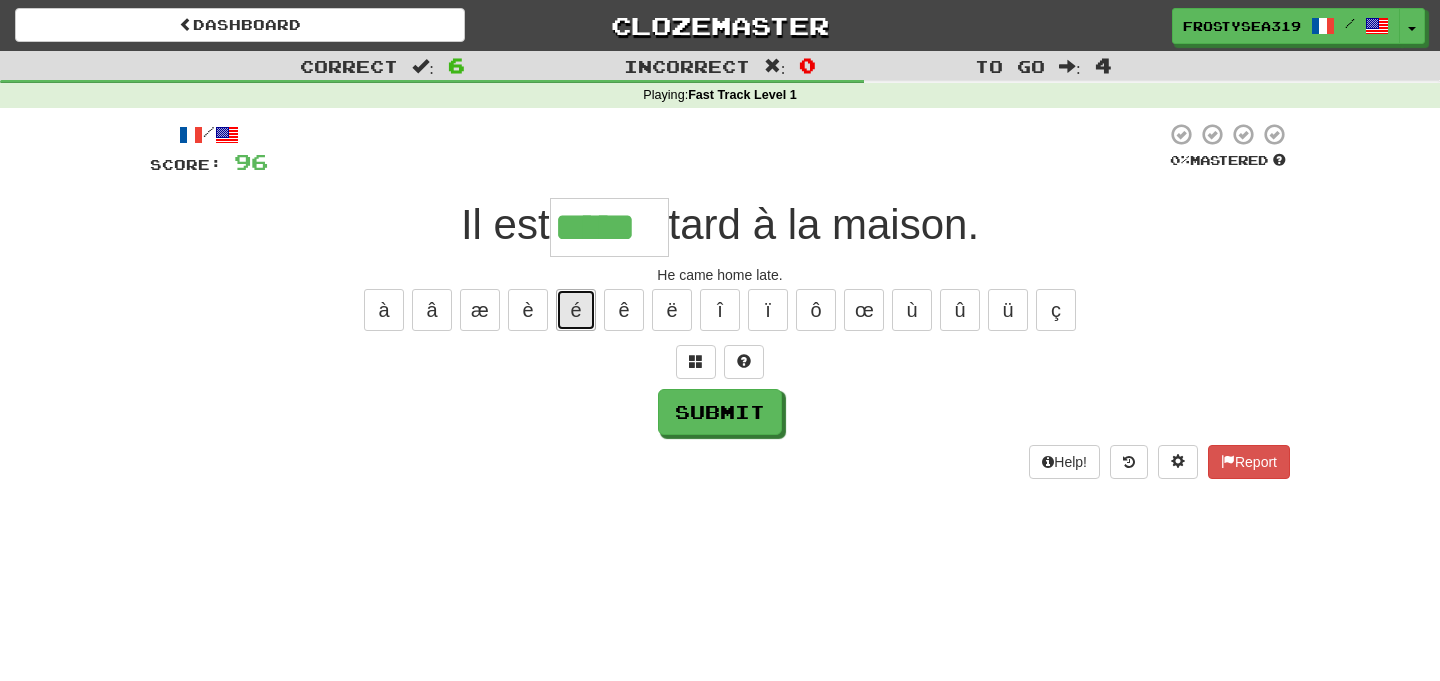 click on "é" at bounding box center (576, 310) 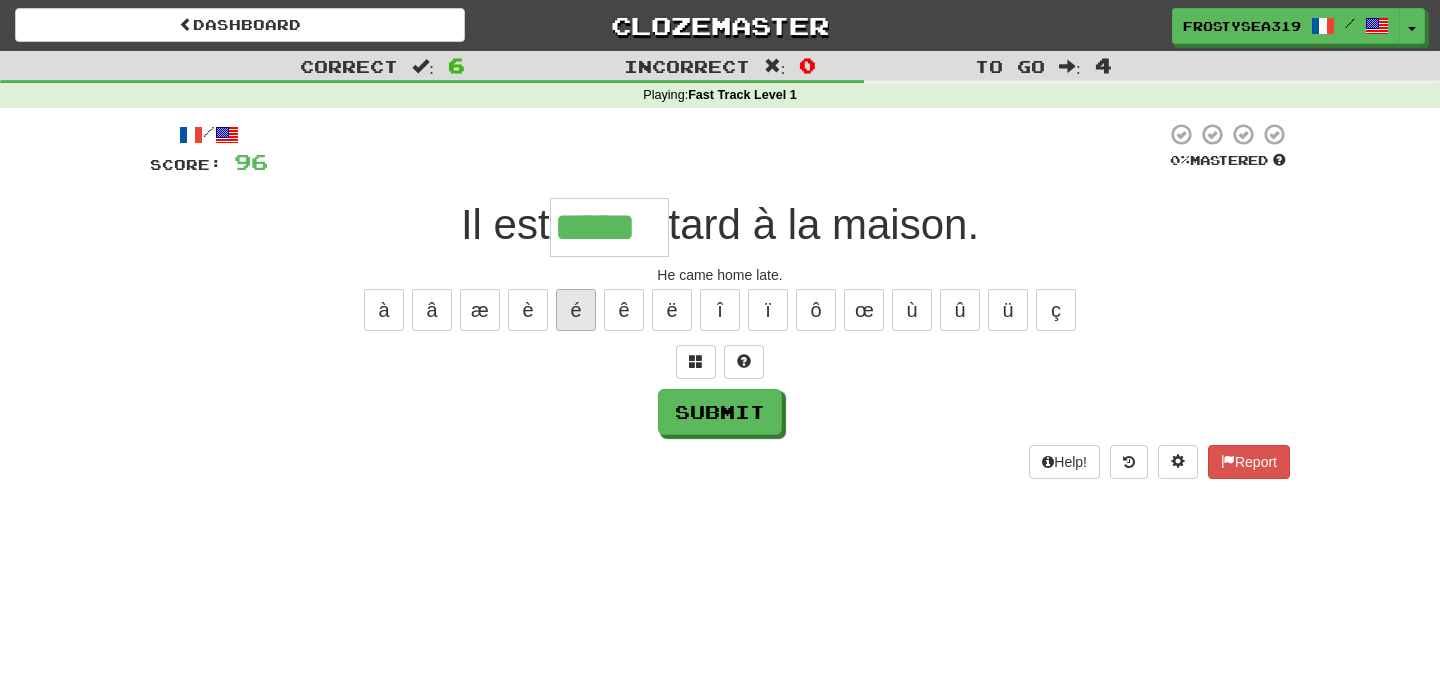 type on "******" 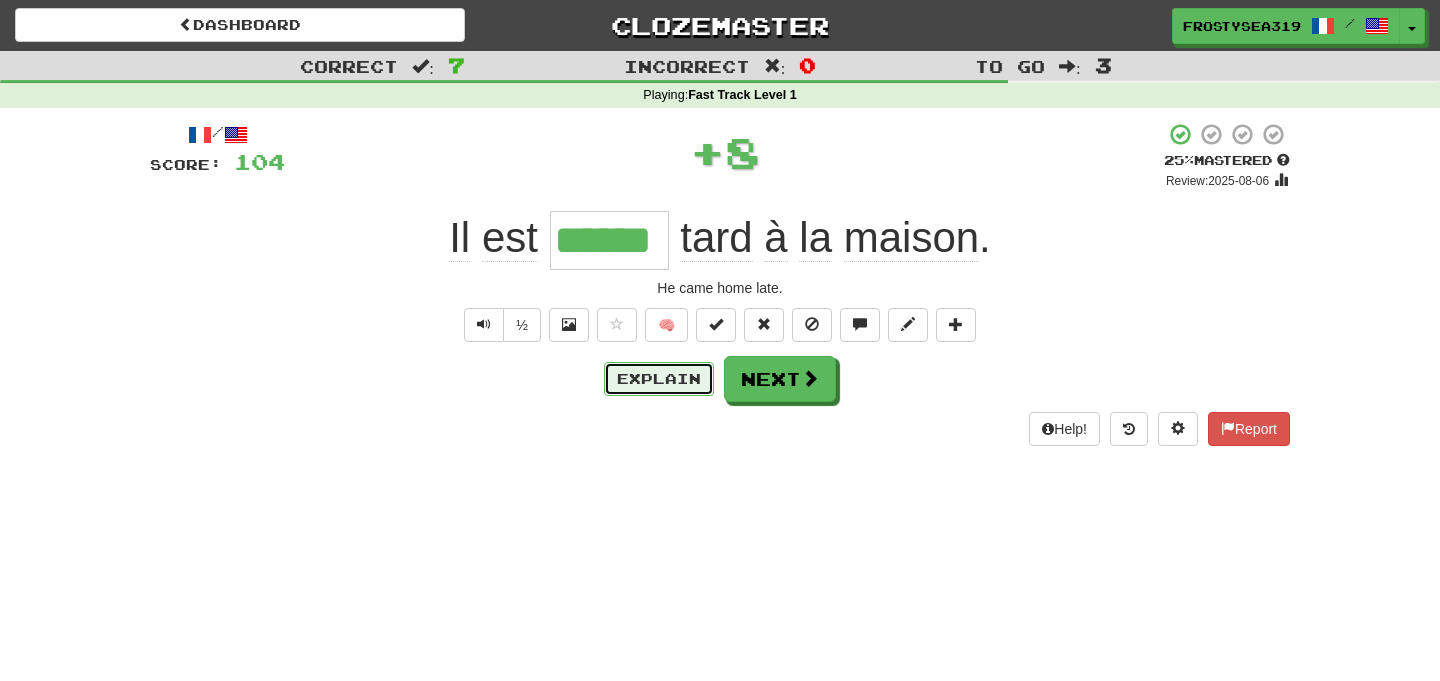 click on "Explain" at bounding box center [659, 379] 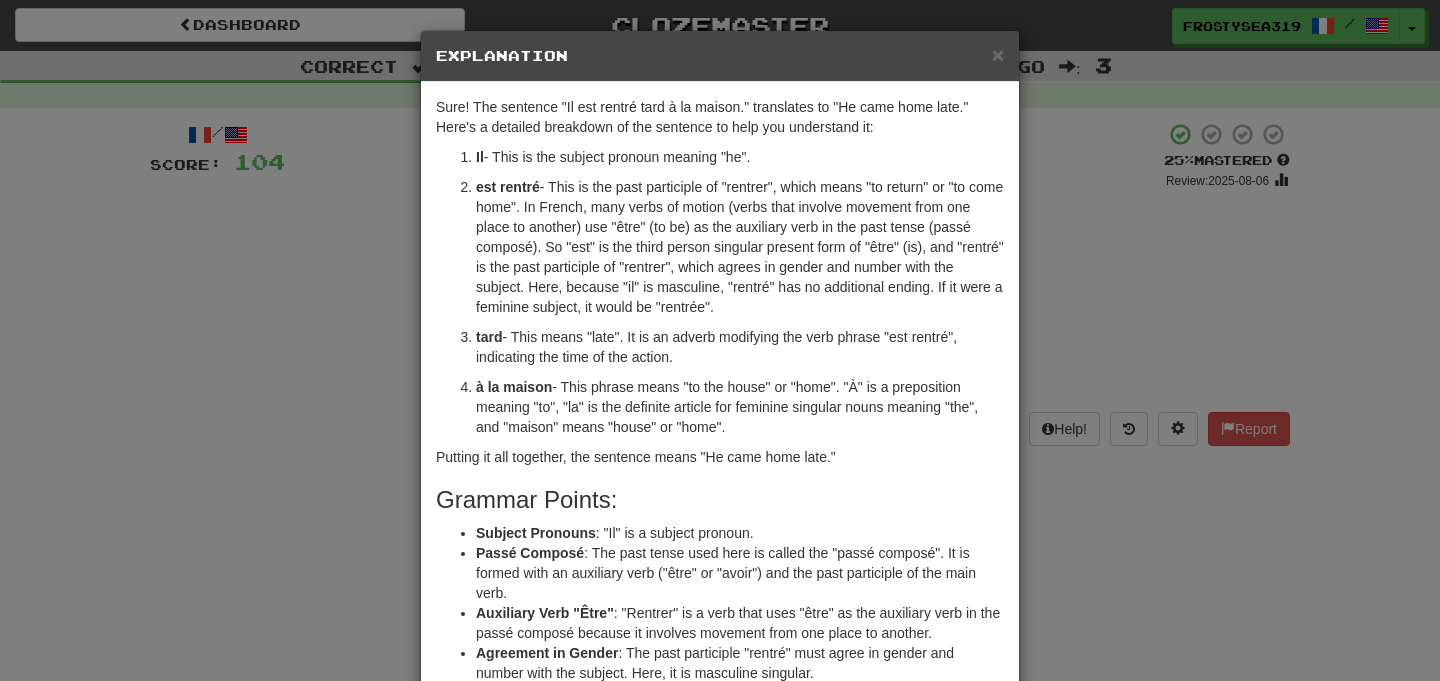 click on "× Explanation Sure! The sentence "Il est rentré tard à la maison." translates to "He came home late." Here's a detailed breakdown of the sentence to help you understand it:
Il  - This is the subject pronoun meaning "he".
est rentré  - This is the past participle of "rentrer", which means "to return" or "to come home". In French, many verbs of motion (verbs that involve movement from one place to another) use "être" (to be) as the auxiliary verb in the past tense (passé composé). So "est" is the third person singular present form of "être" (is), and "rentré" is the past participle of "rentrer", which agrees in gender and number with the subject. Here, because "il" is masculine, "rentré" has no additional ending. If it were a feminine subject, it would be "rentrée".
tard  - This means "late". It is an adverb modifying the verb phrase "est rentré", indicating the time of the action.
à la maison
Putting it all together, the sentence means "He came home late."" at bounding box center (720, 340) 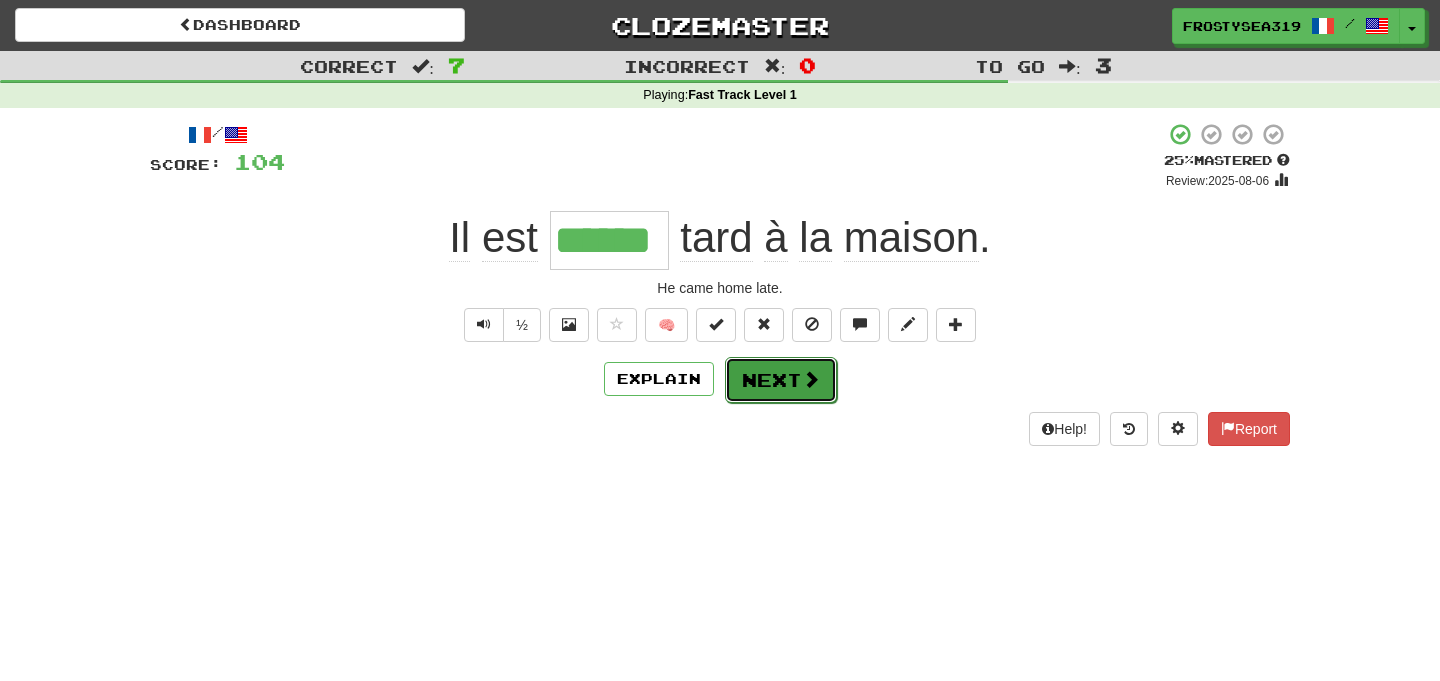click on "Next" at bounding box center [781, 380] 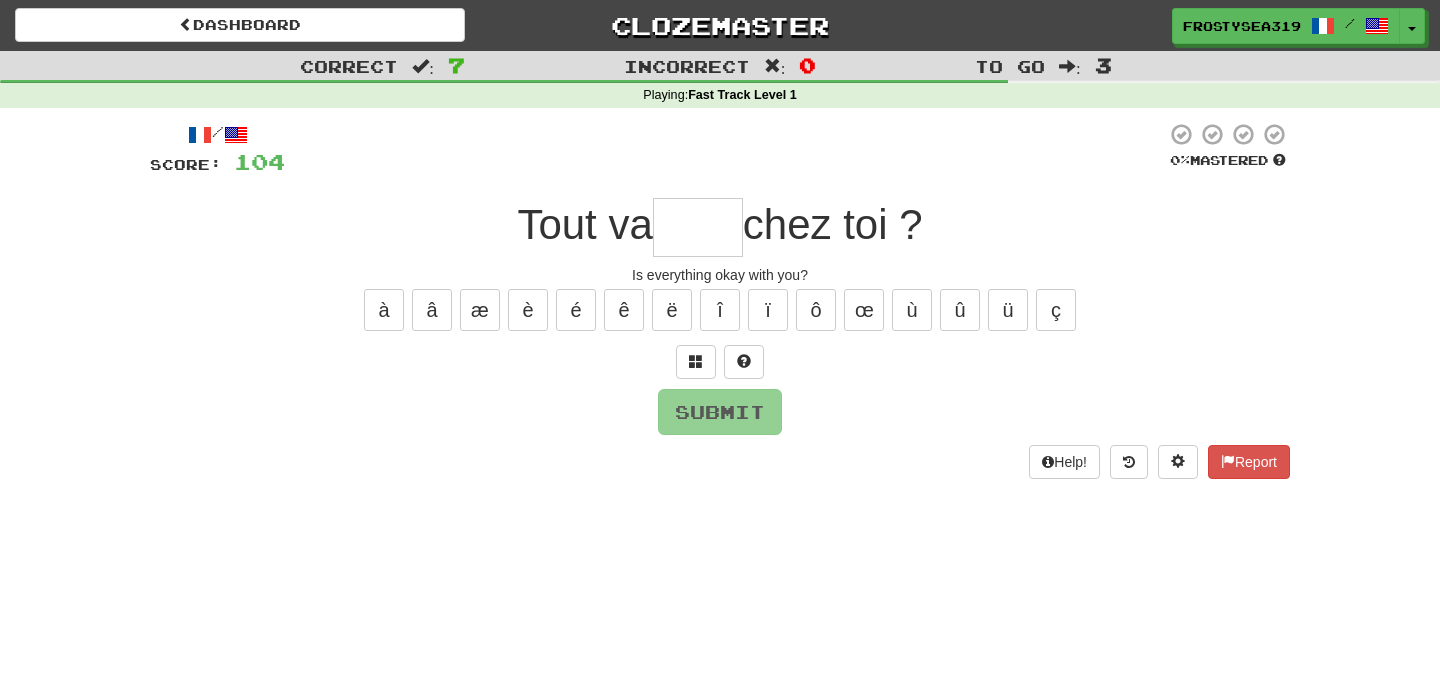 click at bounding box center [698, 227] 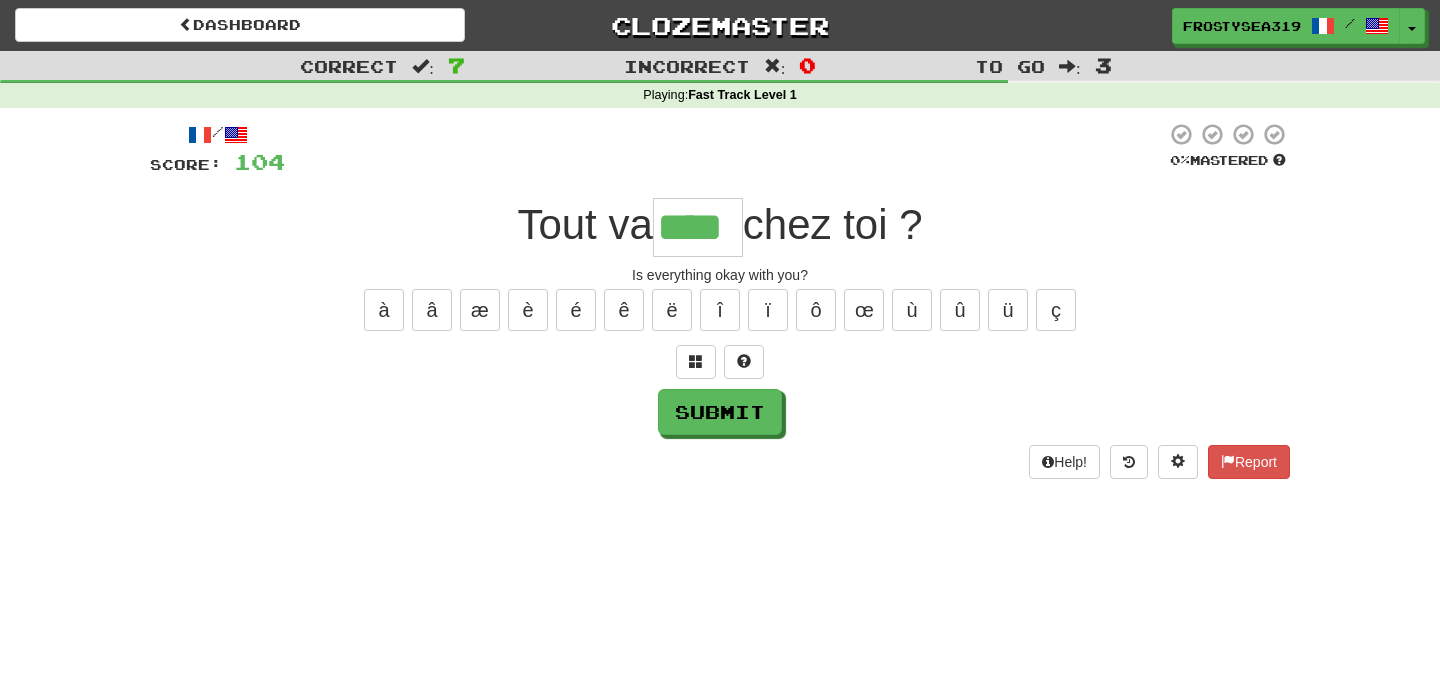 type on "****" 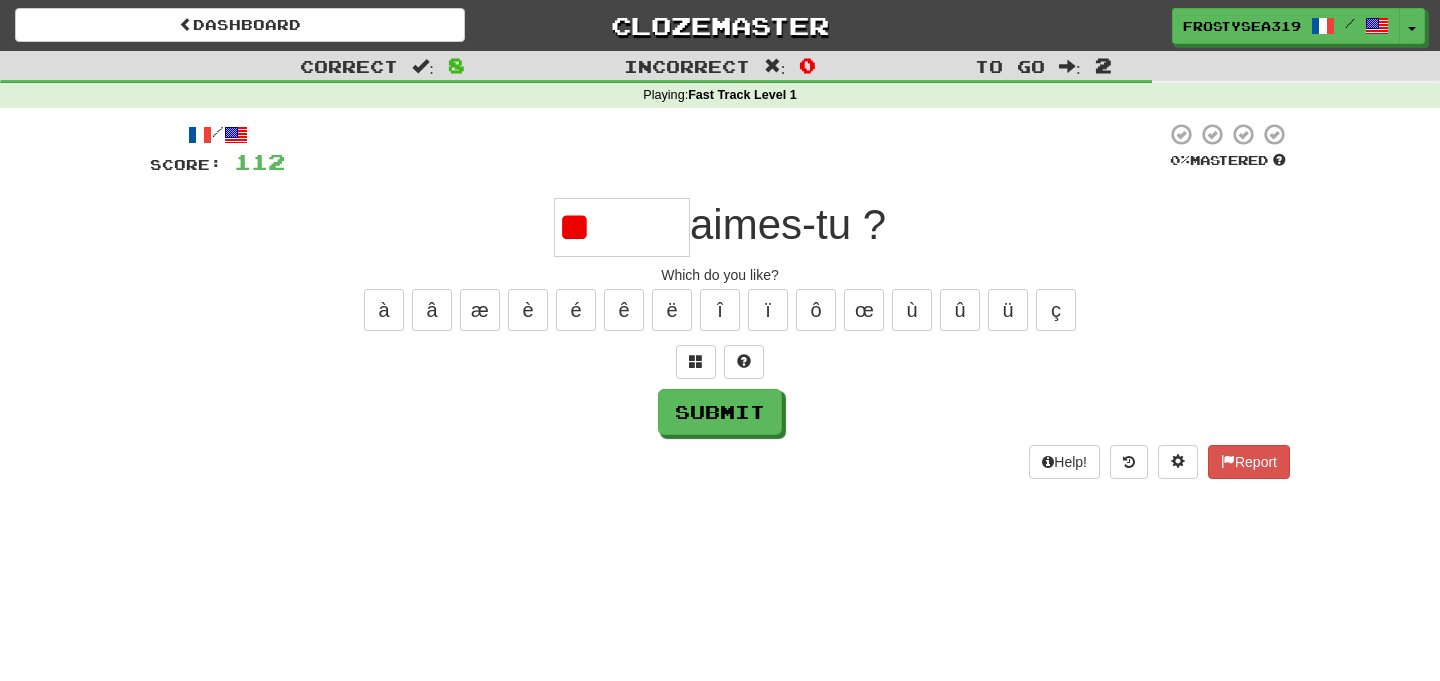 type on "*" 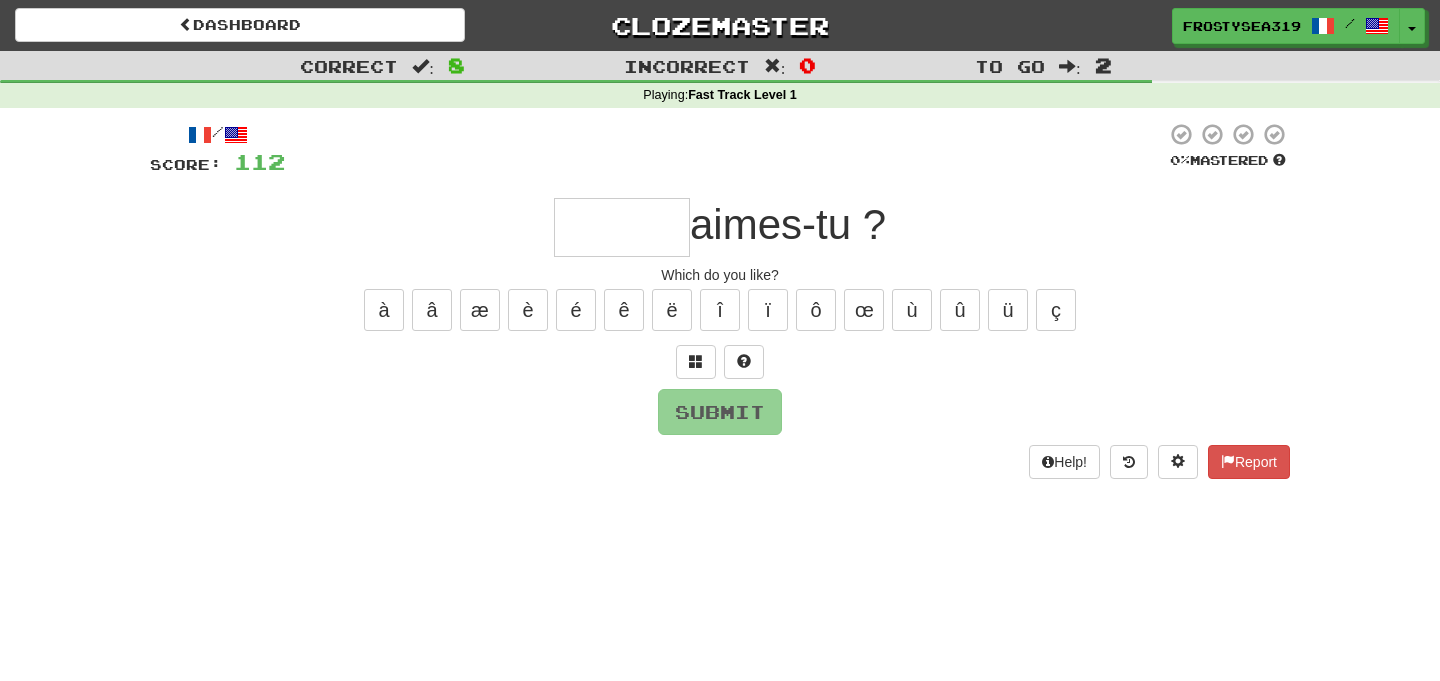 type on "*" 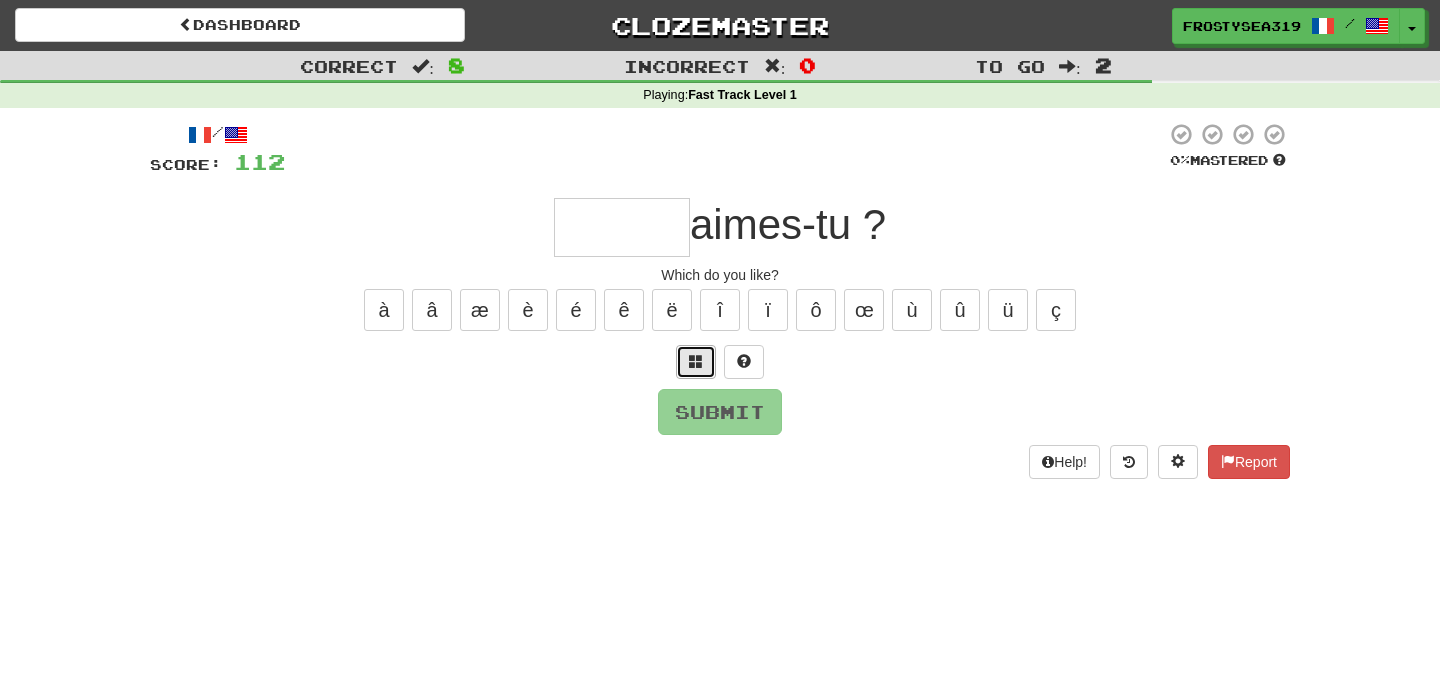 click at bounding box center (696, 361) 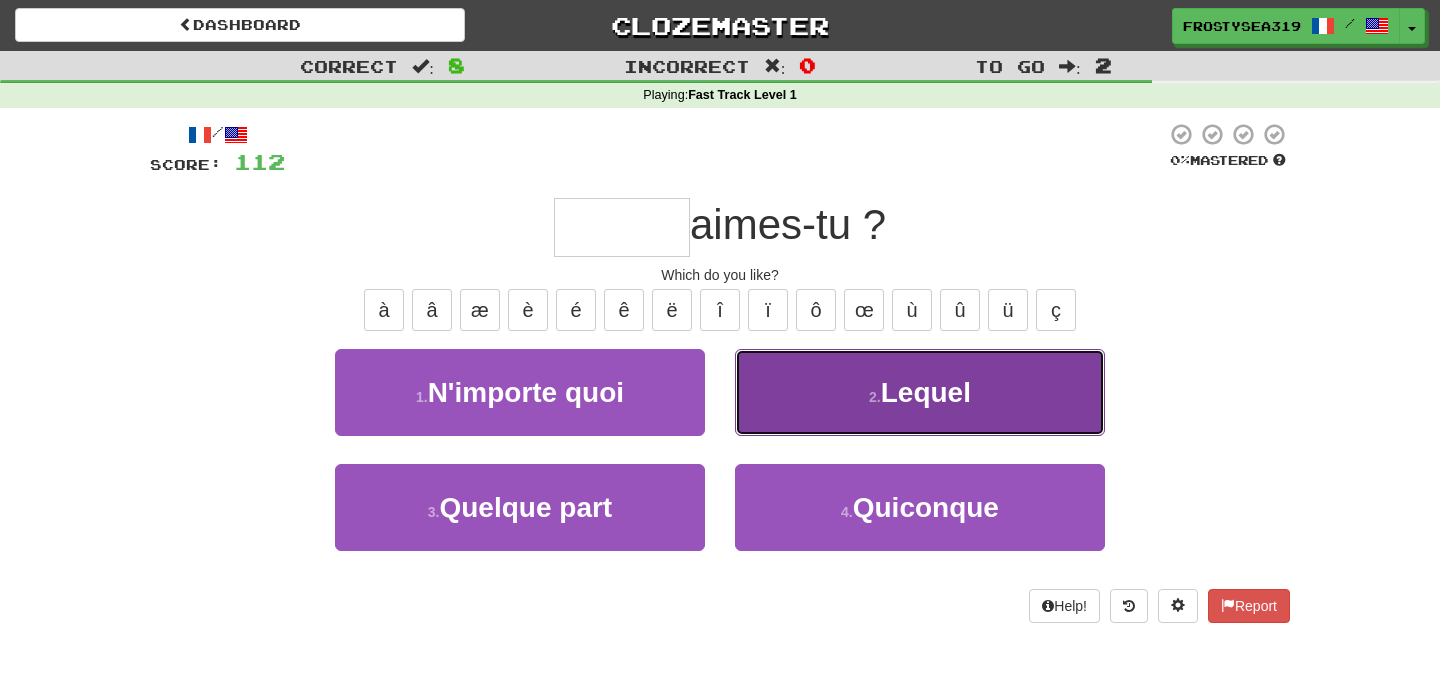 click on "2 .  Lequel" at bounding box center (920, 392) 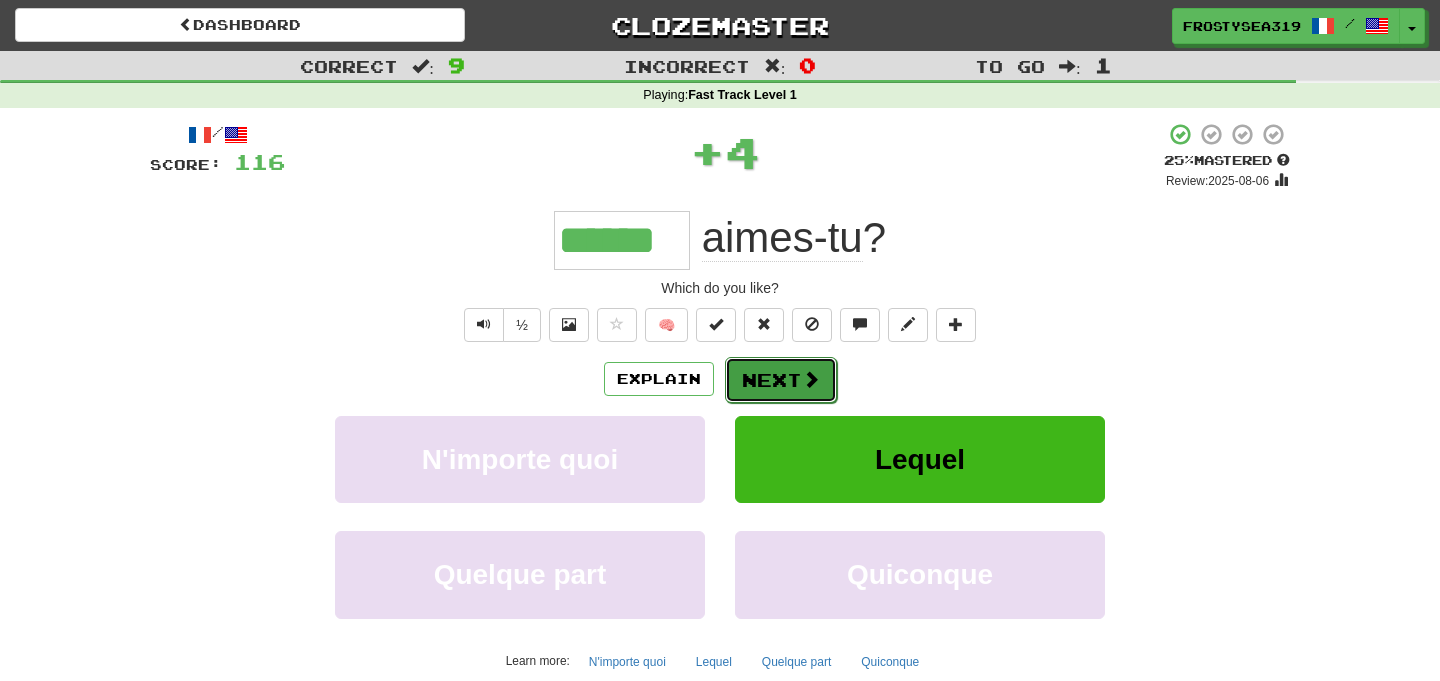click on "Next" at bounding box center (781, 380) 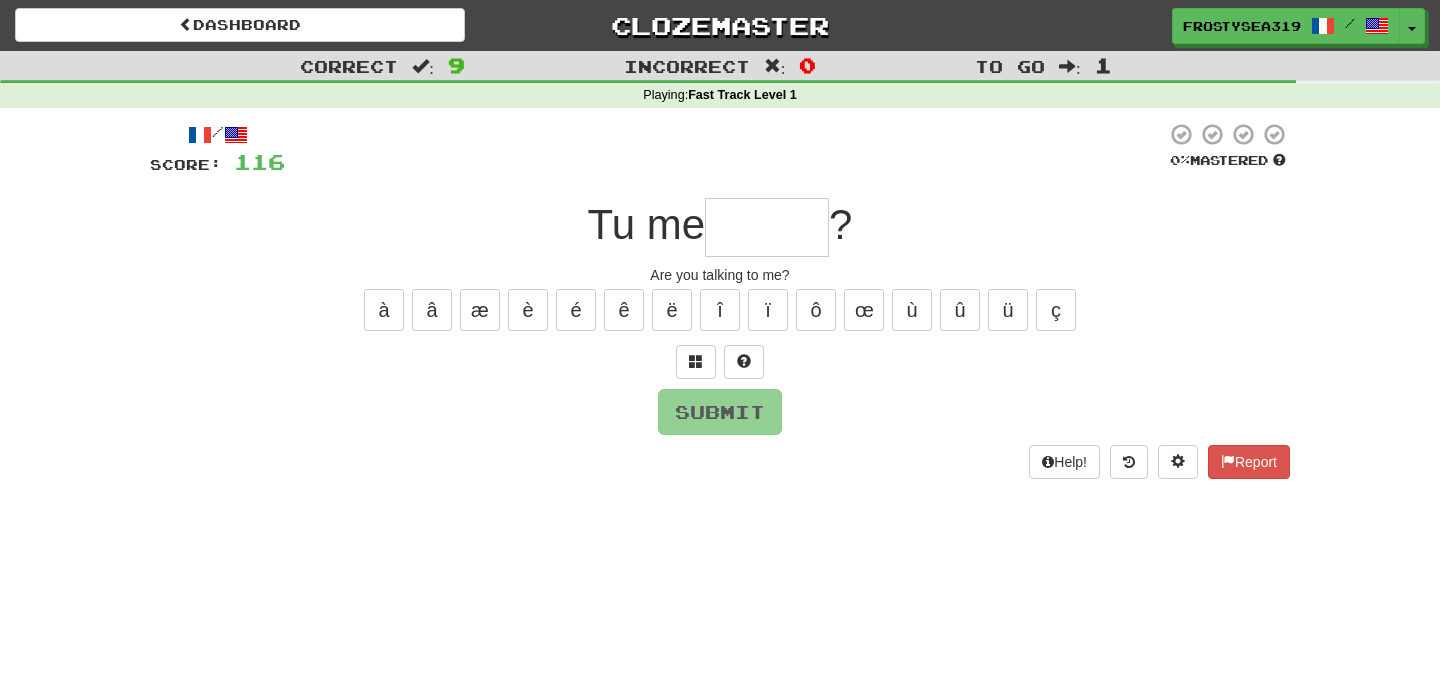 click at bounding box center [767, 227] 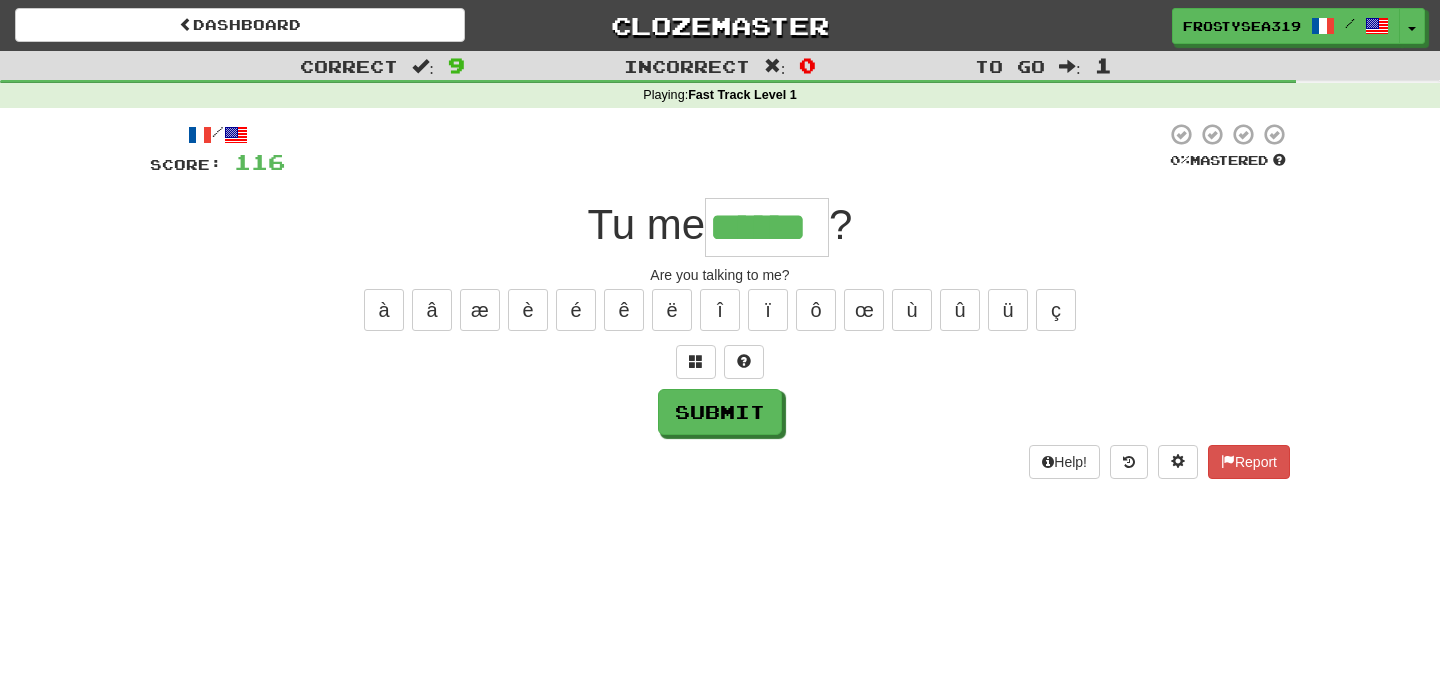 type on "******" 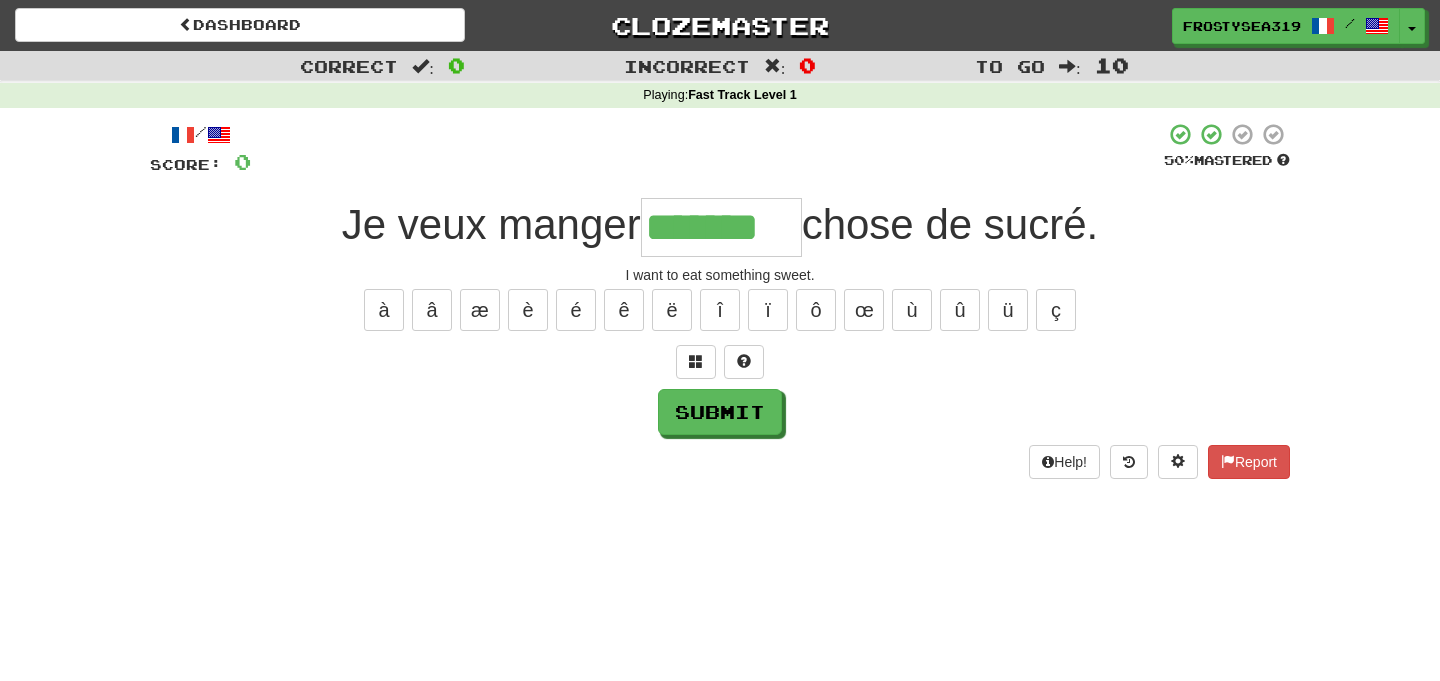 type on "*******" 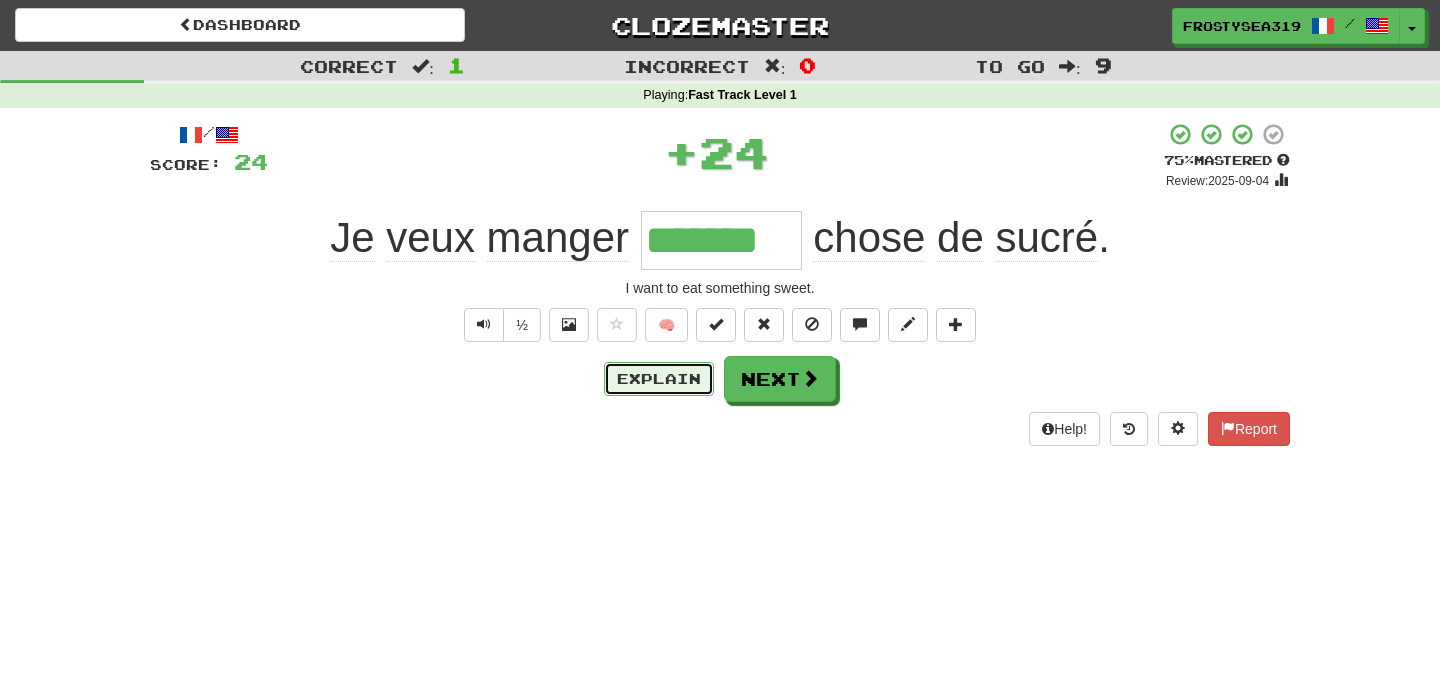 click on "Explain" at bounding box center (659, 379) 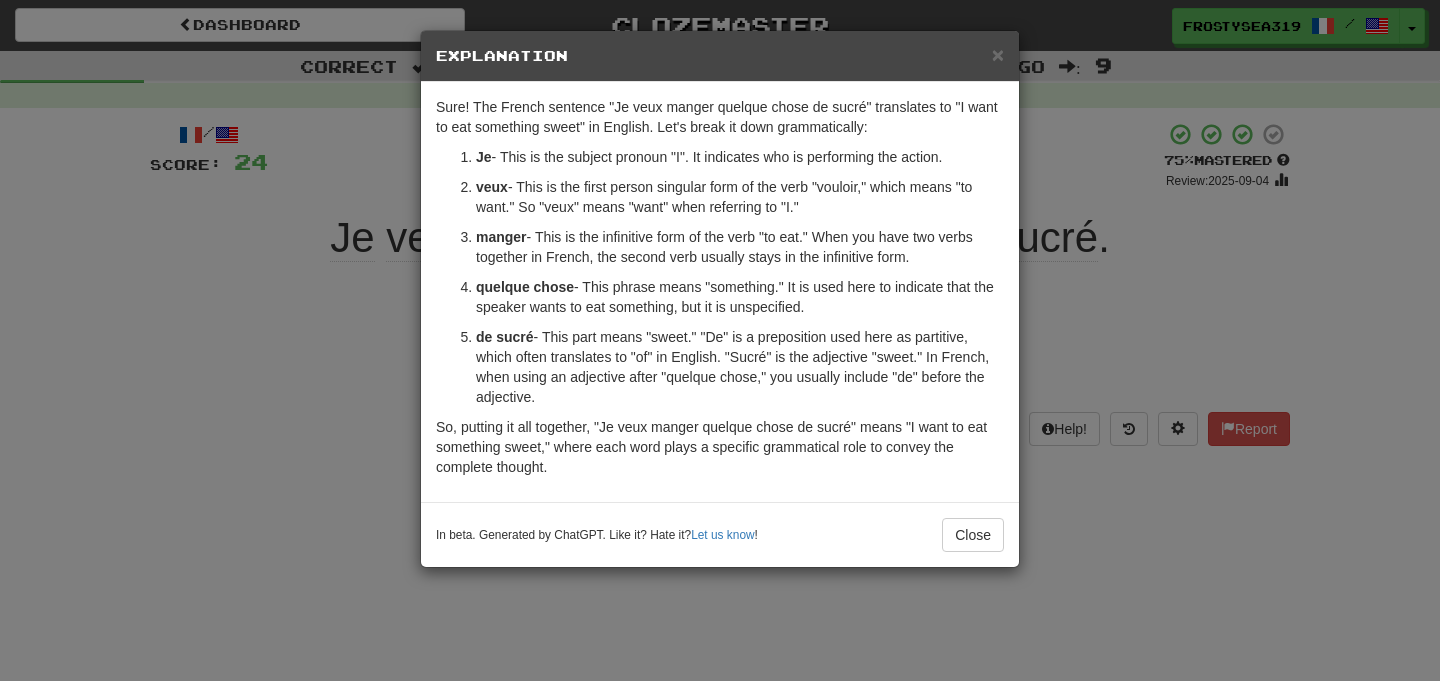 click on "× Explanation Sure! The French sentence "Je veux manger quelque chose de sucré" translates to "I want to eat something sweet" in English. Let's break it down grammatically:
Je  - This is the subject pronoun "I". It indicates who is performing the action.
veux  - This is the first person singular form of the verb "vouloir," which means "to want." So "veux" means "want" when referring to "I."
manger  - This is the infinitive form of the verb "to eat." When you have two verbs together in French, the second verb usually stays in the infinitive form.
quelque chose  - This phrase means "something." It is used here to indicate that the speaker wants to eat something, but it is unspecified.
de sucré  - This part means "sweet." "De" is a preposition used here as partitive, which often translates to "of" in English. "Sucré" is the adjective "sweet." In French, when using an adjective after "quelque chose," you usually include "de" before the adjective.
Let us know ! Close" at bounding box center [720, 340] 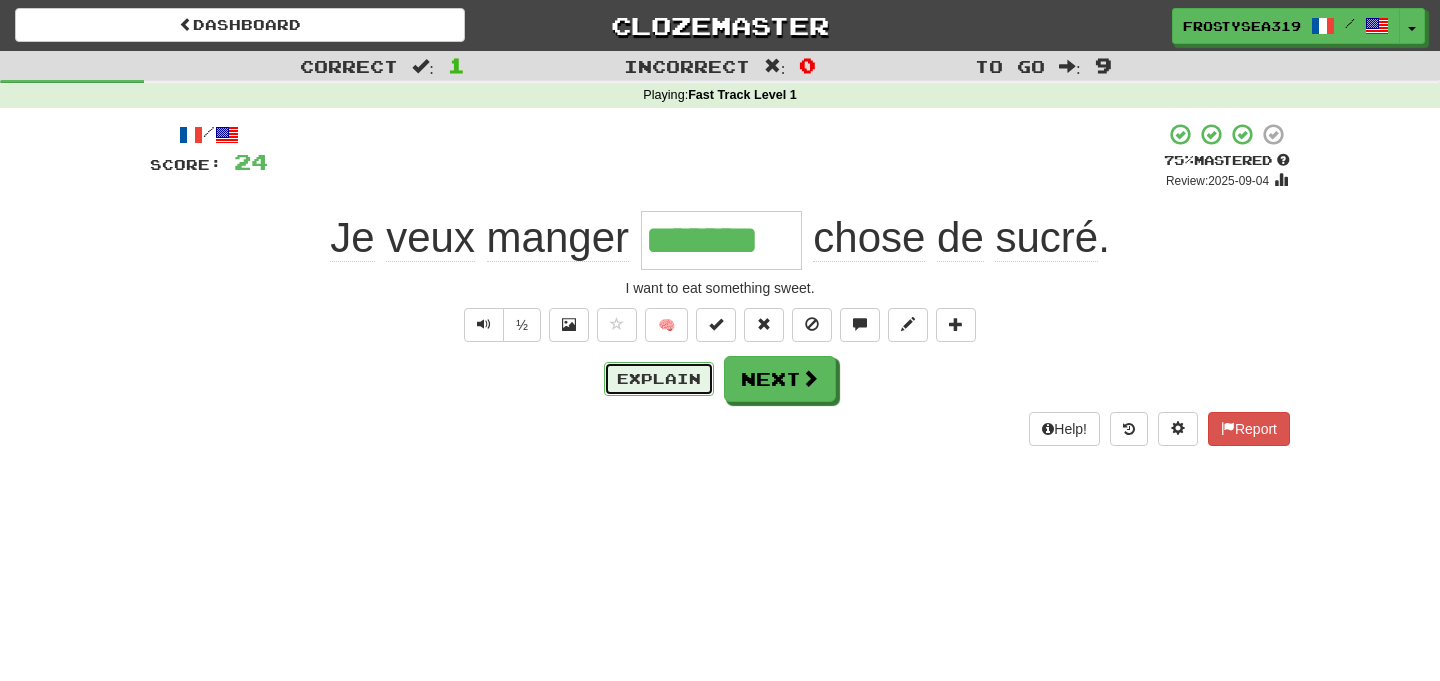 click on "Explain" at bounding box center (659, 379) 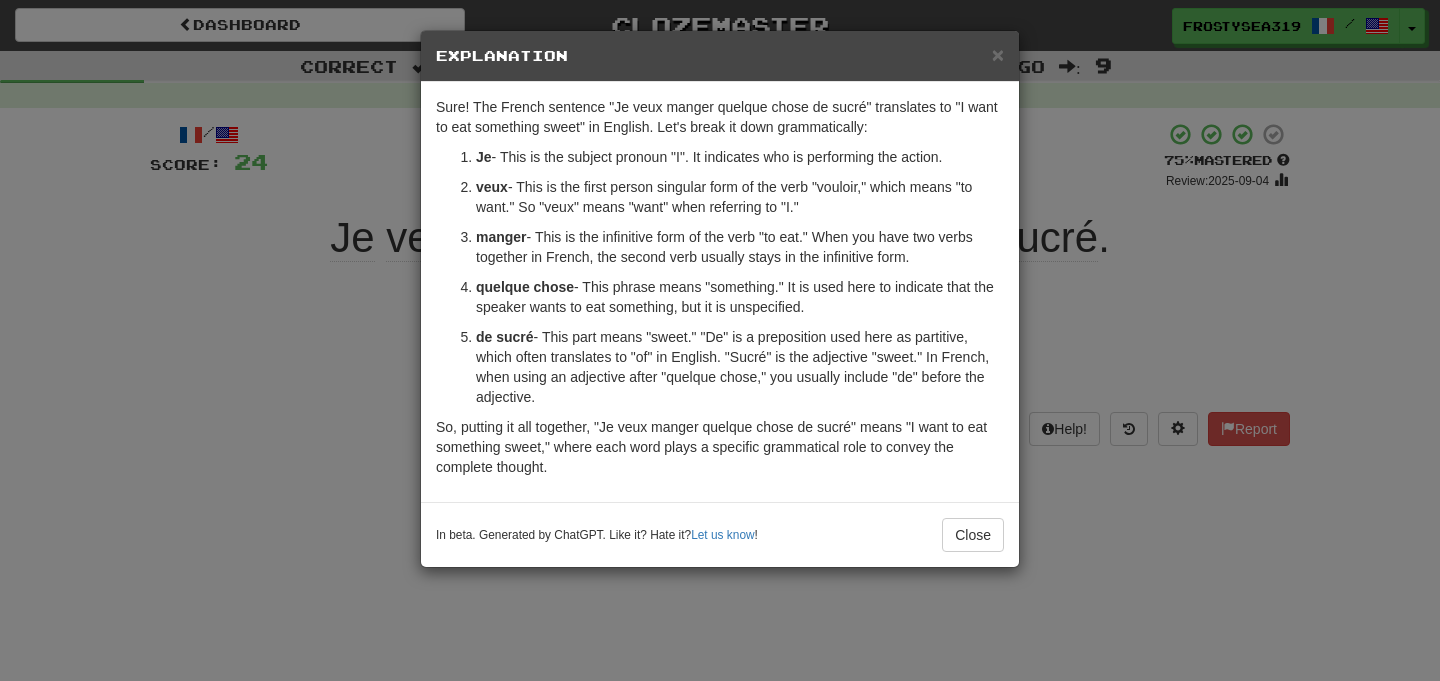 click on "× Explanation Sure! The French sentence "Je veux manger quelque chose de sucré" translates to "I want to eat something sweet" in English. Let's break it down grammatically:
Je  - This is the subject pronoun "I". It indicates who is performing the action.
veux  - This is the first person singular form of the verb "vouloir," which means "to want." So "veux" means "want" when referring to "I."
manger  - This is the infinitive form of the verb "to eat." When you have two verbs together in French, the second verb usually stays in the infinitive form.
quelque chose  - This phrase means "something." It is used here to indicate that the speaker wants to eat something, but it is unspecified.
de sucré  - This part means "sweet." "De" is a preposition used here as partitive, which often translates to "of" in English. "Sucré" is the adjective "sweet." In French, when using an adjective after "quelque chose," you usually include "de" before the adjective.
Let us know ! Close" at bounding box center [720, 340] 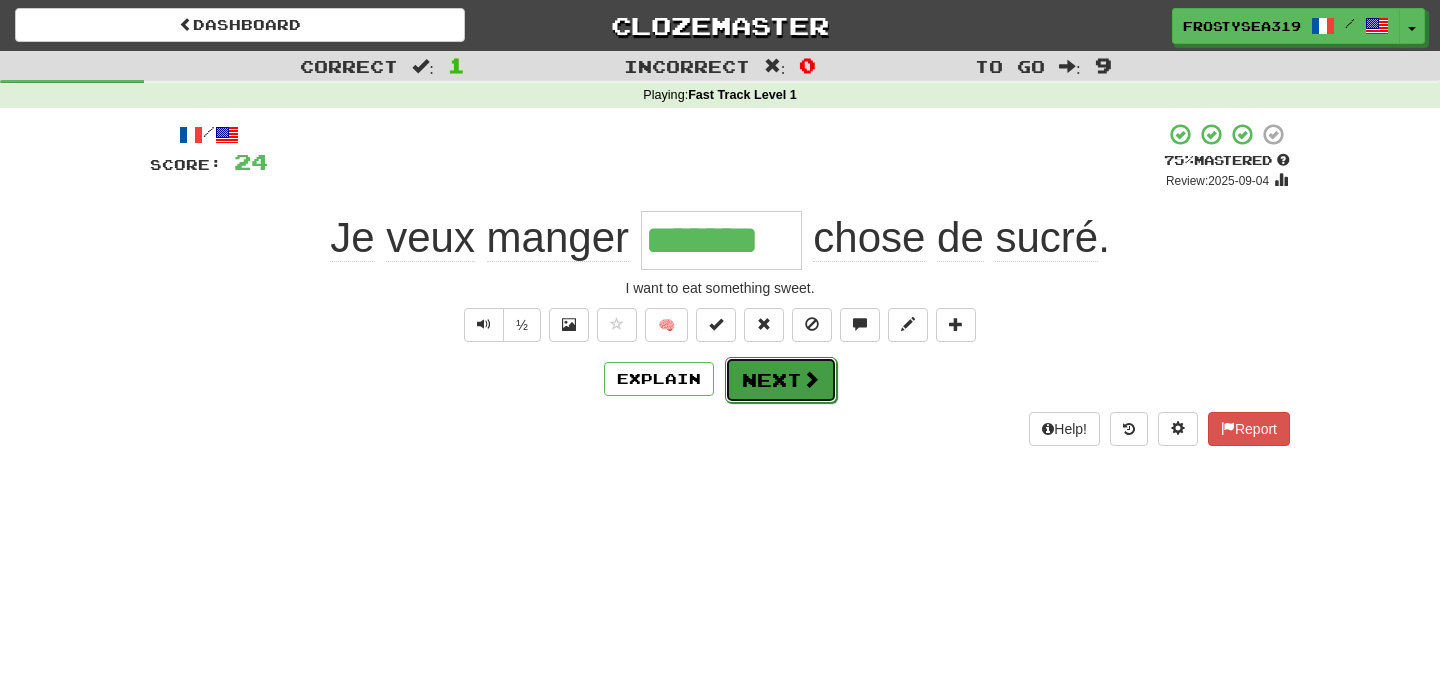 click on "Next" at bounding box center [781, 380] 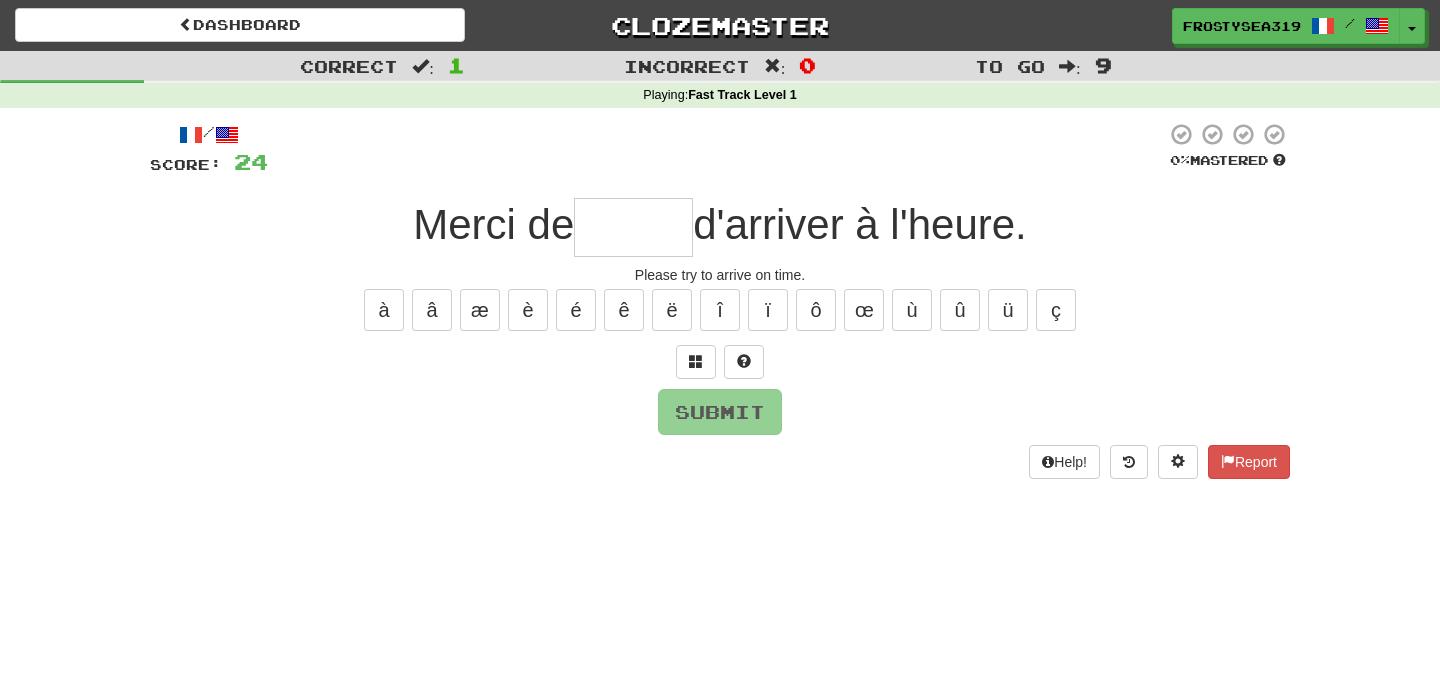 click at bounding box center (633, 227) 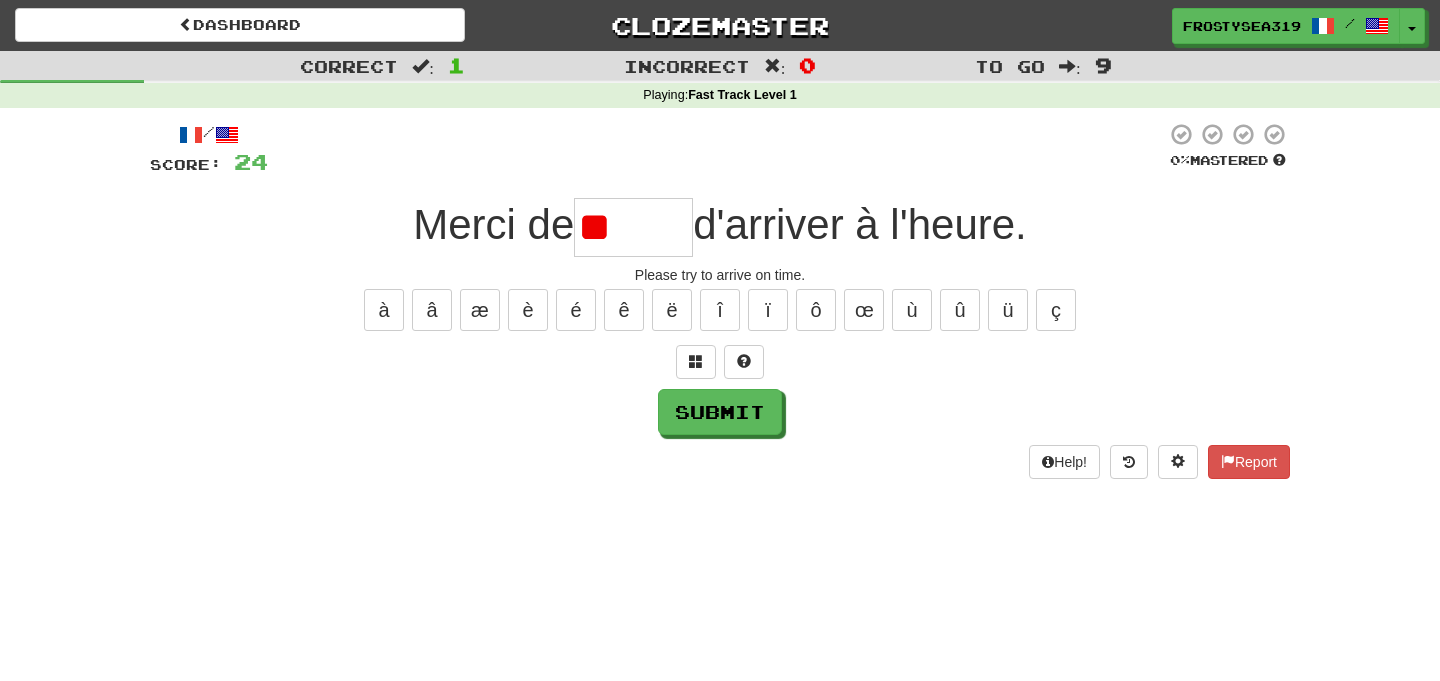 type on "*" 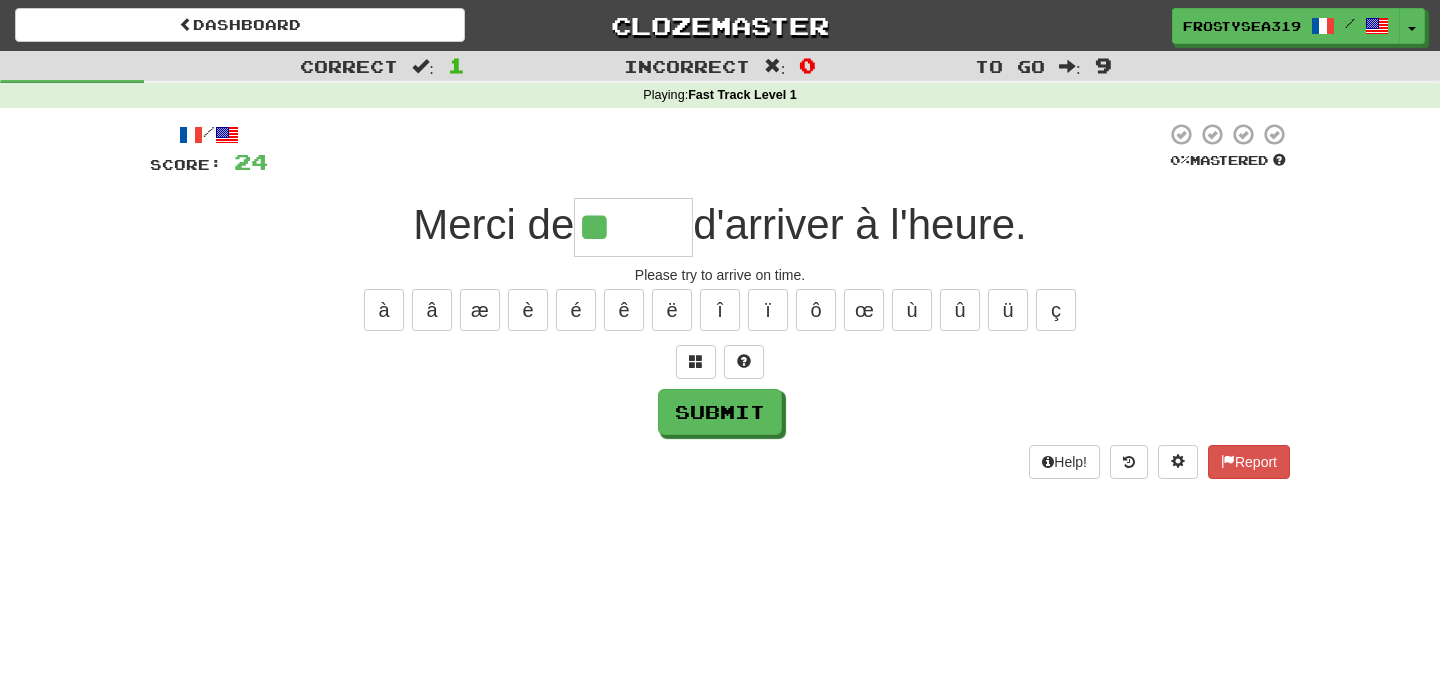 type on "*" 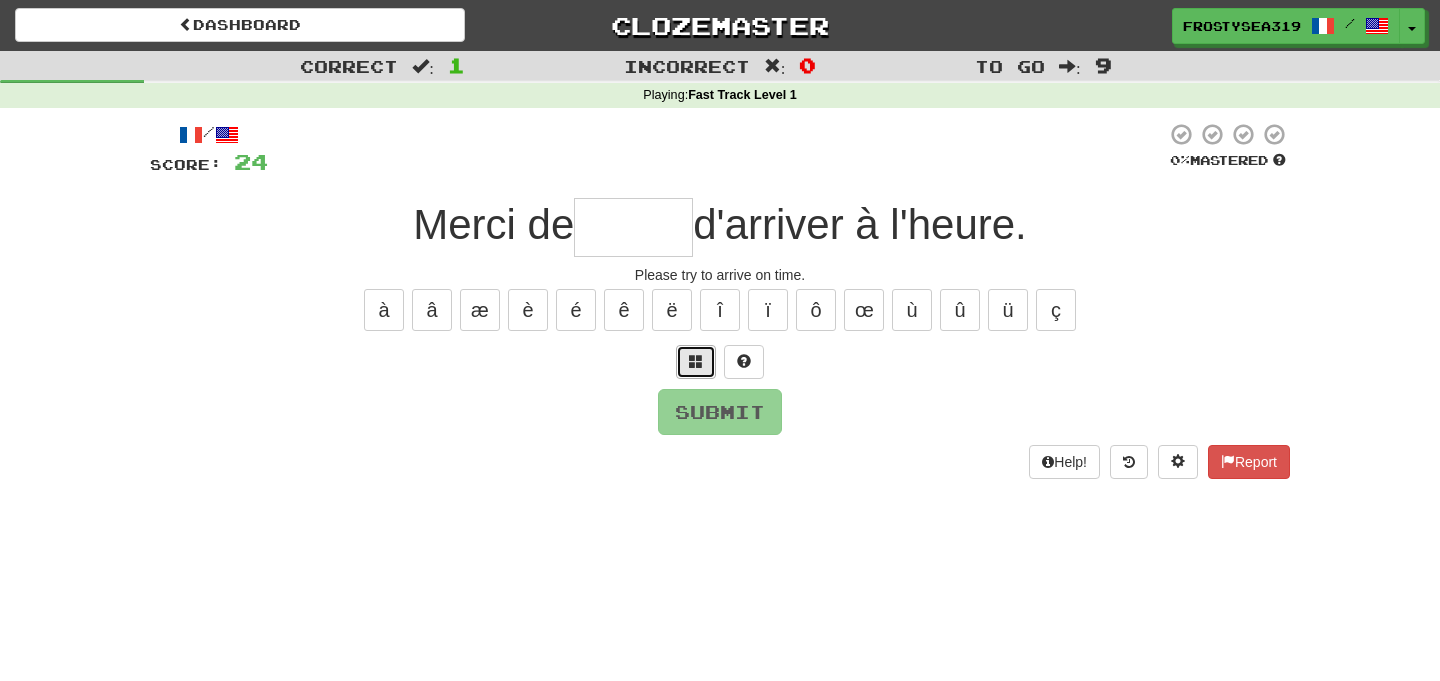 click at bounding box center (696, 361) 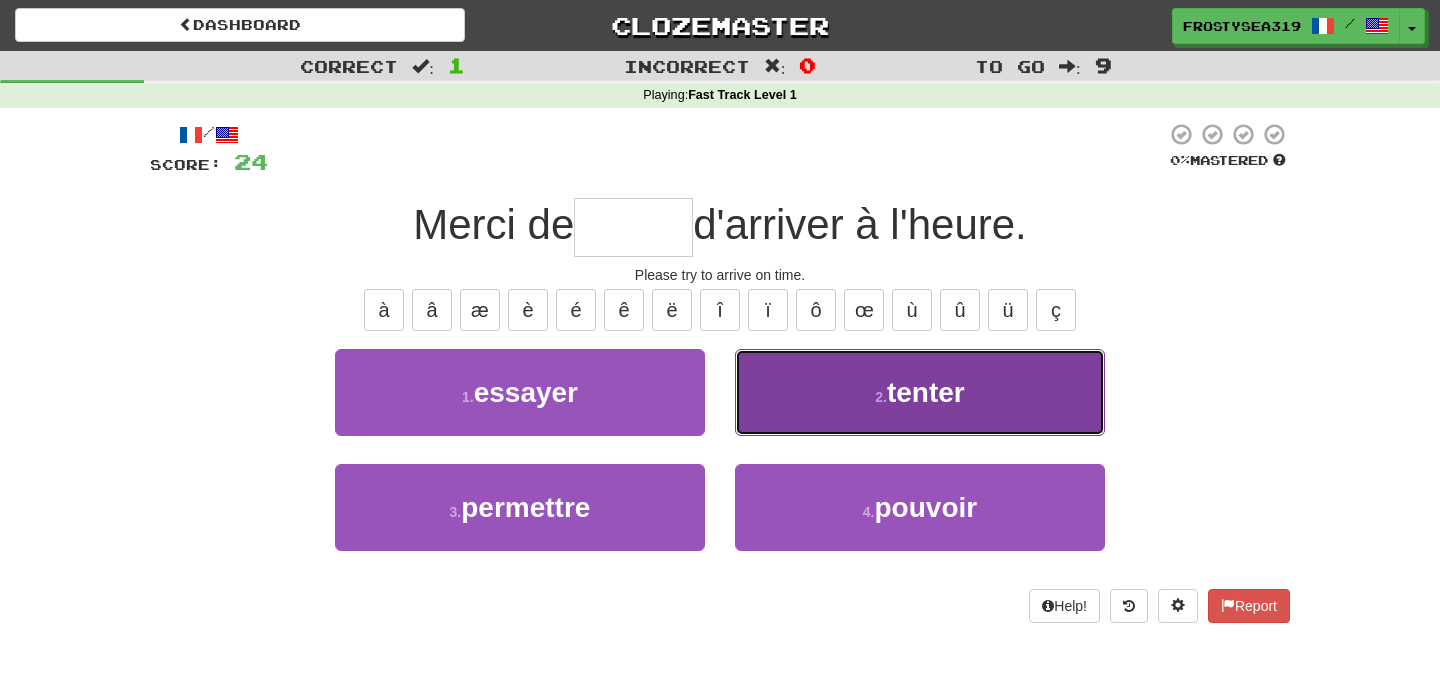 click on "2 .  tenter" at bounding box center (920, 392) 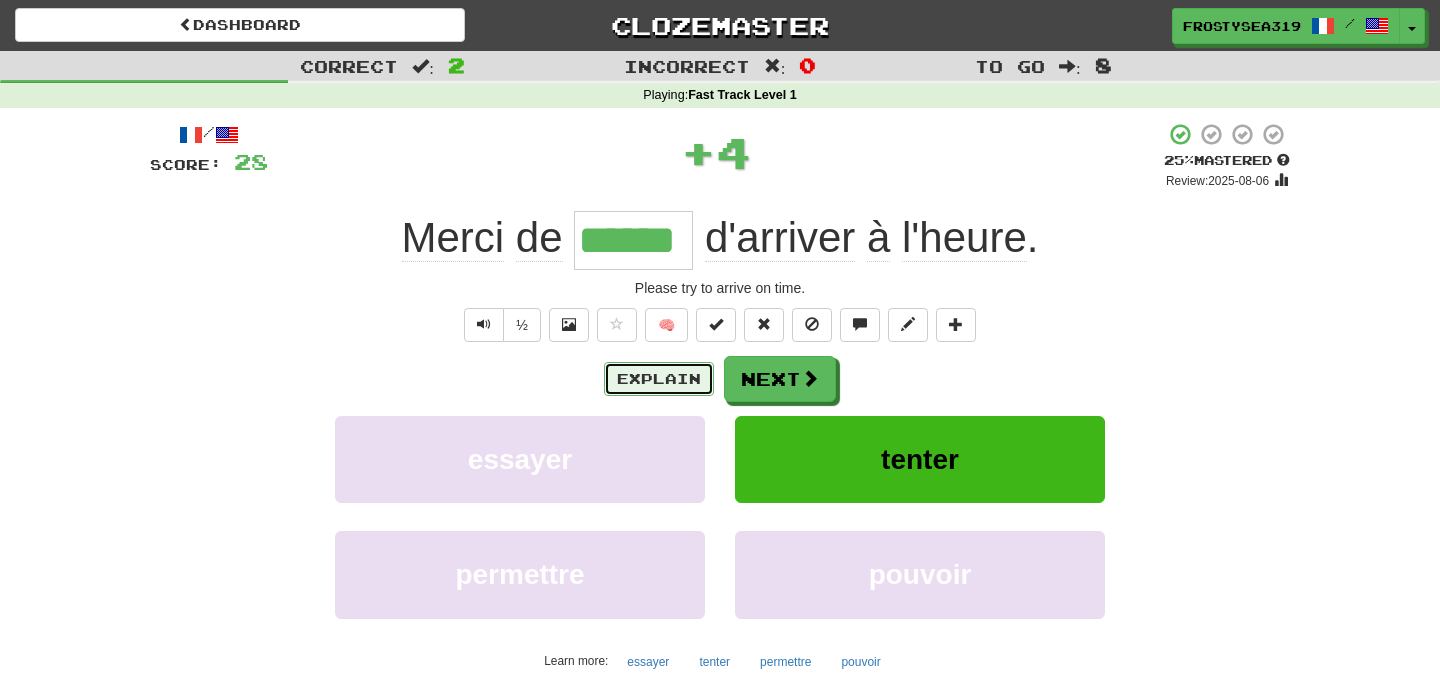 click on "Explain" at bounding box center (659, 379) 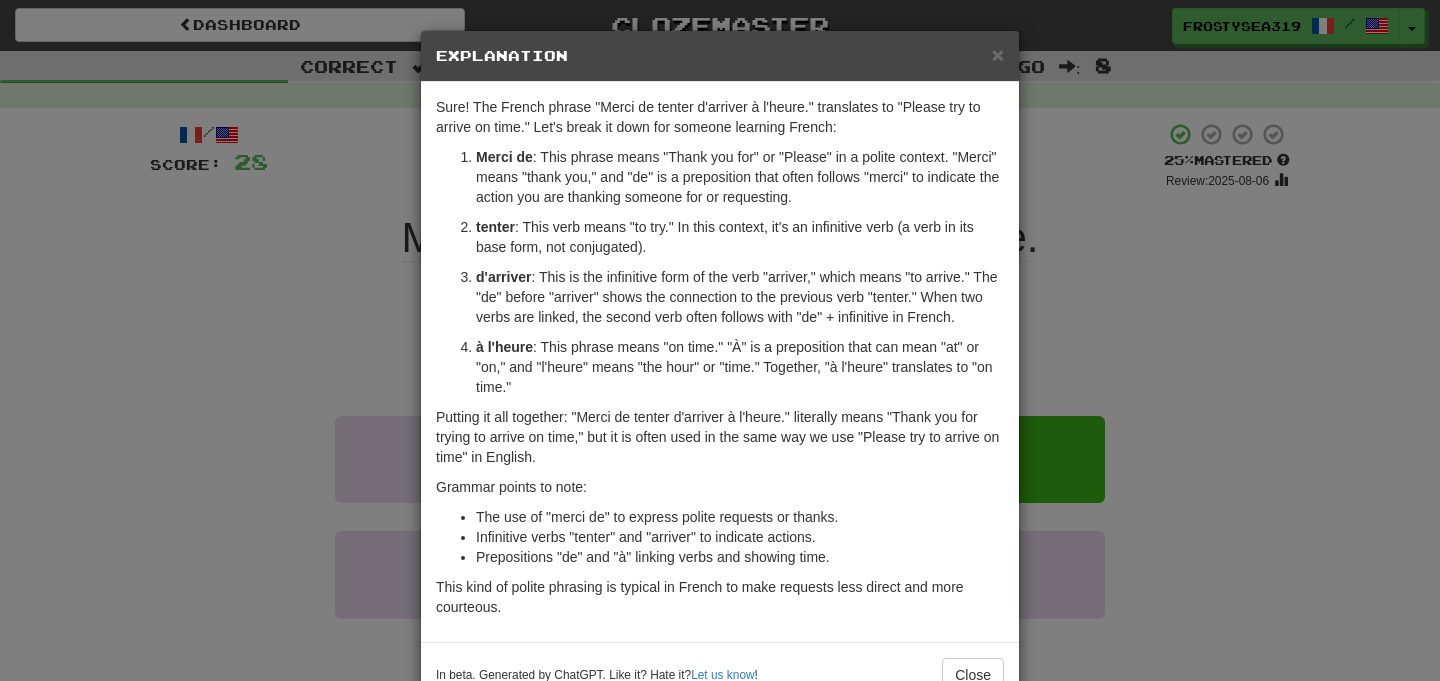 click on "× Explanation Sure! The French phrase "Merci de tenter d'arriver à l'heure." translates to "Please try to arrive on time." Let's break it down for someone learning French:
Merci de : This phrase means "Thank you for" or "Please" in a polite context. "Merci" means "thank you," and "de" is a preposition that often follows "merci" to indicate the action you are thanking someone for or requesting.
tenter : This verb means "to try." In this context, it's an infinitive verb (a verb in its base form, not conjugated).
d'arriver : This is the infinitive form of the verb "arriver," which means "to arrive." The "de" before "arriver" shows the connection to the previous verb "tenter." When two verbs are linked, the second verb often follows with "de" + infinitive in French.
à l'heure : This phrase means "on time." "À" is a preposition that can mean "at" or "on," and "l'heure" means "the hour" or "time." Together, "à l'heure" translates to "on time."
Grammar points to note:" at bounding box center [720, 340] 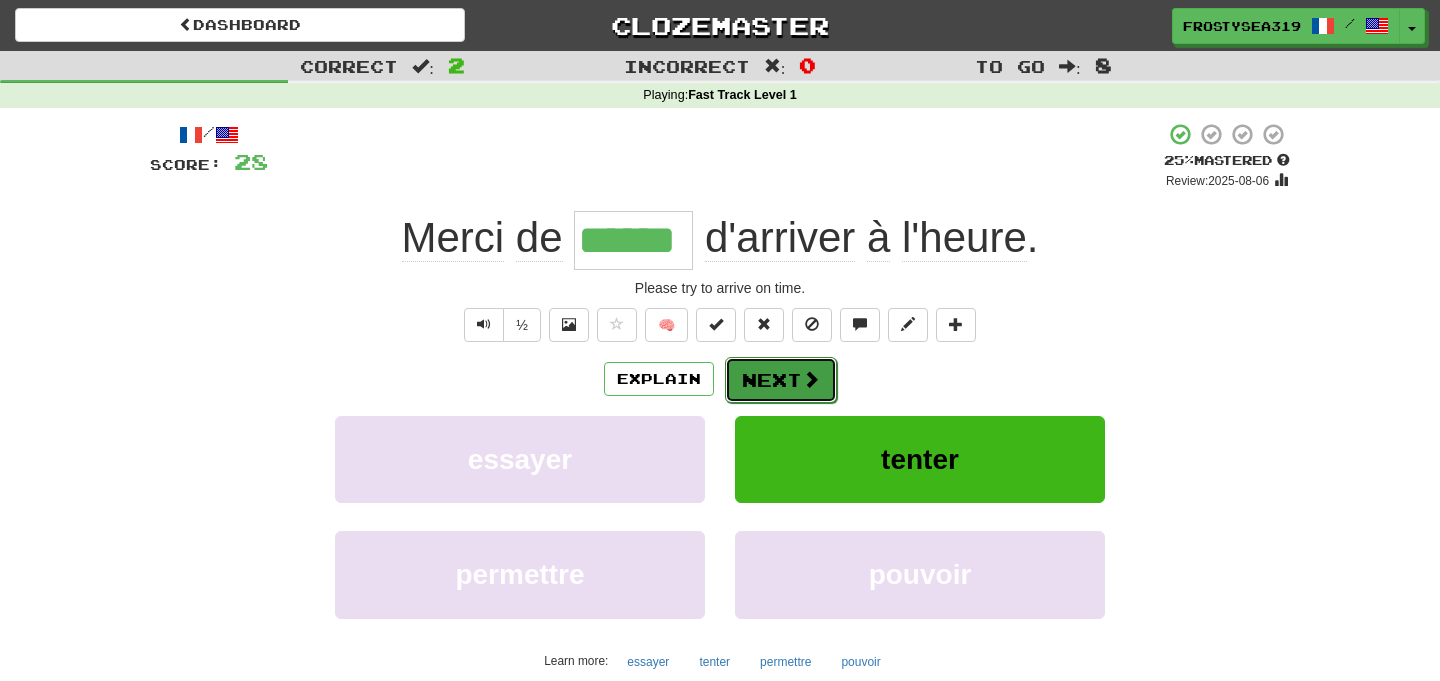 click on "Next" at bounding box center [781, 380] 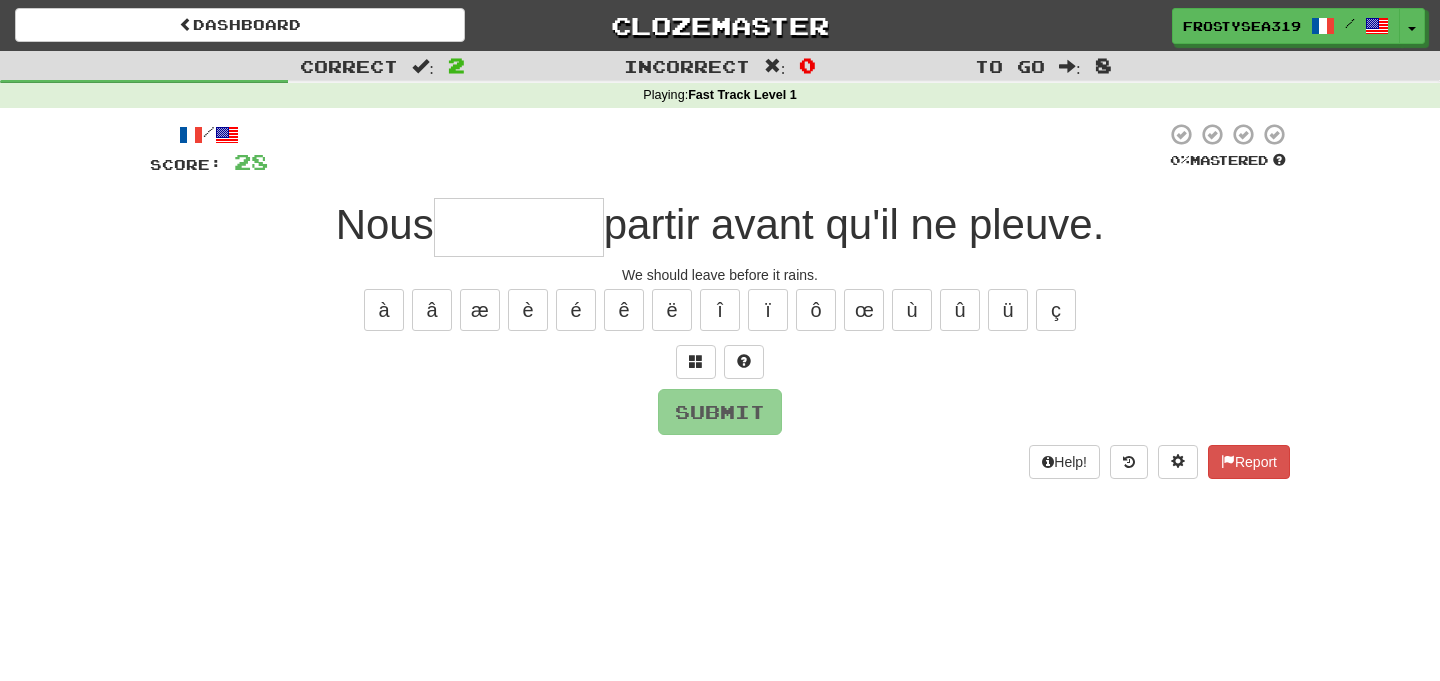 click at bounding box center [519, 227] 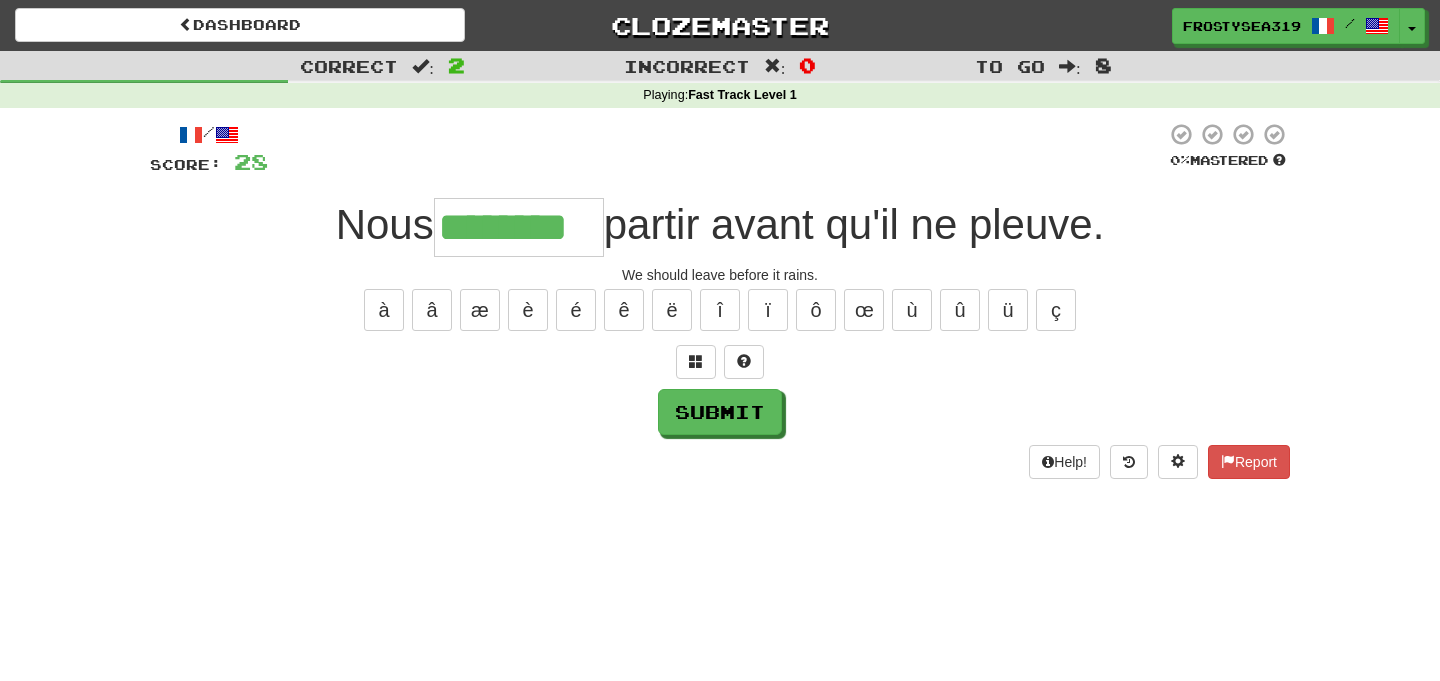 type on "********" 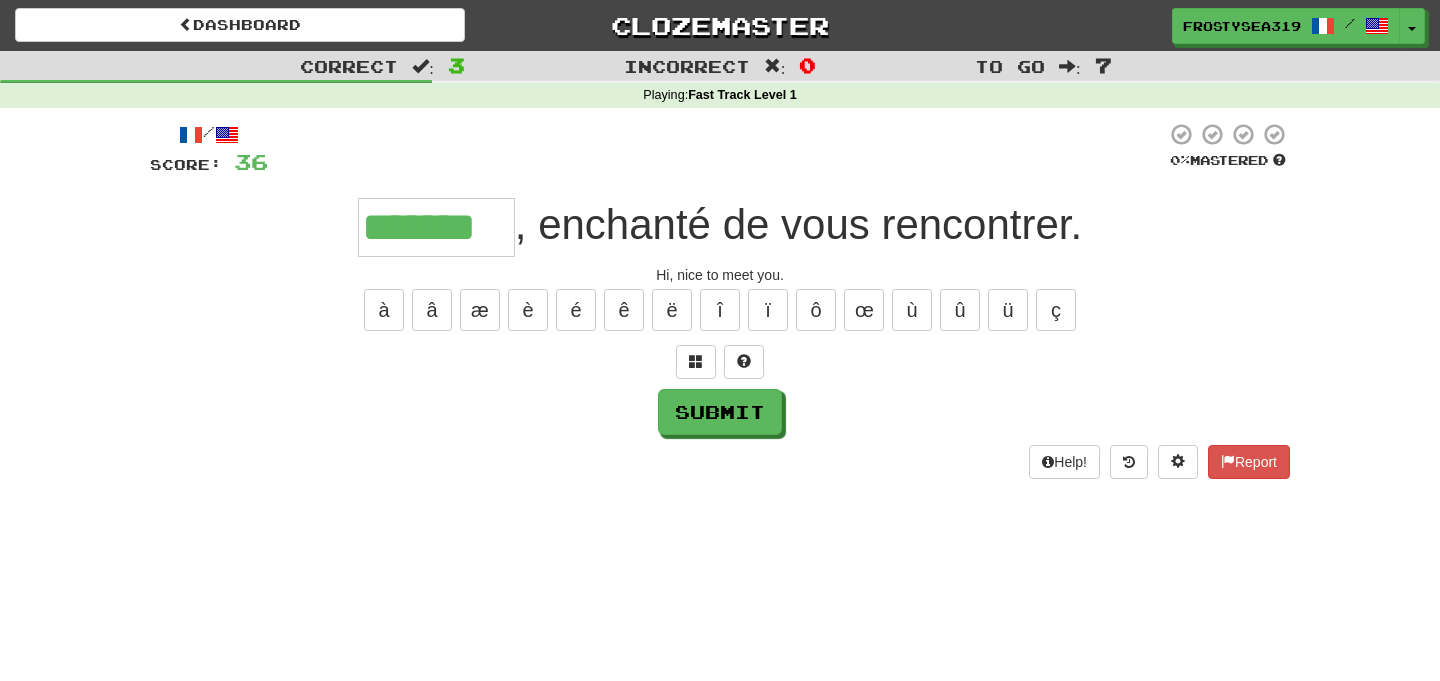 type on "*******" 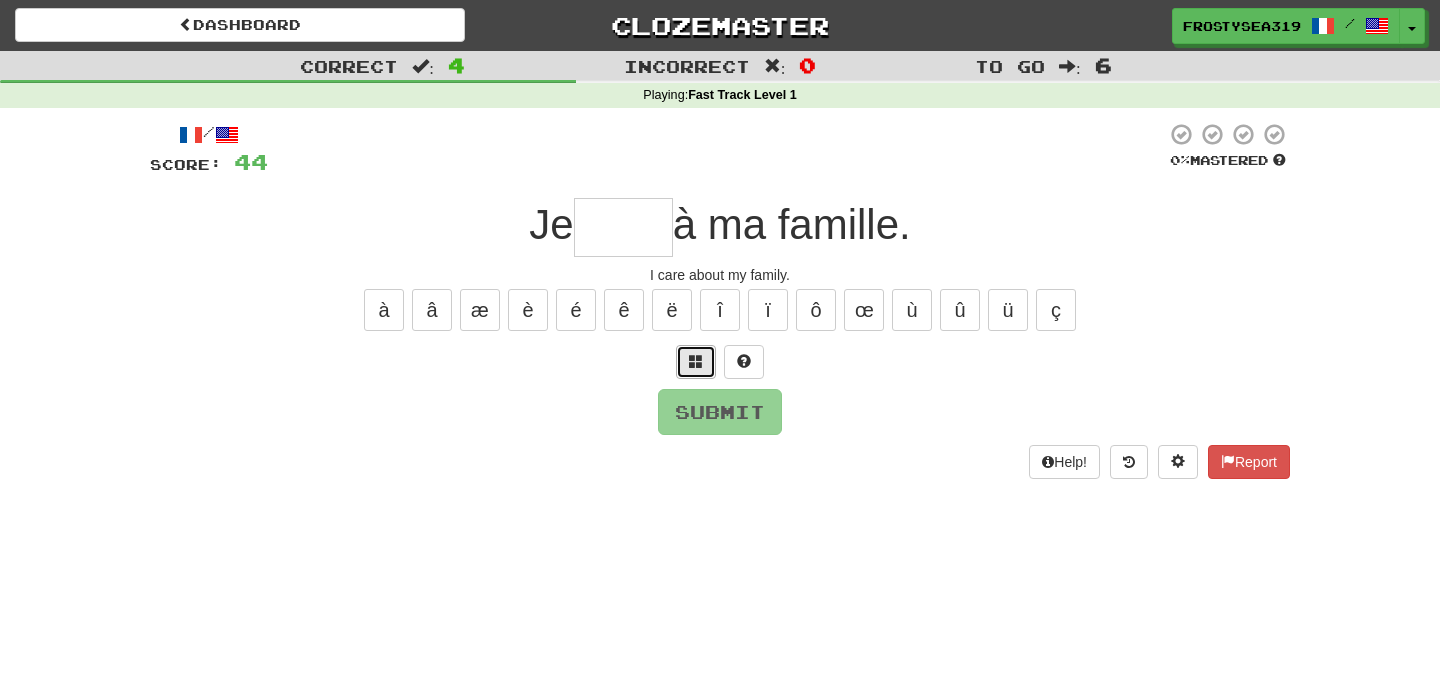 click at bounding box center [696, 362] 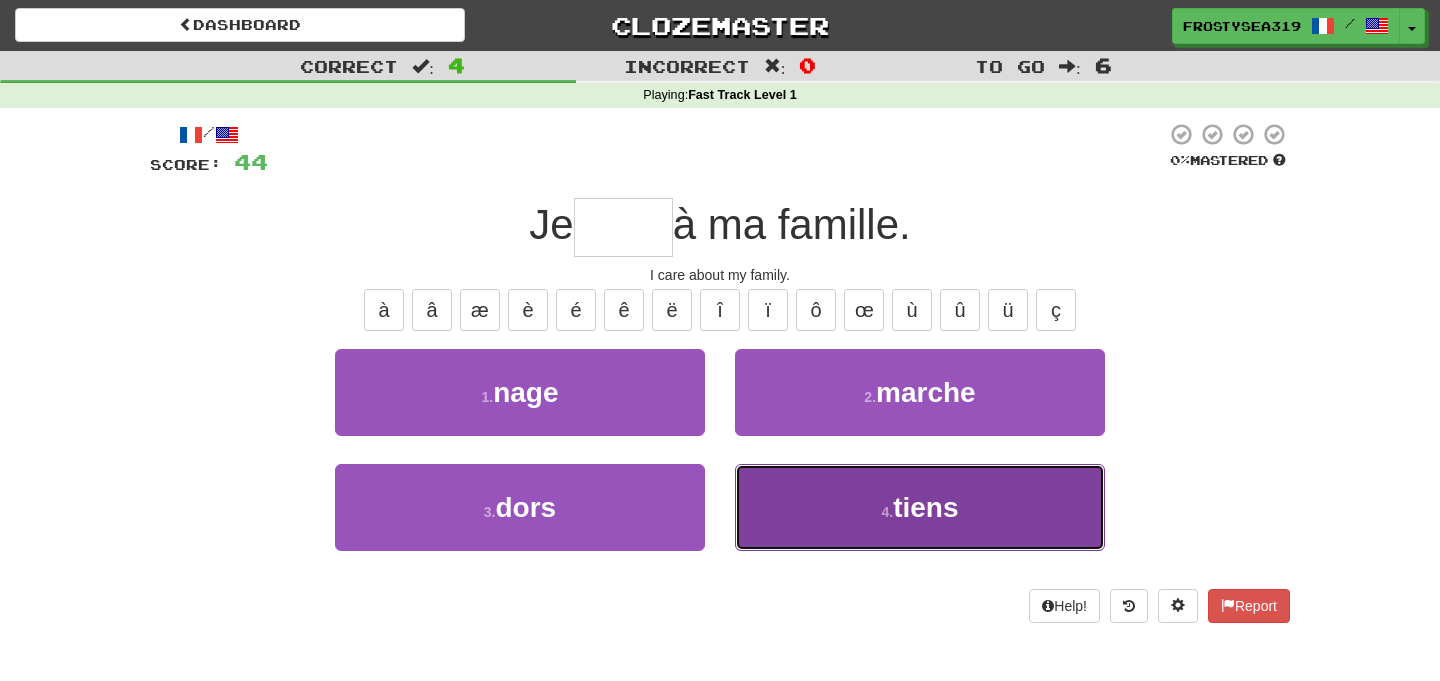 click on "4 .  tiens" at bounding box center [920, 507] 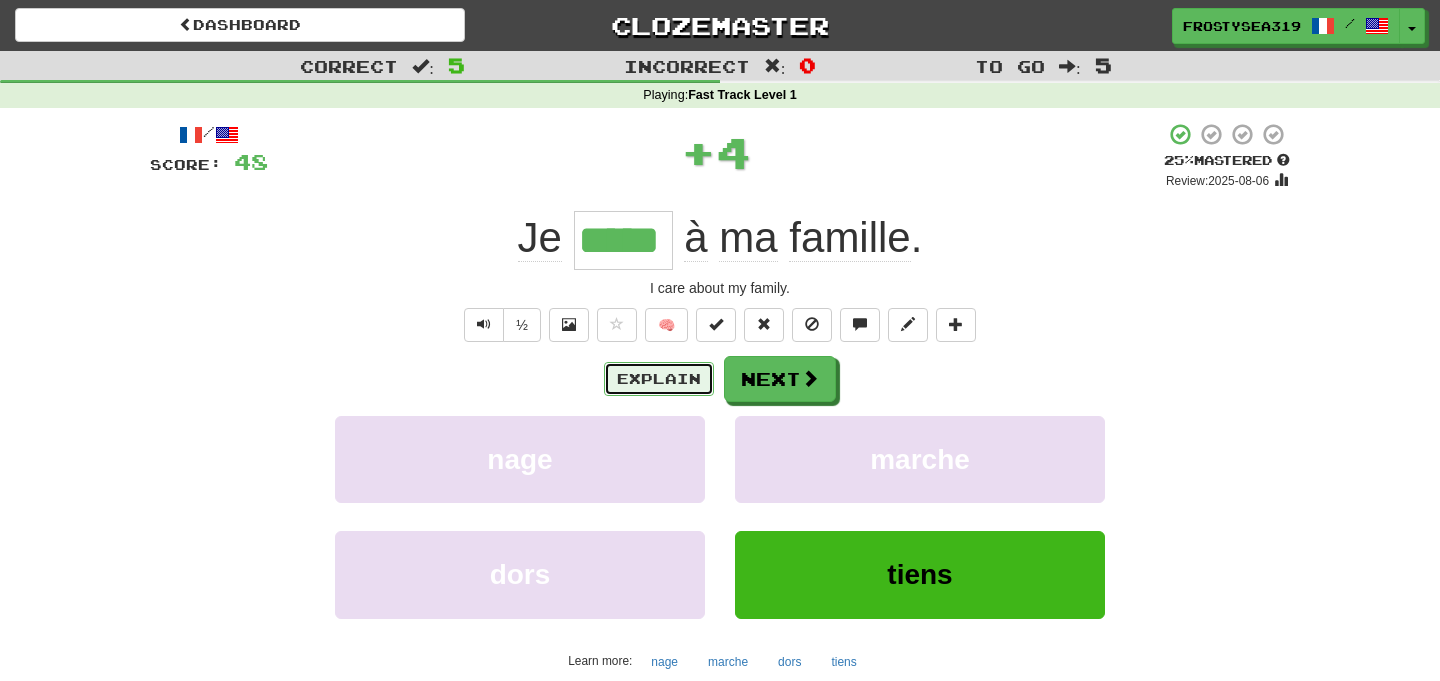 click on "Explain" at bounding box center (659, 379) 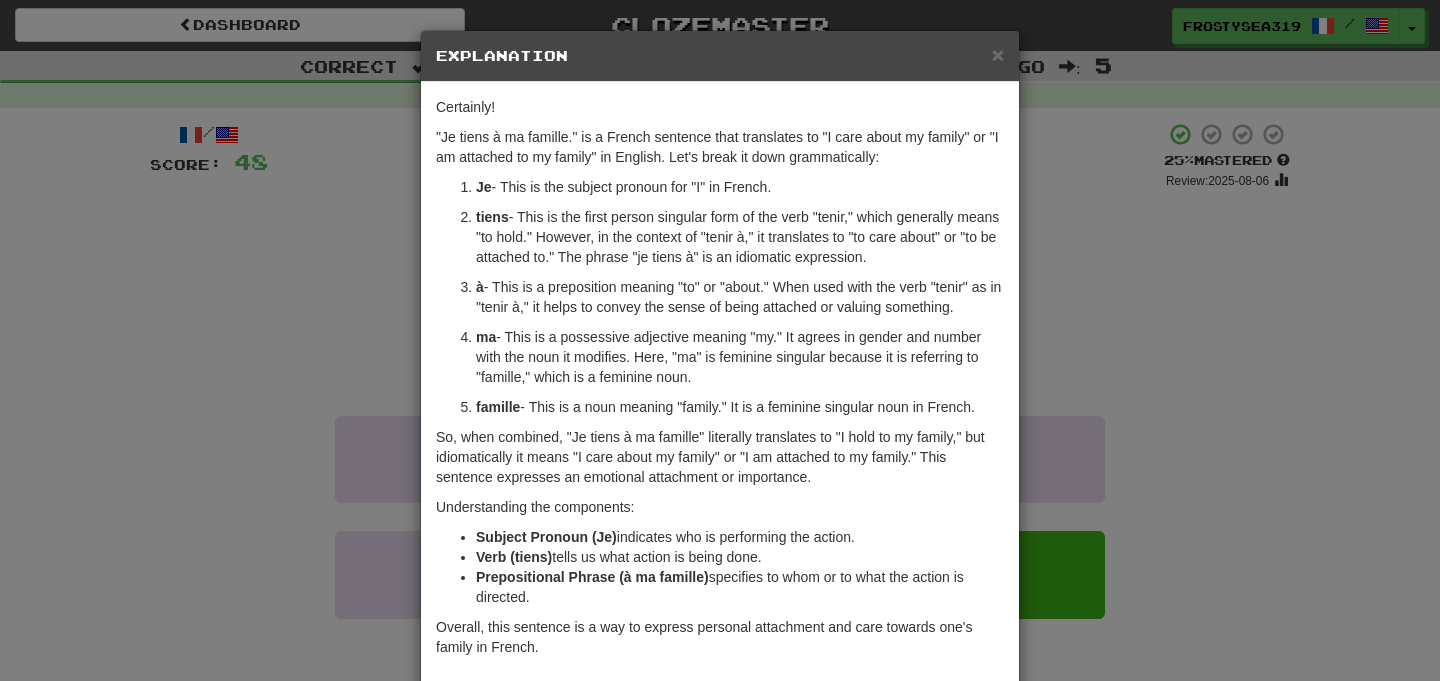 click on "× Explanation Certainly!
"Je tiens à ma famille." is a French sentence that translates to "I care about my family" or "I am attached to my family" in English. Let's break it down grammatically:
Je  - This is the subject pronoun for "I" in French.
tiens  - This is the first person singular form of the verb "tenir," which generally means "to hold." However, in the context of "tenir à," it translates to "to care about" or "to be attached to." The phrase "je tiens à" is an idiomatic expression.
à  - This is a preposition meaning "to" or "about." When used with the verb "tenir" as in "tenir à," it helps to convey the sense of being attached or valuing something.
ma  - This is a possessive adjective meaning "my." It agrees in gender and number with the noun it modifies. Here, "ma" is feminine singular because it is referring to "famille," which is a feminine noun.
famille  - This is a noun meaning "family." It is a feminine singular noun in French.
Verb (tiens)" at bounding box center [720, 340] 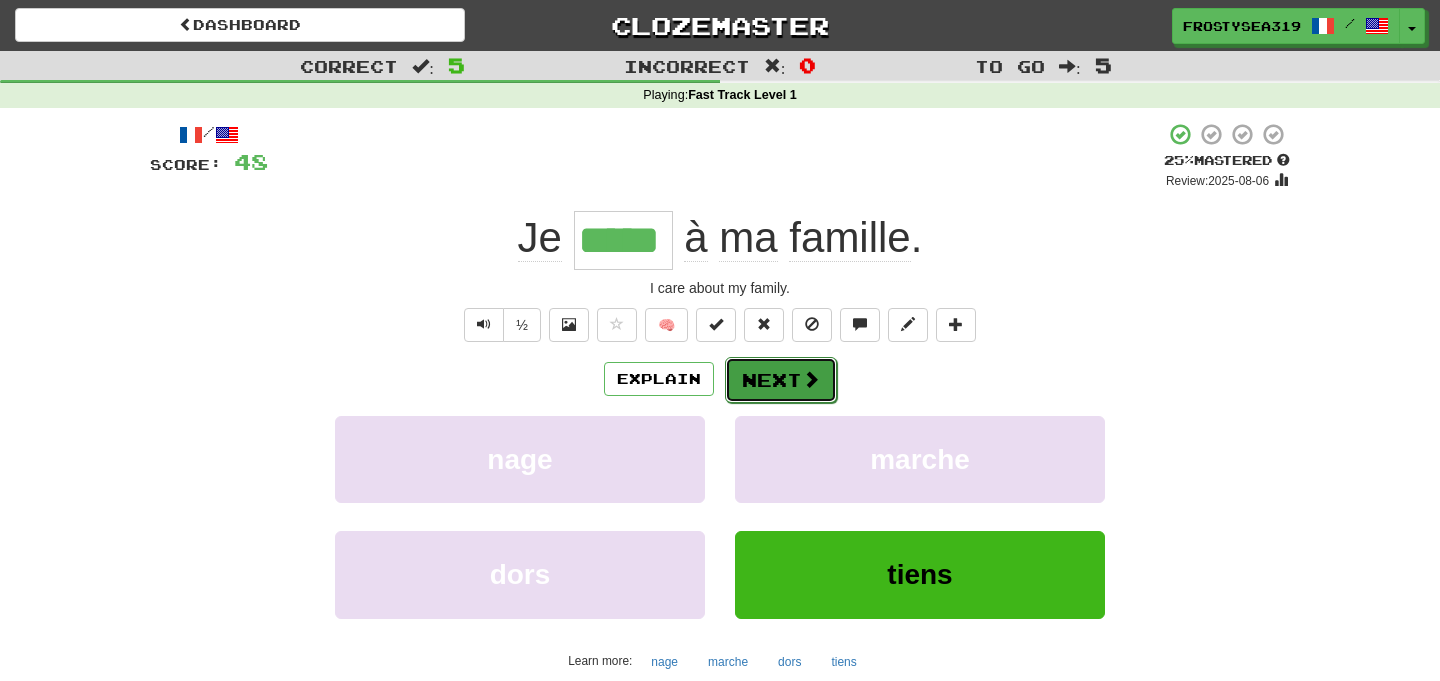 click on "Next" at bounding box center (781, 380) 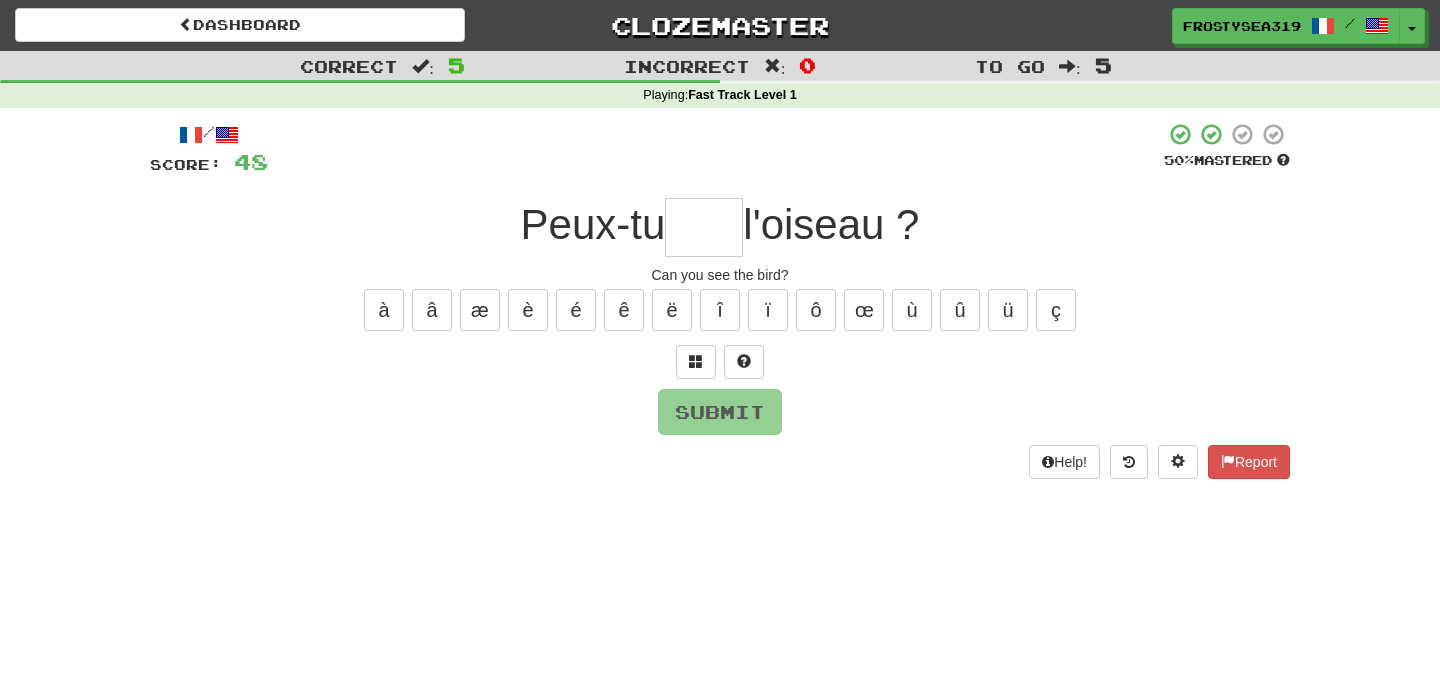 click at bounding box center (704, 227) 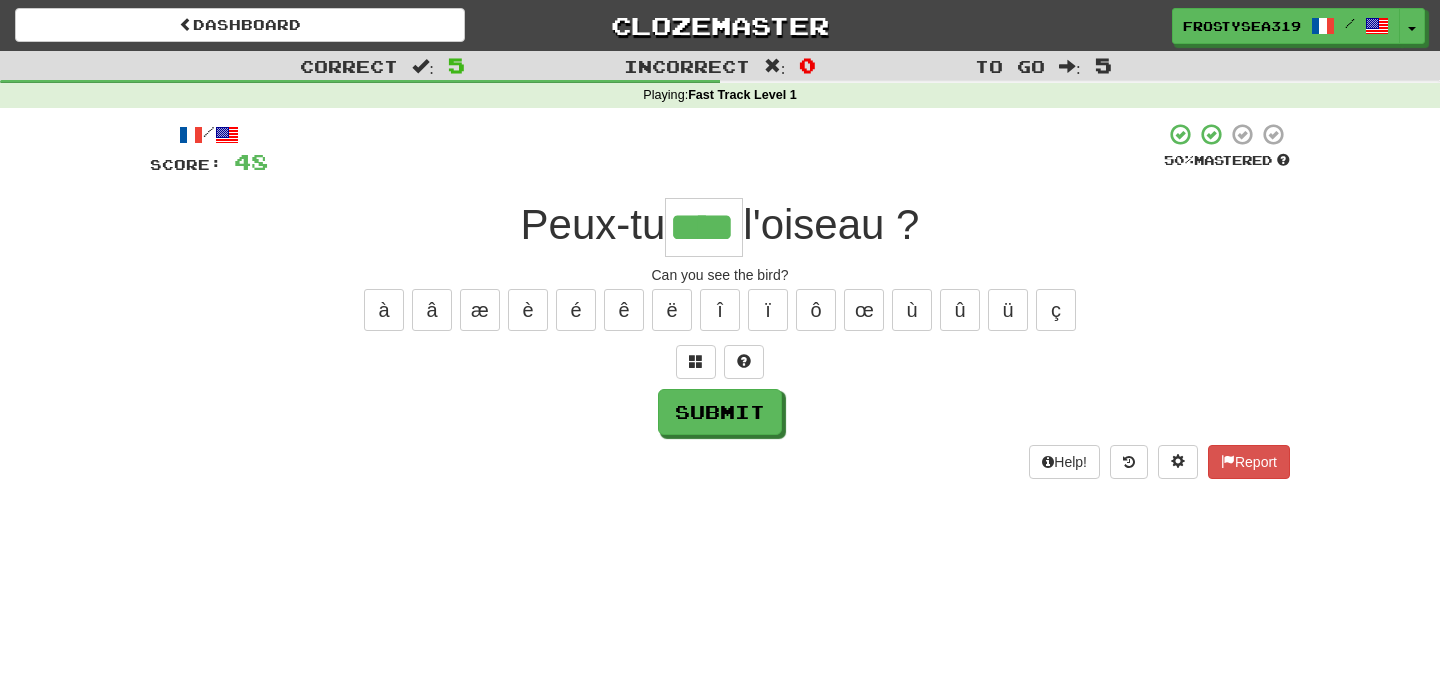 type on "****" 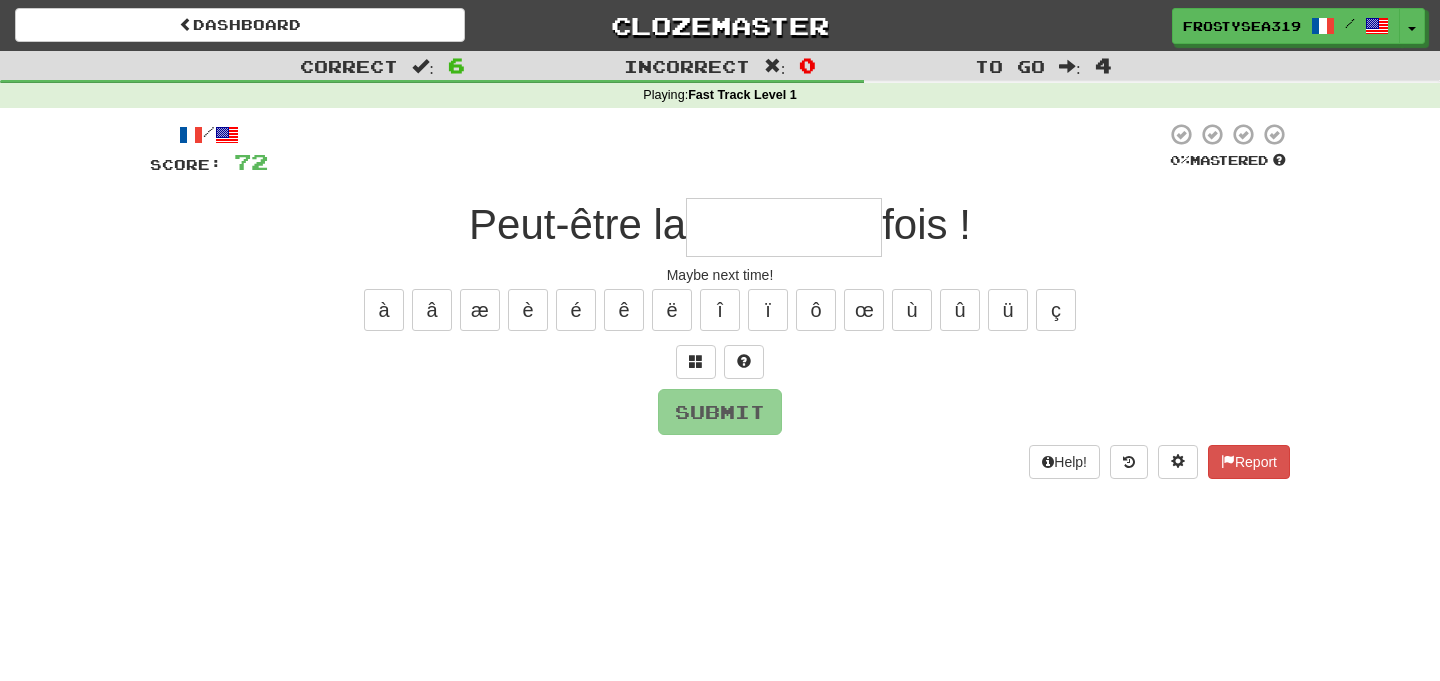 click at bounding box center [784, 227] 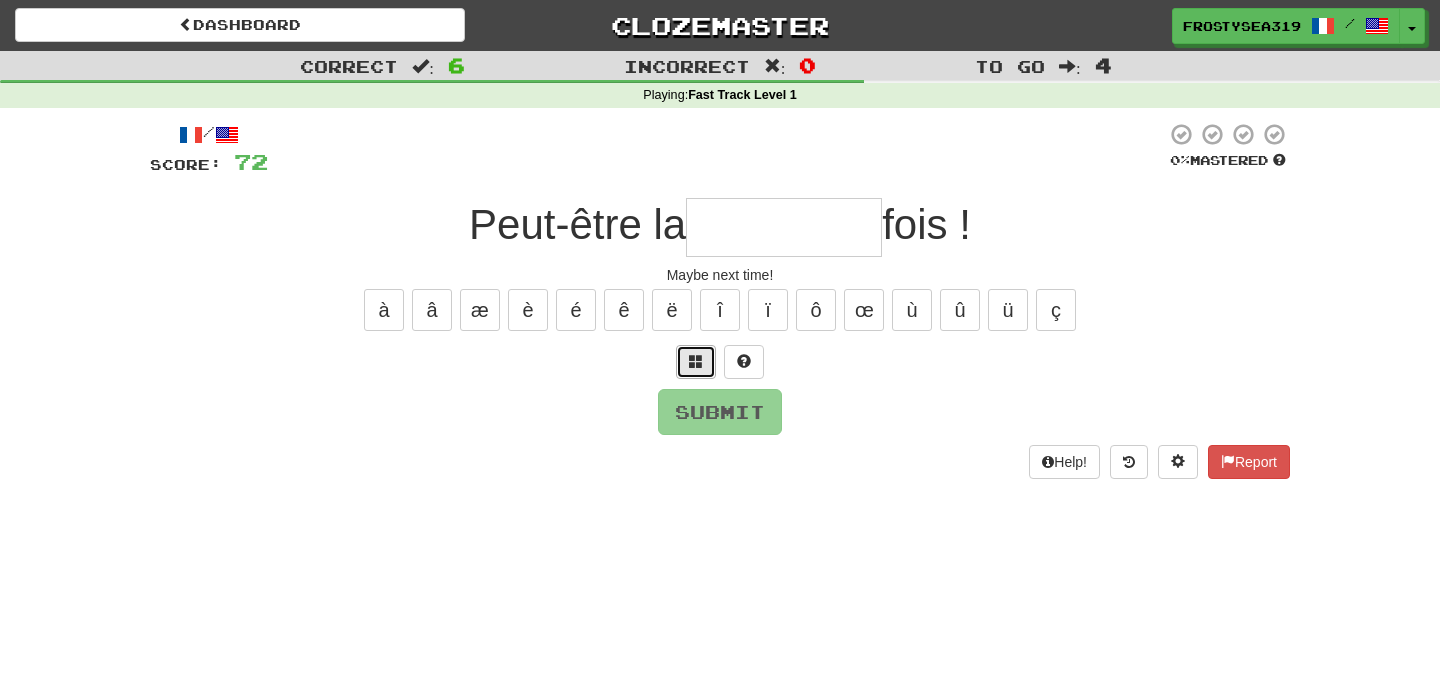 click at bounding box center [696, 362] 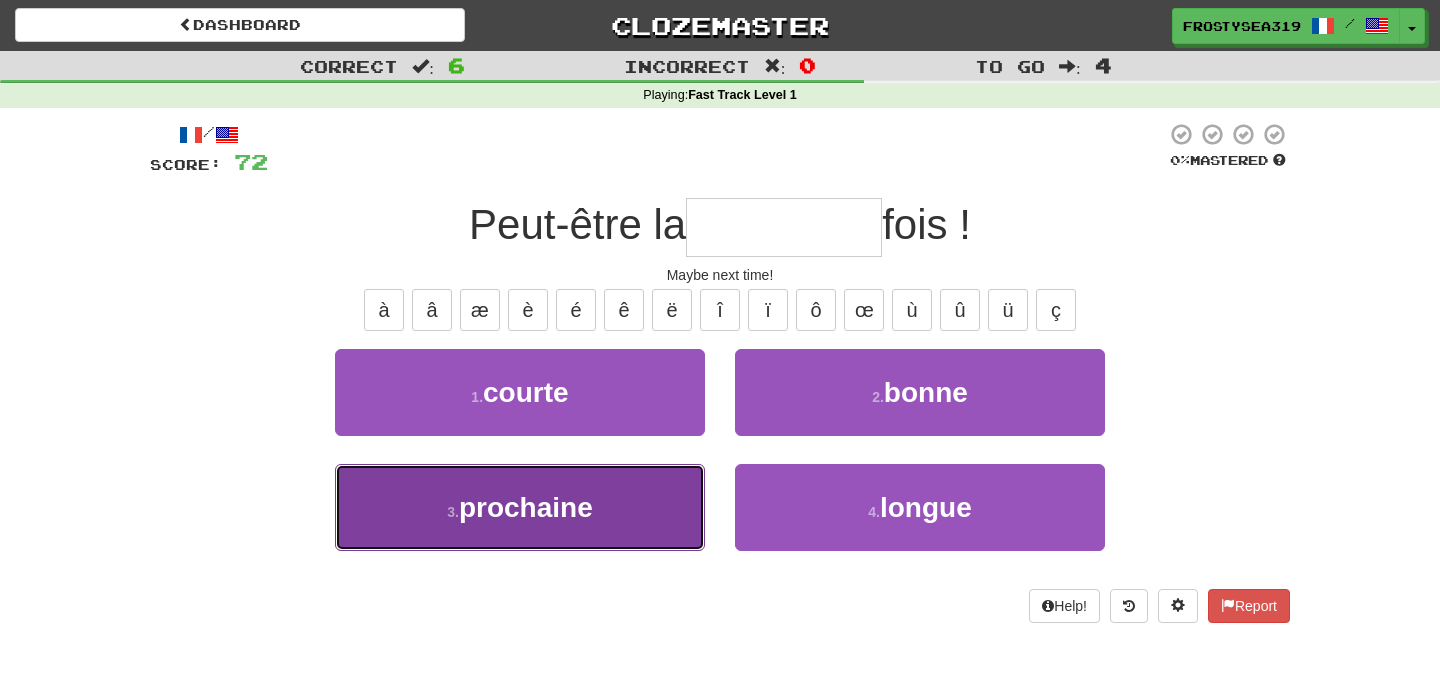 click on "3 .  prochaine" at bounding box center (520, 507) 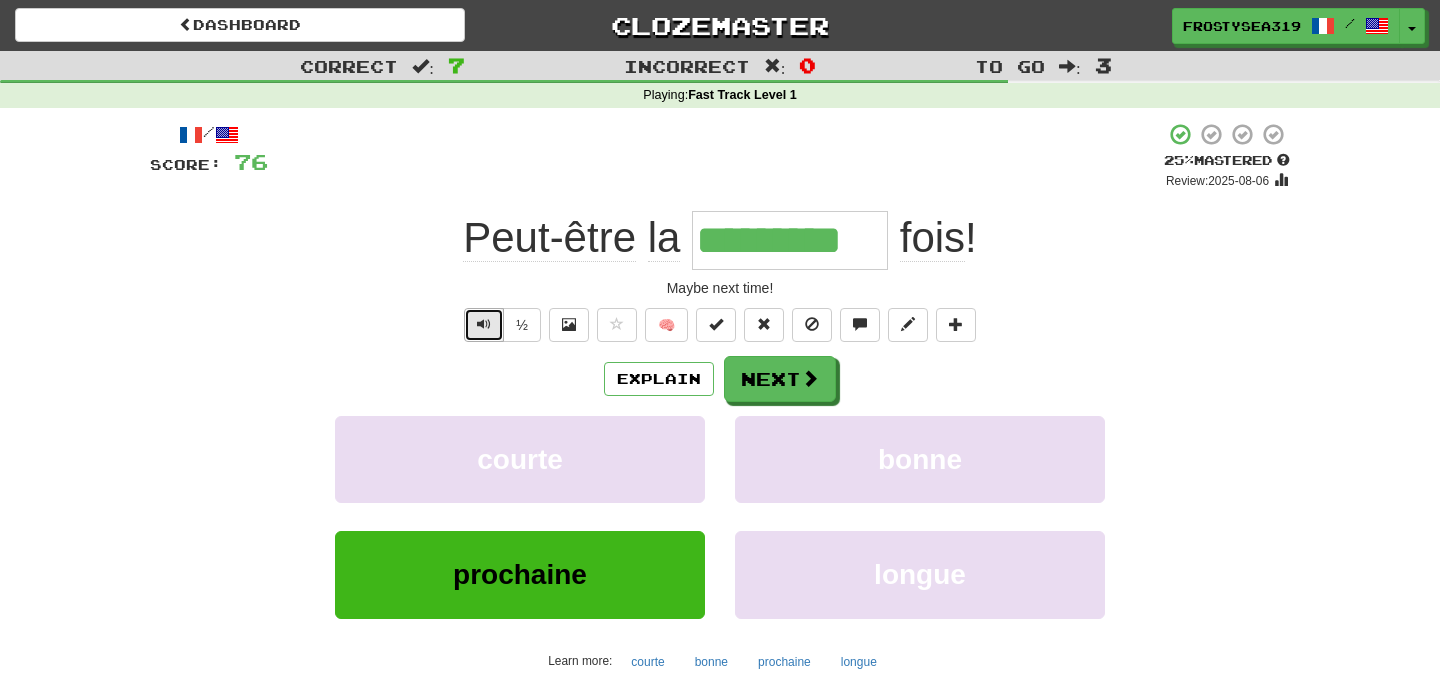 click at bounding box center (484, 325) 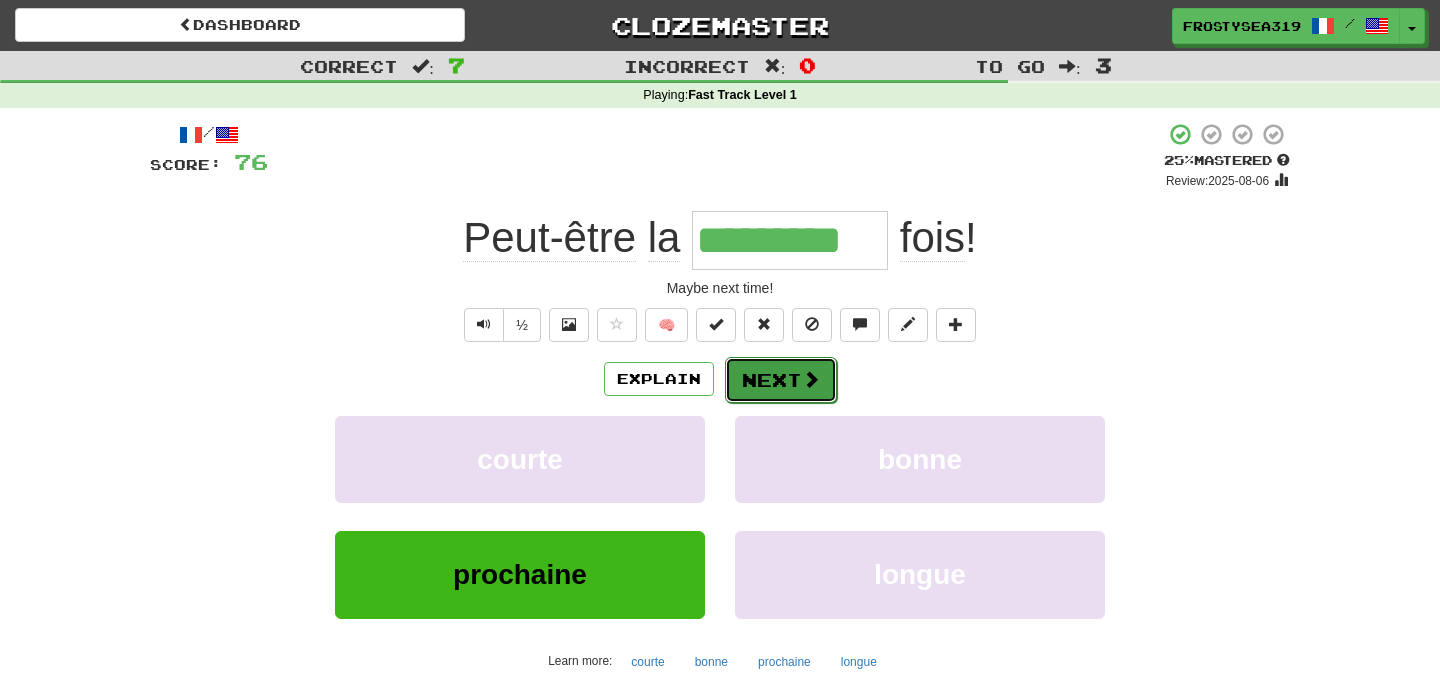 click on "Next" at bounding box center (781, 380) 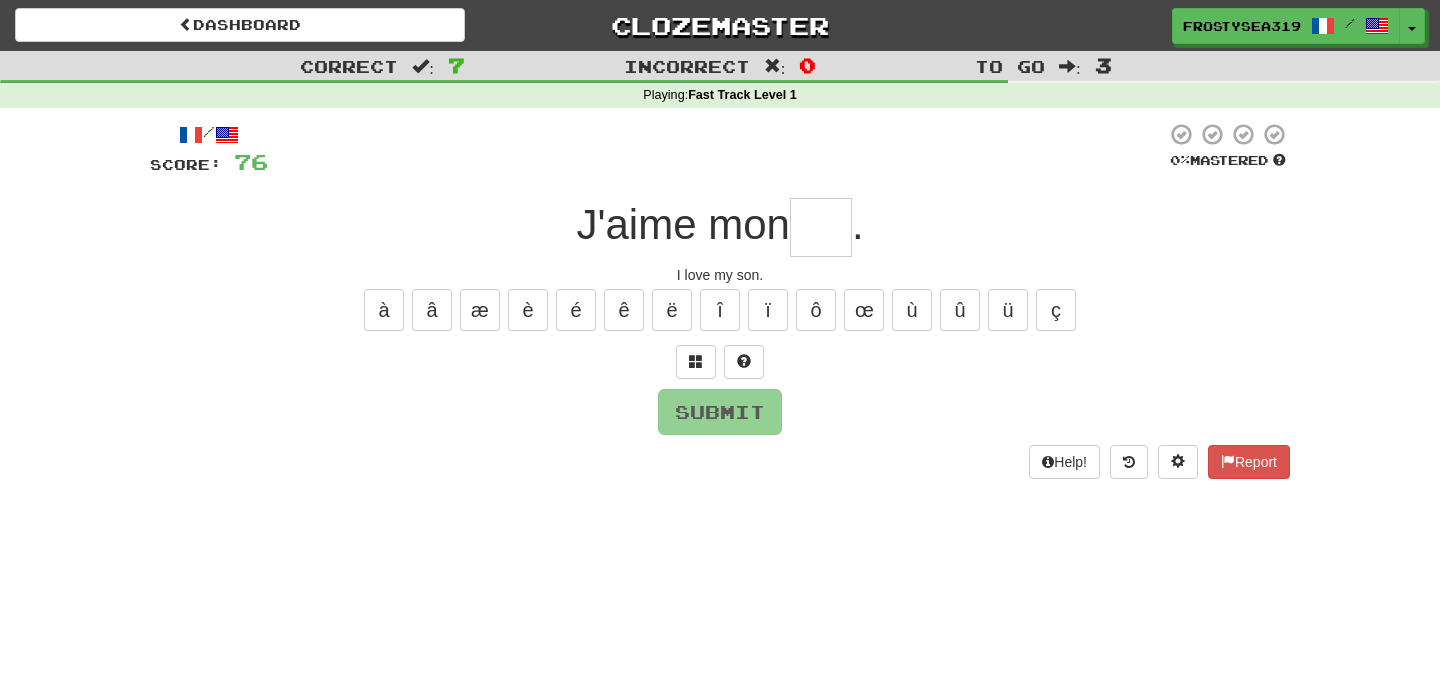 click at bounding box center (821, 227) 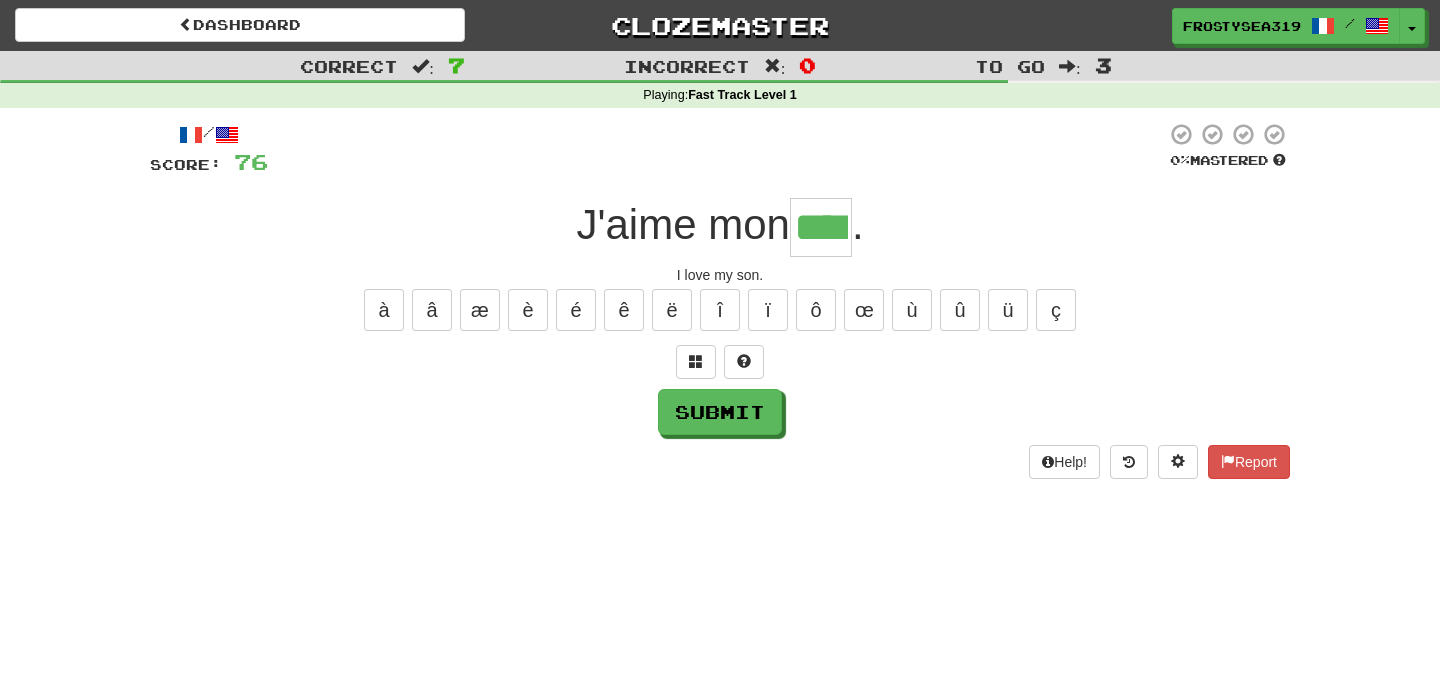 type on "****" 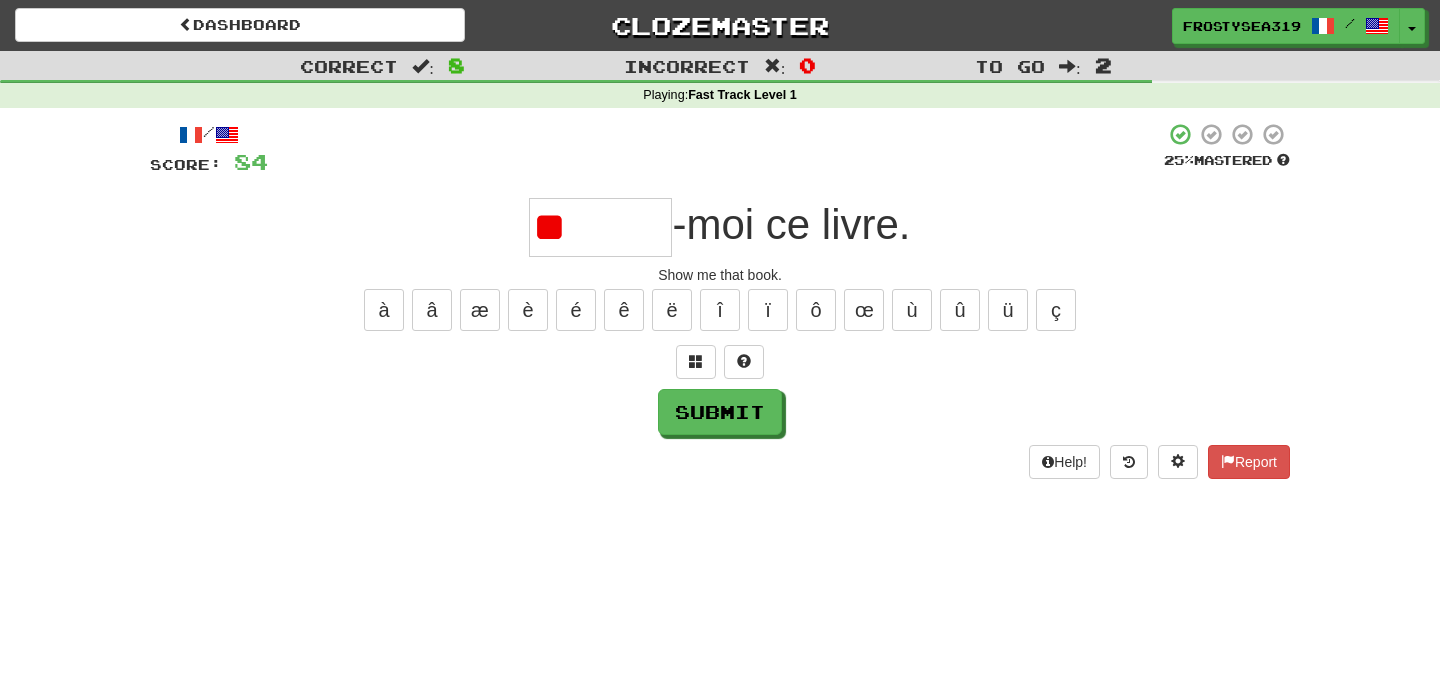 type on "*" 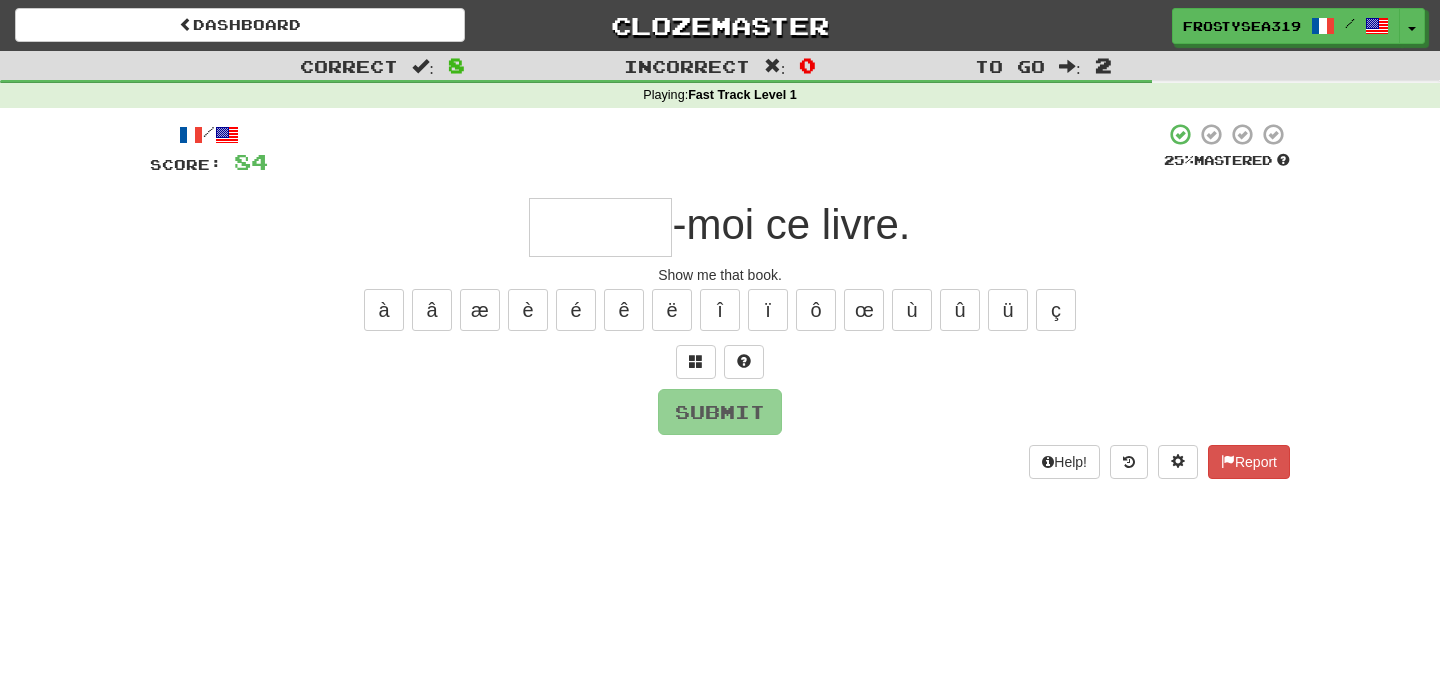 type on "*" 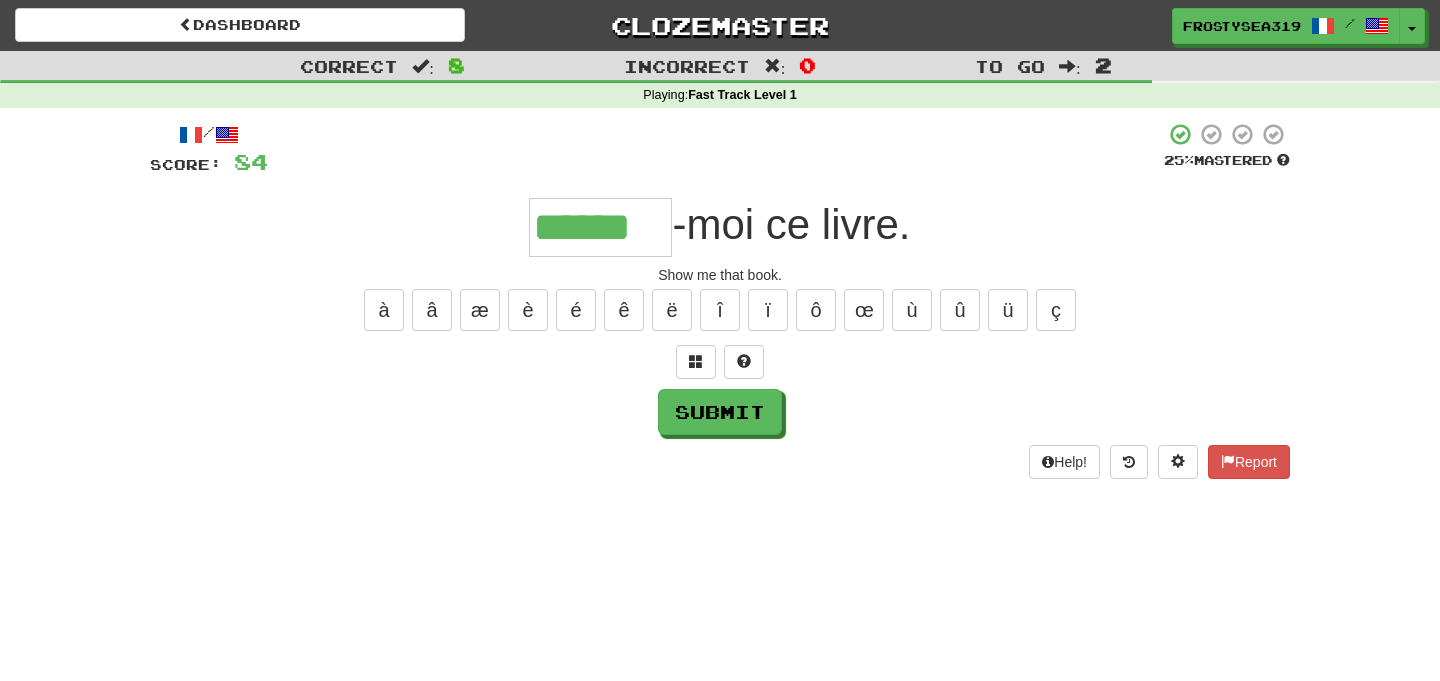 type on "******" 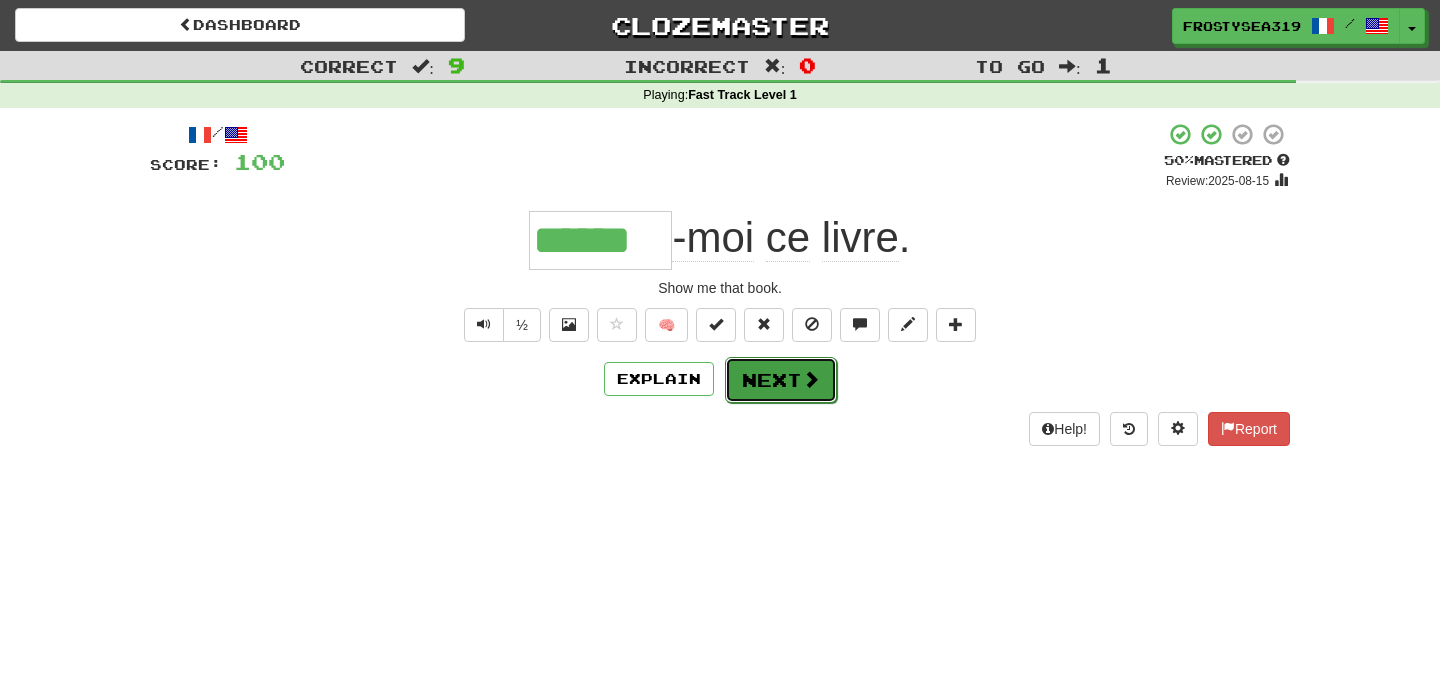 click at bounding box center [811, 379] 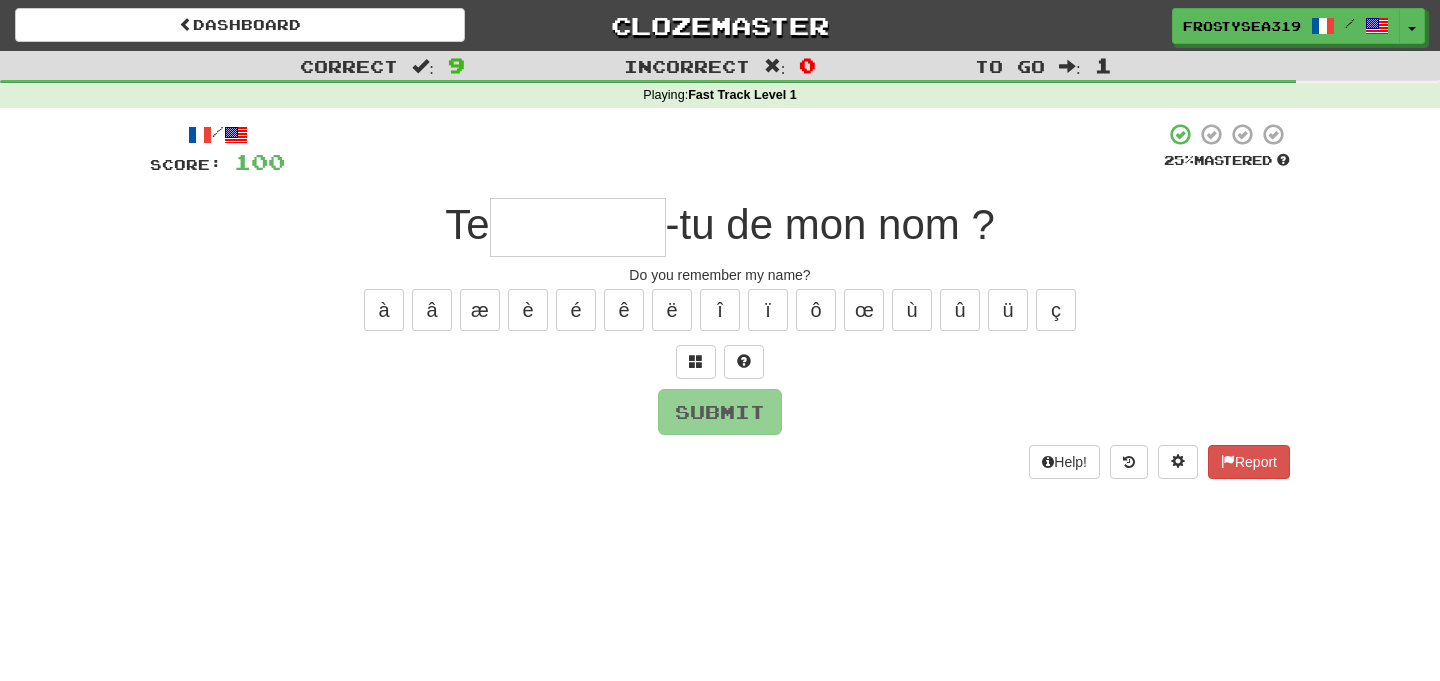 click at bounding box center [578, 227] 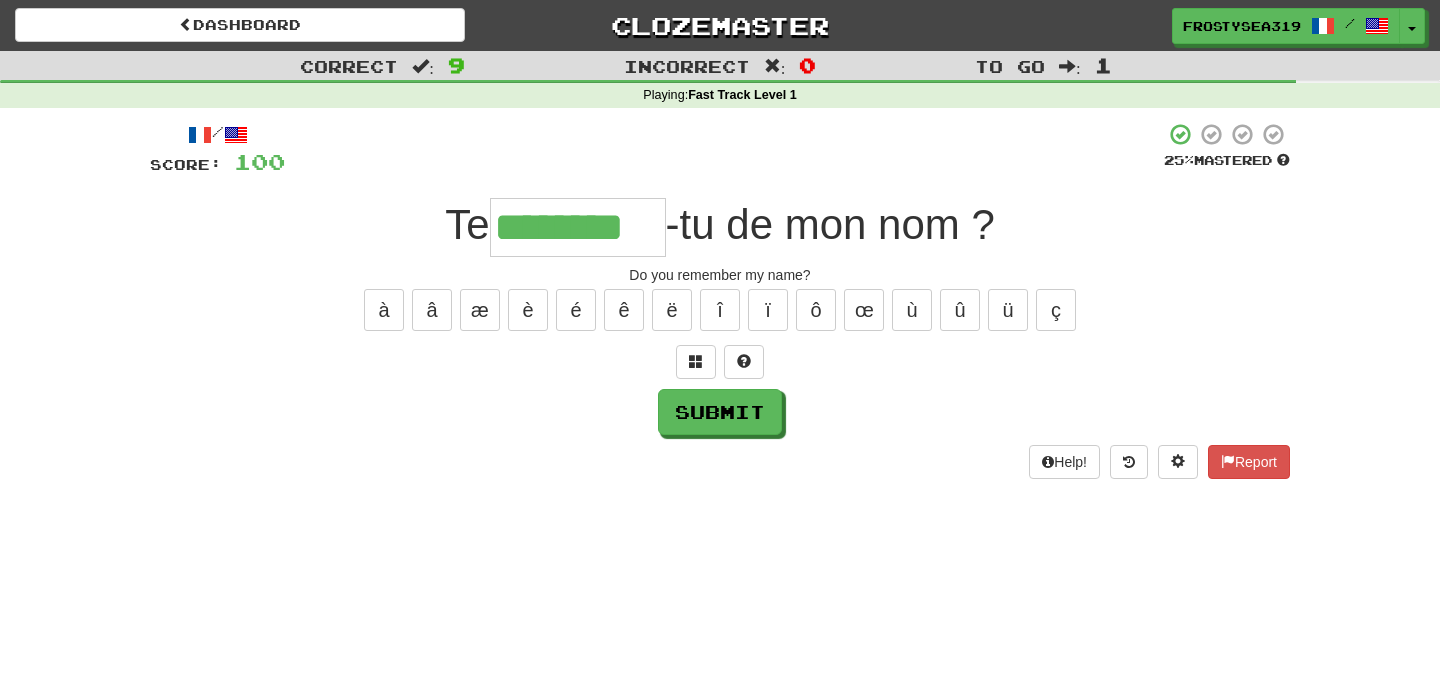 type on "********" 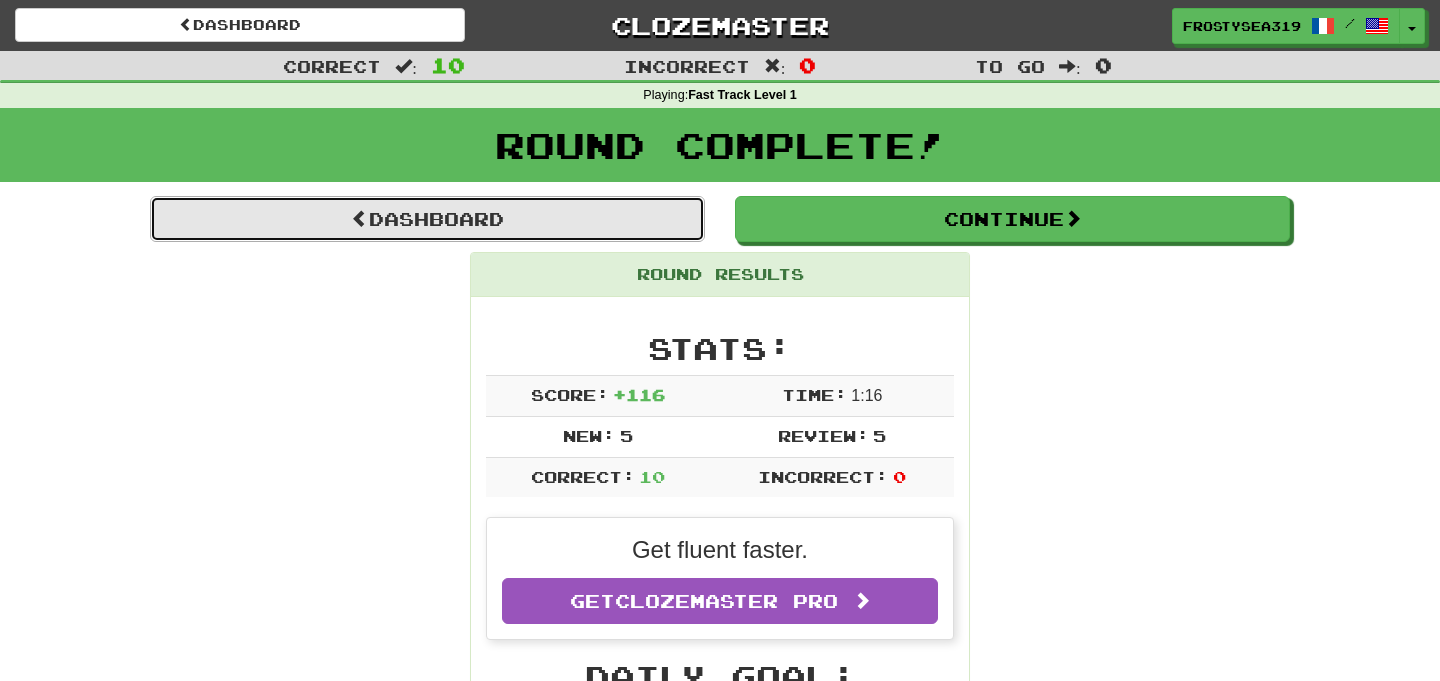 click on "Dashboard" at bounding box center (427, 219) 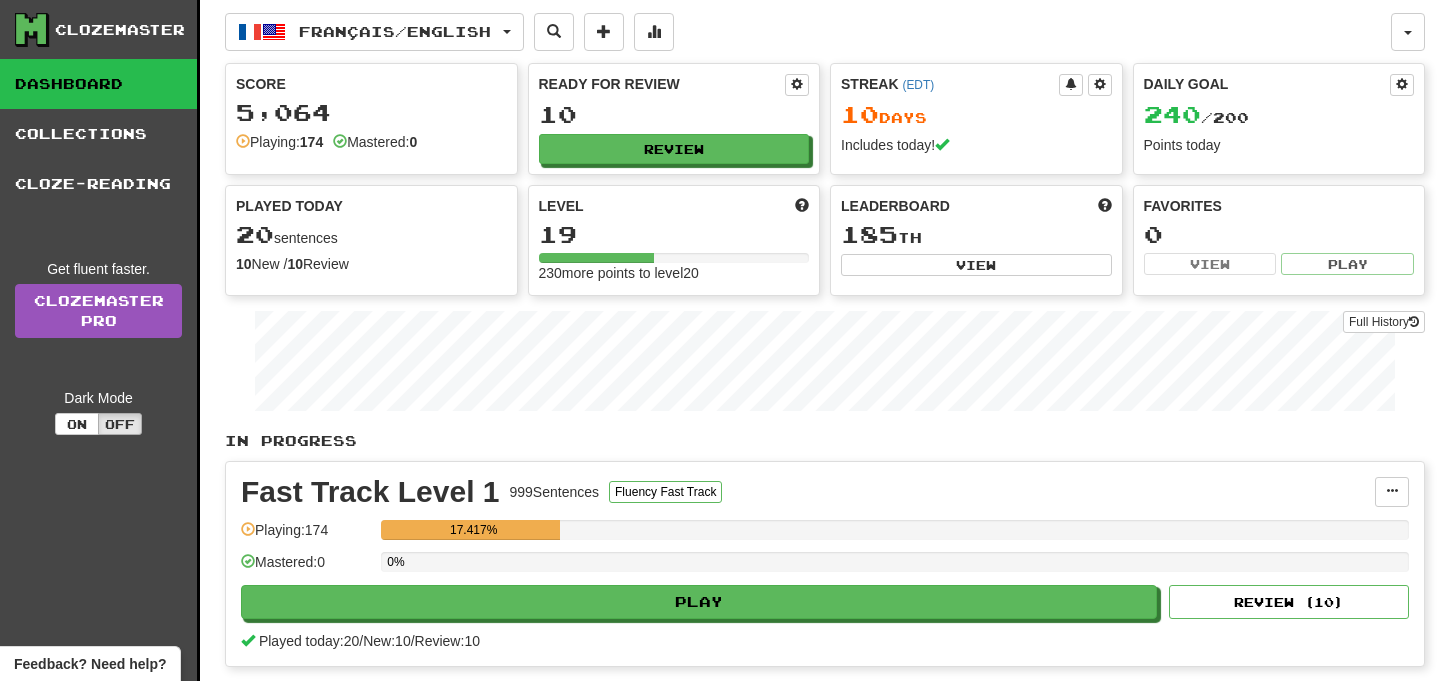 scroll, scrollTop: 0, scrollLeft: 0, axis: both 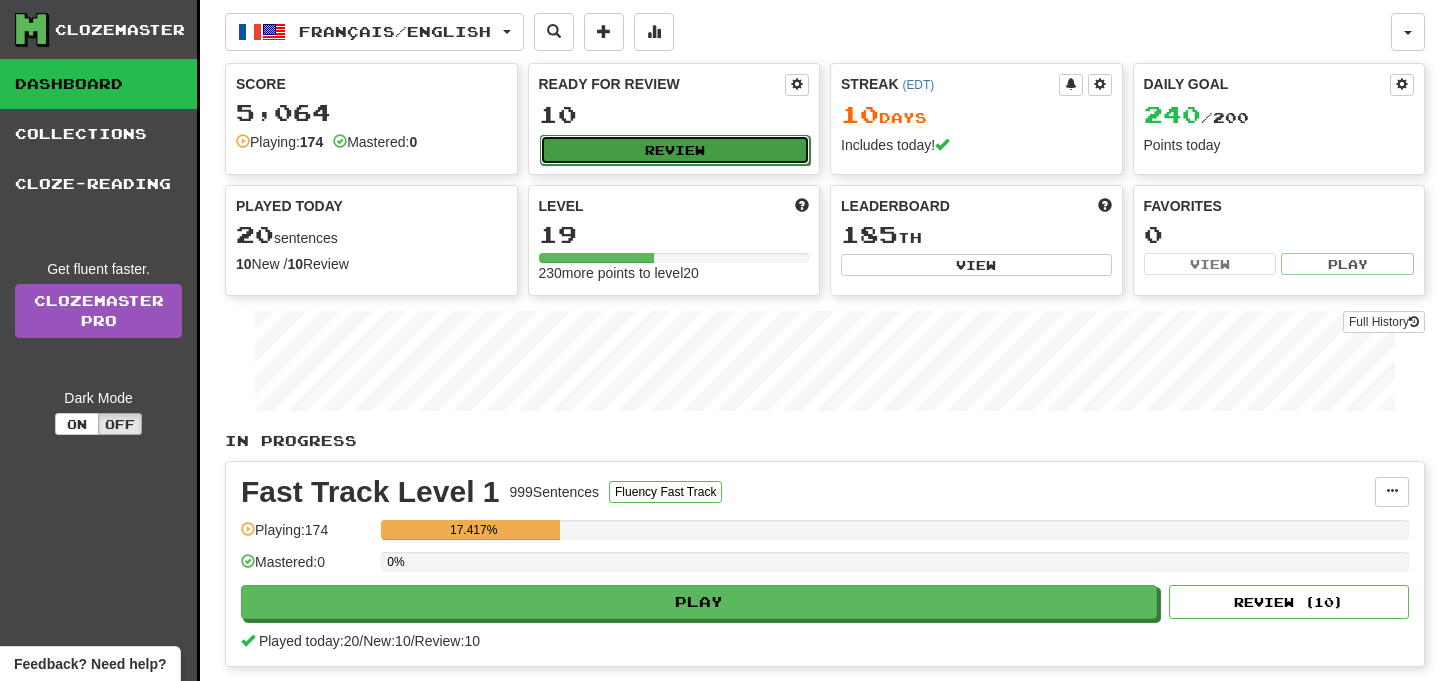 click on "Review" at bounding box center [675, 150] 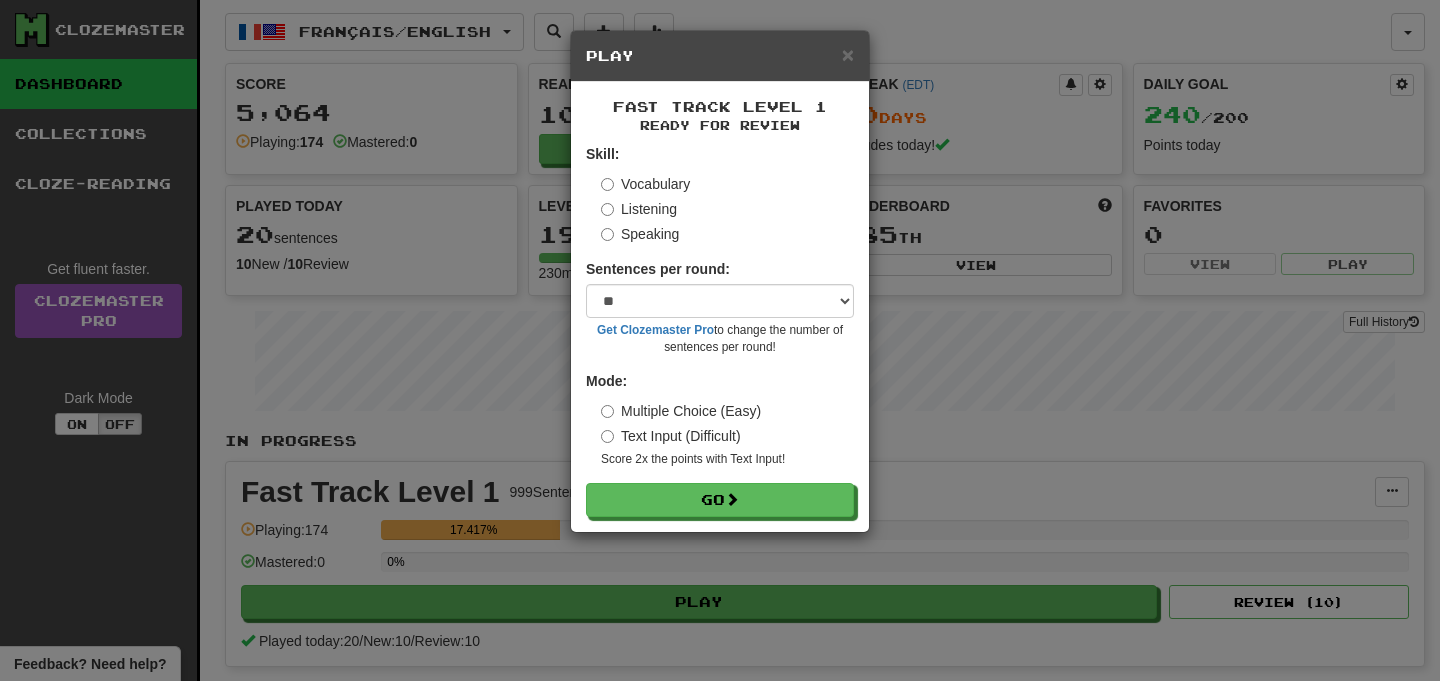 click on "Fast Track Level 1 Ready for Review Skill: Vocabulary Listening Speaking Sentences per round: * ** ** ** ** ** *** ******** Get Clozemaster Pro  to change the number of sentences per round! Mode: Multiple Choice (Easy) Text Input (Difficult) Score 2x the points with Text Input ! Go" at bounding box center (720, 307) 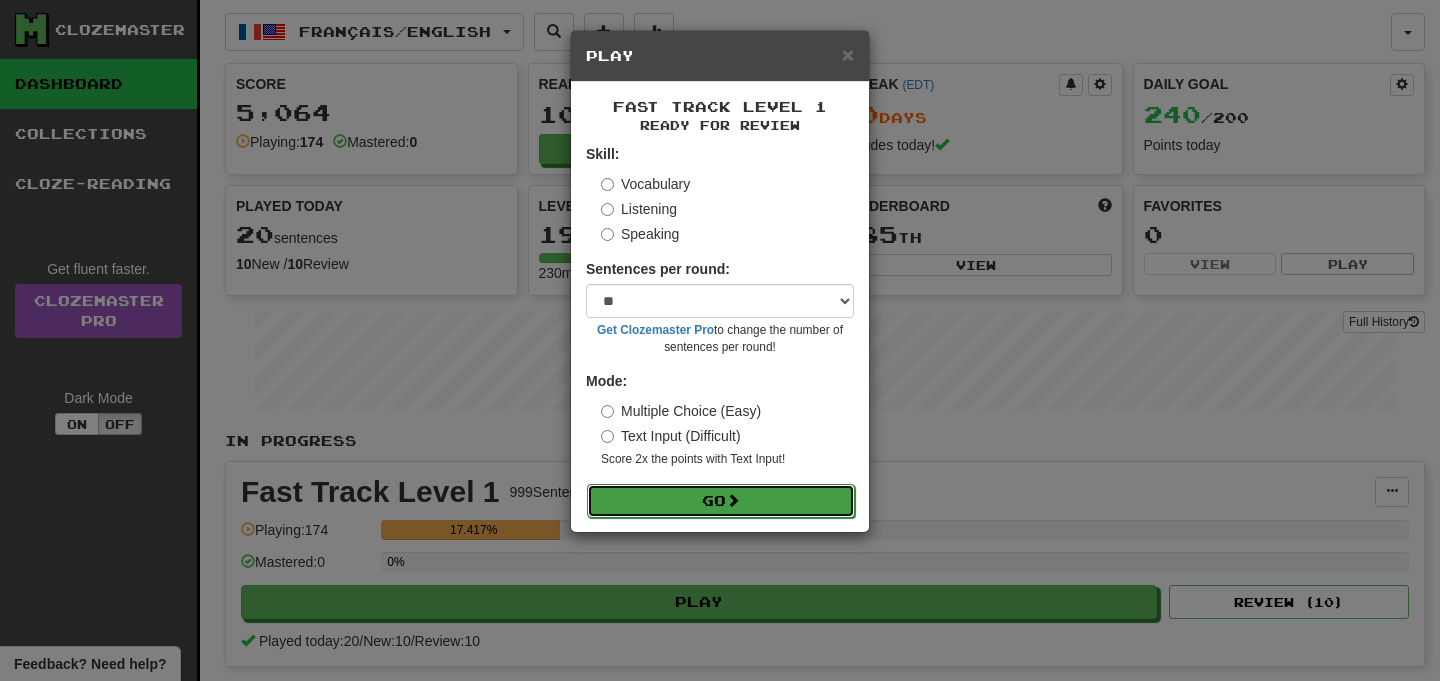 click on "Go" at bounding box center (721, 501) 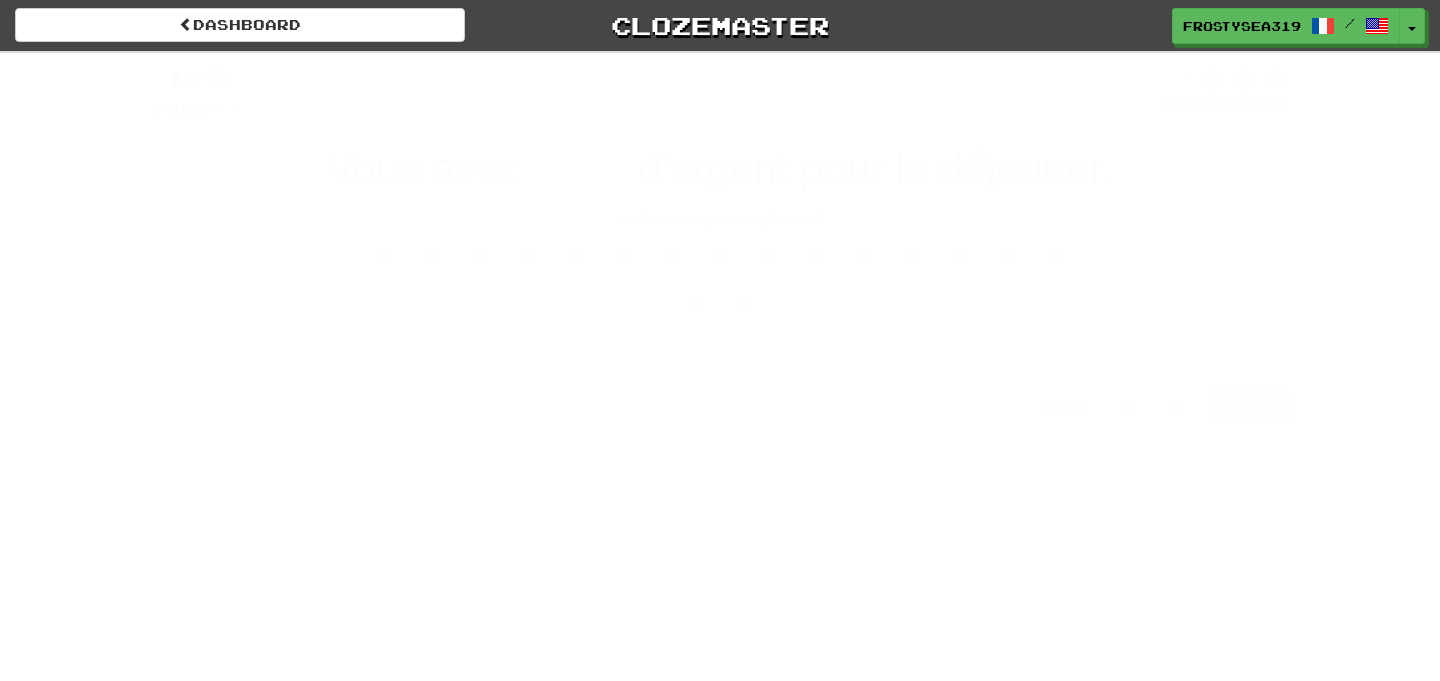scroll, scrollTop: 0, scrollLeft: 0, axis: both 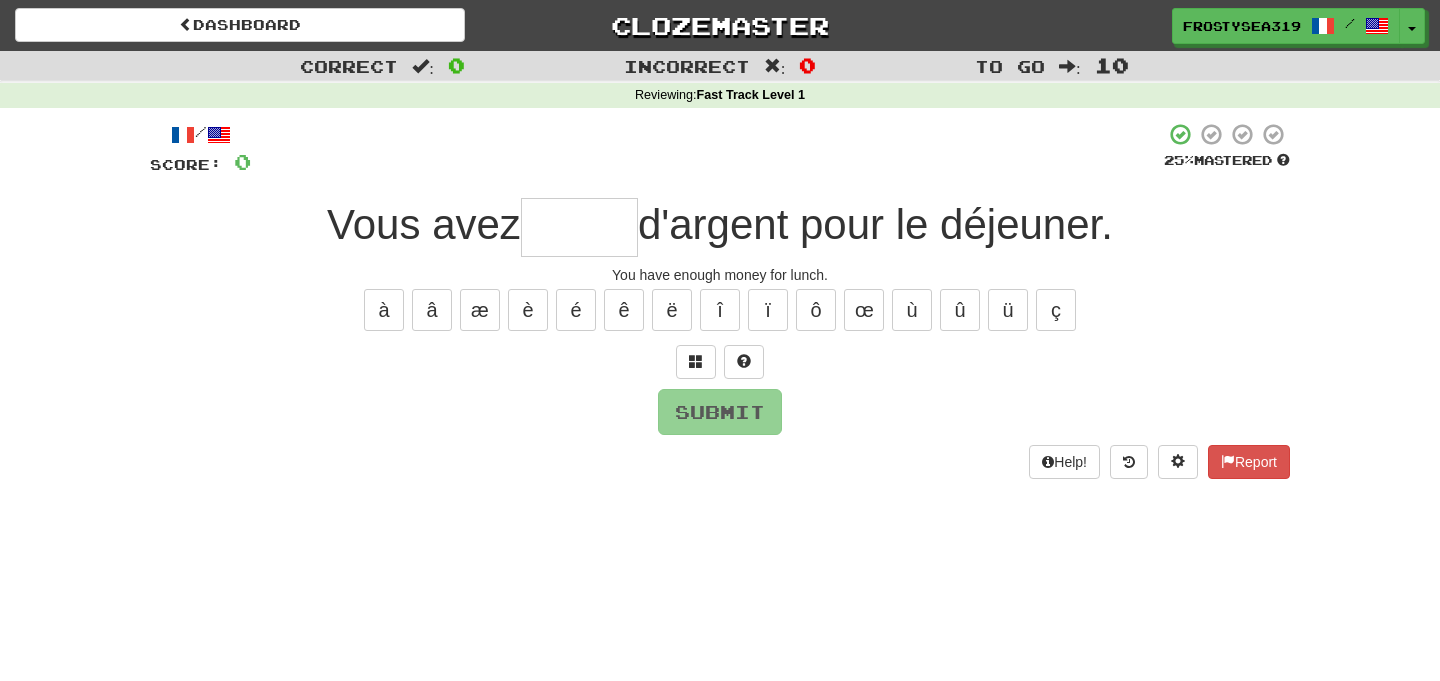 click at bounding box center [579, 227] 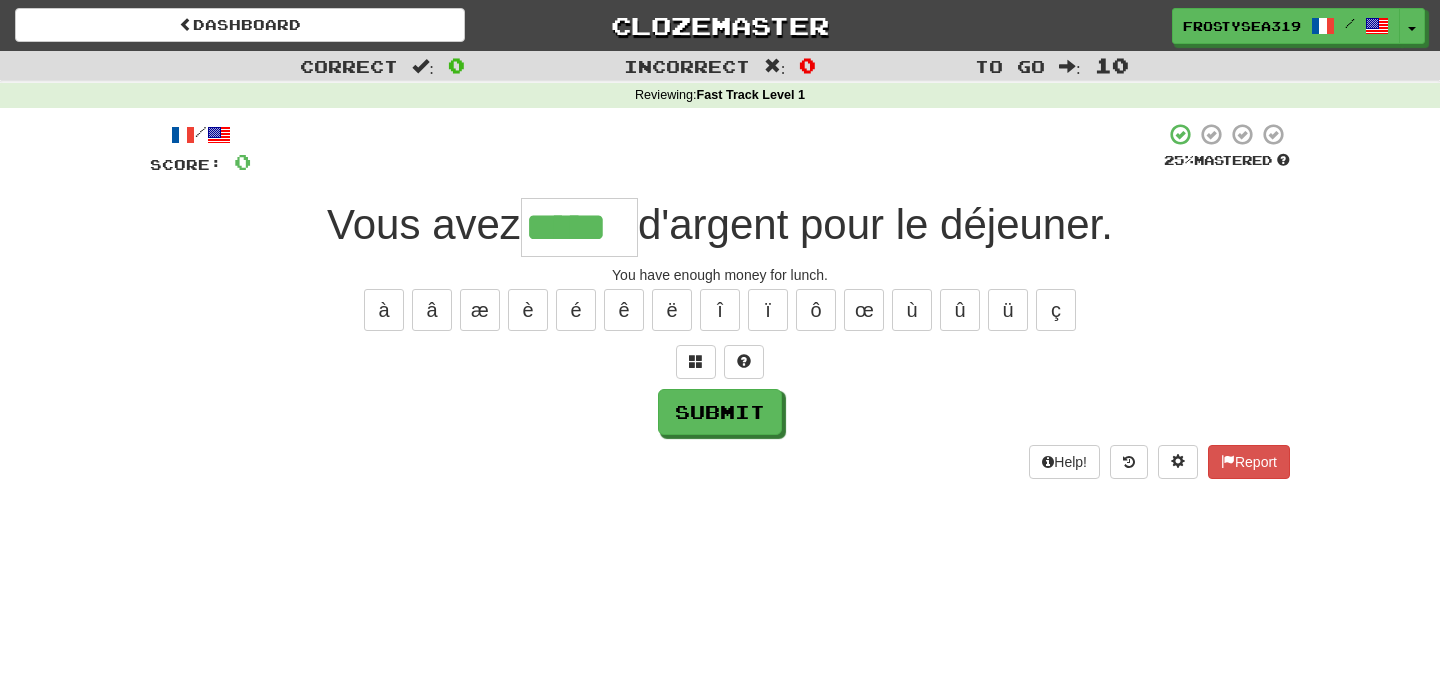type on "*****" 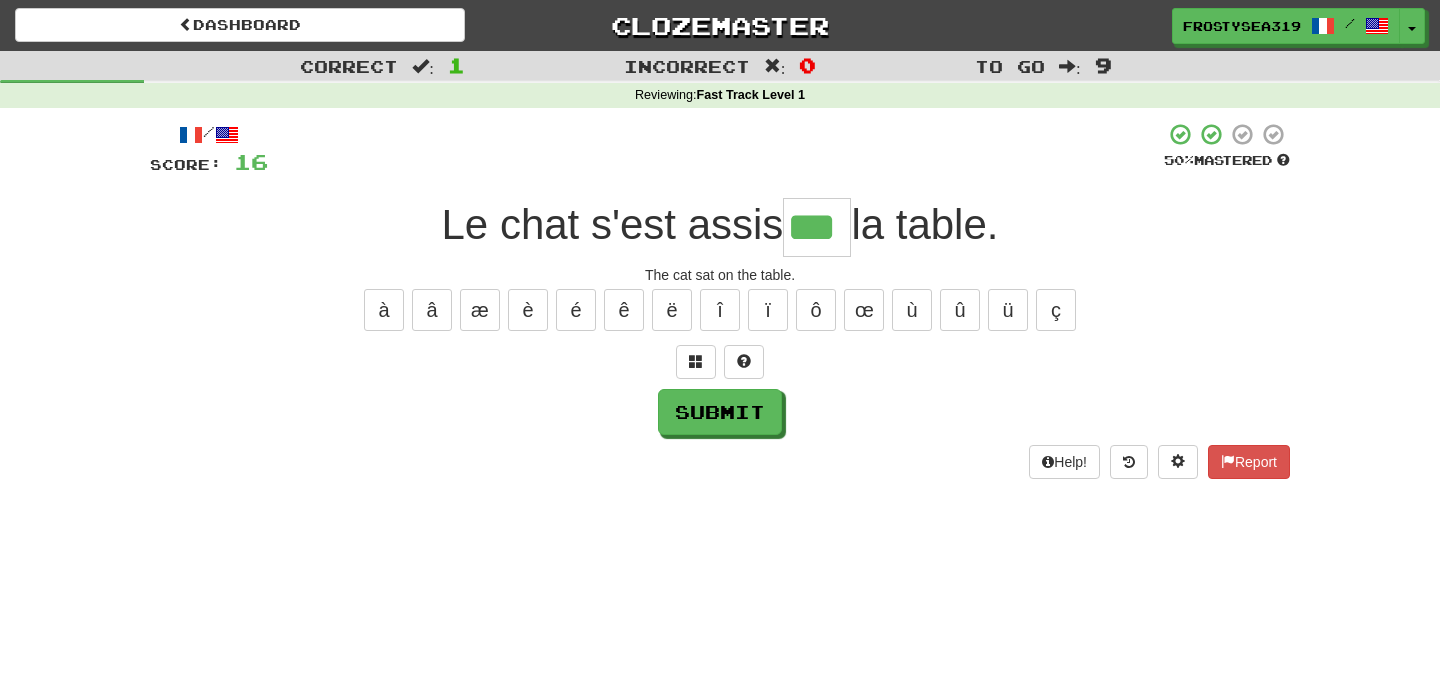 type on "***" 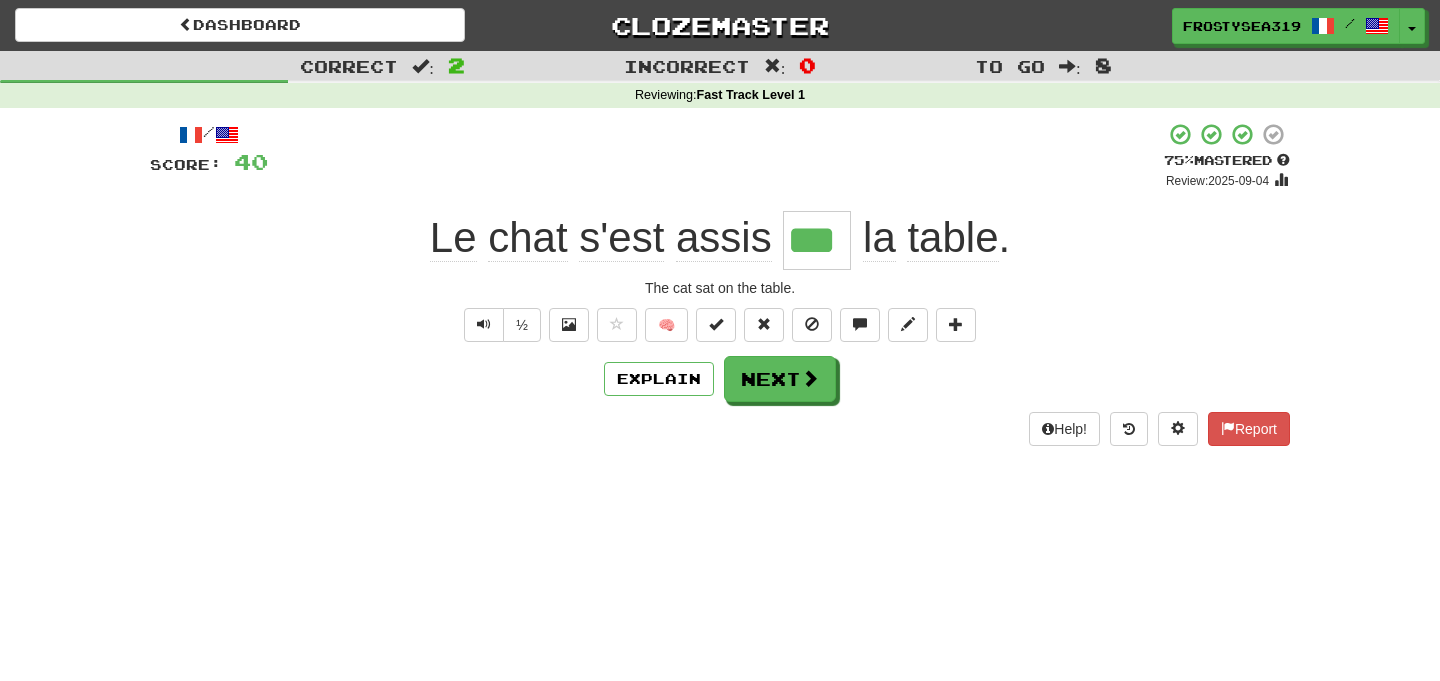 click on "½" at bounding box center [500, 325] 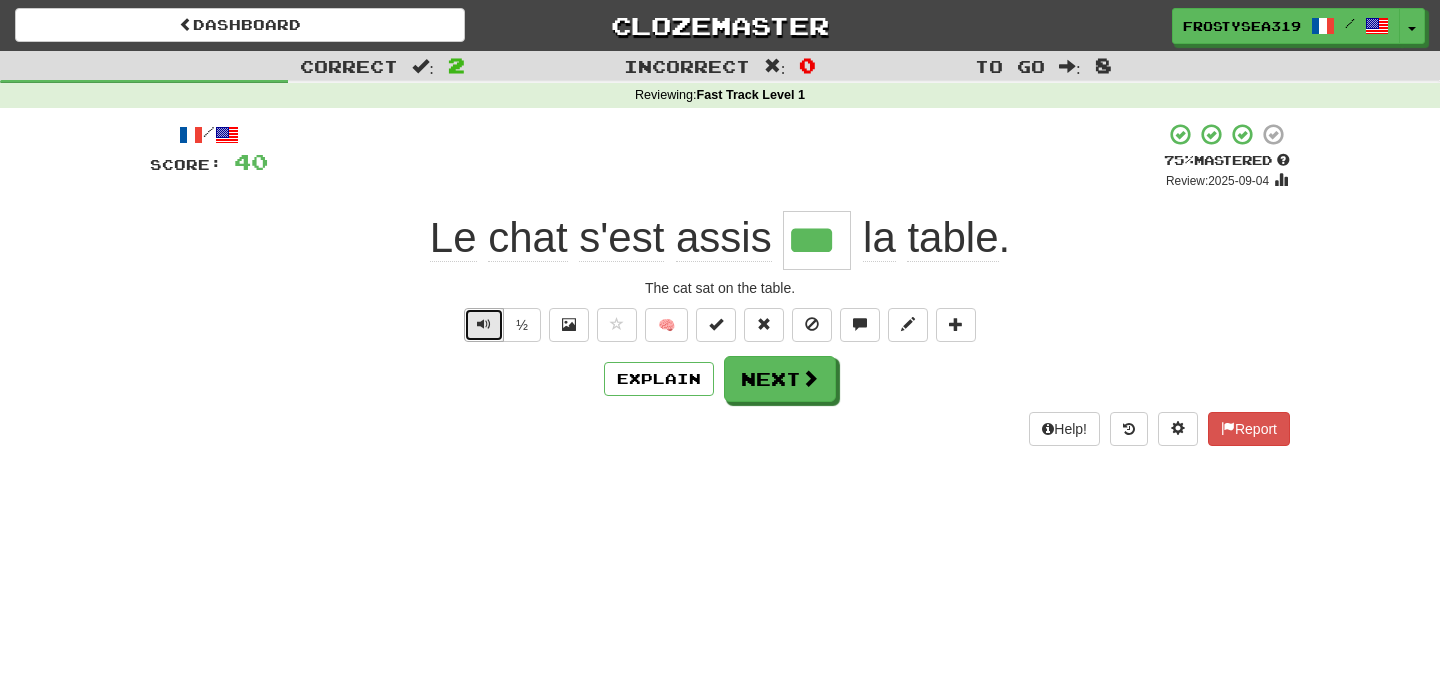 click at bounding box center (484, 325) 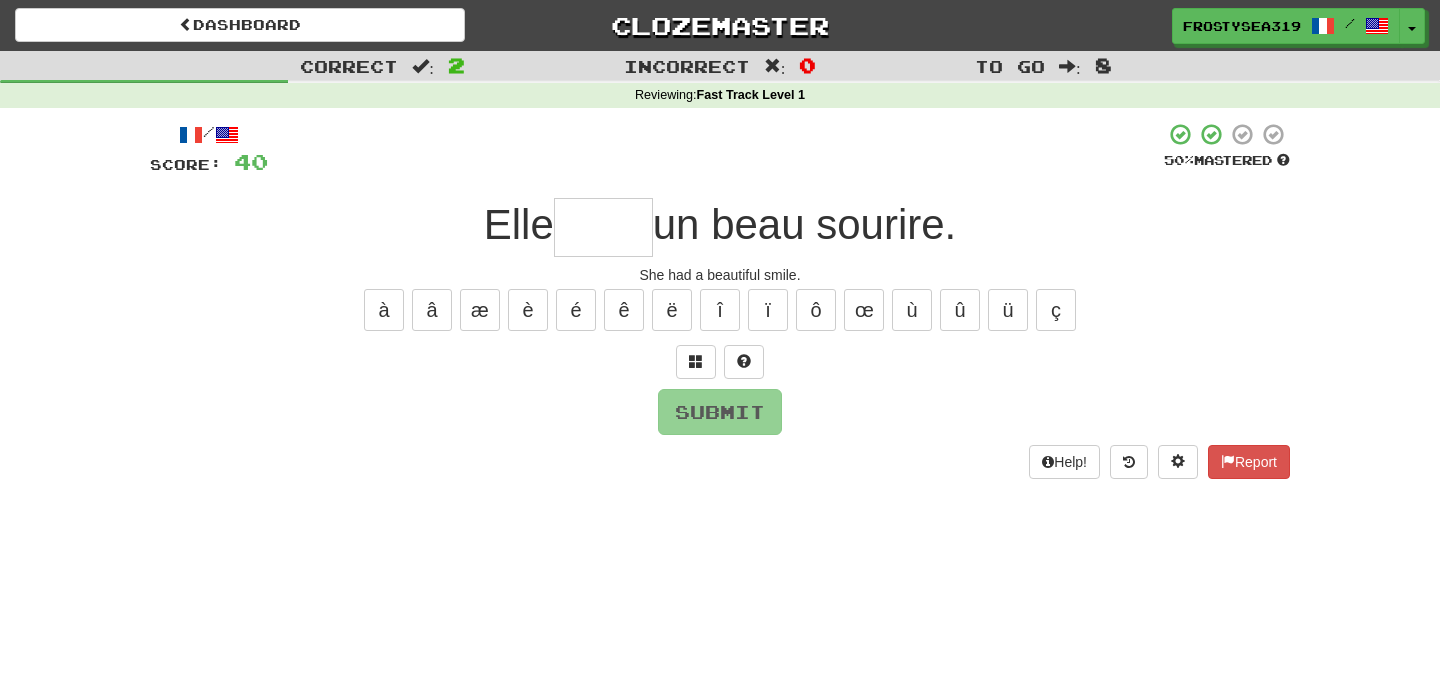 click at bounding box center [603, 227] 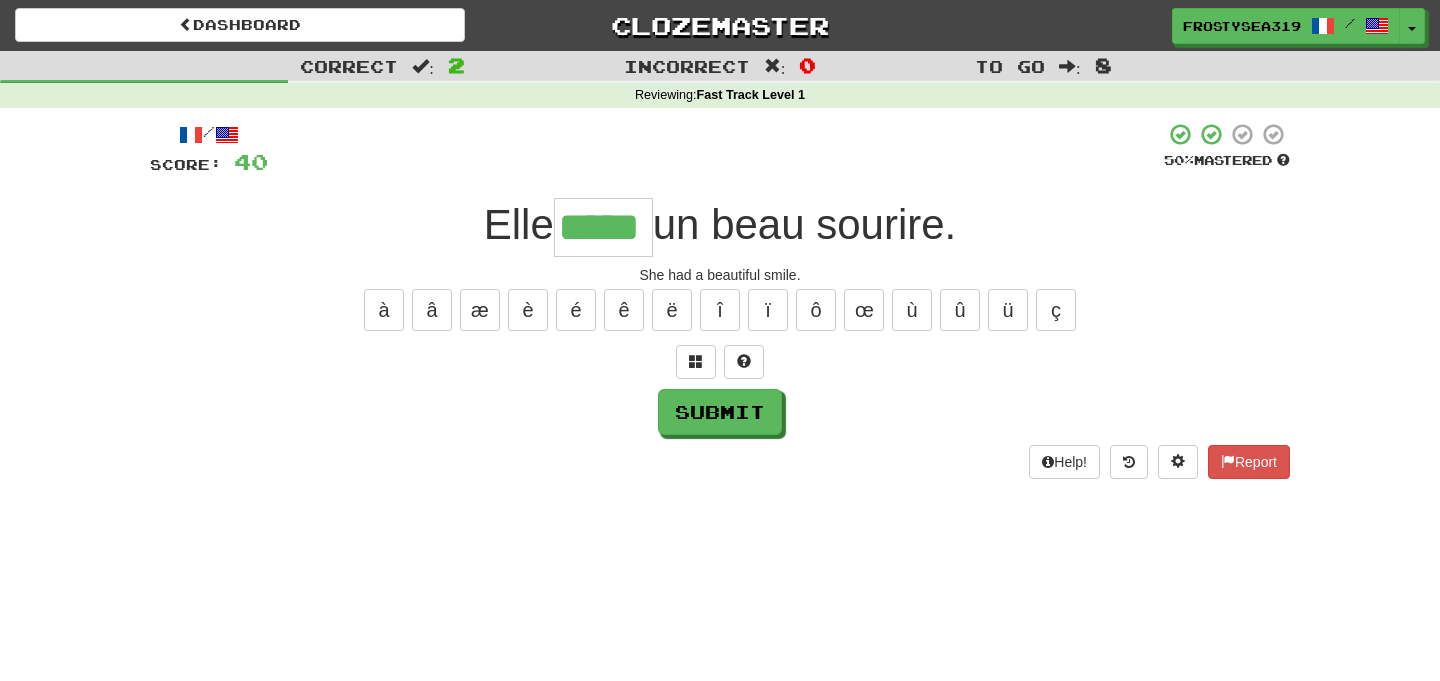 type on "*****" 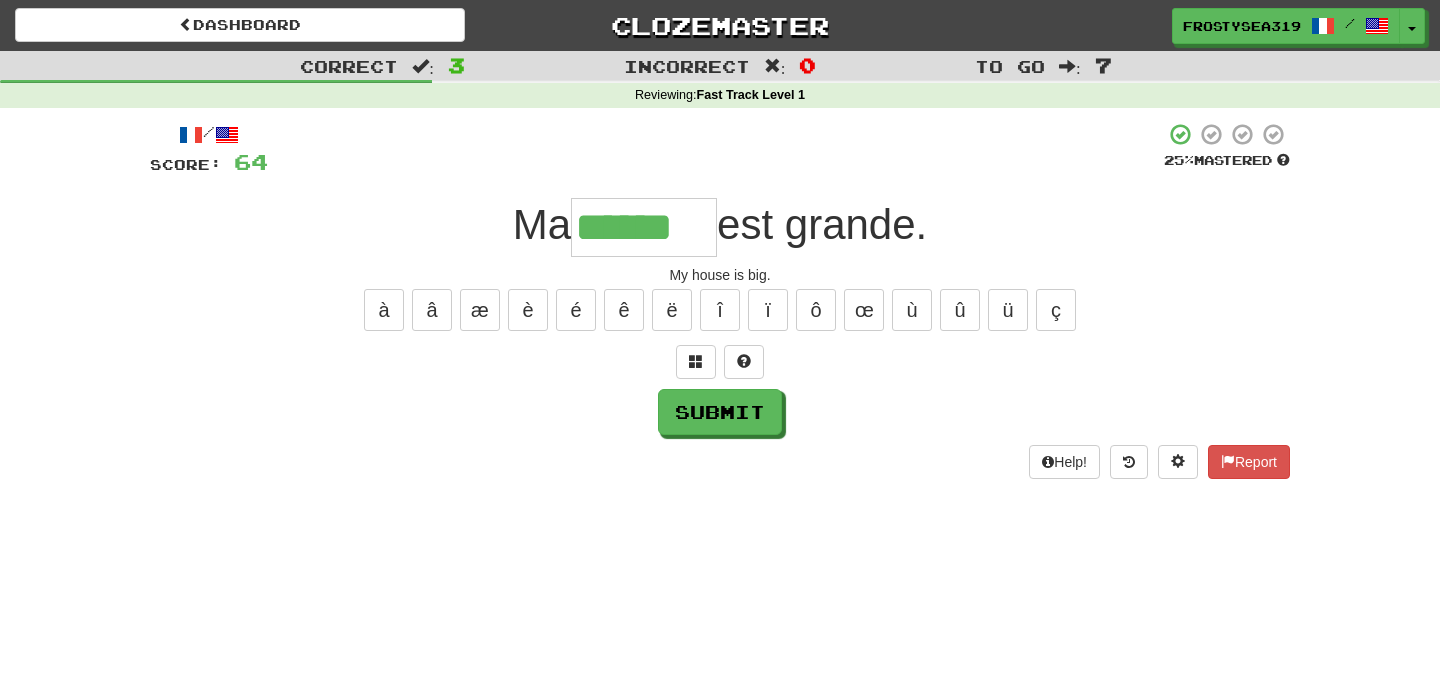 type on "******" 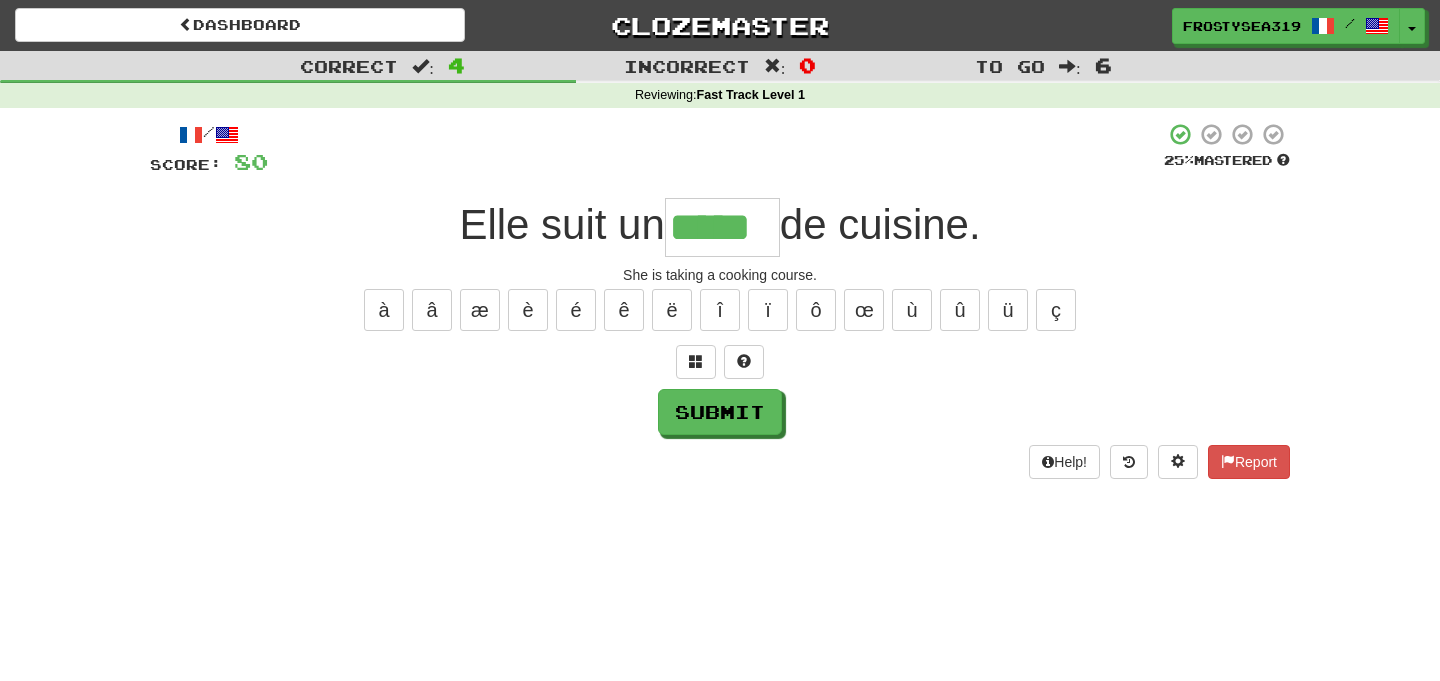 type on "*****" 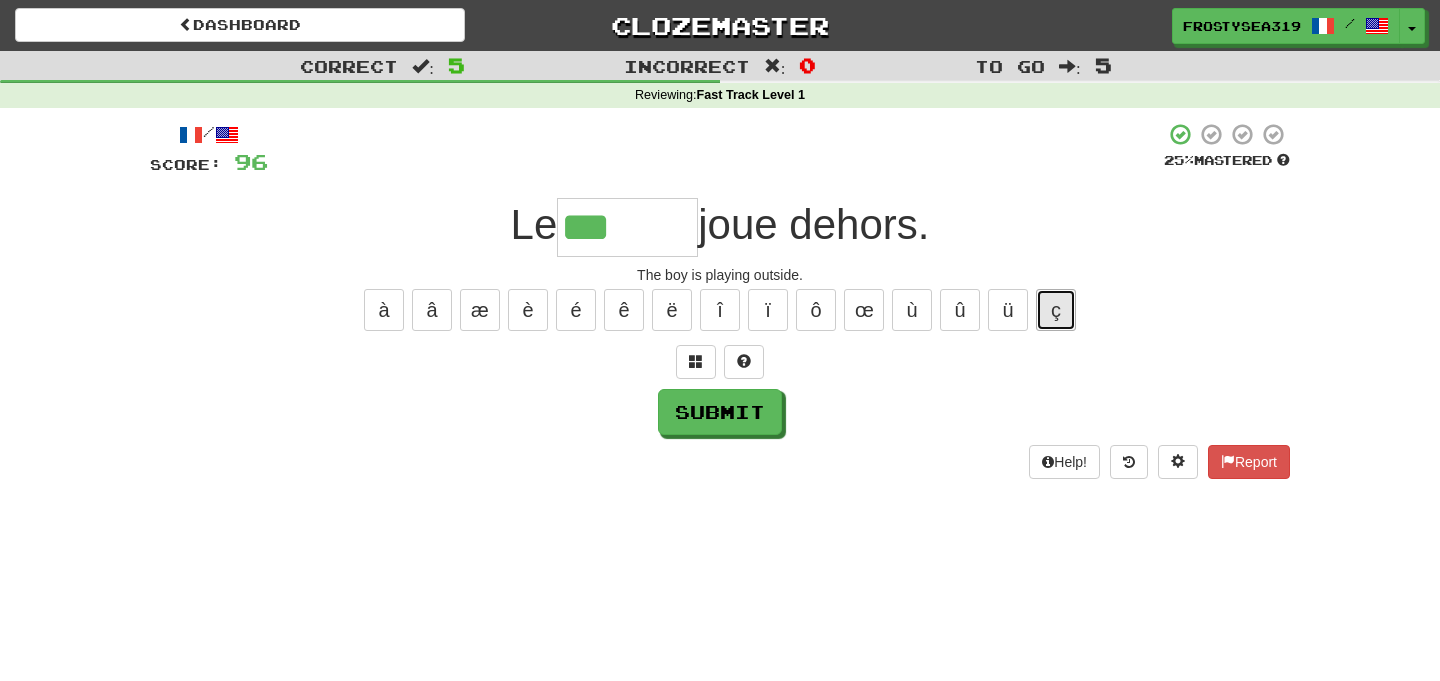 click on "ç" at bounding box center (1056, 310) 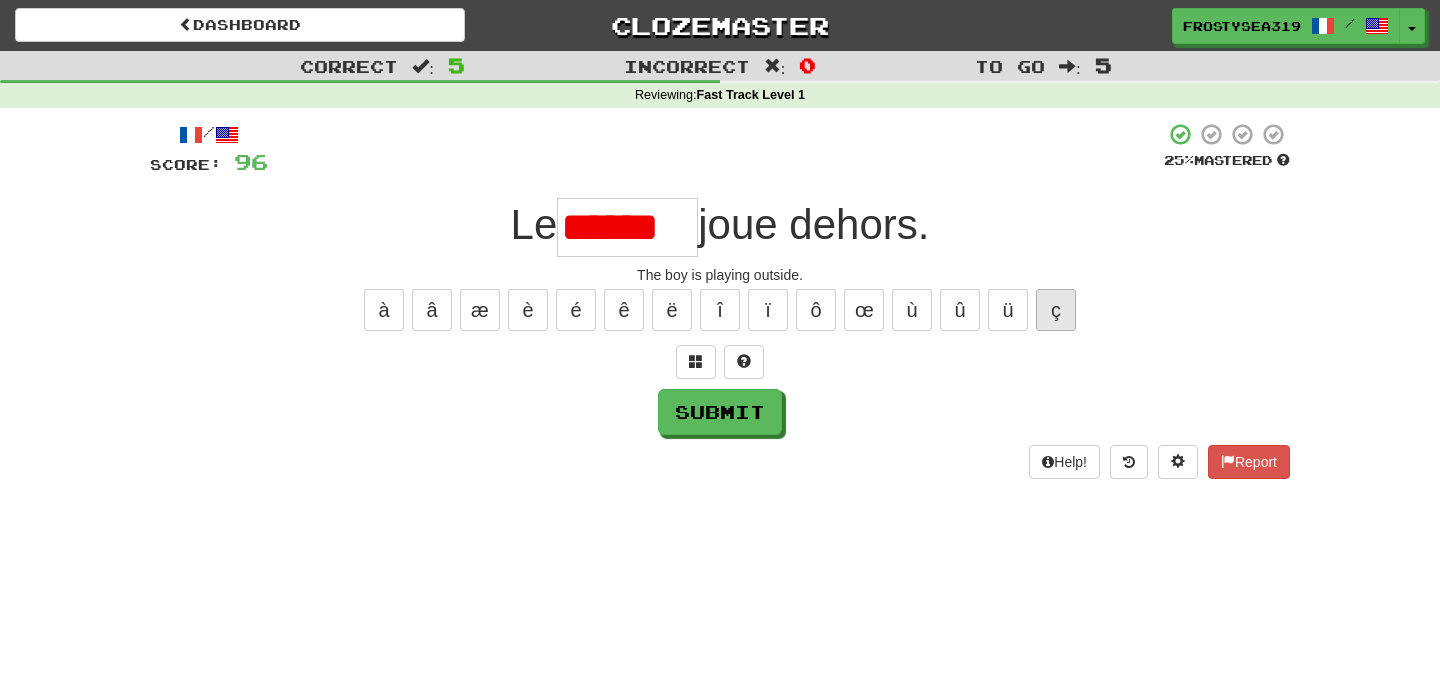 scroll, scrollTop: 0, scrollLeft: 0, axis: both 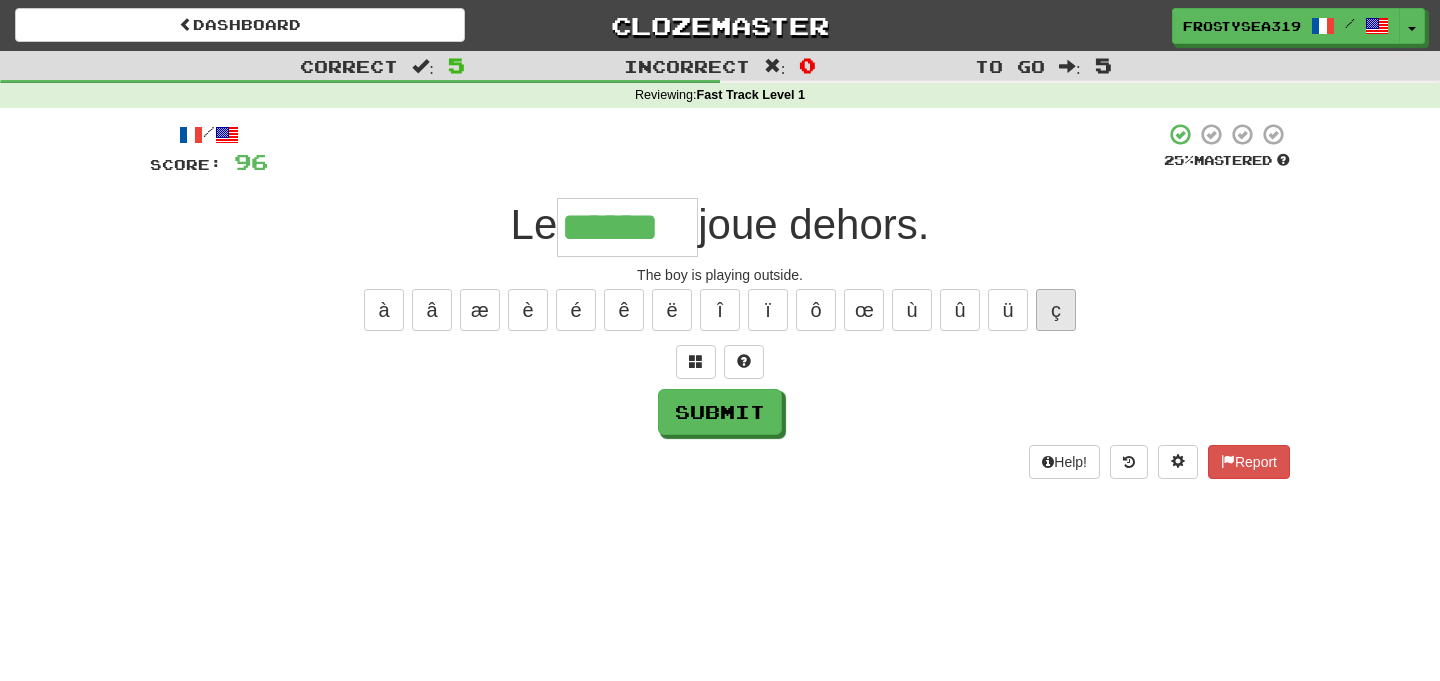 type on "******" 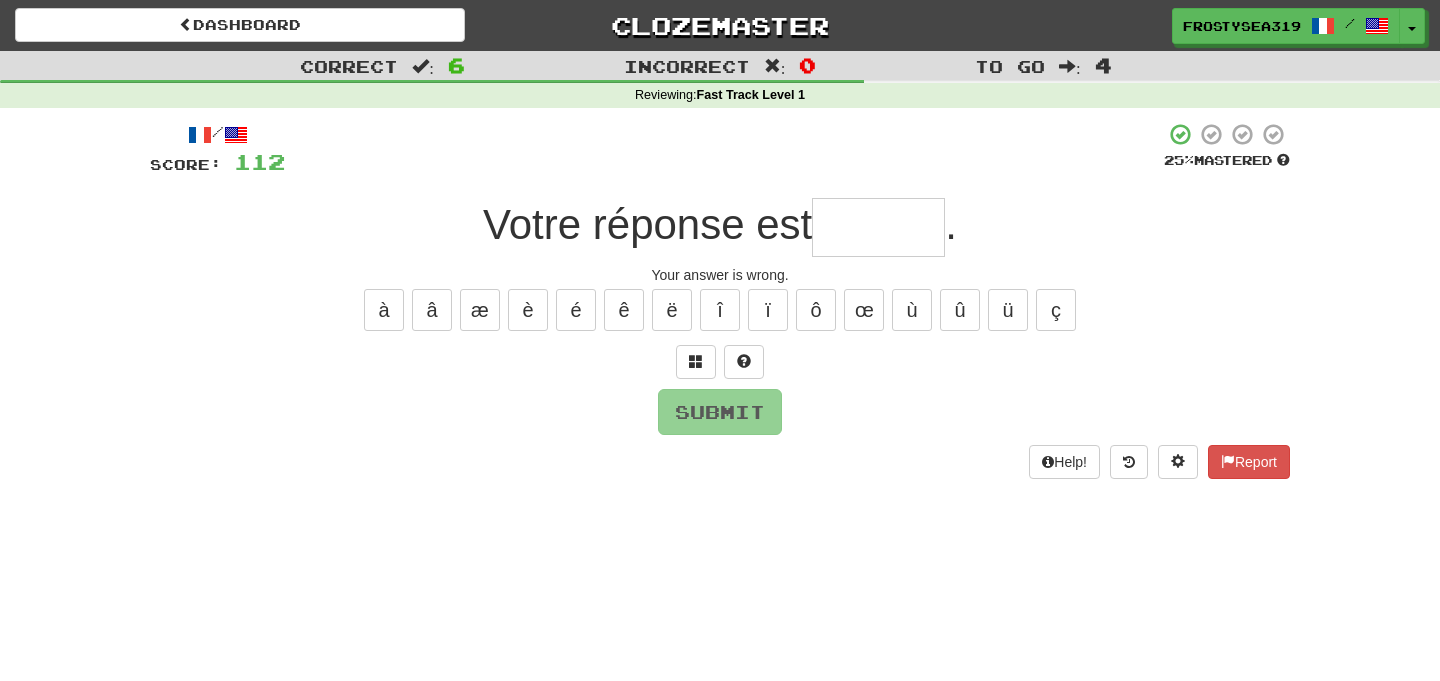 click at bounding box center [878, 227] 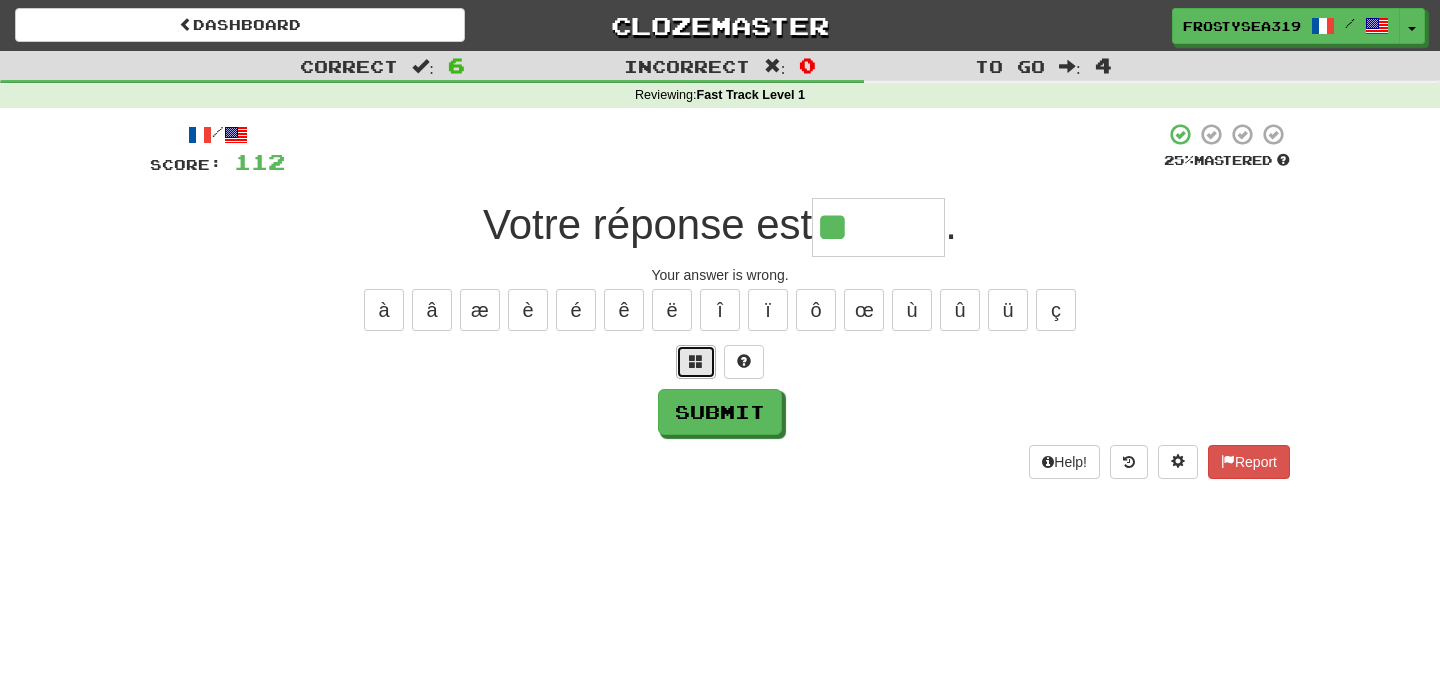 click at bounding box center (696, 362) 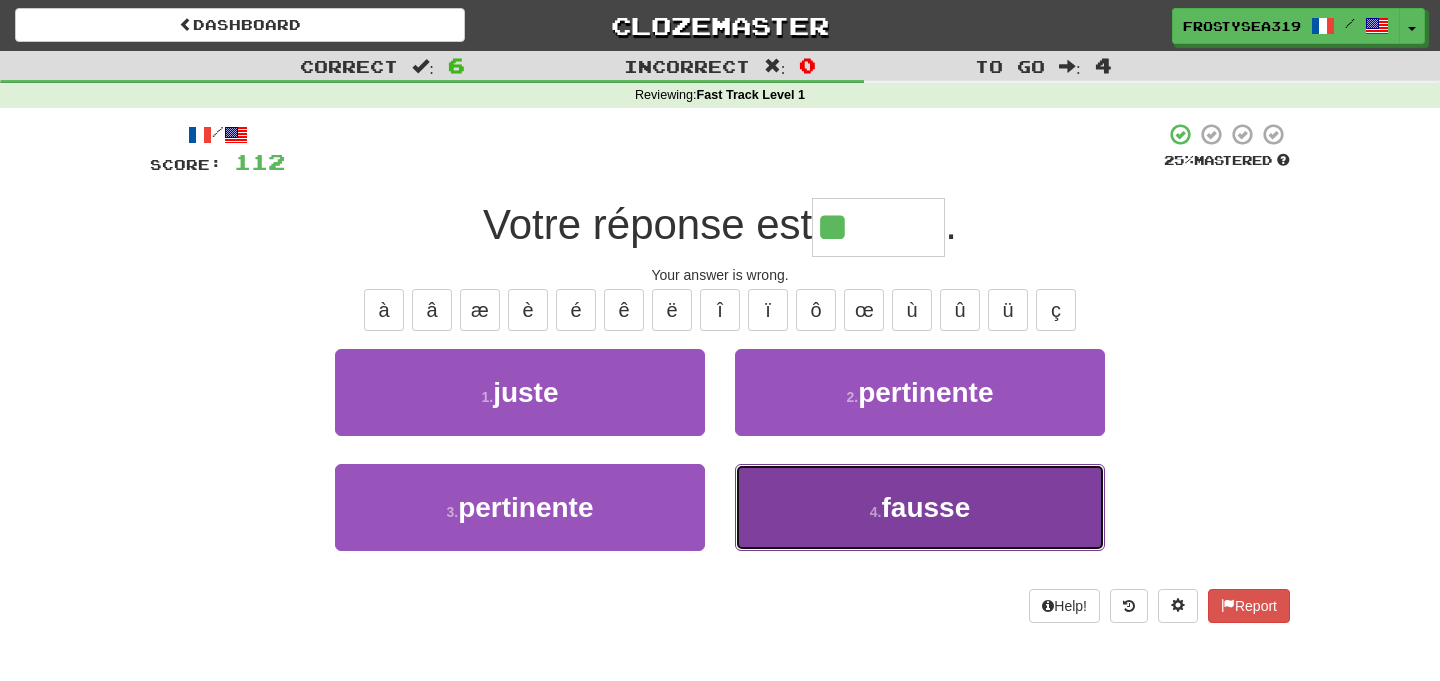 click on "fausse" at bounding box center (925, 507) 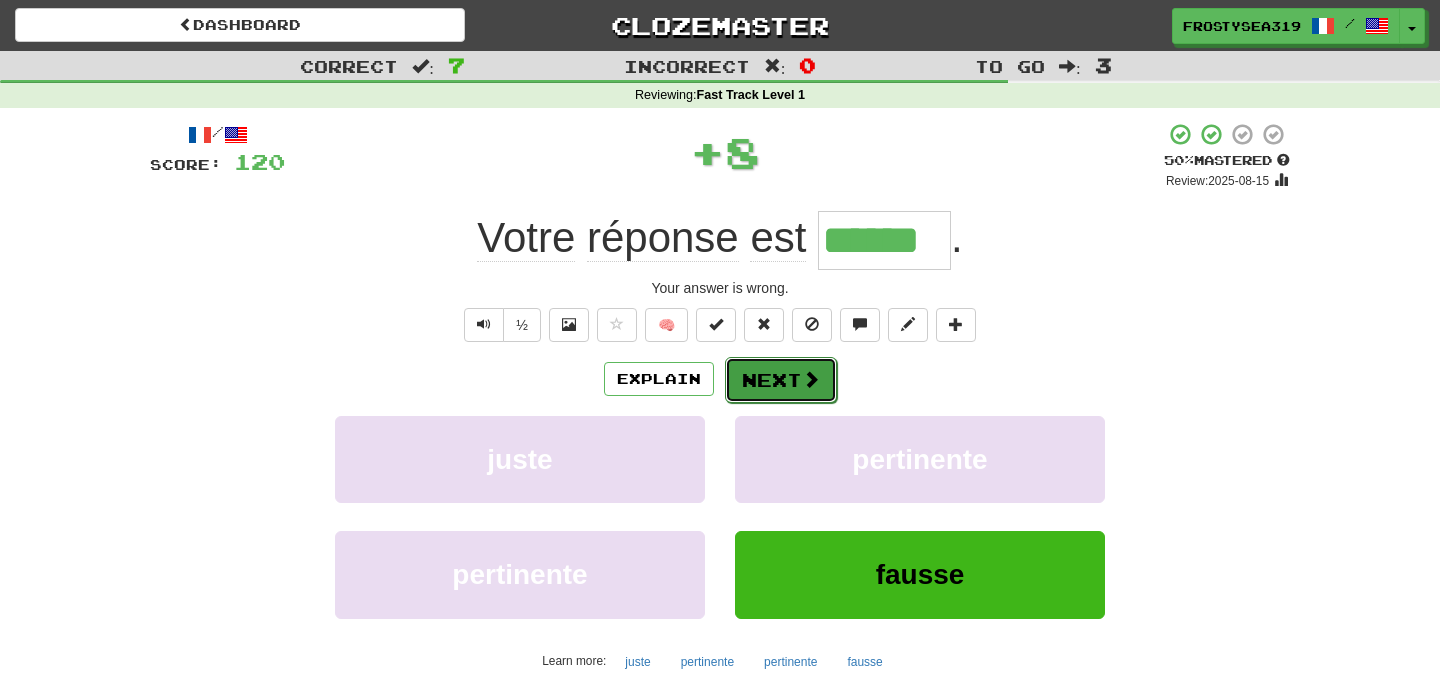 click on "Next" at bounding box center (781, 380) 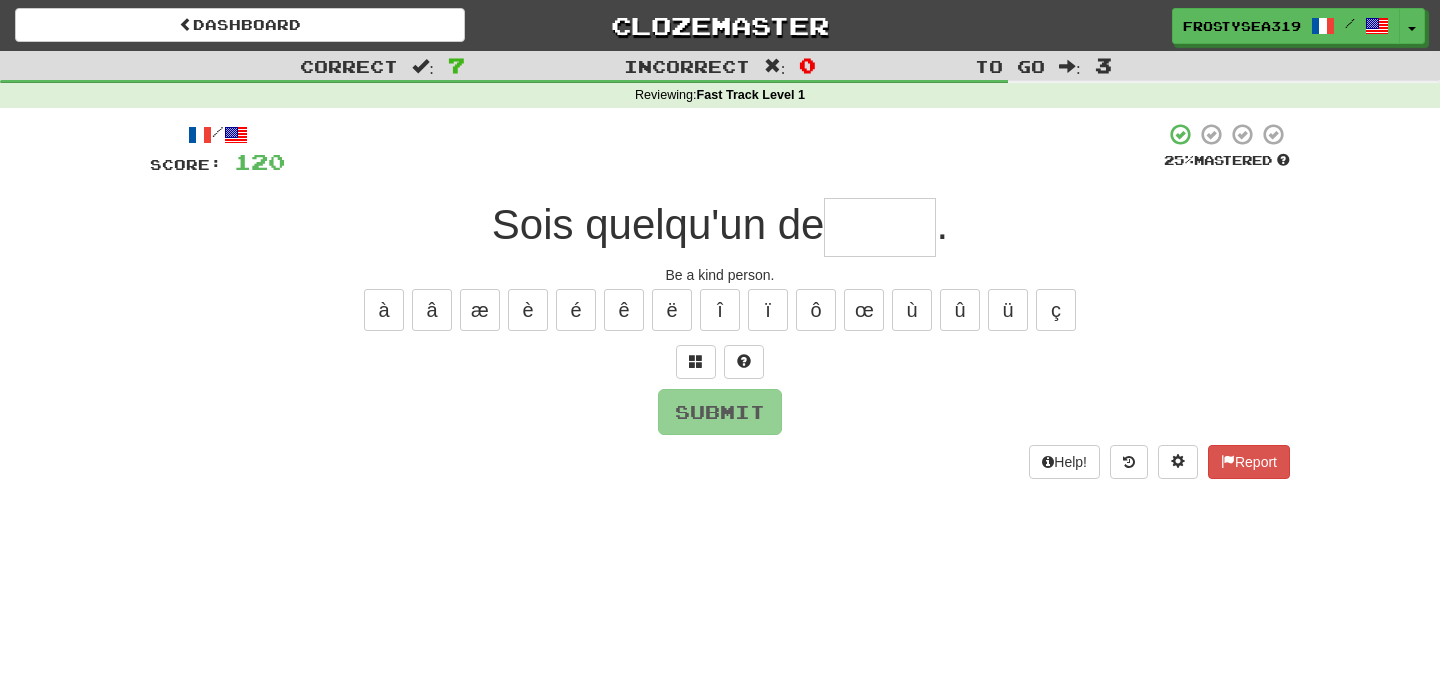 click at bounding box center [880, 227] 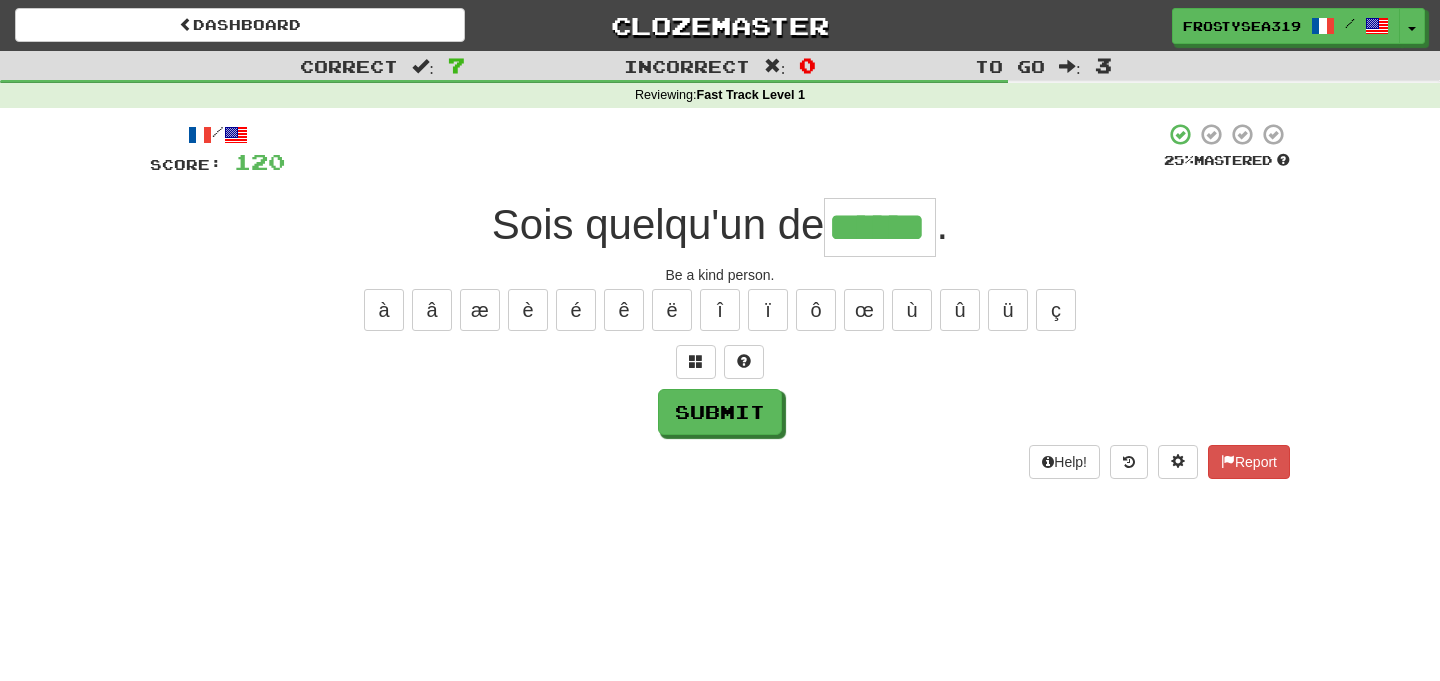 type on "******" 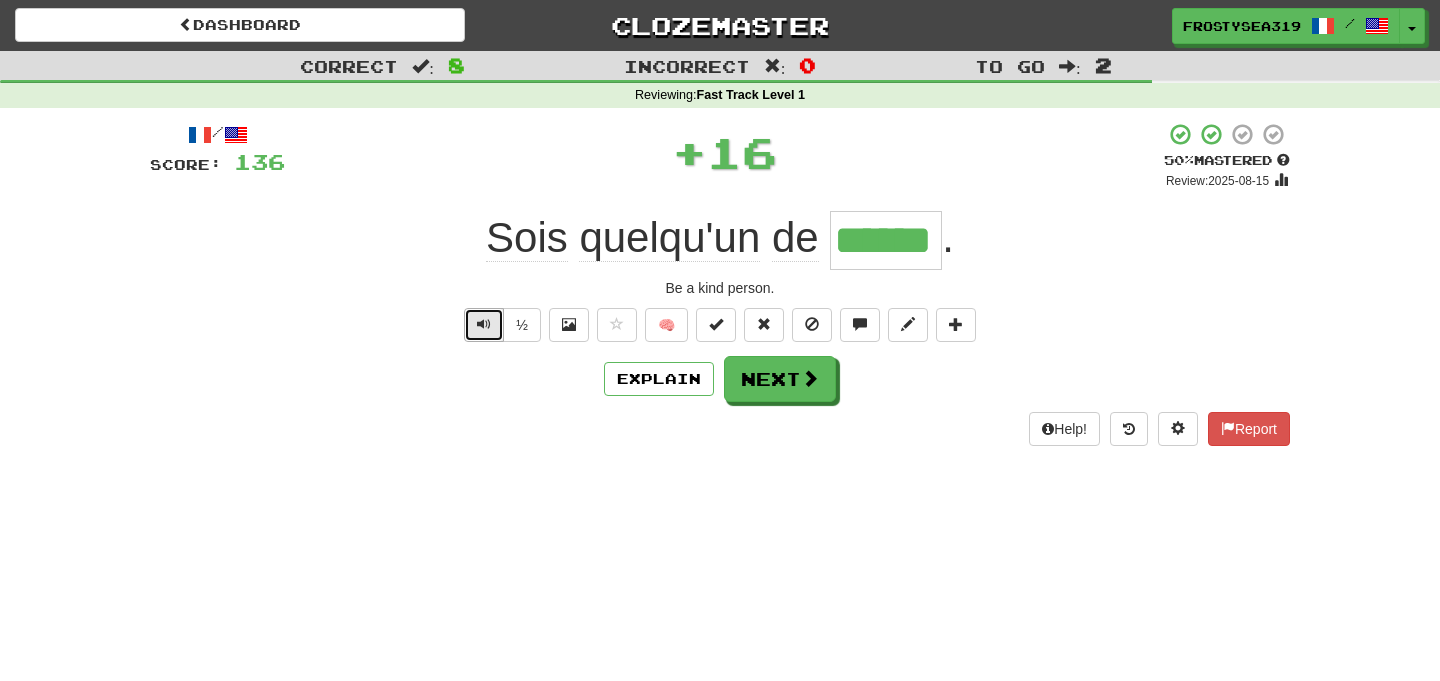 click at bounding box center (484, 325) 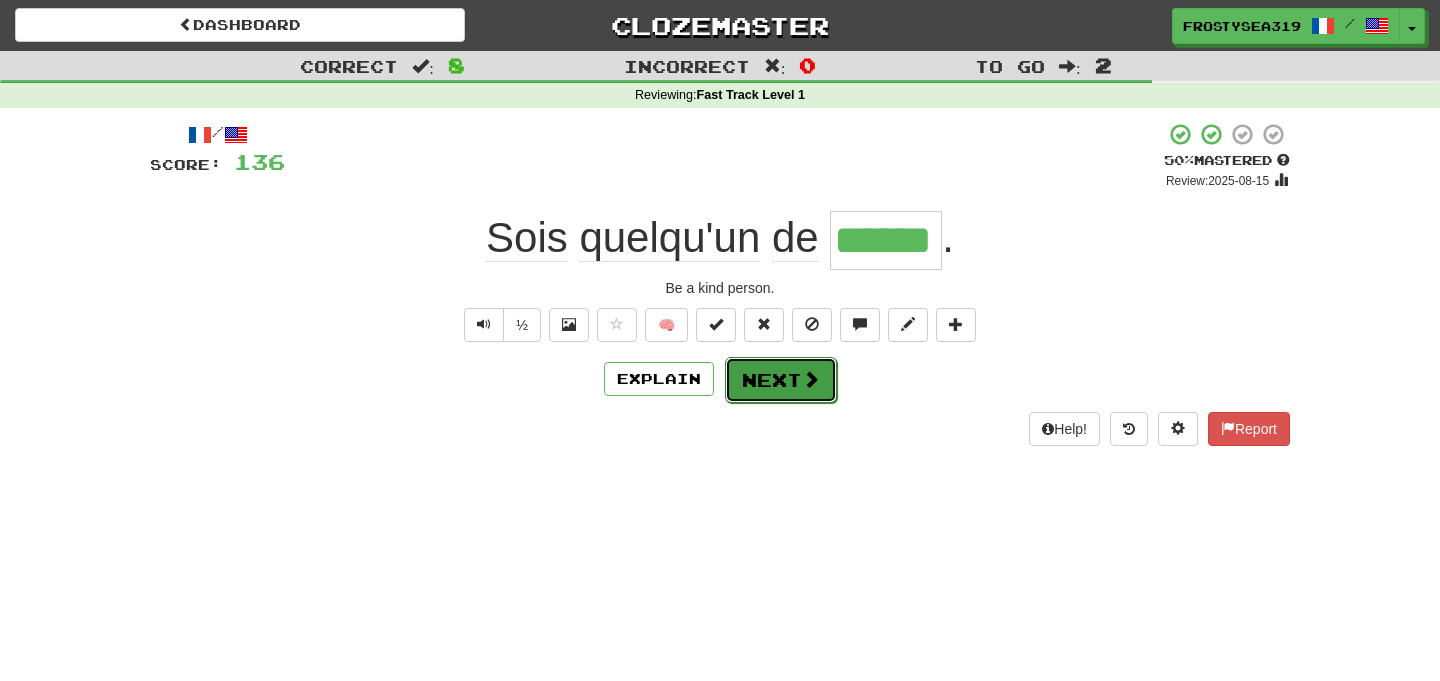 click on "Next" at bounding box center (781, 380) 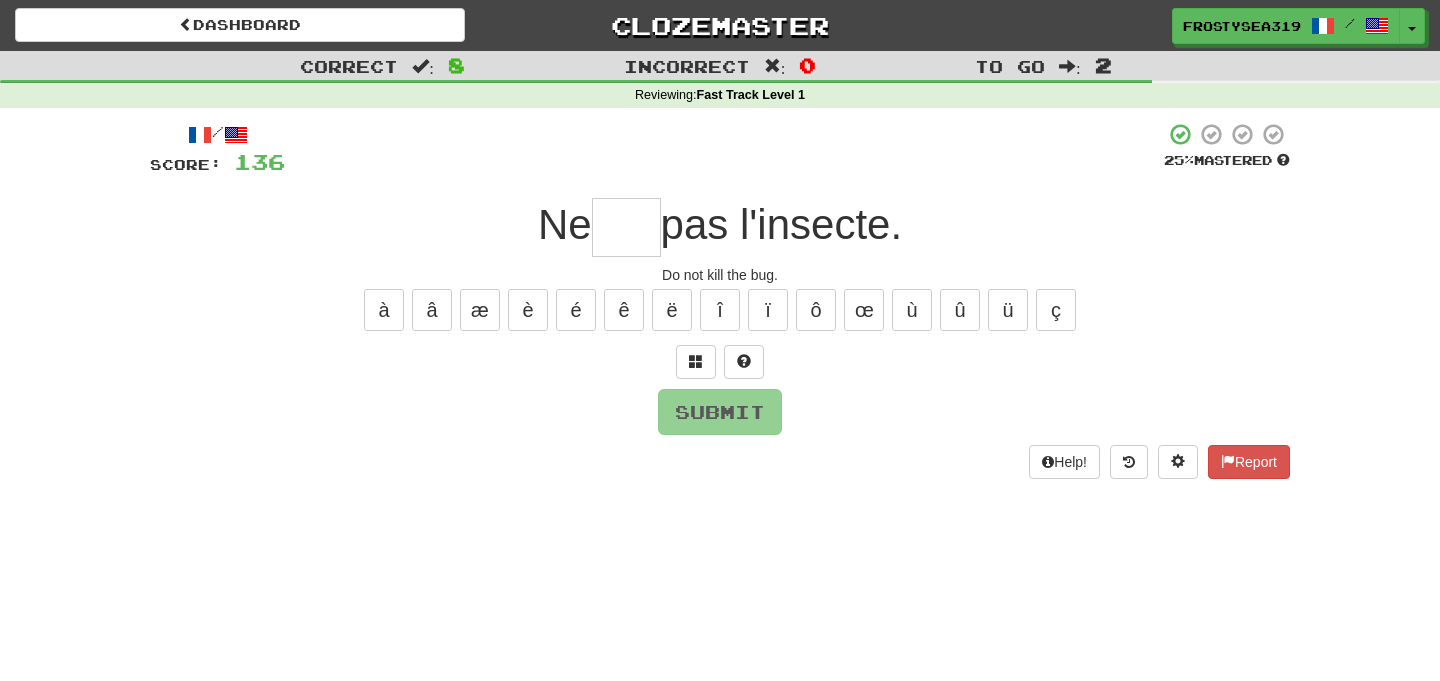 click at bounding box center (626, 227) 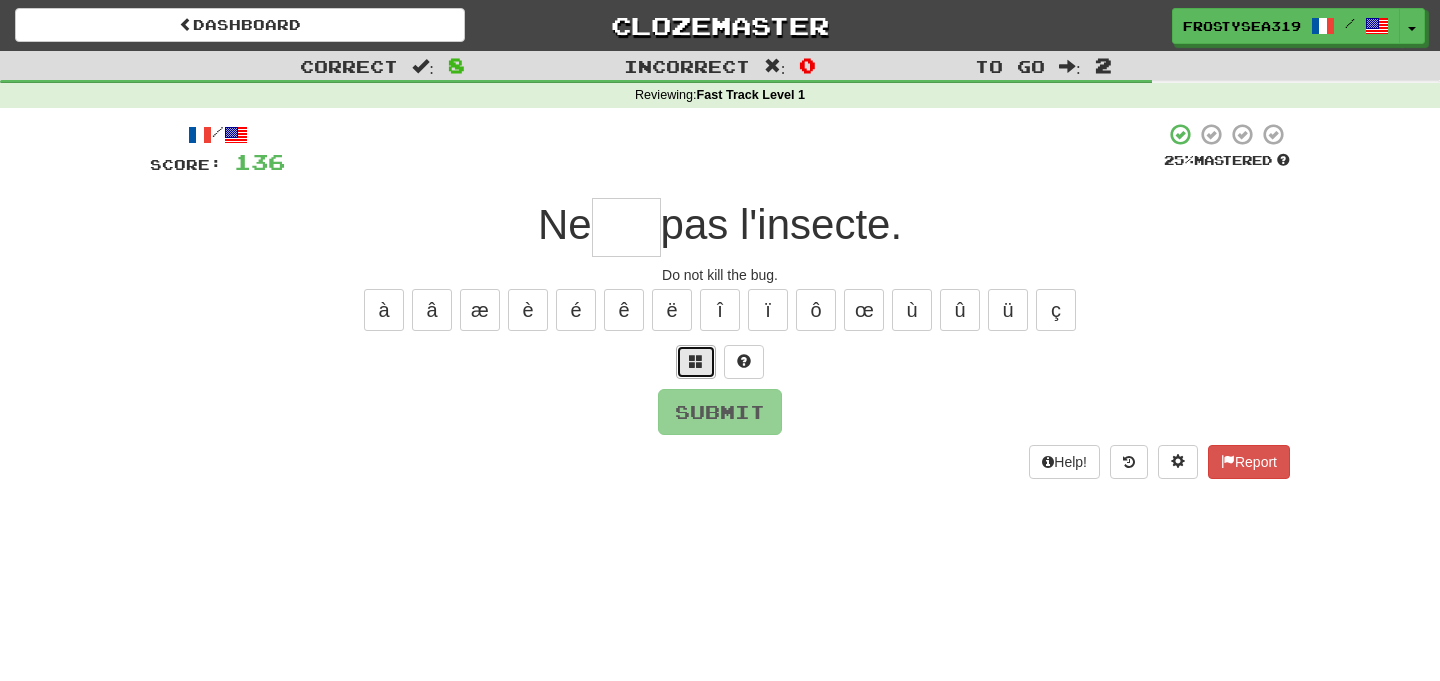 click at bounding box center [696, 362] 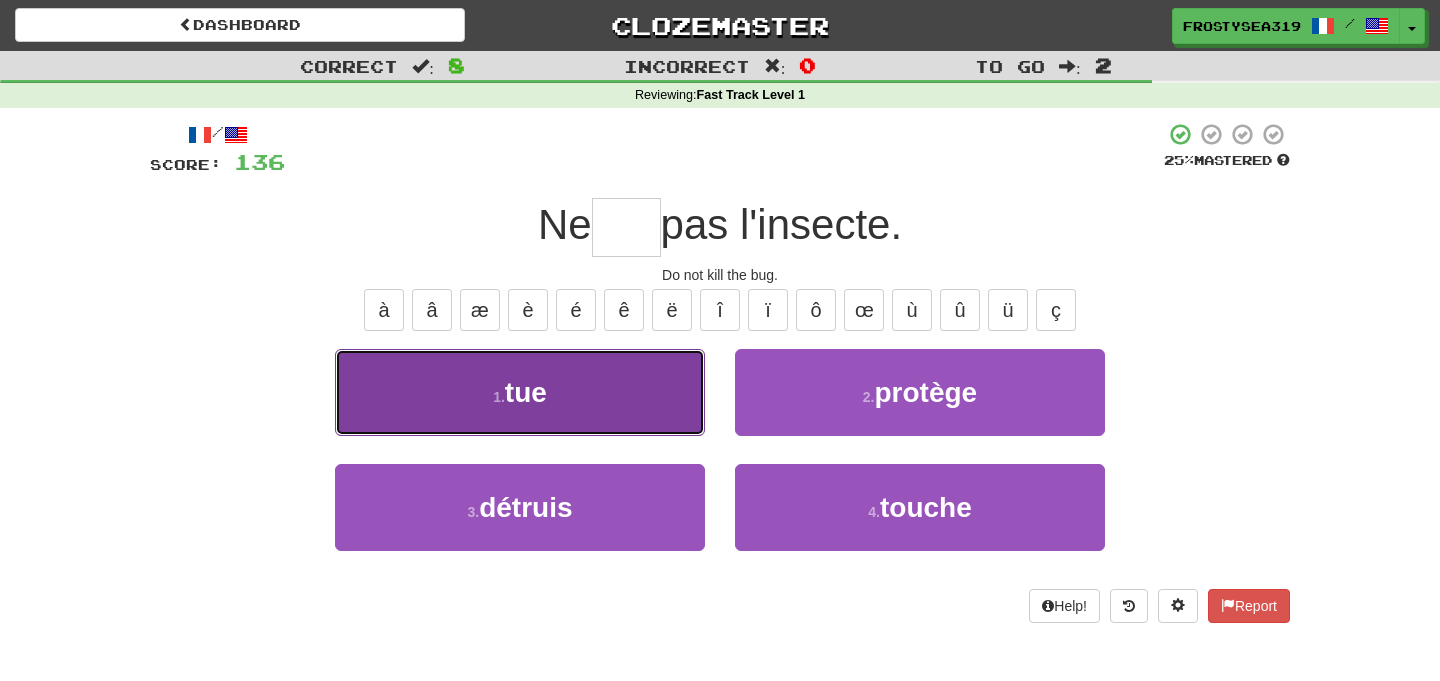 click on "1 .  tue" at bounding box center (520, 392) 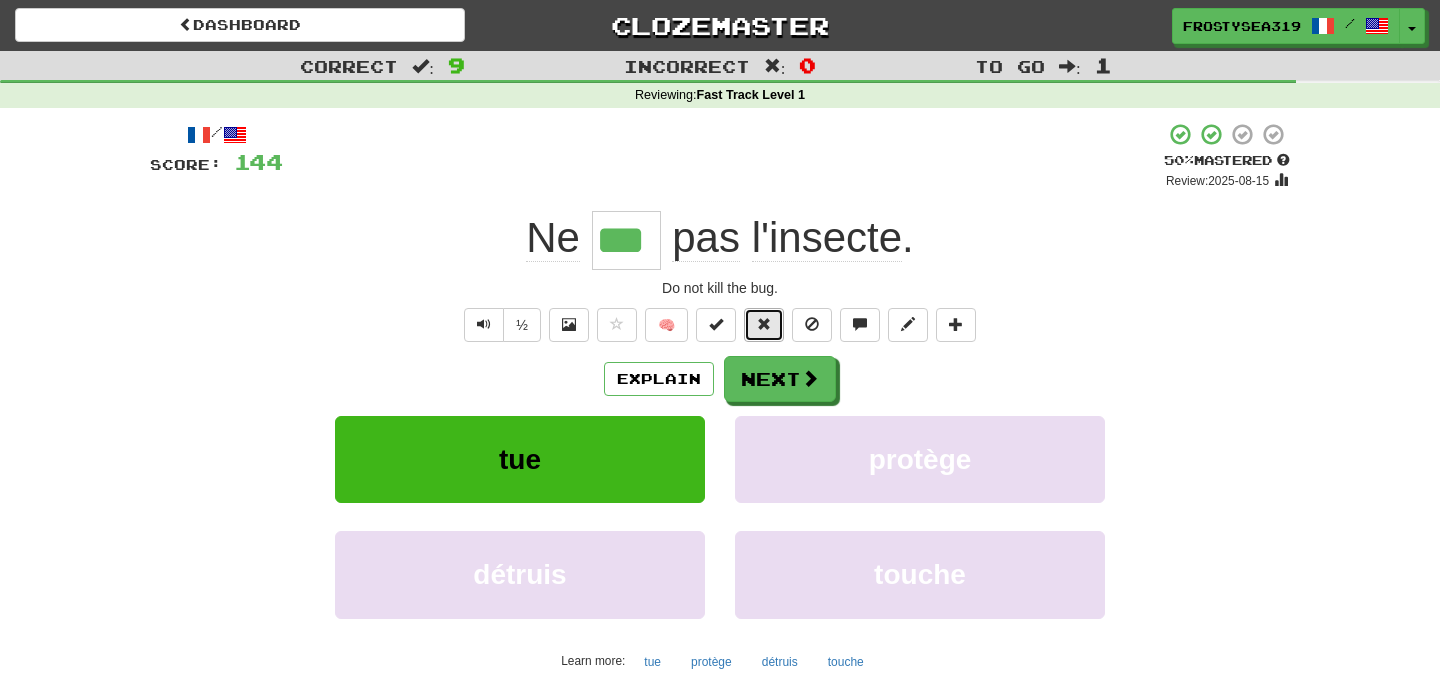 click at bounding box center [764, 324] 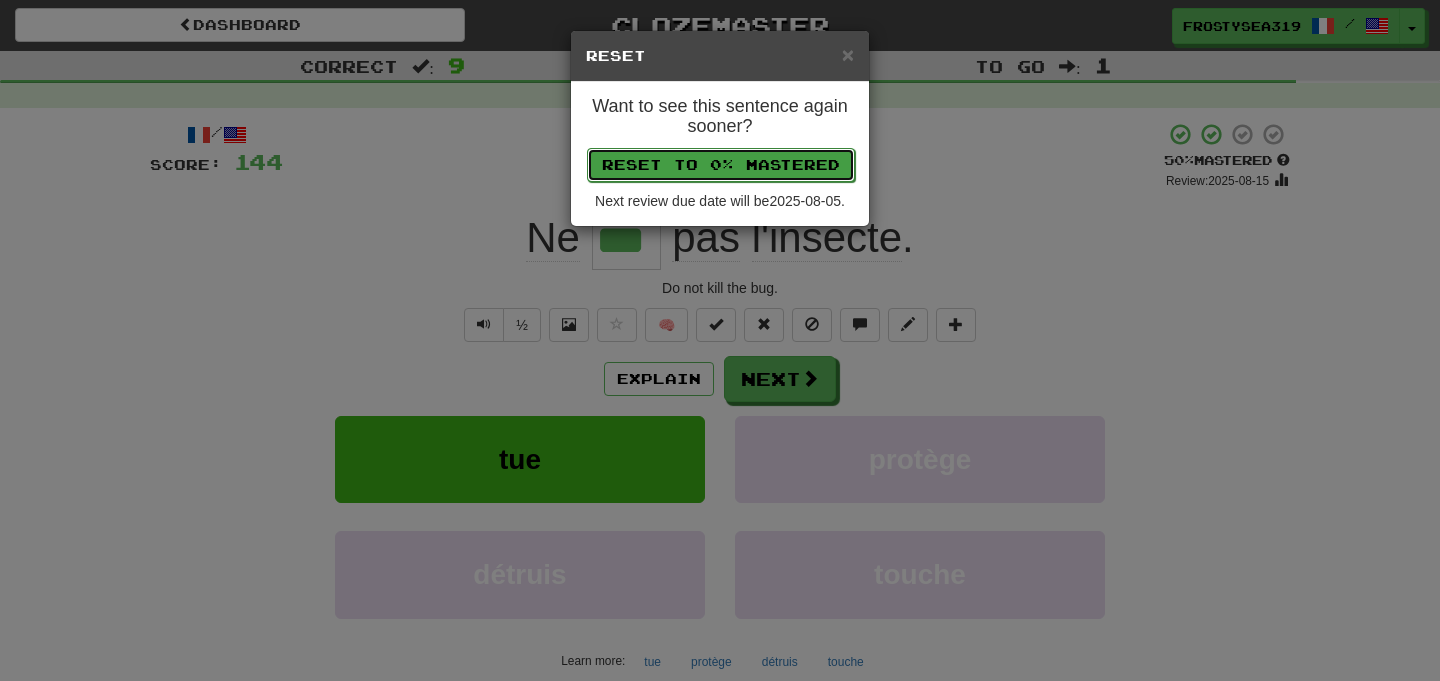 click on "Reset to 0% Mastered" at bounding box center (721, 165) 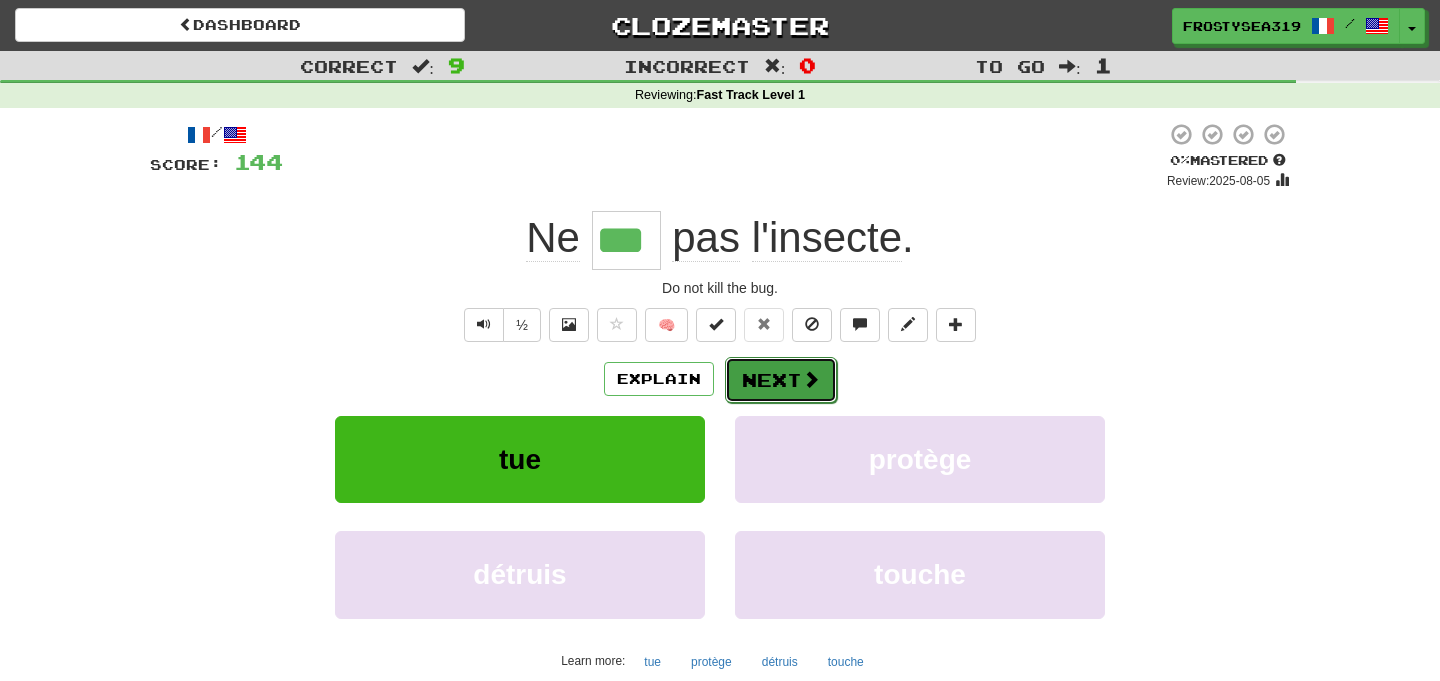 click on "Next" at bounding box center [781, 380] 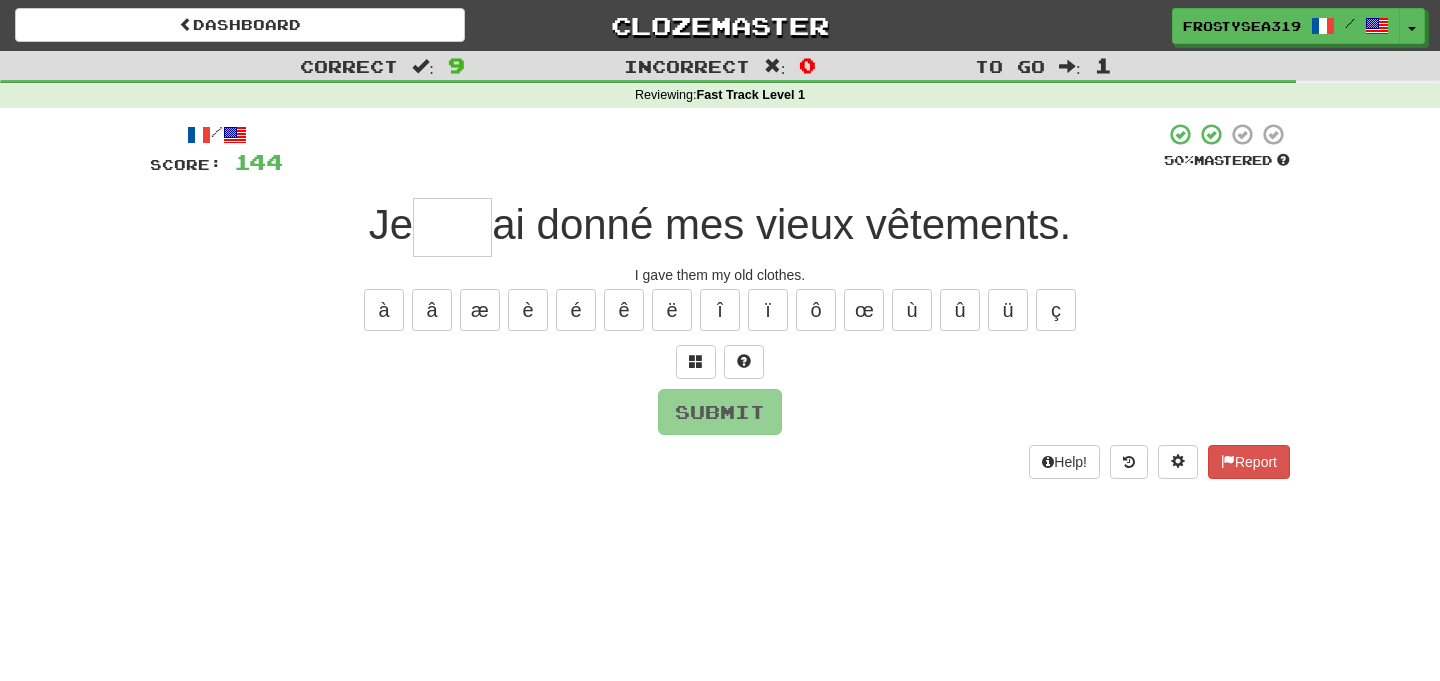 click at bounding box center [452, 227] 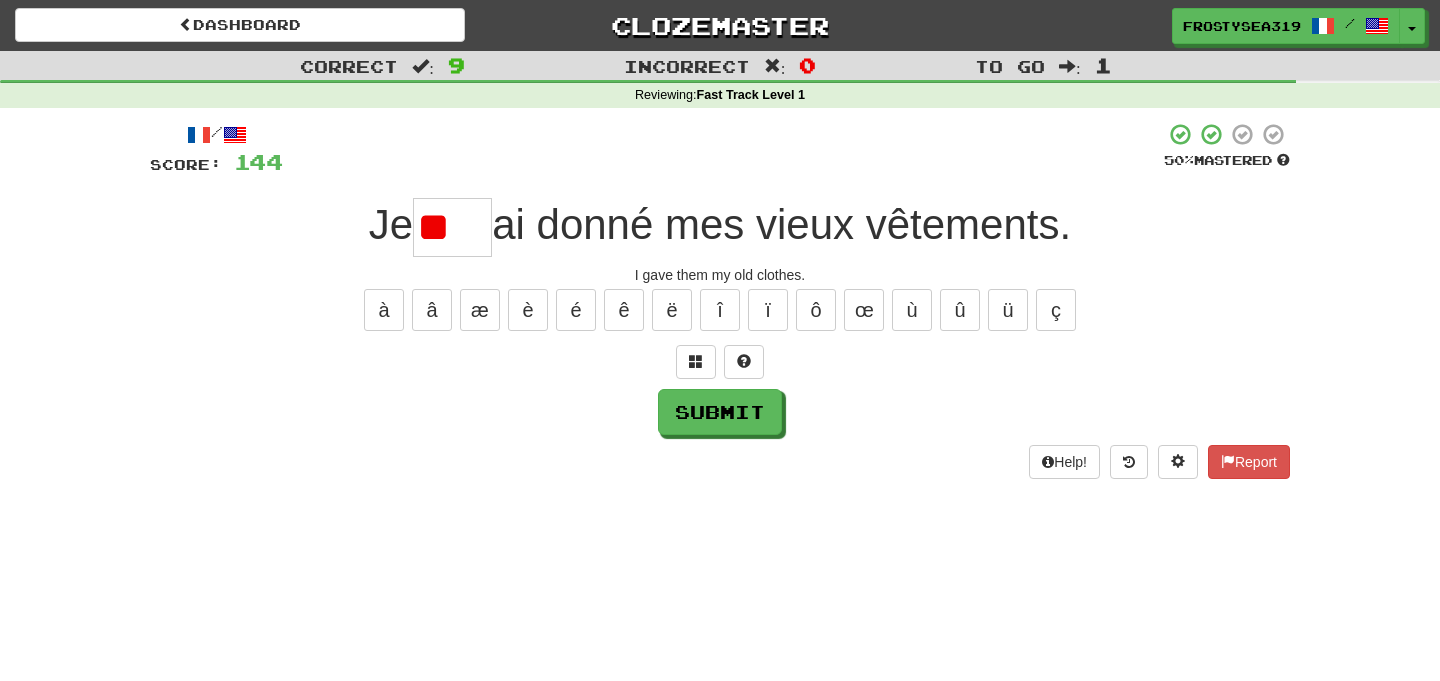 type on "*" 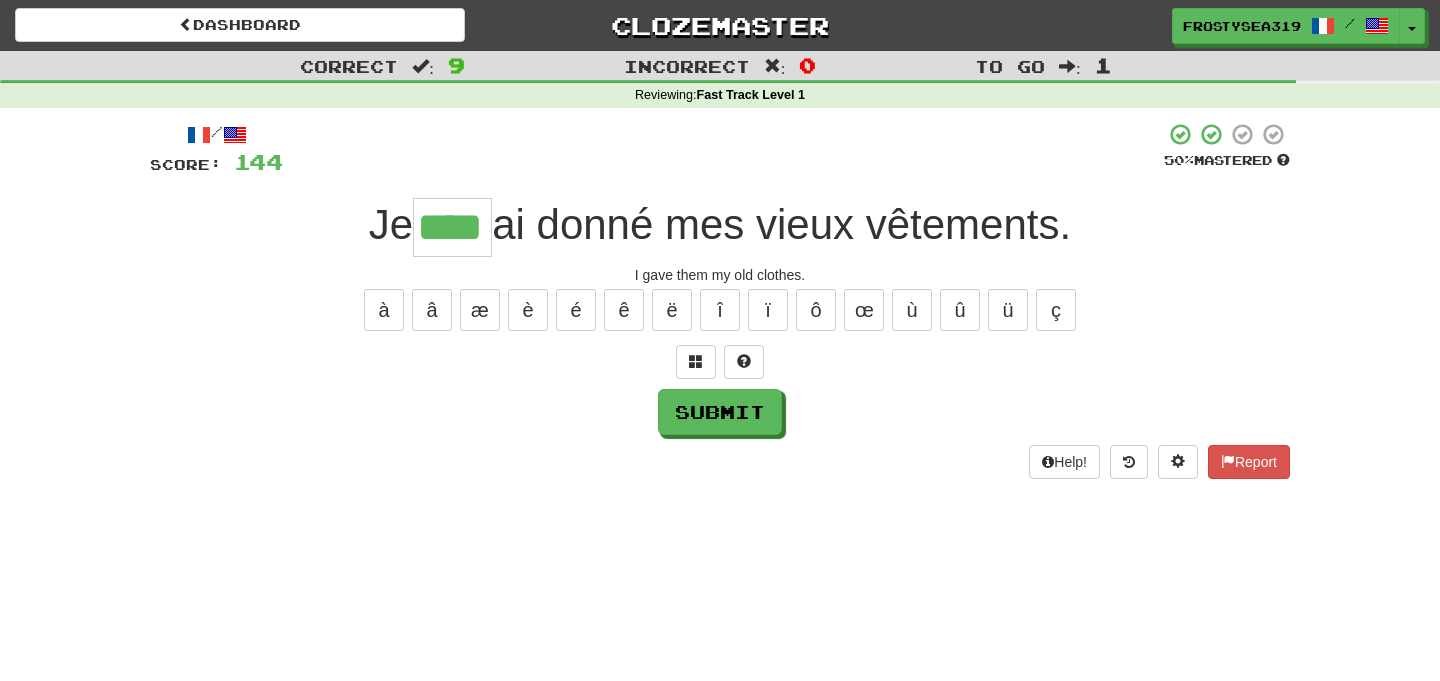 type on "****" 